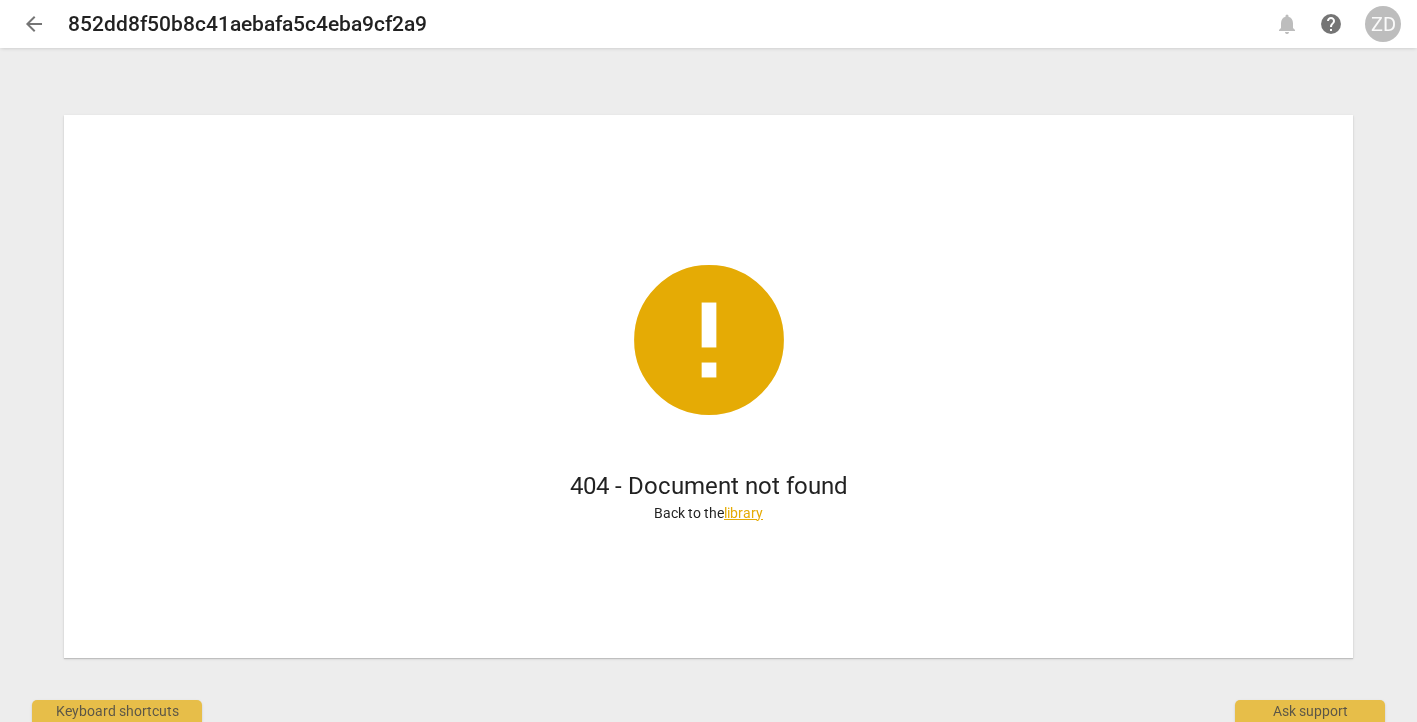scroll, scrollTop: 0, scrollLeft: 0, axis: both 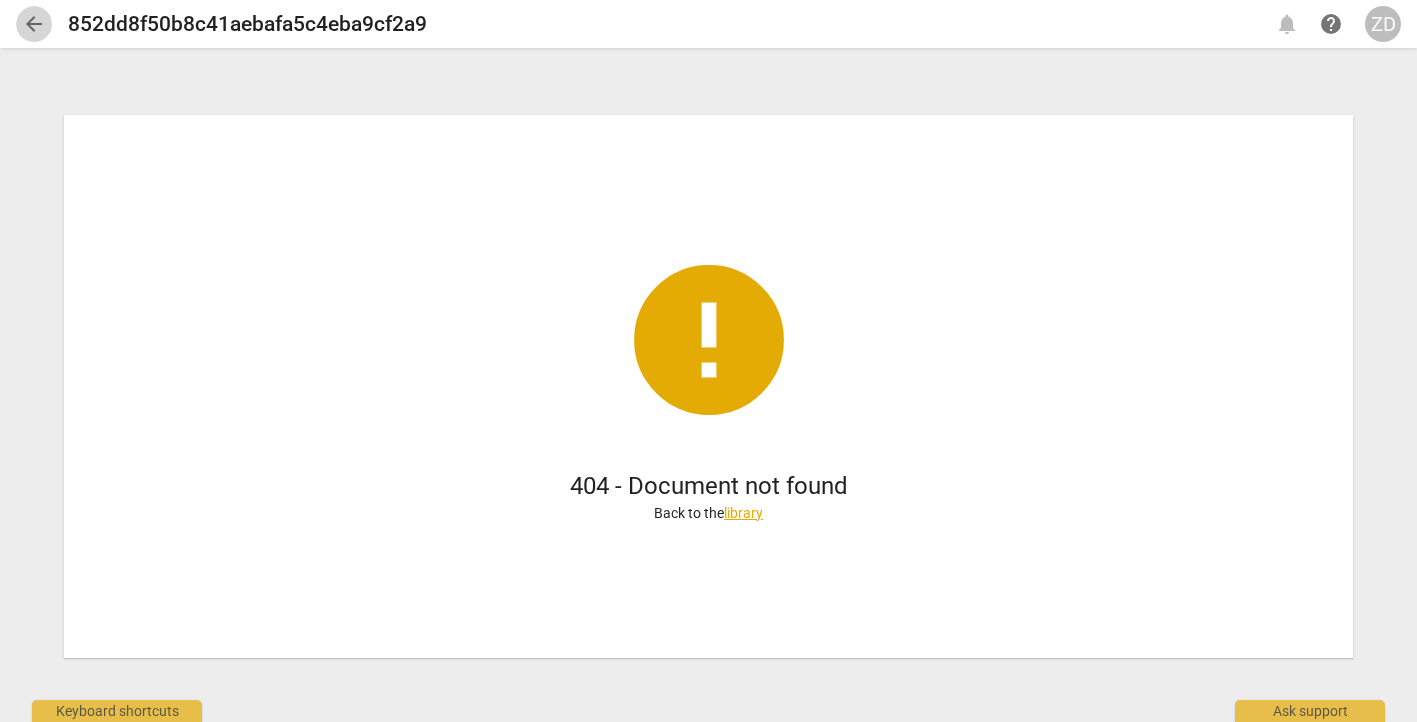 click on "arrow_back" at bounding box center [34, 24] 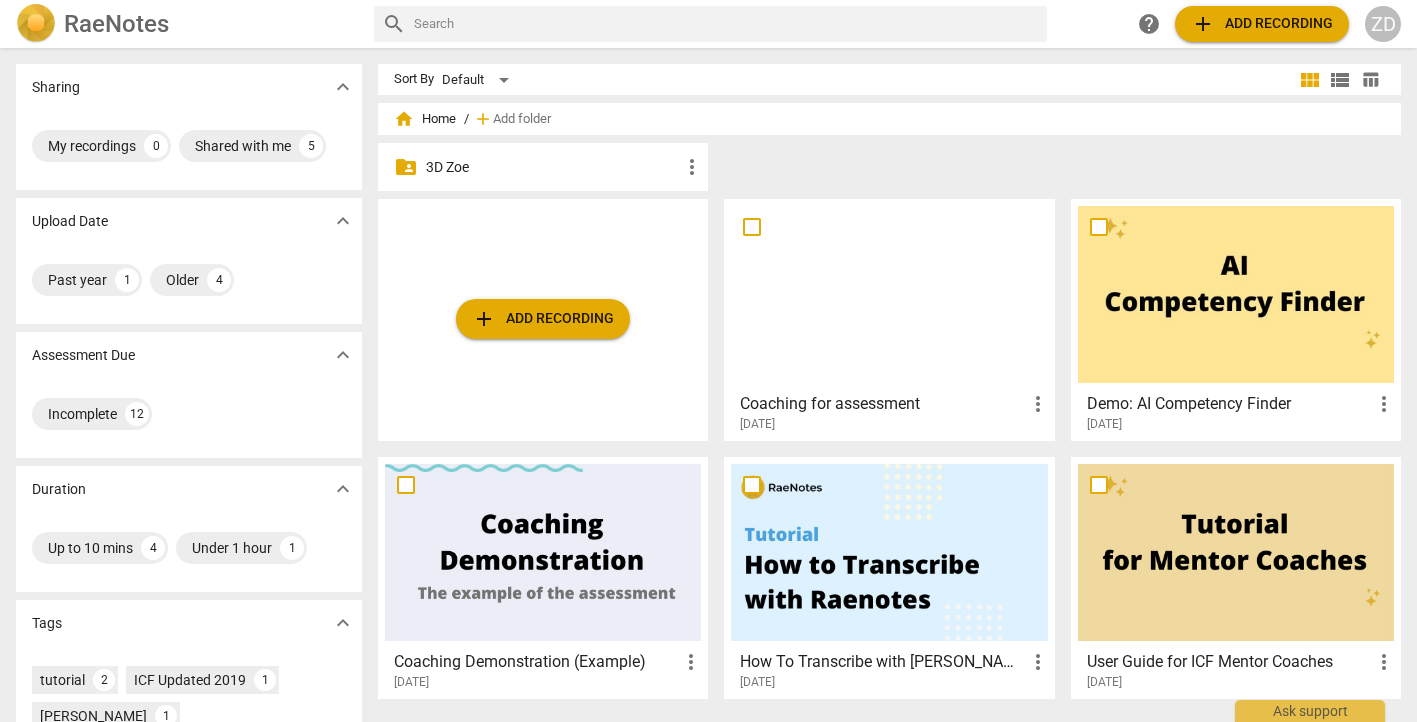 click on "3D Zoe" at bounding box center (553, 167) 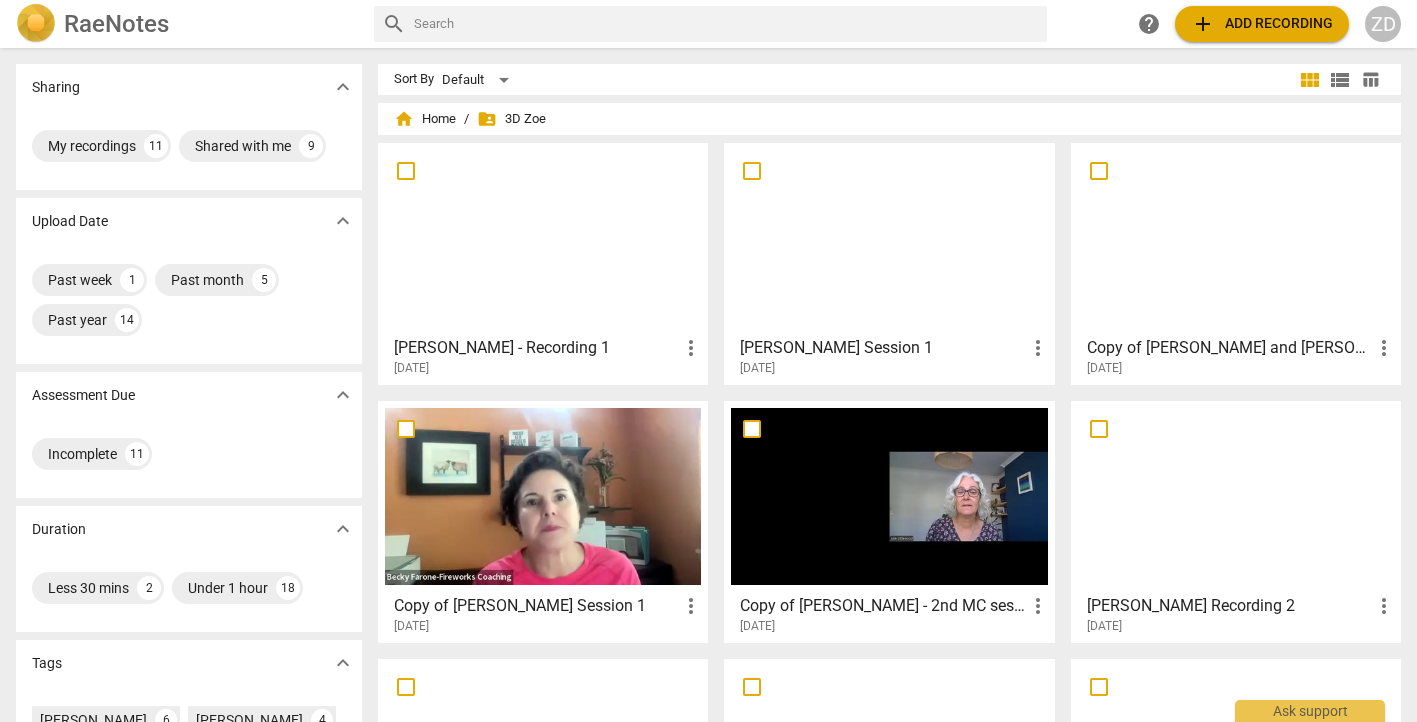 click at bounding box center [889, 238] 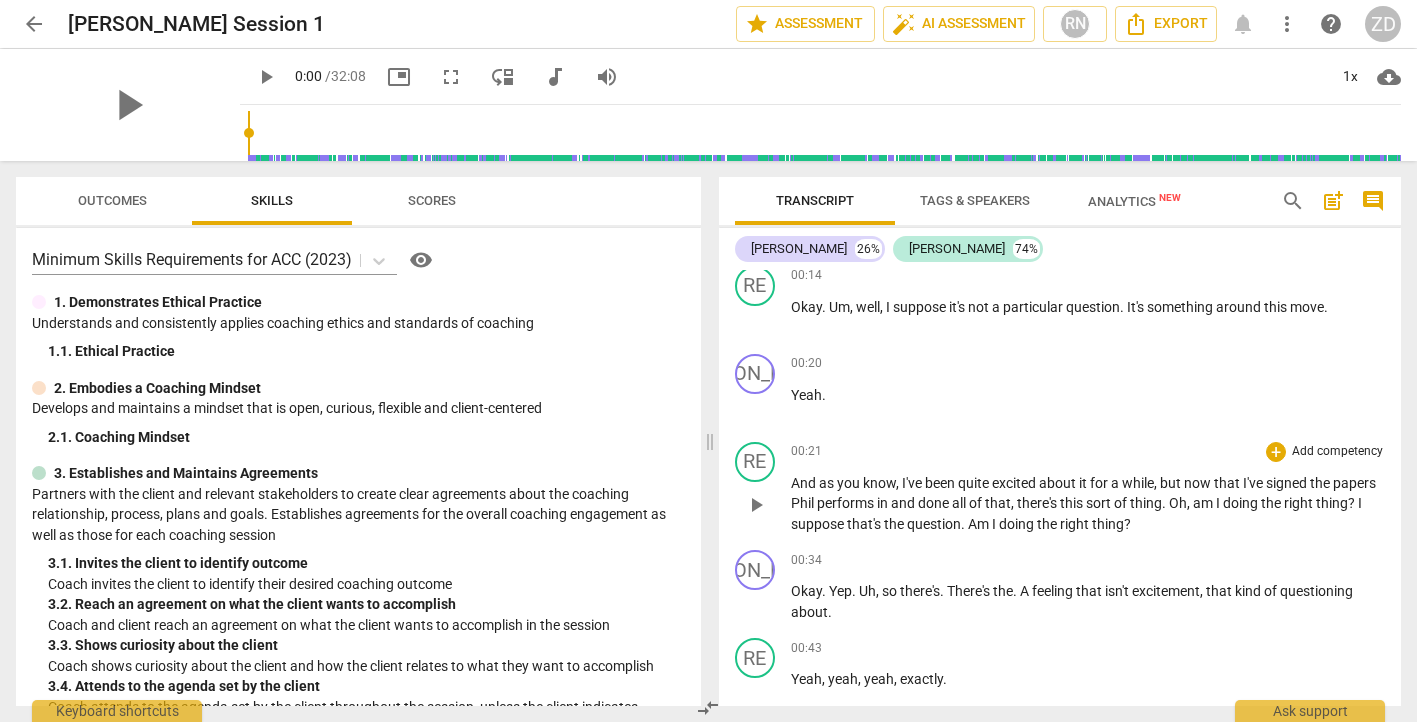 scroll, scrollTop: 0, scrollLeft: 0, axis: both 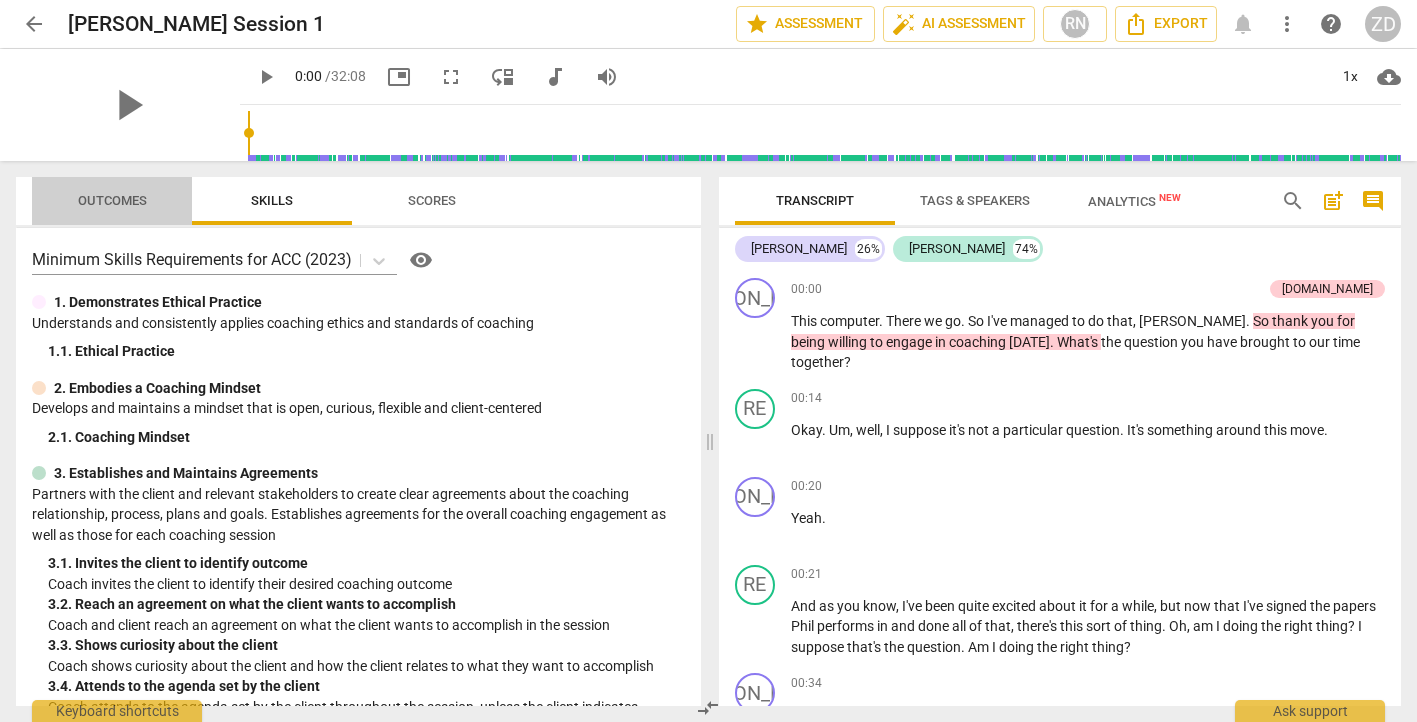 click on "Outcomes" at bounding box center (112, 200) 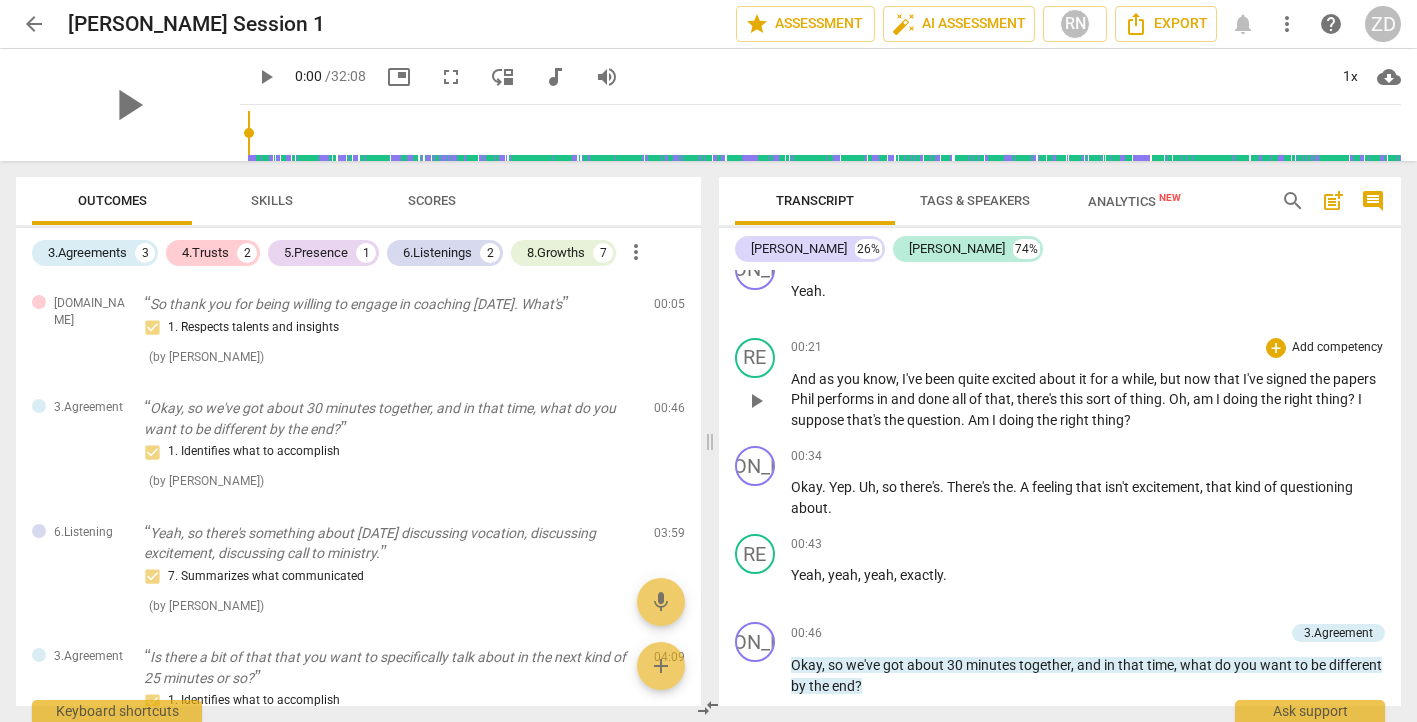 scroll, scrollTop: 228, scrollLeft: 0, axis: vertical 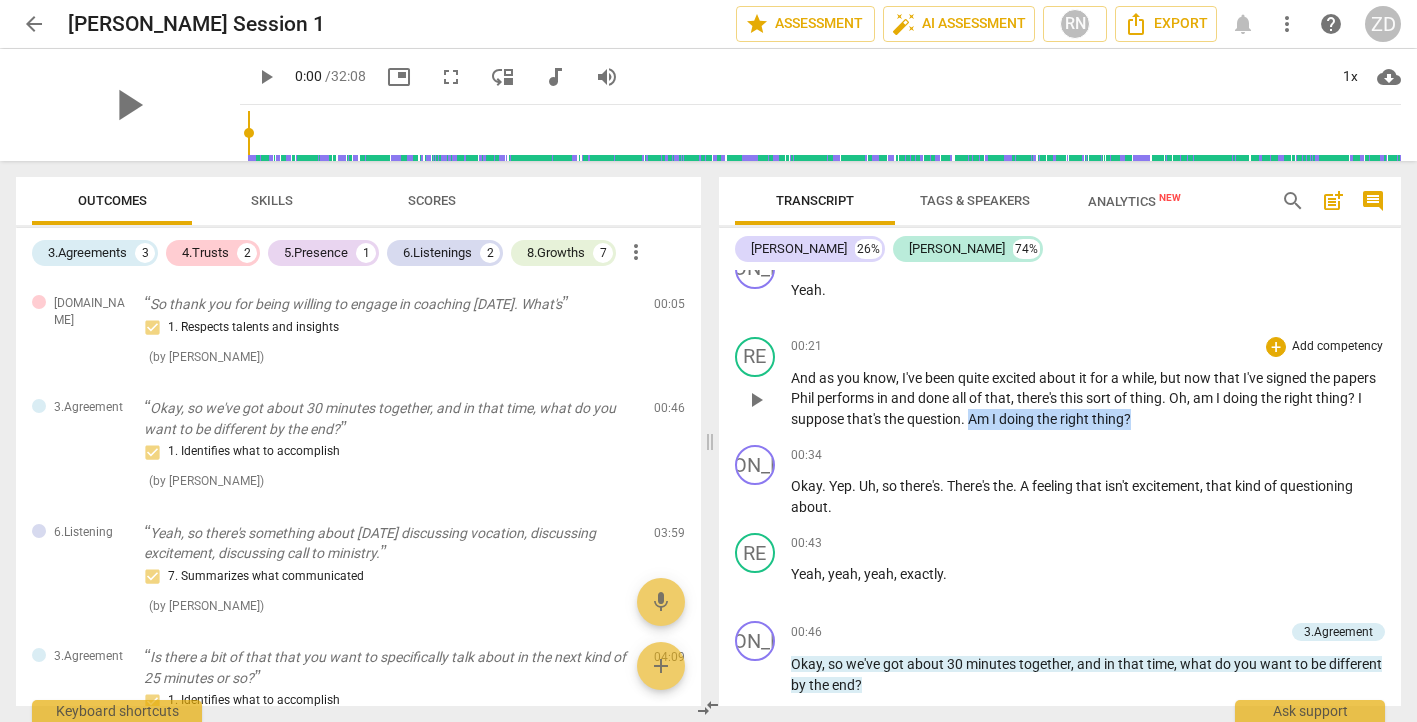 drag, startPoint x: 1179, startPoint y: 398, endPoint x: 1017, endPoint y: 398, distance: 162 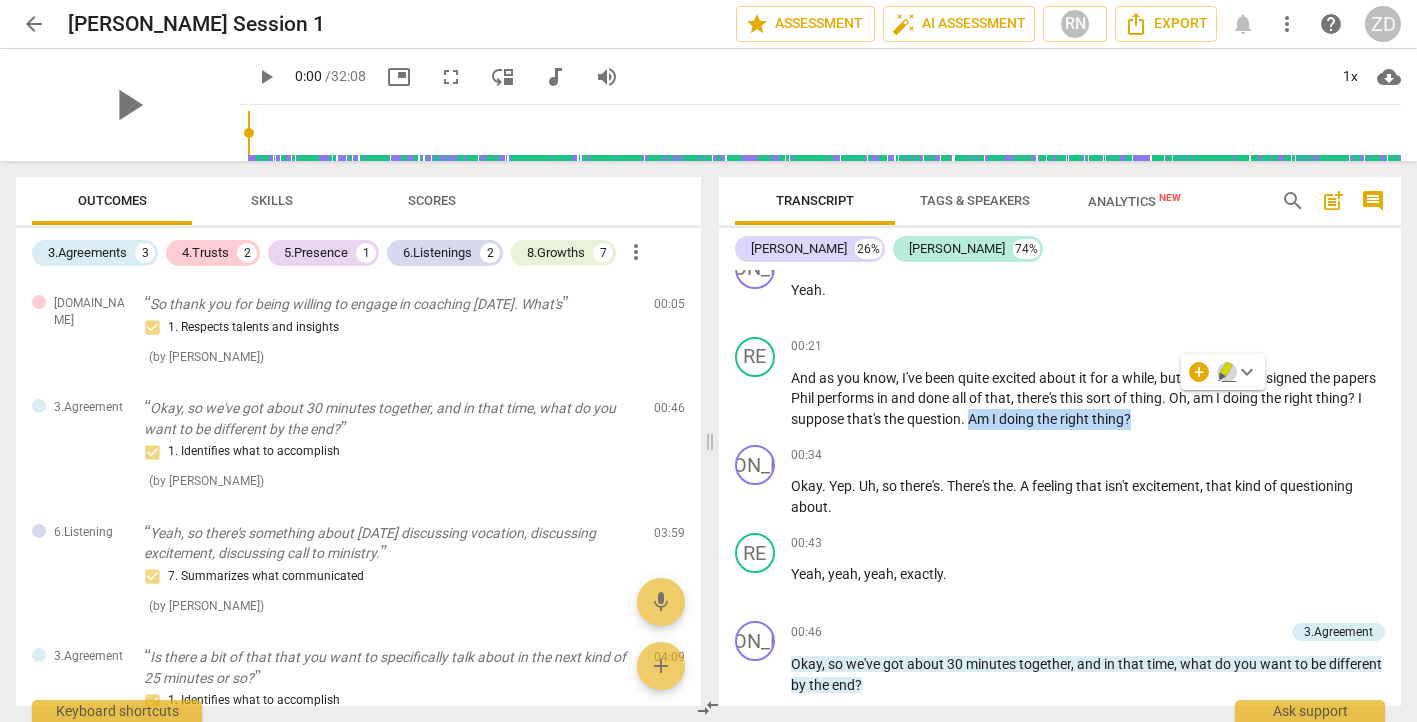 click 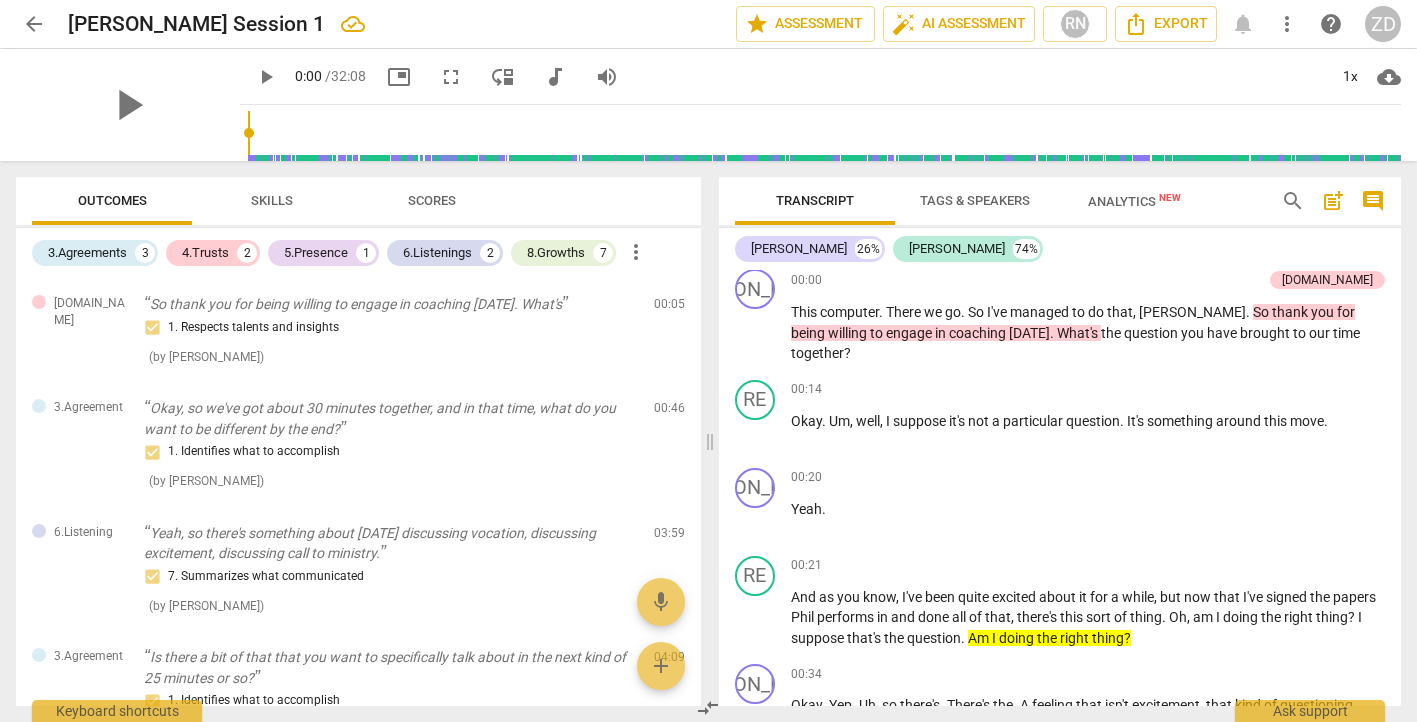 scroll, scrollTop: 0, scrollLeft: 0, axis: both 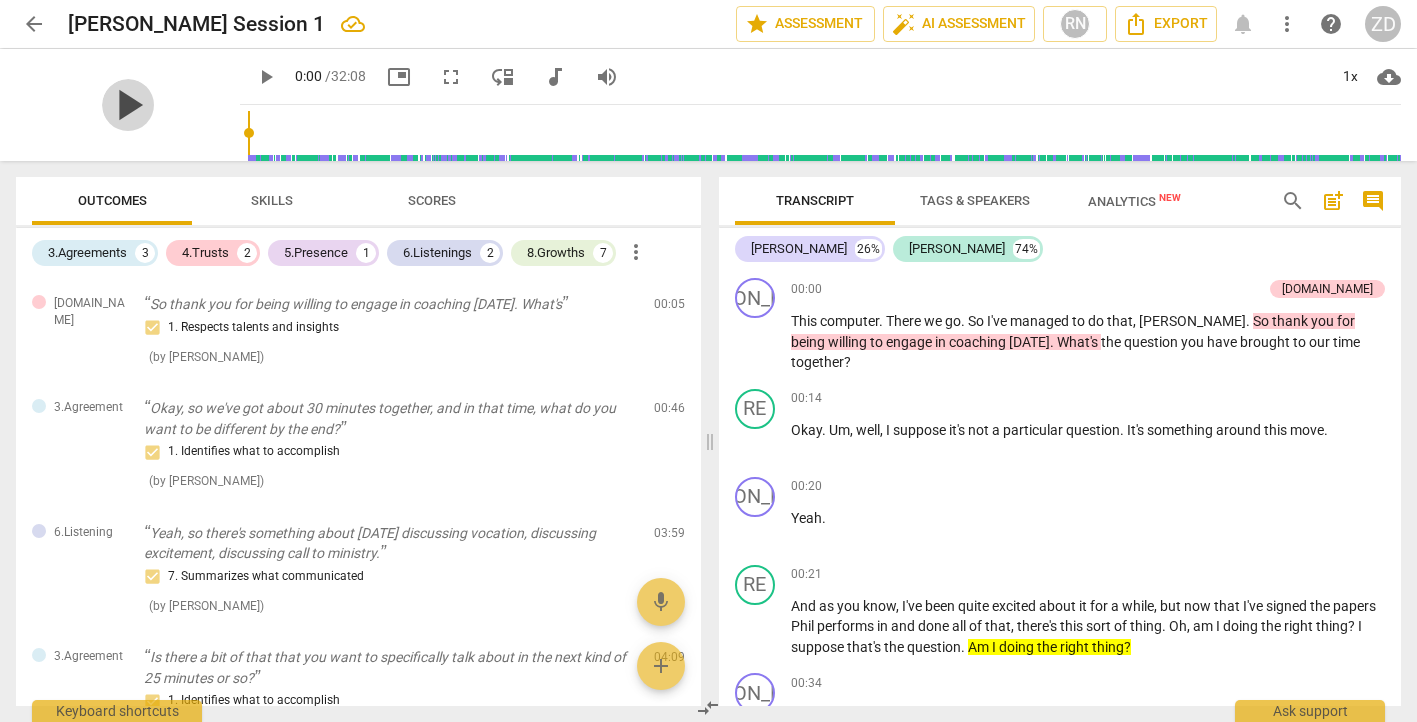 click on "play_arrow" at bounding box center [128, 105] 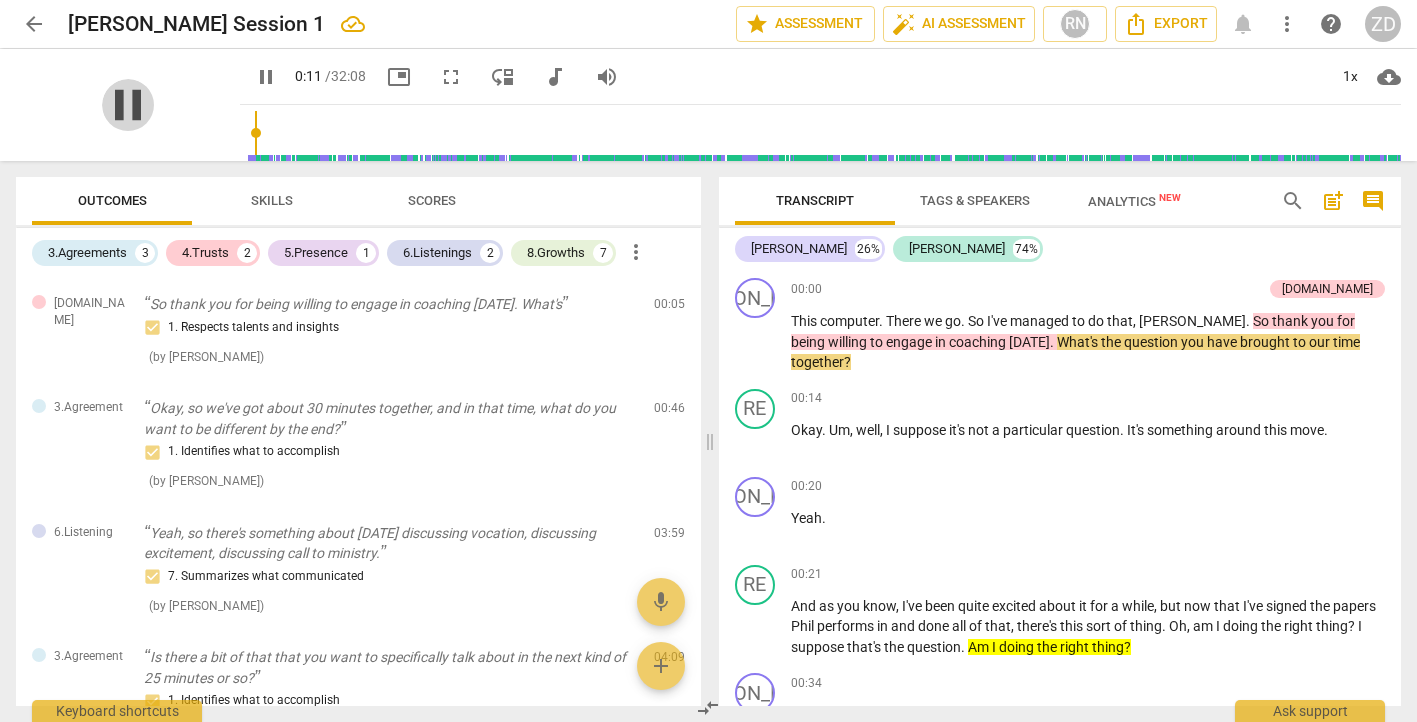 click on "pause" at bounding box center [128, 105] 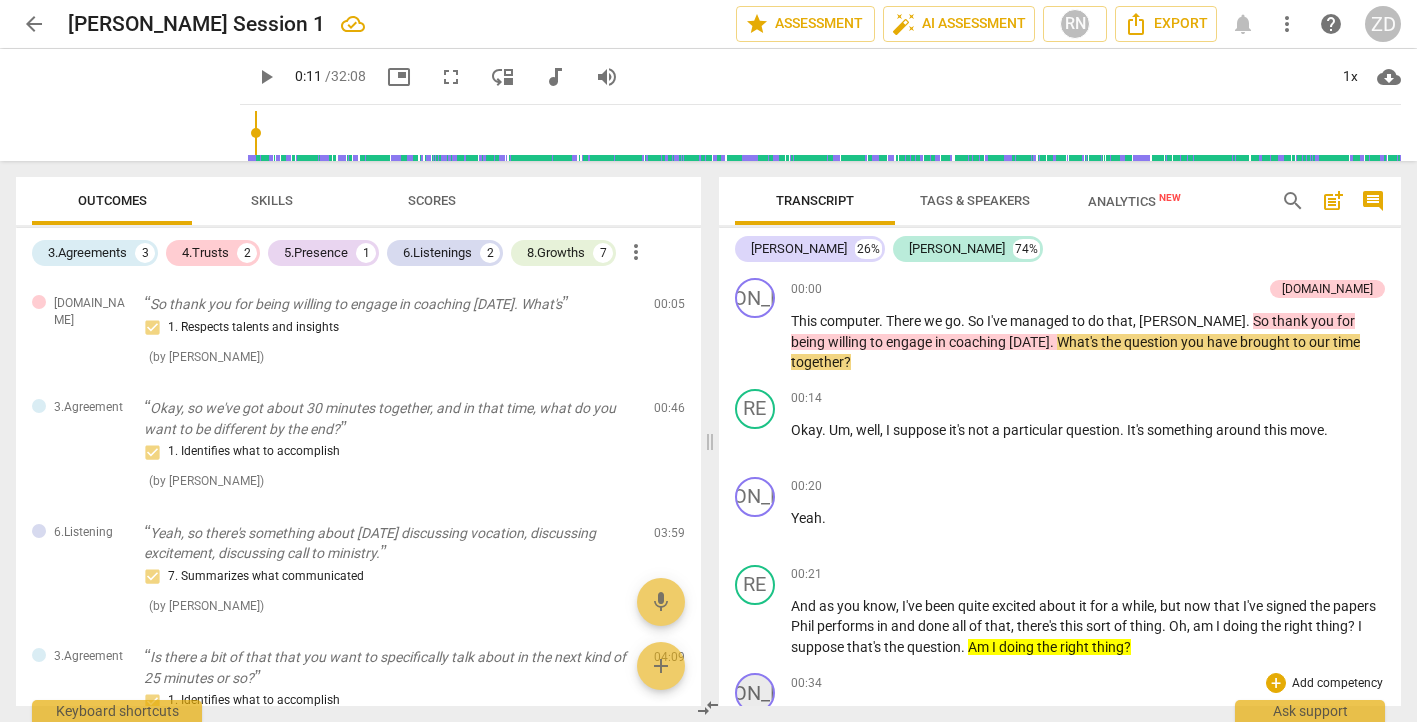type on "12" 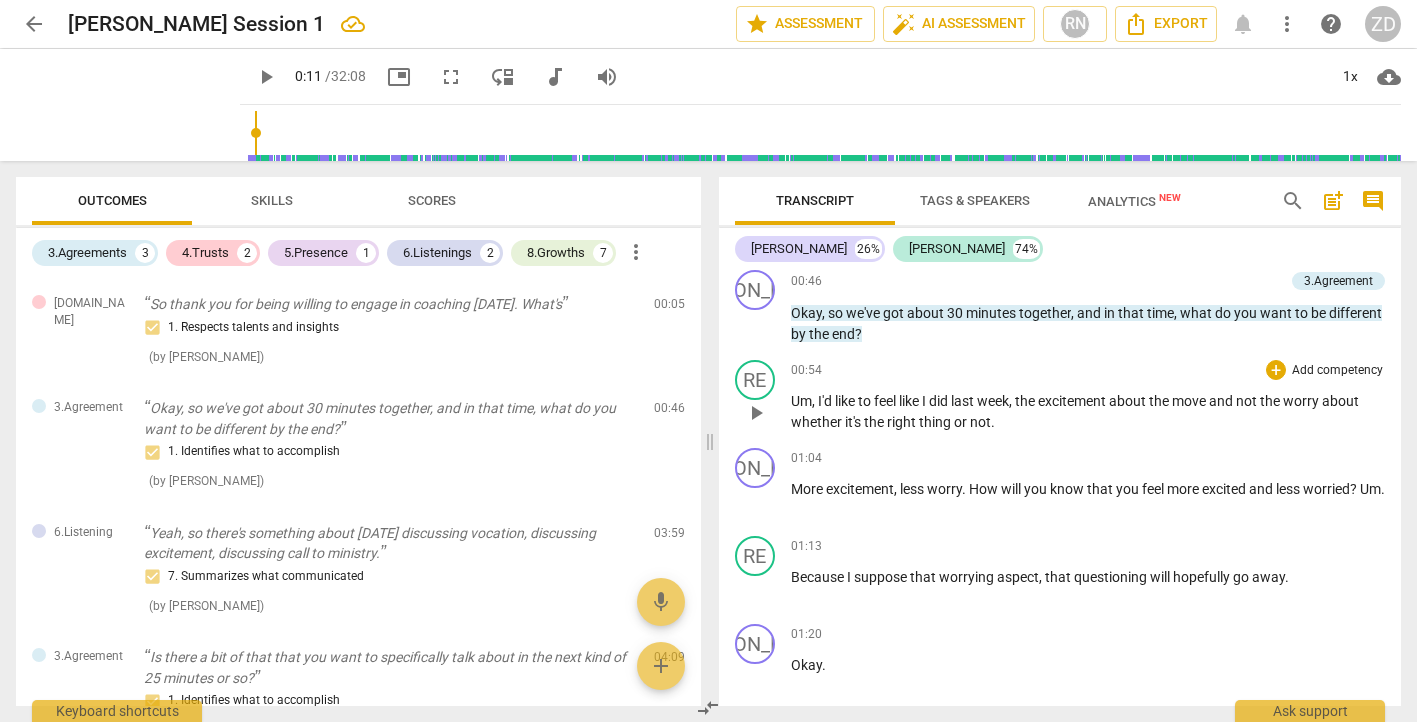 scroll, scrollTop: 580, scrollLeft: 0, axis: vertical 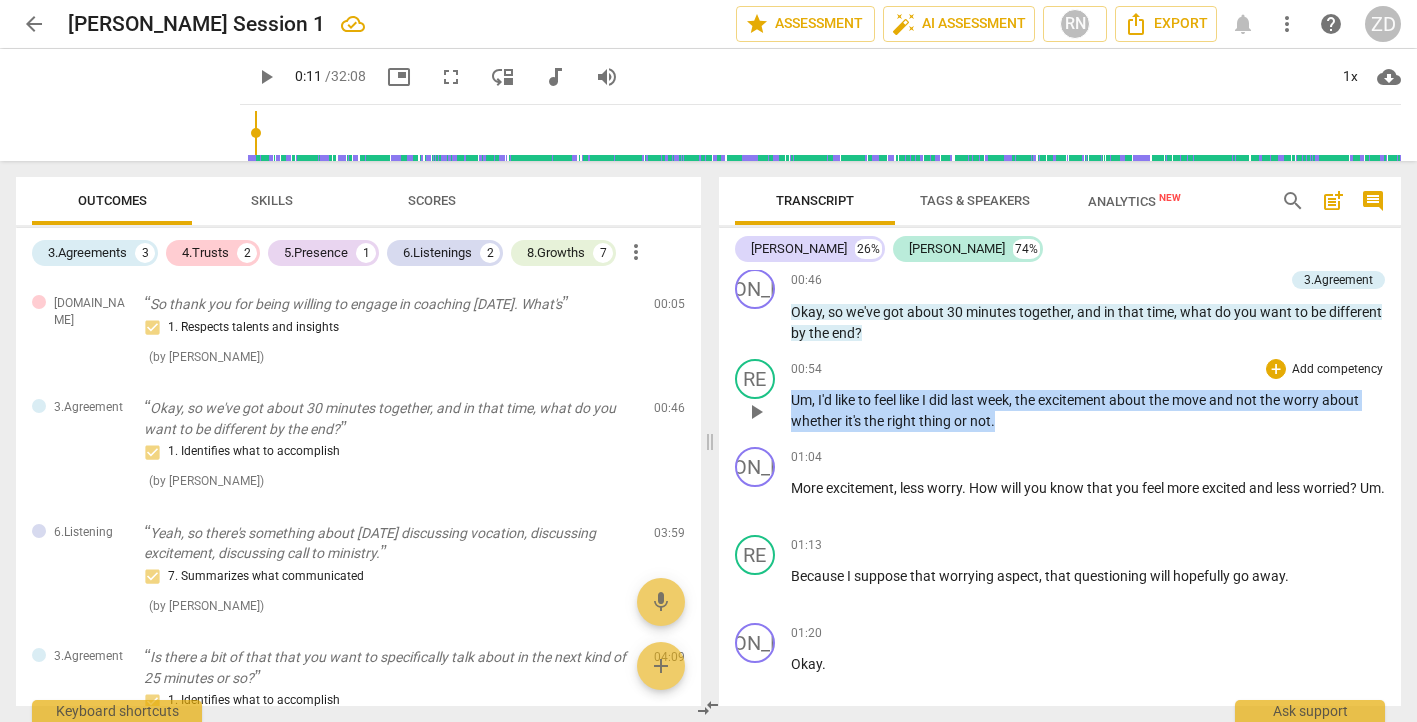 drag, startPoint x: 997, startPoint y: 401, endPoint x: 780, endPoint y: 378, distance: 218.21548 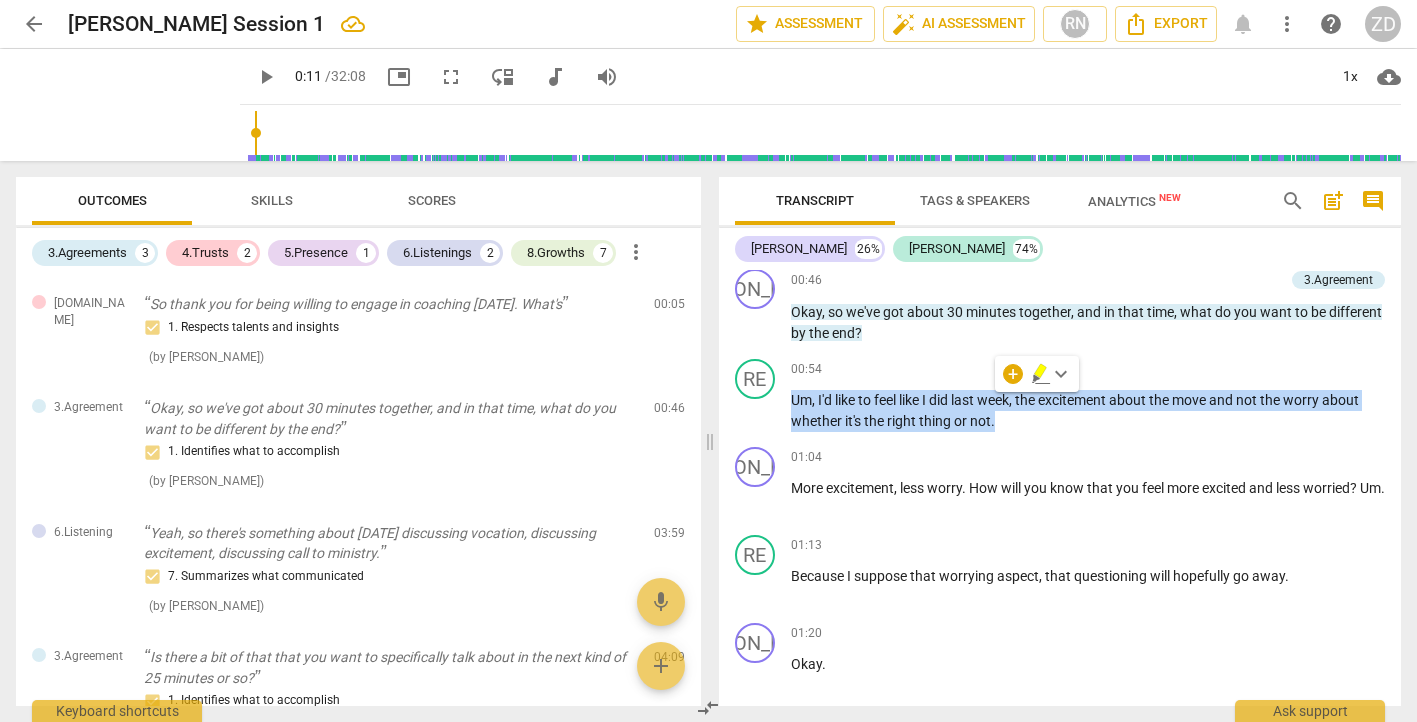 click 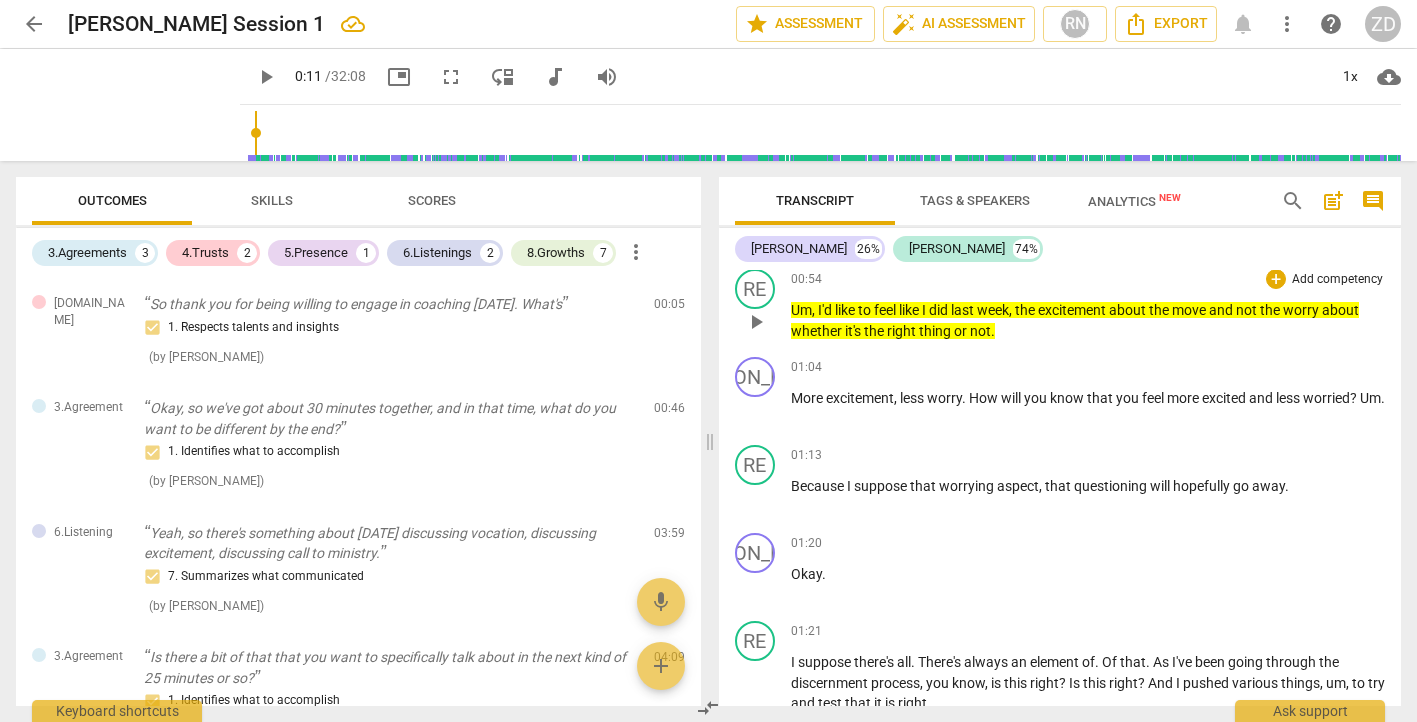 scroll, scrollTop: 679, scrollLeft: 0, axis: vertical 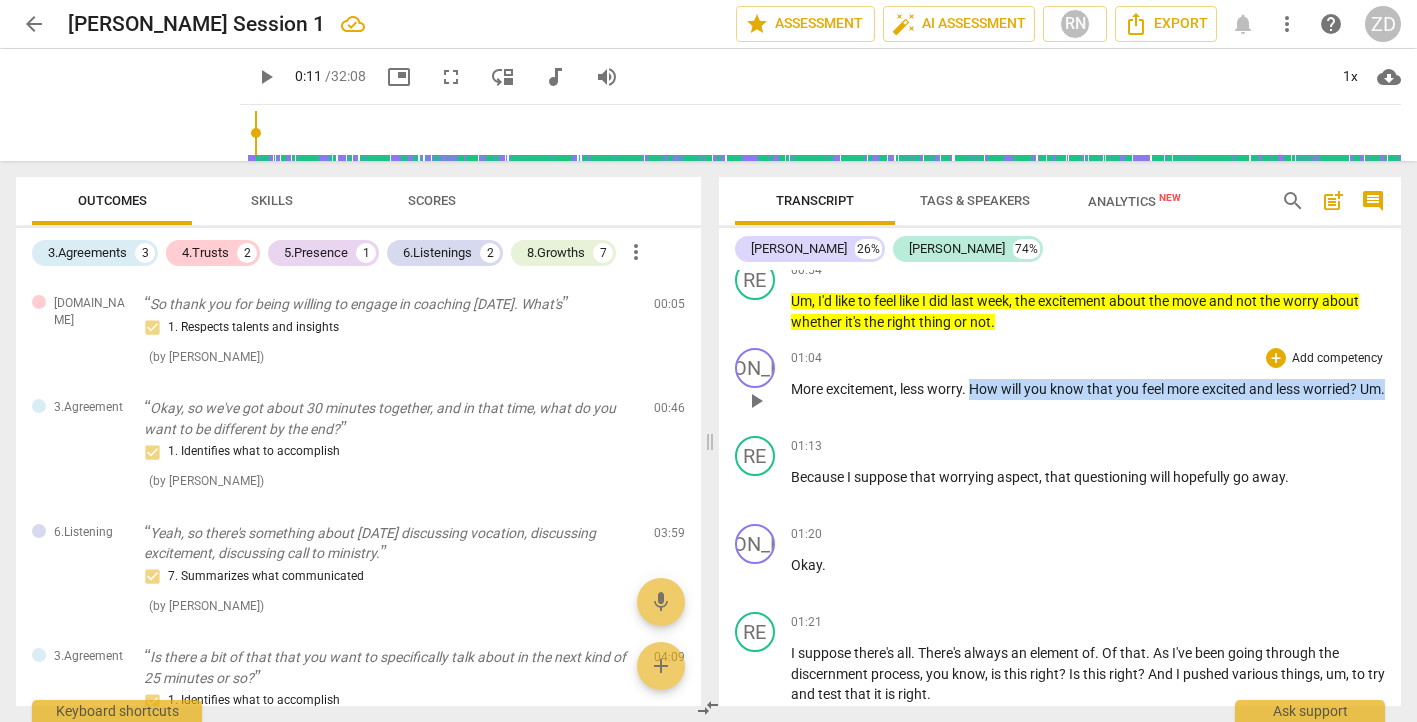 drag, startPoint x: 974, startPoint y: 371, endPoint x: 989, endPoint y: 388, distance: 22.671568 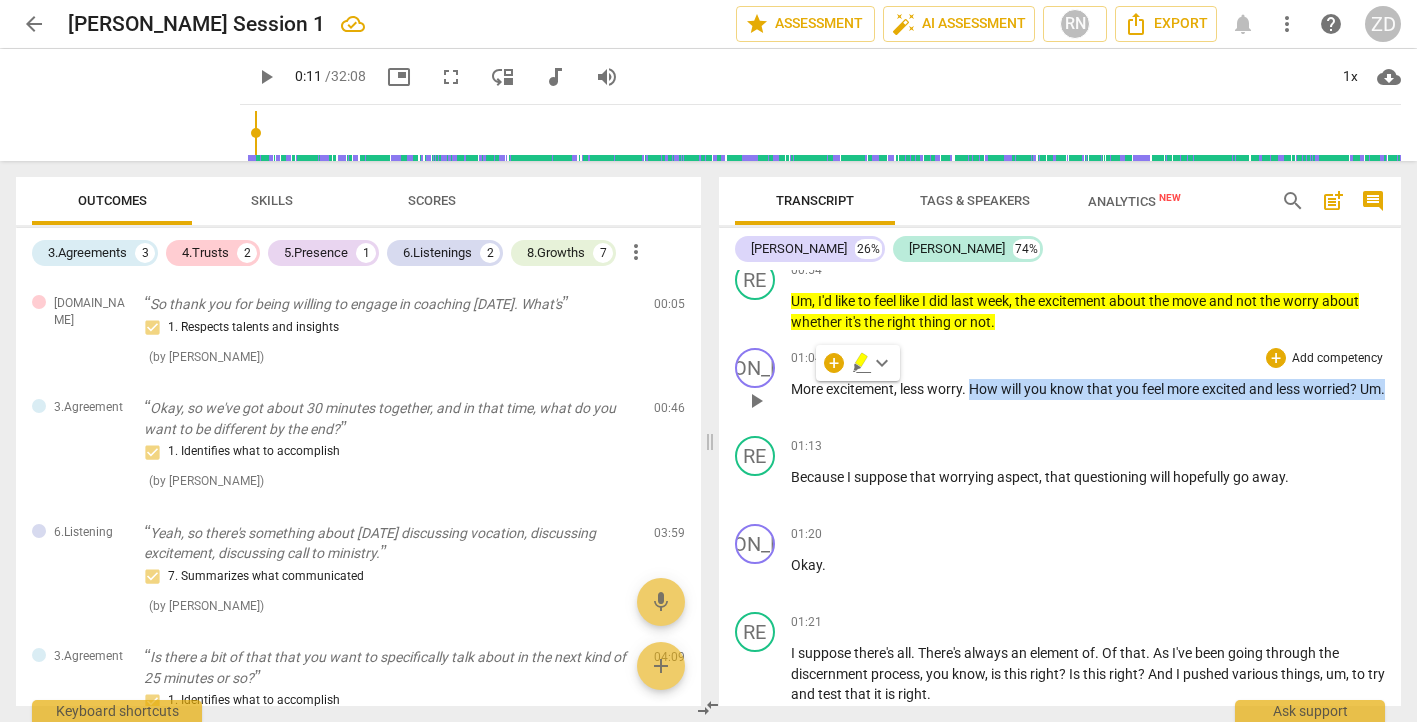 click on "Add competency" at bounding box center [1337, 359] 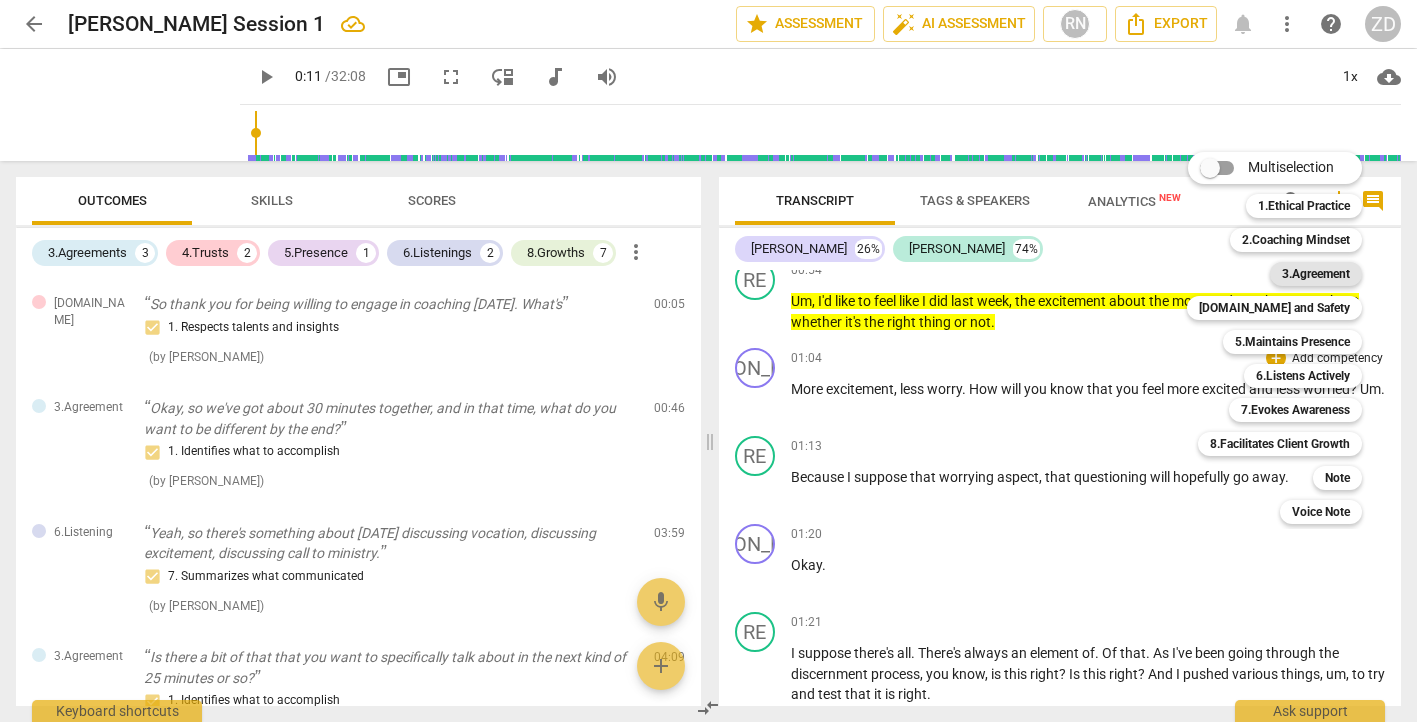 click on "3.Agreement" at bounding box center (1316, 274) 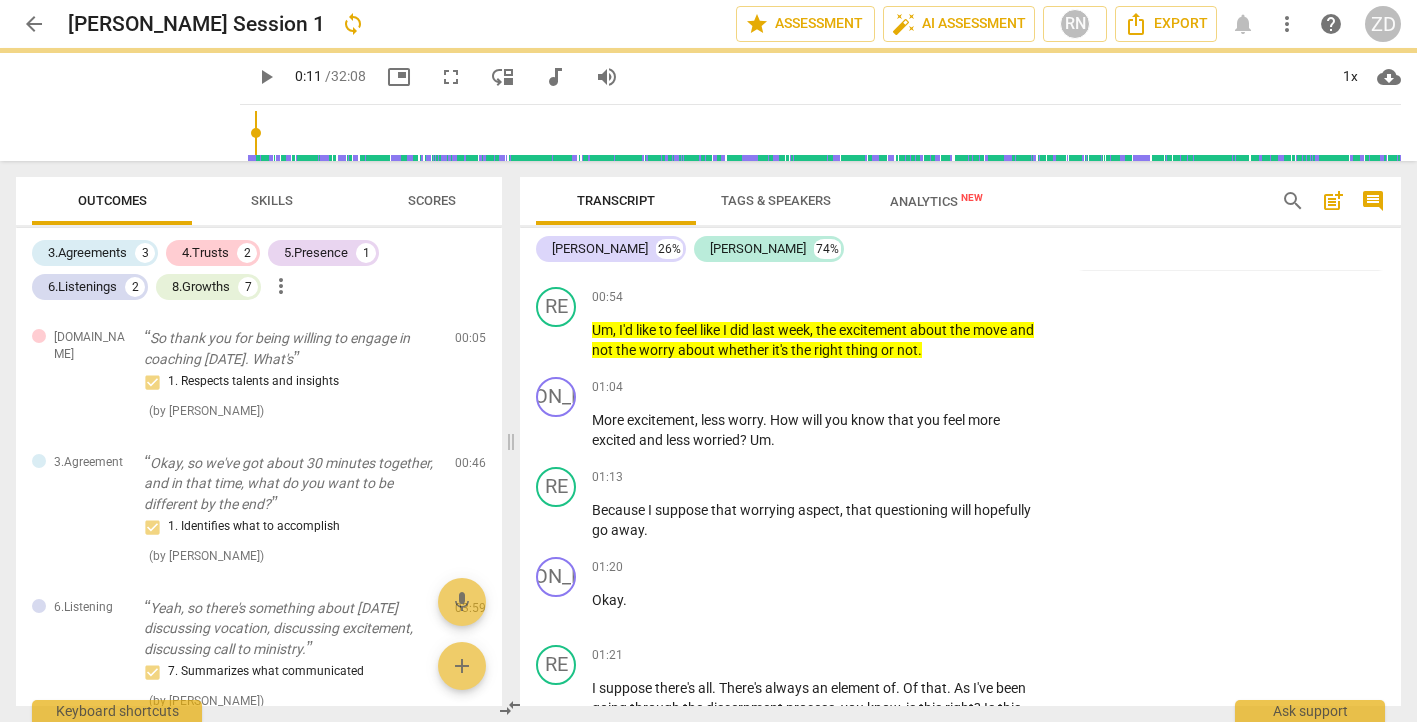 scroll, scrollTop: 726, scrollLeft: 0, axis: vertical 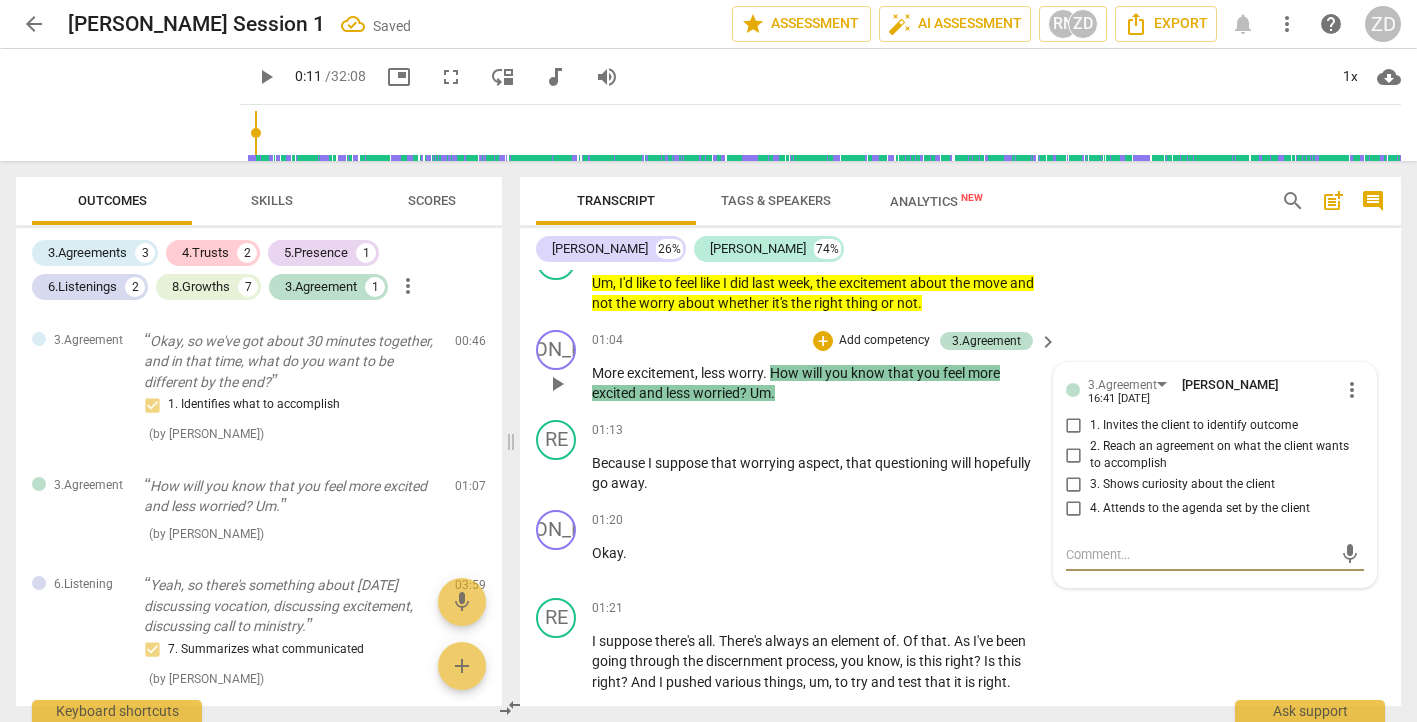 click on "2. Reach an agreement on what the client wants to accomplish" at bounding box center (1074, 455) 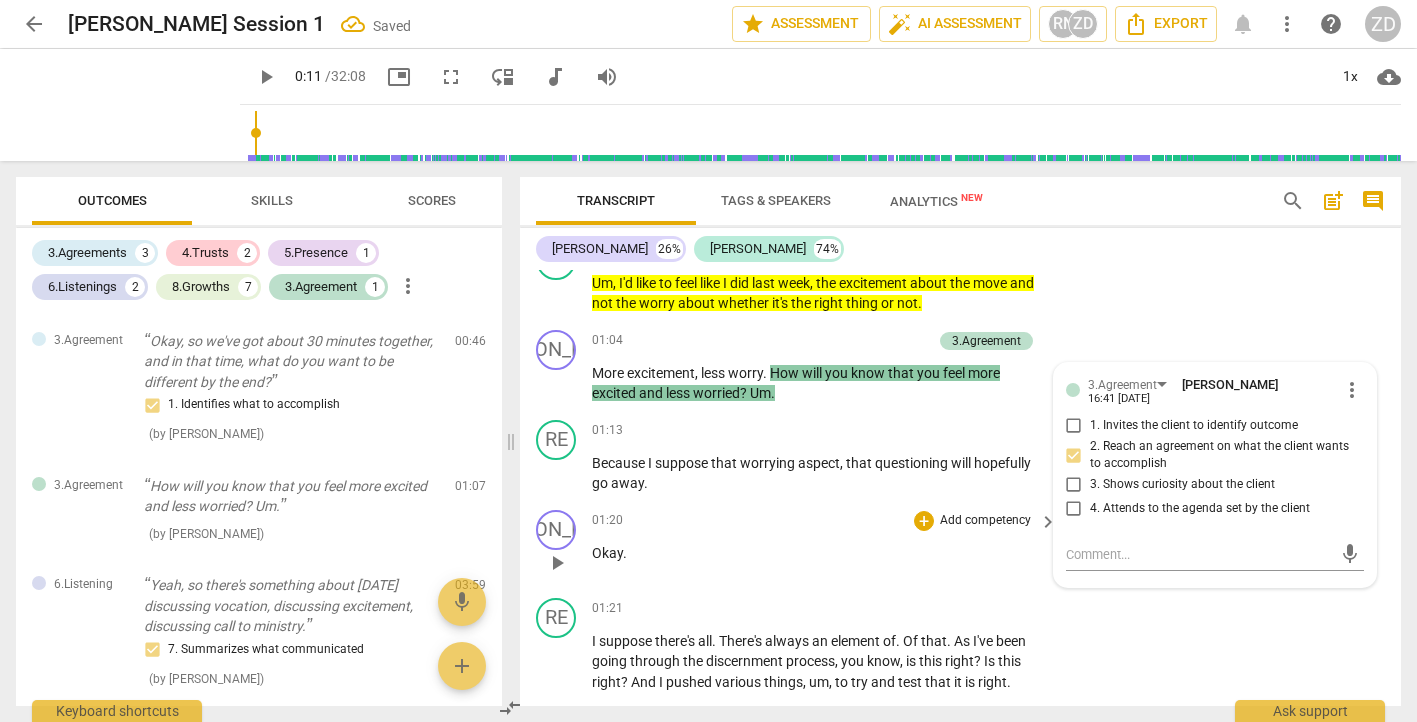 click on "JO play_arrow pause 01:20 + Add competency keyboard_arrow_right Okay ." at bounding box center (960, 546) 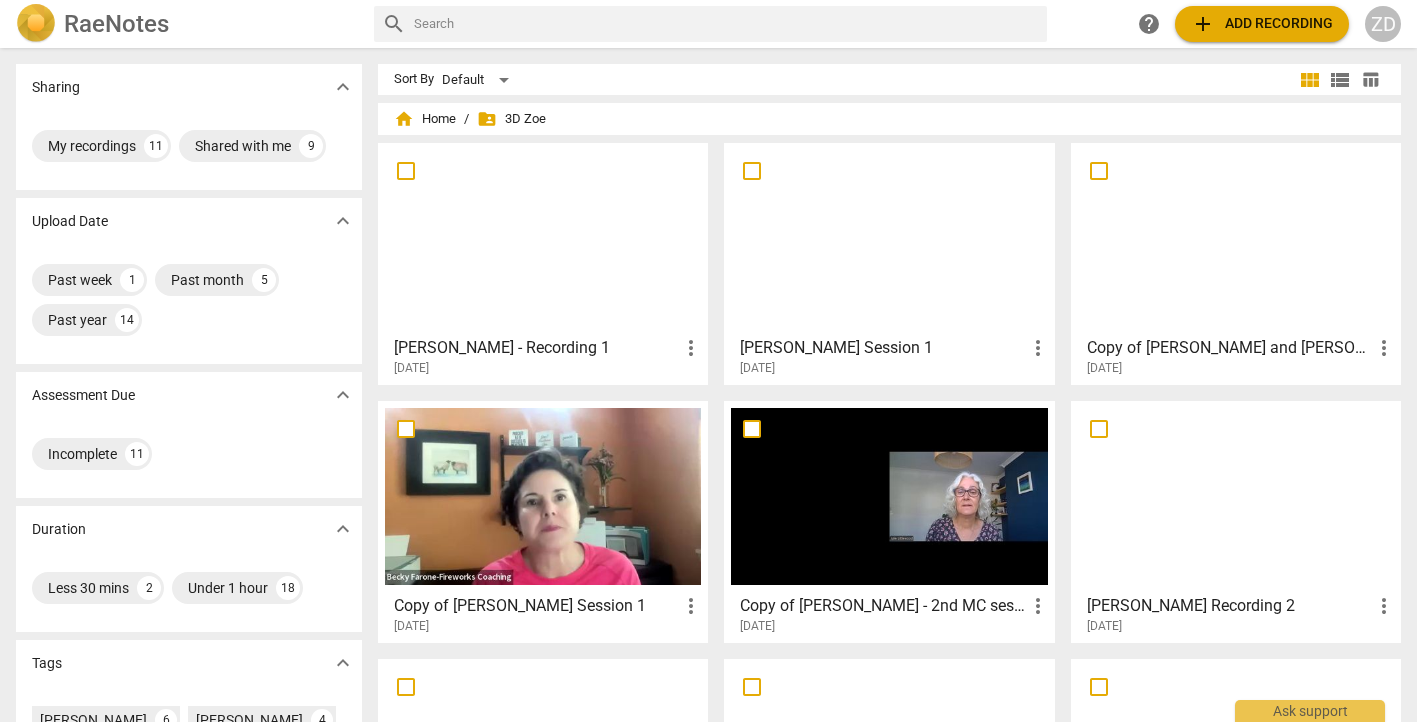 scroll, scrollTop: 6, scrollLeft: 0, axis: vertical 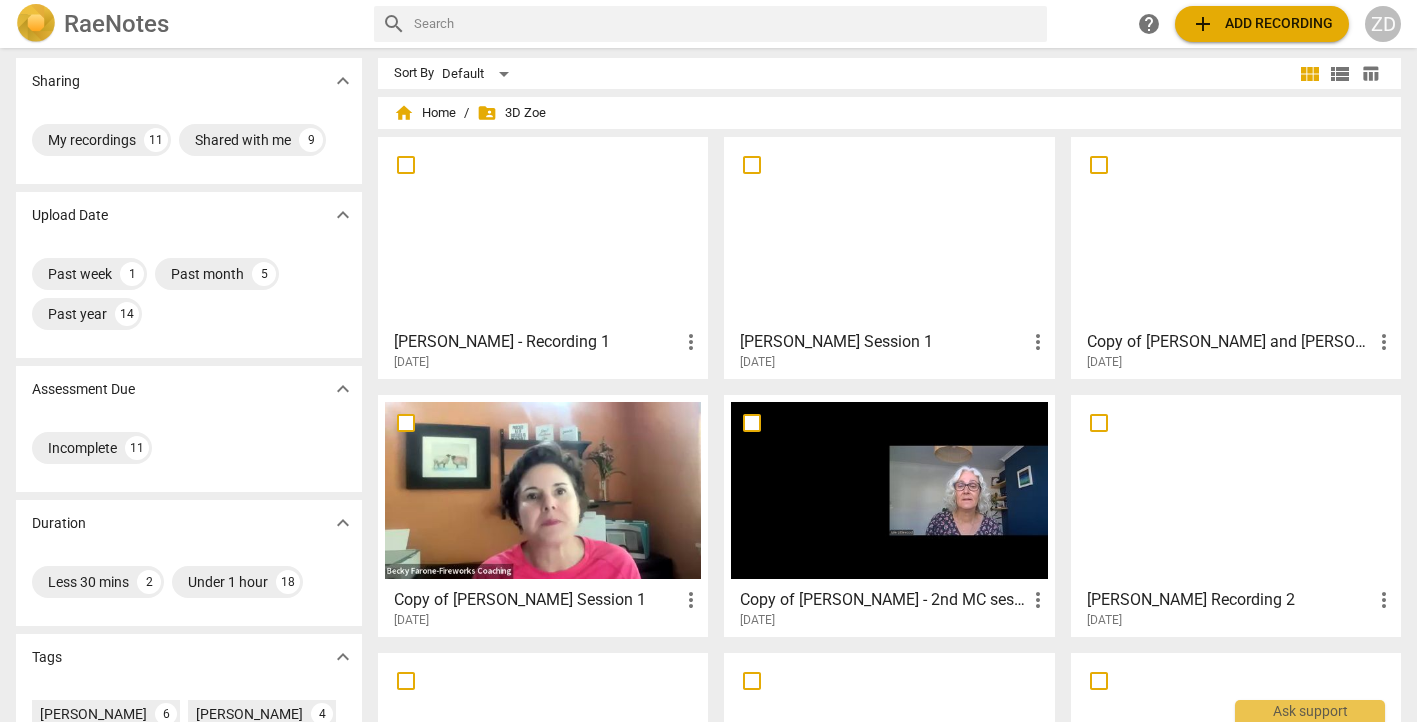 click at bounding box center [889, 232] 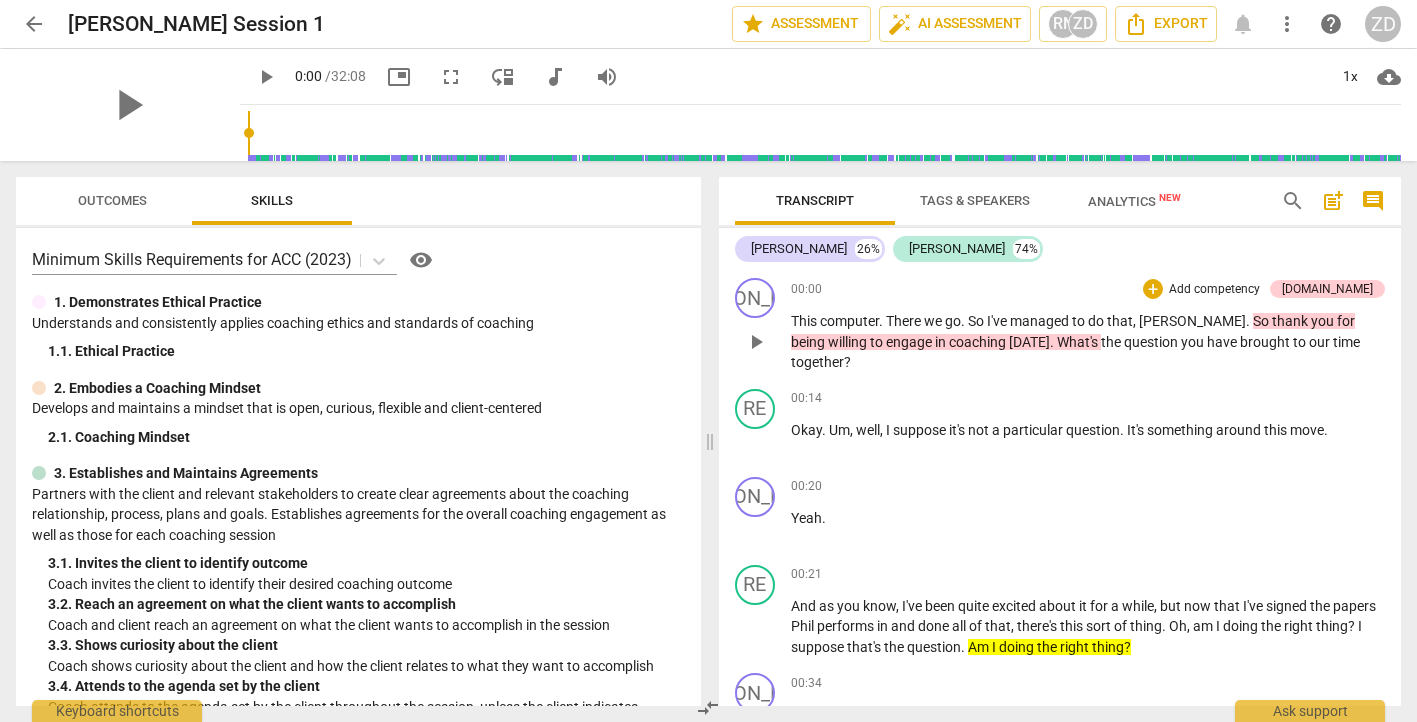 scroll, scrollTop: 4, scrollLeft: 0, axis: vertical 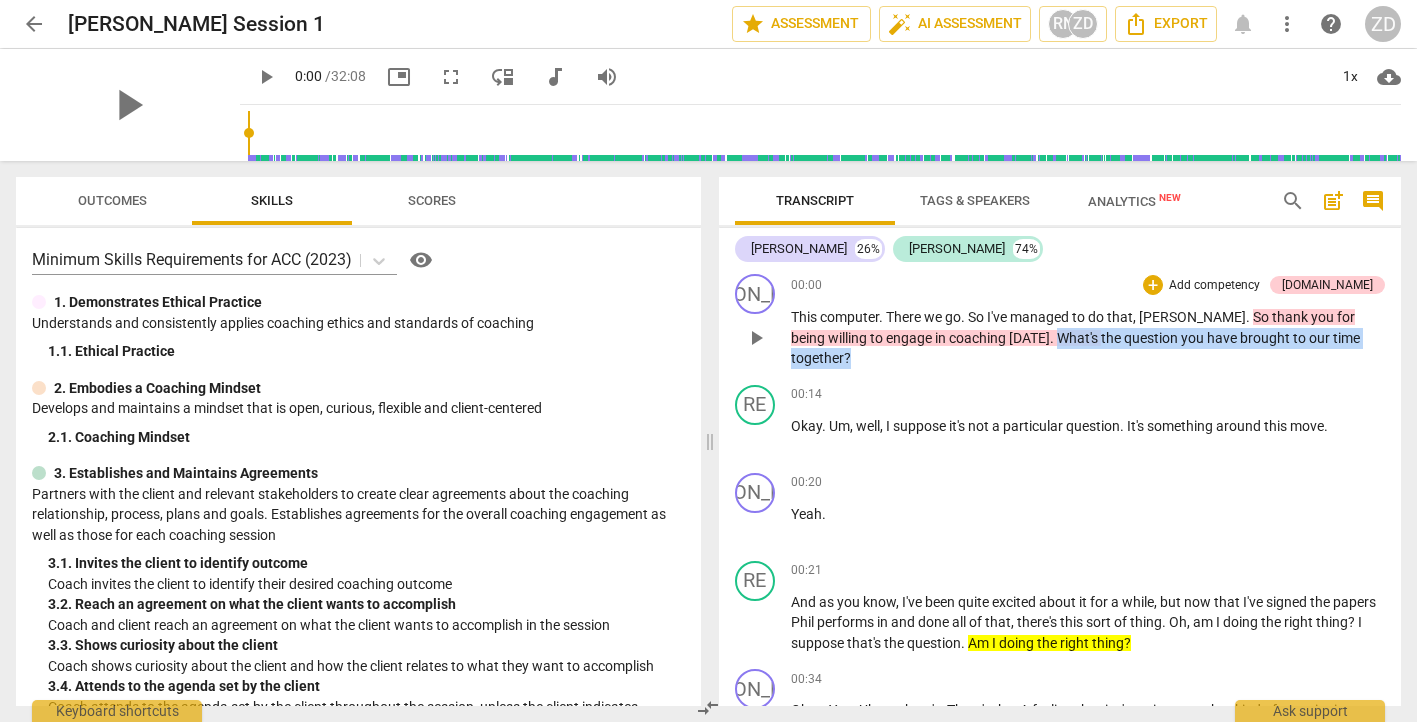 drag, startPoint x: 1324, startPoint y: 340, endPoint x: 957, endPoint y: 342, distance: 367.00546 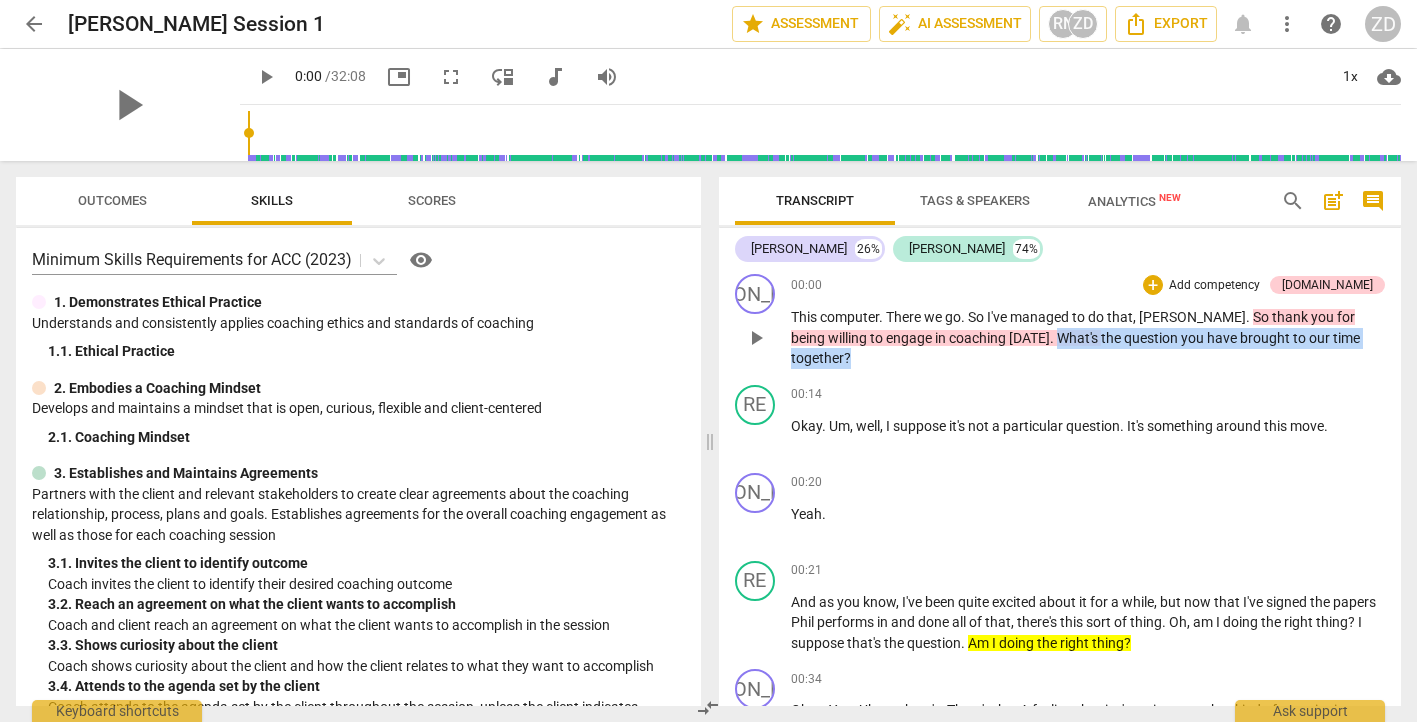 click on "This   computer .   There   we   go .   So   I've   managed   to   do   that ,   [PERSON_NAME] .   So   thank   you   for   being   willing   to   engage   in   coaching   [DATE] .   What's   the   question   you   have   brought   to   our   time   together ?" at bounding box center [1088, 338] 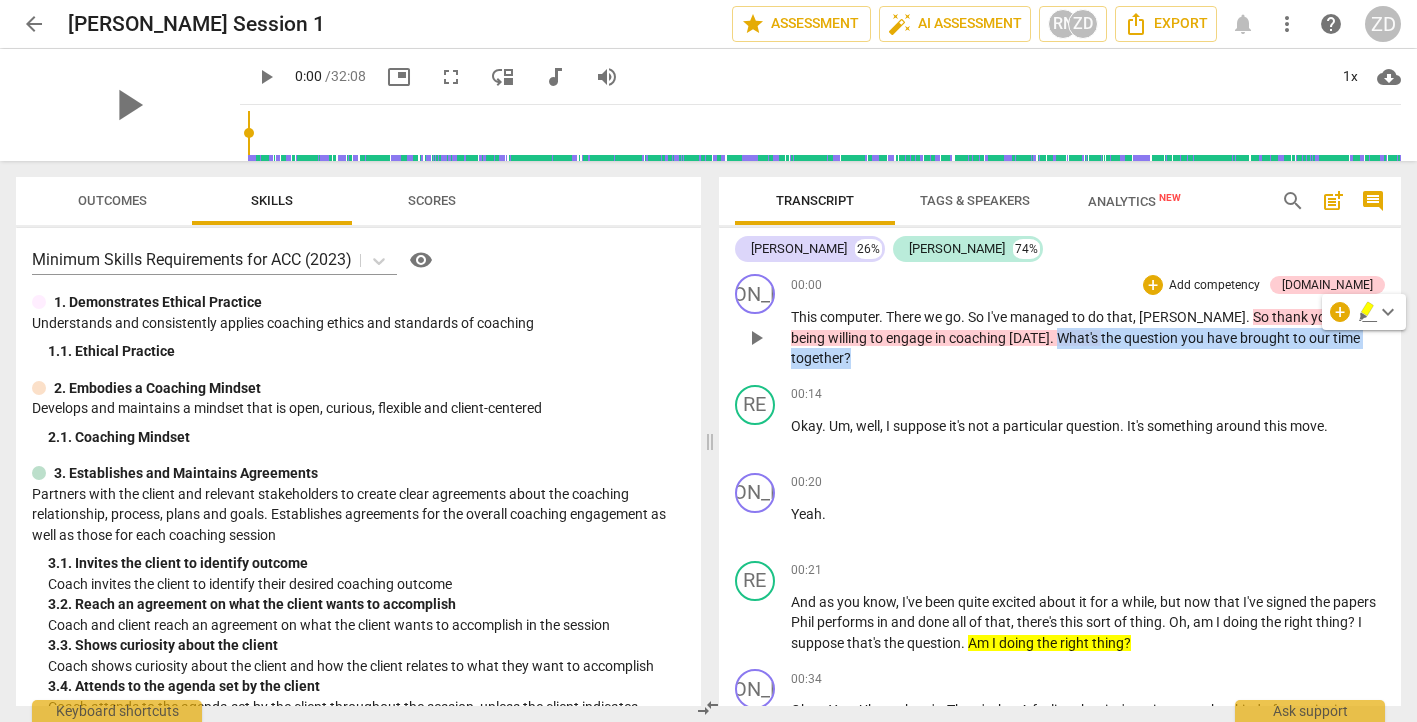 click on "Add competency" at bounding box center [1214, 286] 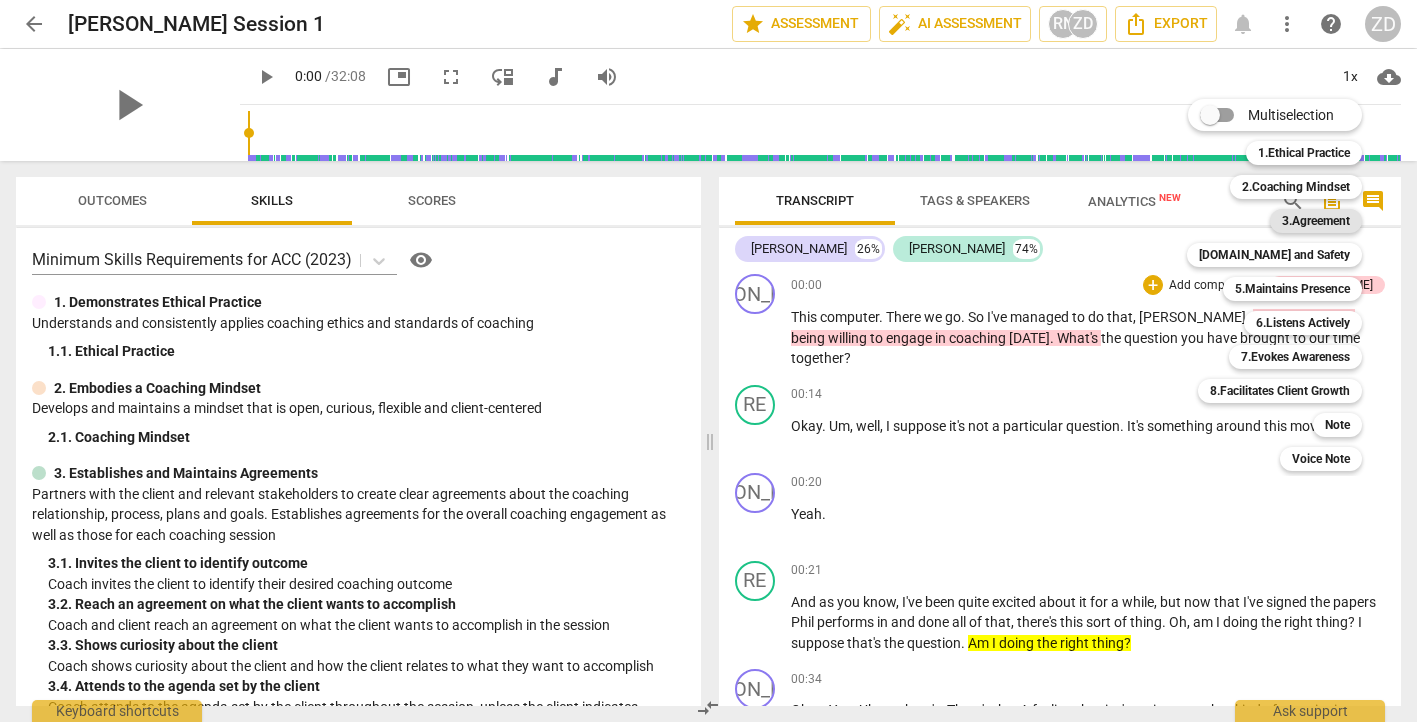click on "3.Agreement" at bounding box center (1316, 221) 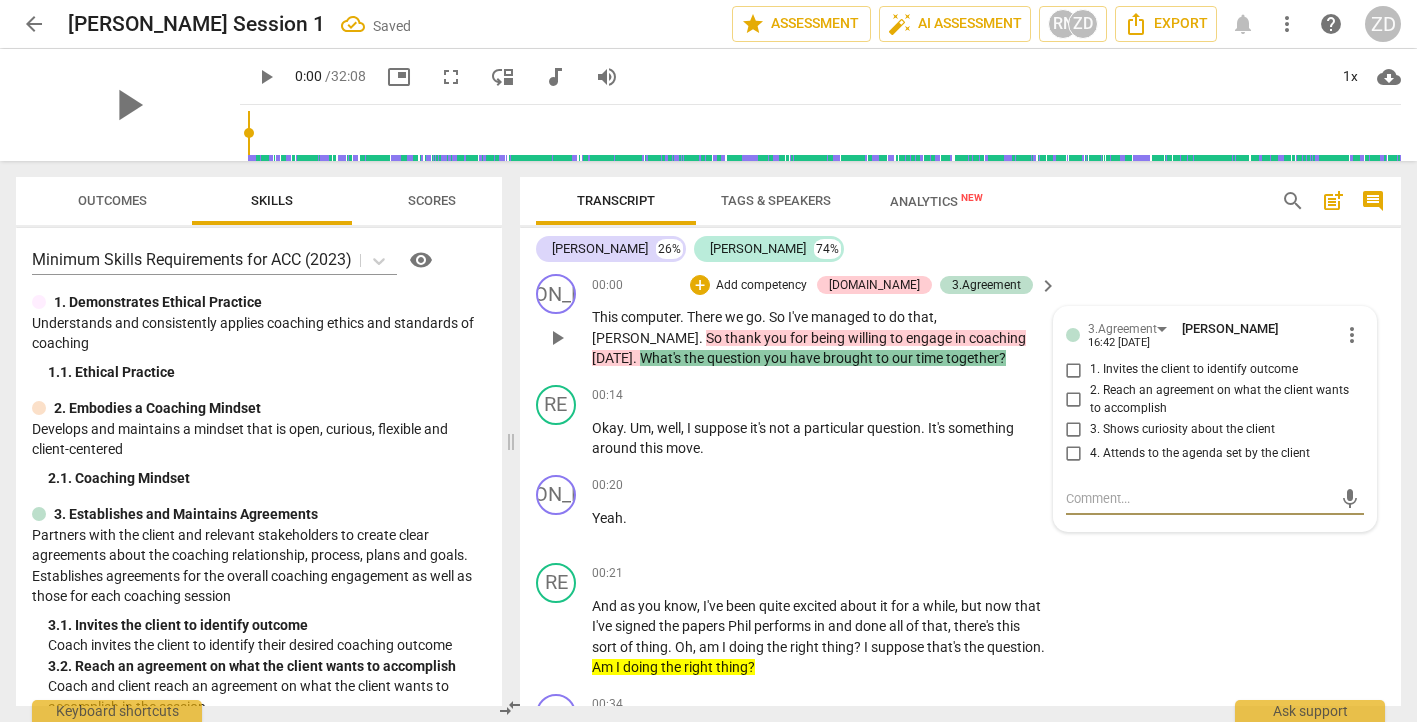 click on "2. Reach an agreement on what the client wants to accomplish" at bounding box center [1074, 400] 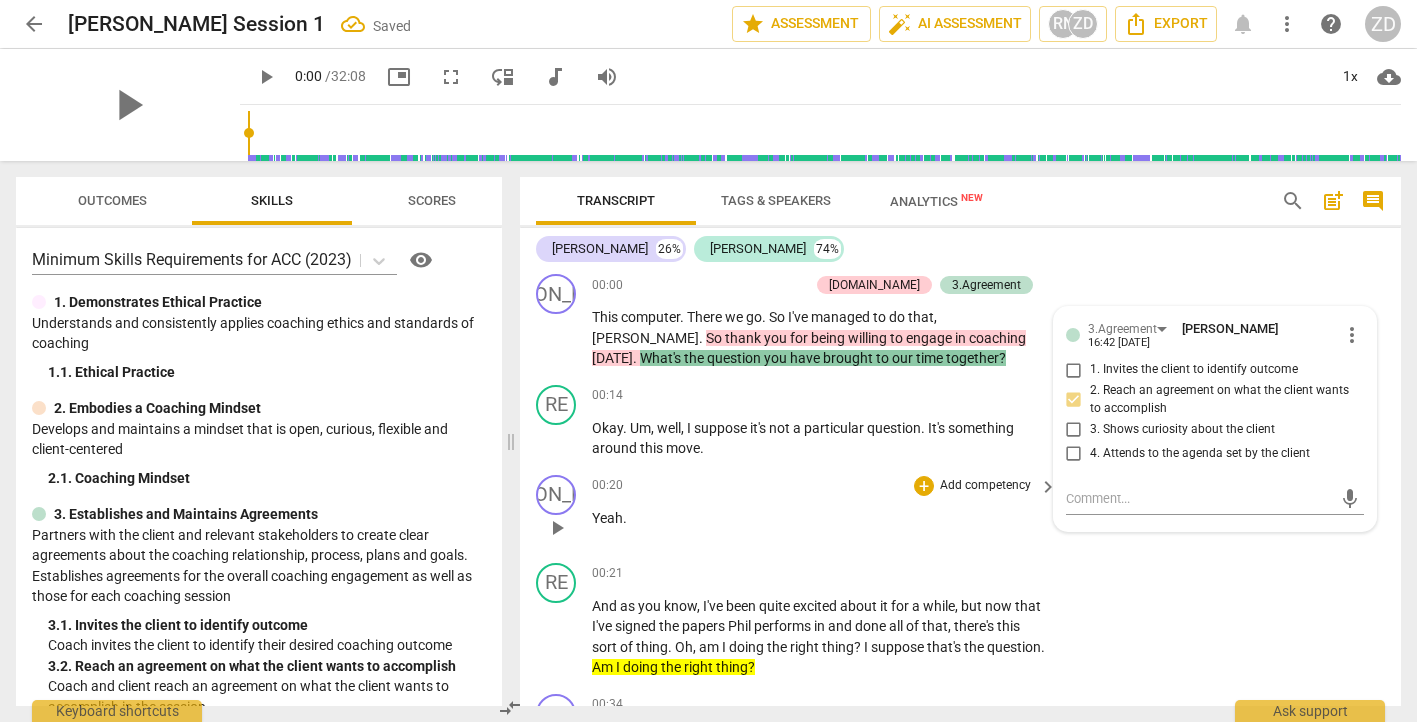 click on "JO play_arrow pause 00:20 + Add competency keyboard_arrow_right Yeah ." at bounding box center (960, 511) 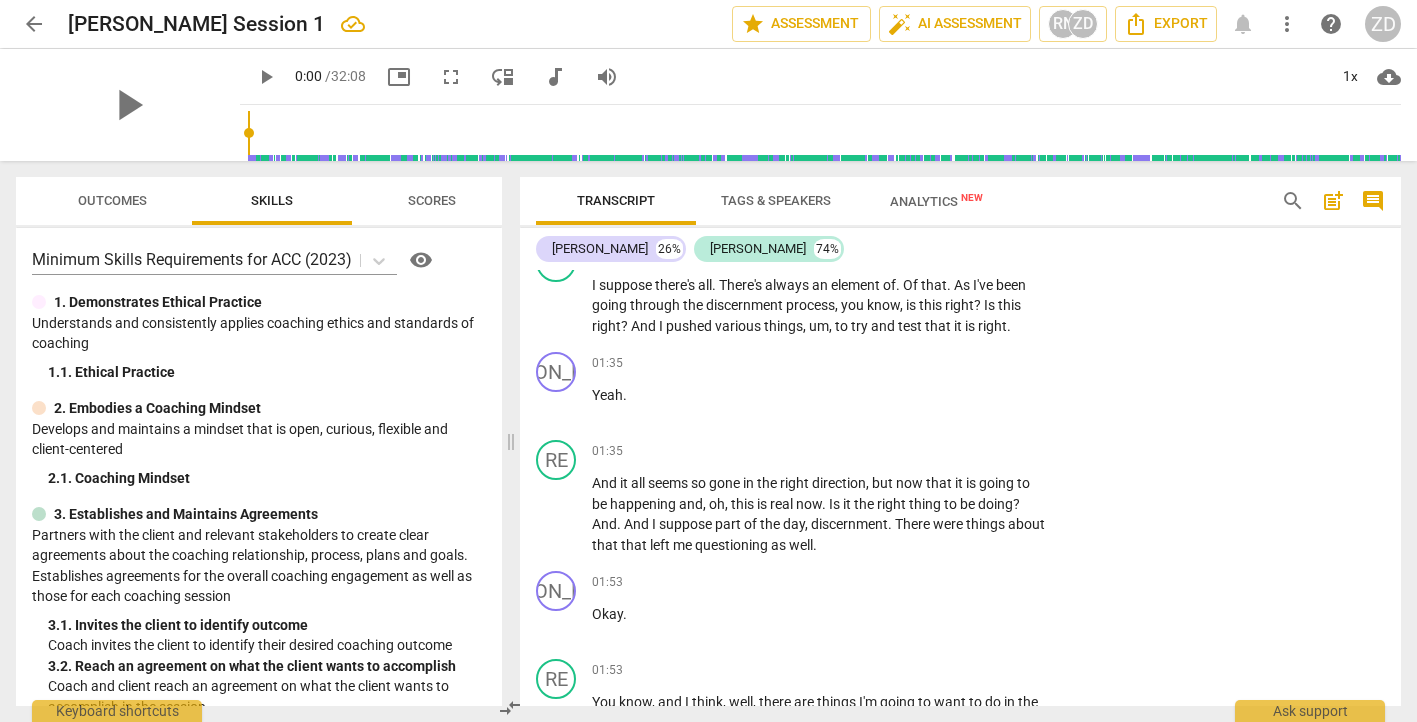 scroll, scrollTop: 1084, scrollLeft: 0, axis: vertical 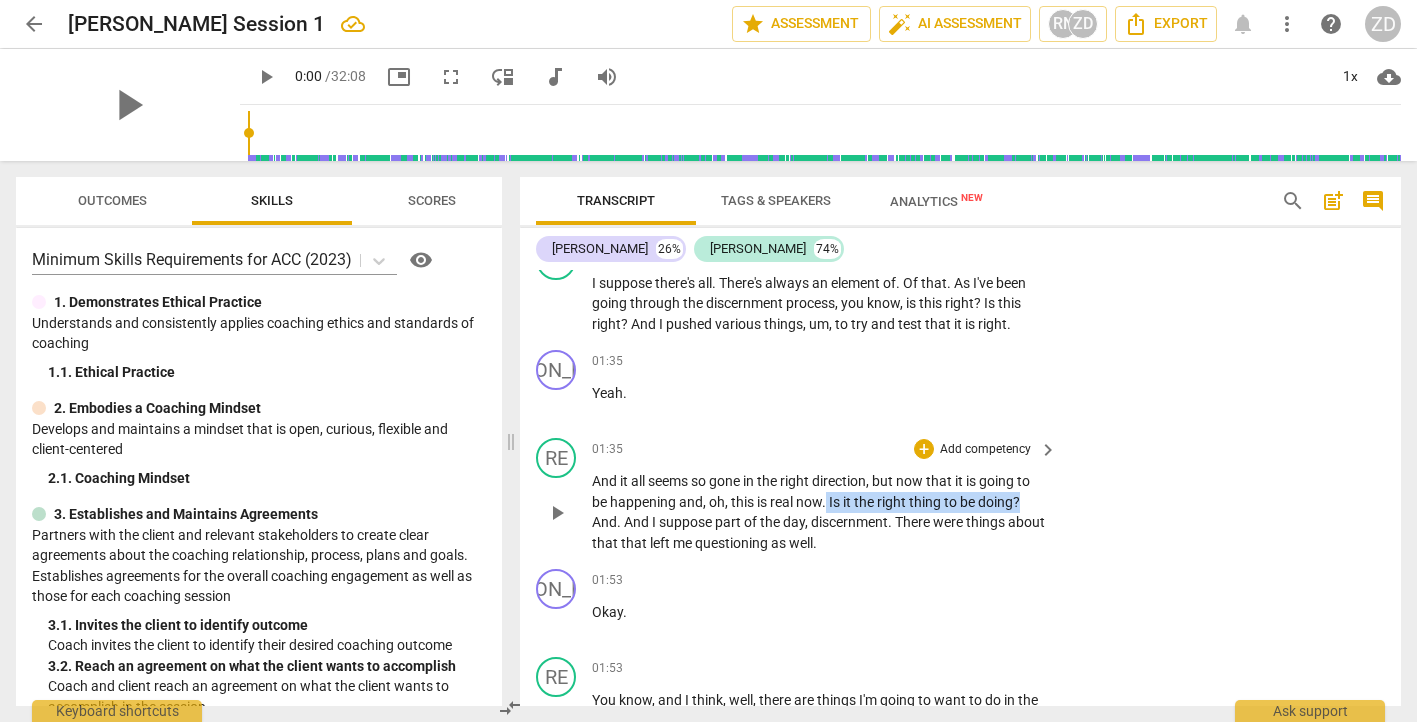 drag, startPoint x: 1029, startPoint y: 500, endPoint x: 828, endPoint y: 502, distance: 201.00995 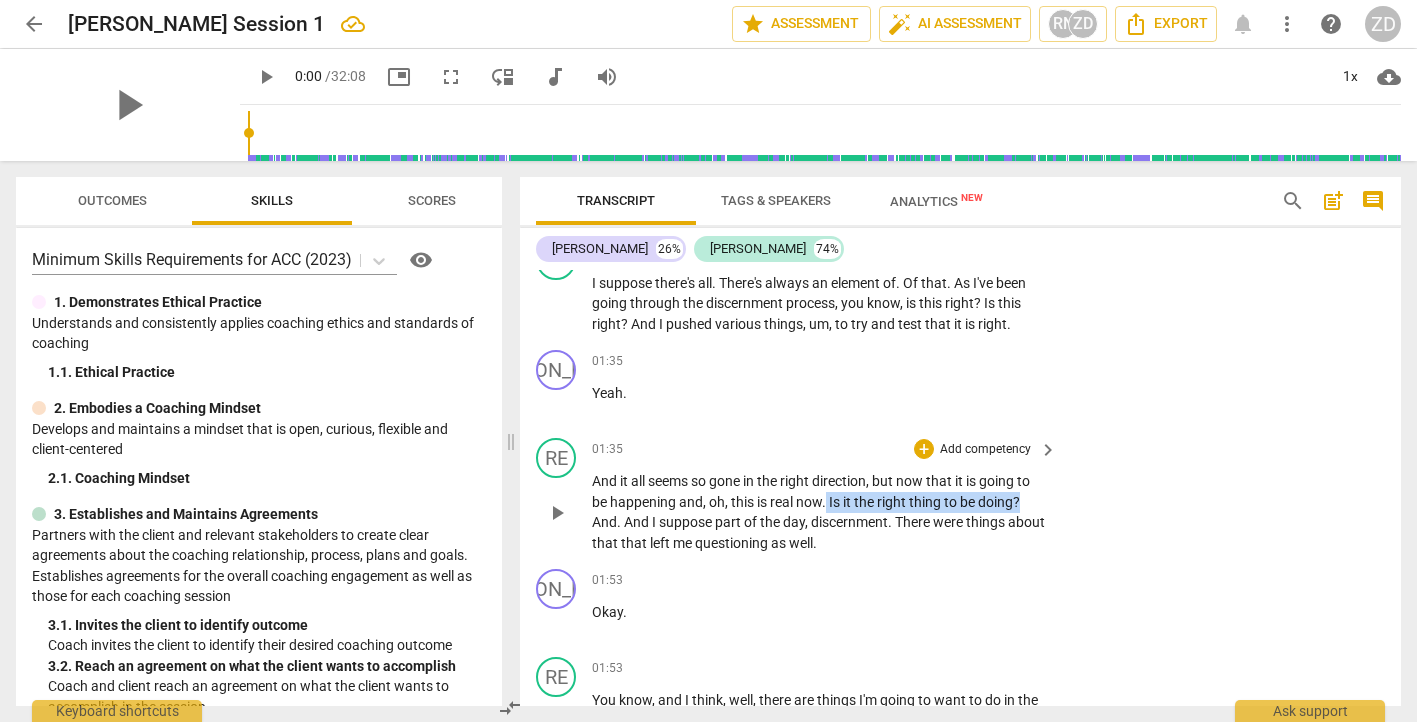 click on "And   it   all   seems   so   gone   in   the   right   direction ,   but   now   that   it   is   going   to   be   happening   and ,   oh ,   this   is   real   now .   Is   it   the   right   thing   to   be   doing ?   And .   And   I   suppose   part   of   the   day ,   discernment .   There   were   things   about   that   that   left   me   questioning   as   well ." at bounding box center (819, 512) 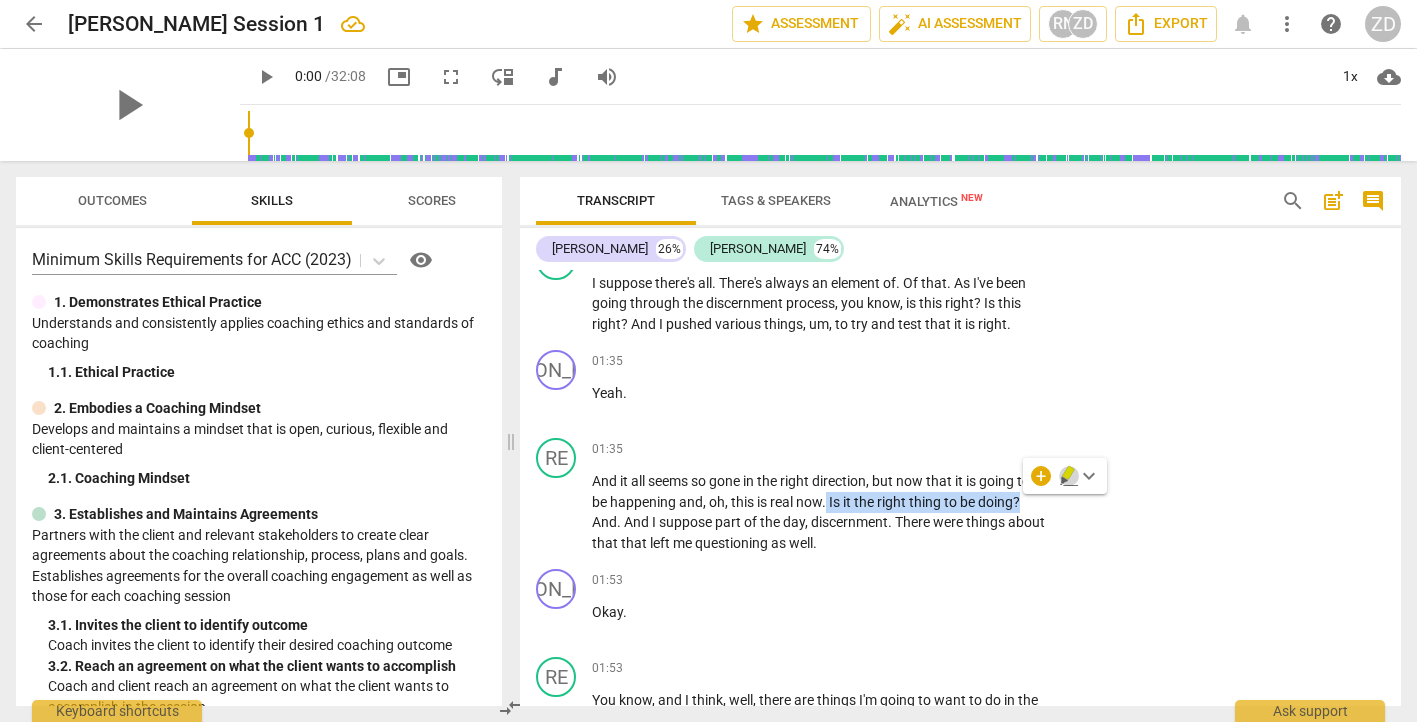 click 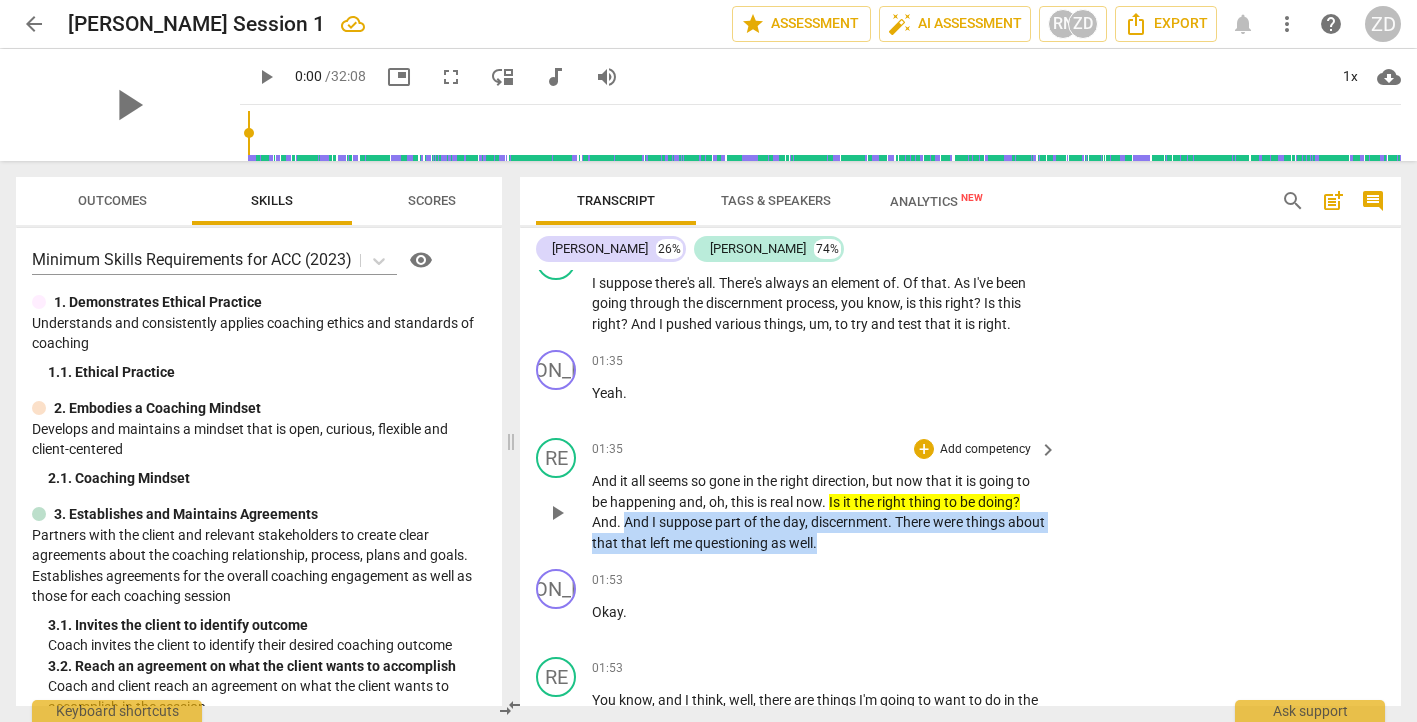 drag, startPoint x: 879, startPoint y: 548, endPoint x: 627, endPoint y: 521, distance: 253.4423 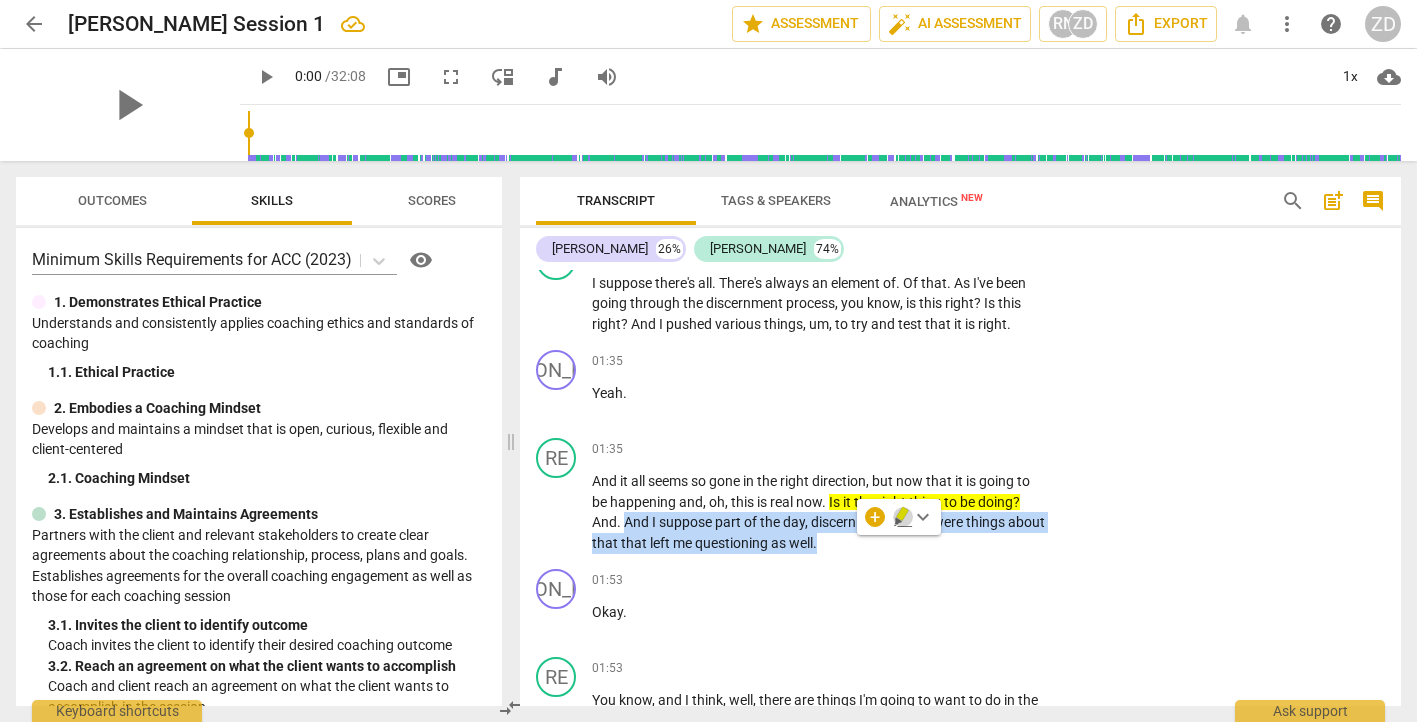 click 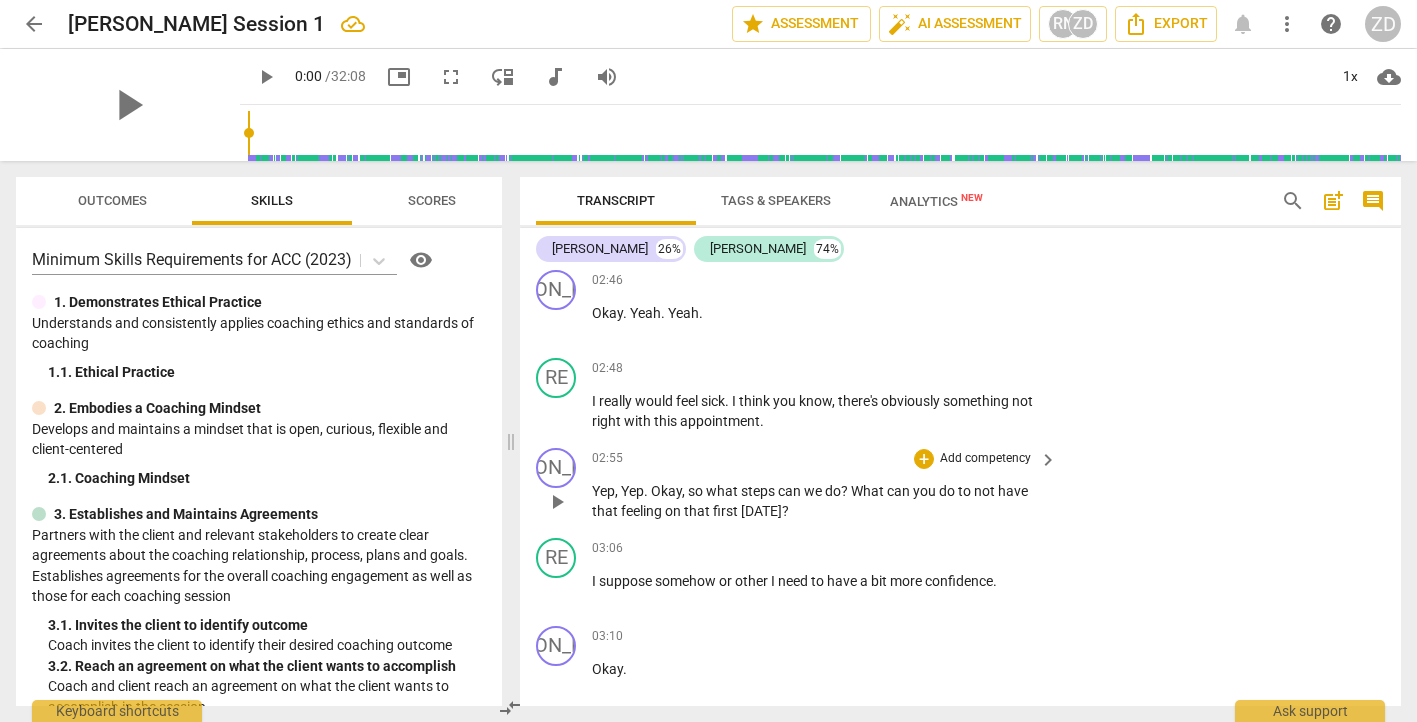 scroll, scrollTop: 2334, scrollLeft: 0, axis: vertical 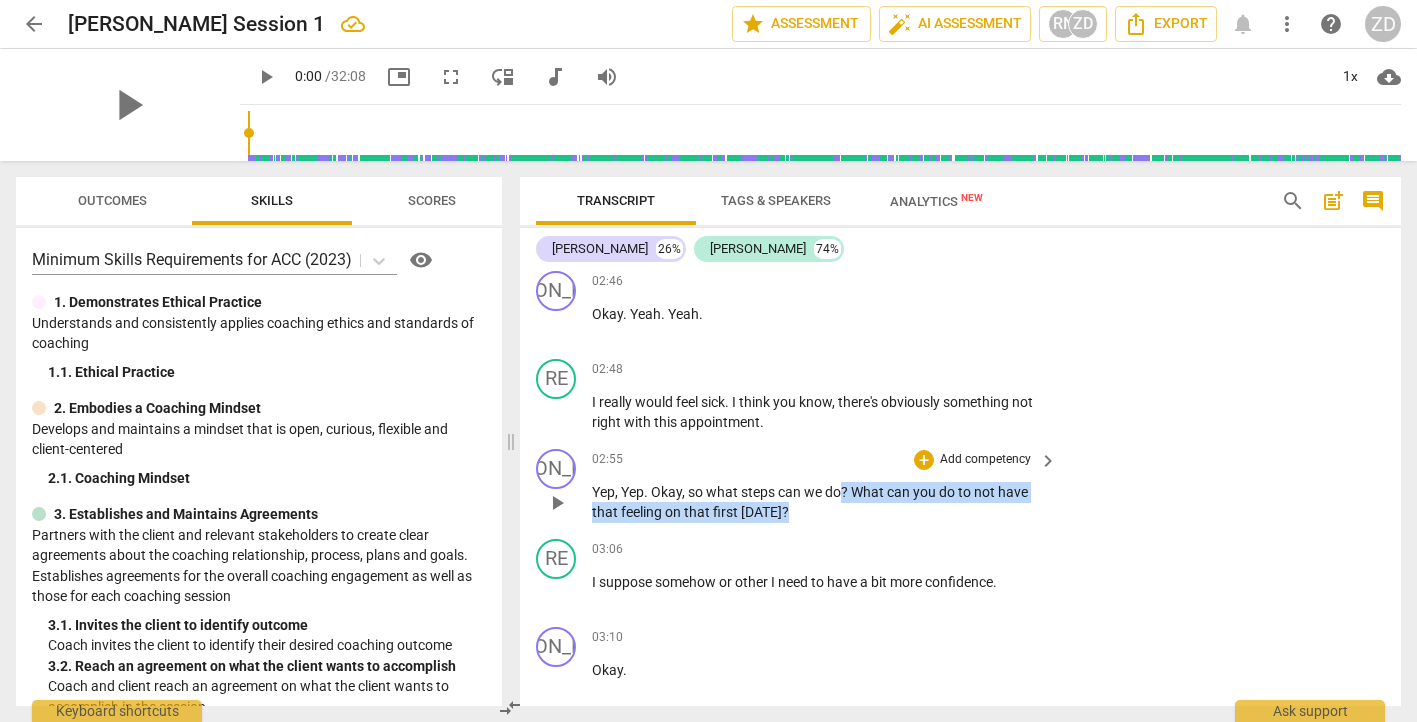 drag, startPoint x: 807, startPoint y: 536, endPoint x: 844, endPoint y: 507, distance: 47.010635 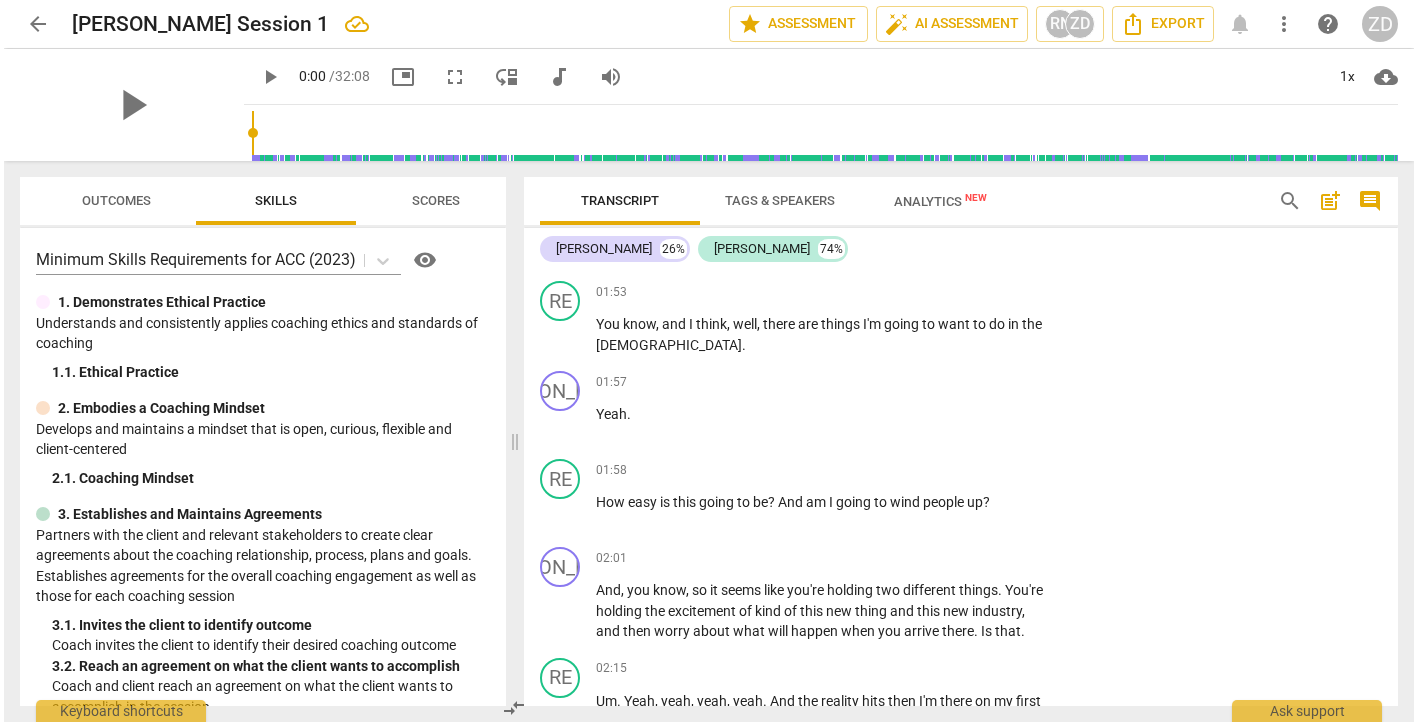 scroll, scrollTop: 1481, scrollLeft: 0, axis: vertical 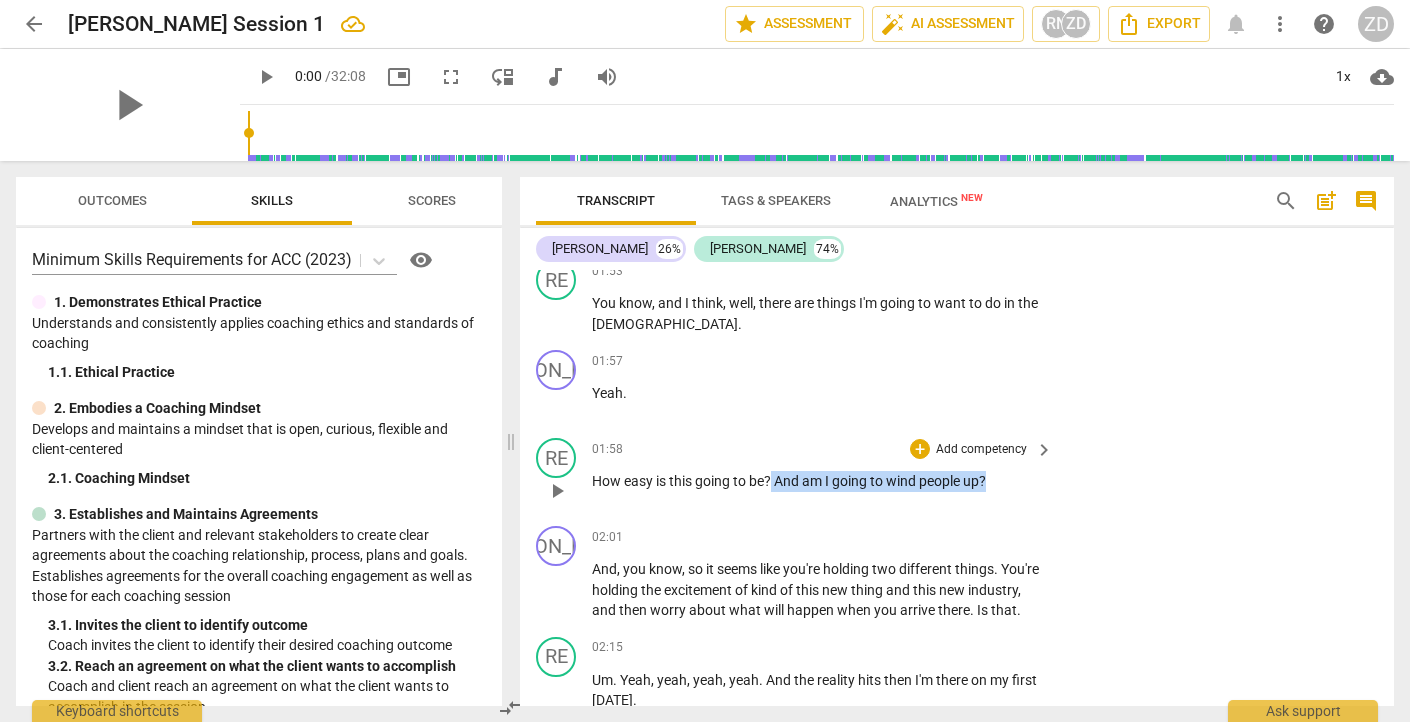 drag, startPoint x: 998, startPoint y: 486, endPoint x: 774, endPoint y: 479, distance: 224.10934 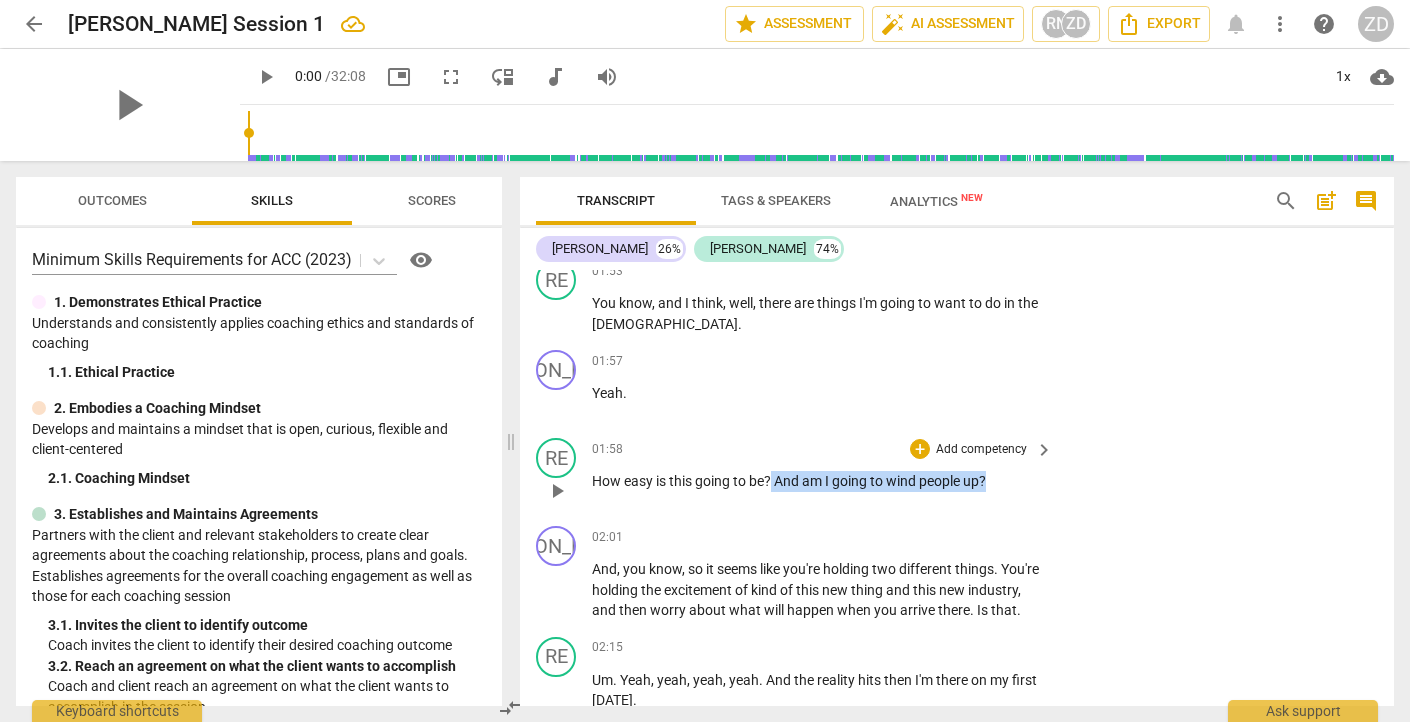 click on "How   easy   is   this   going   to   be ?   And   am   I   going   to   wind   people   up ?" at bounding box center [817, 481] 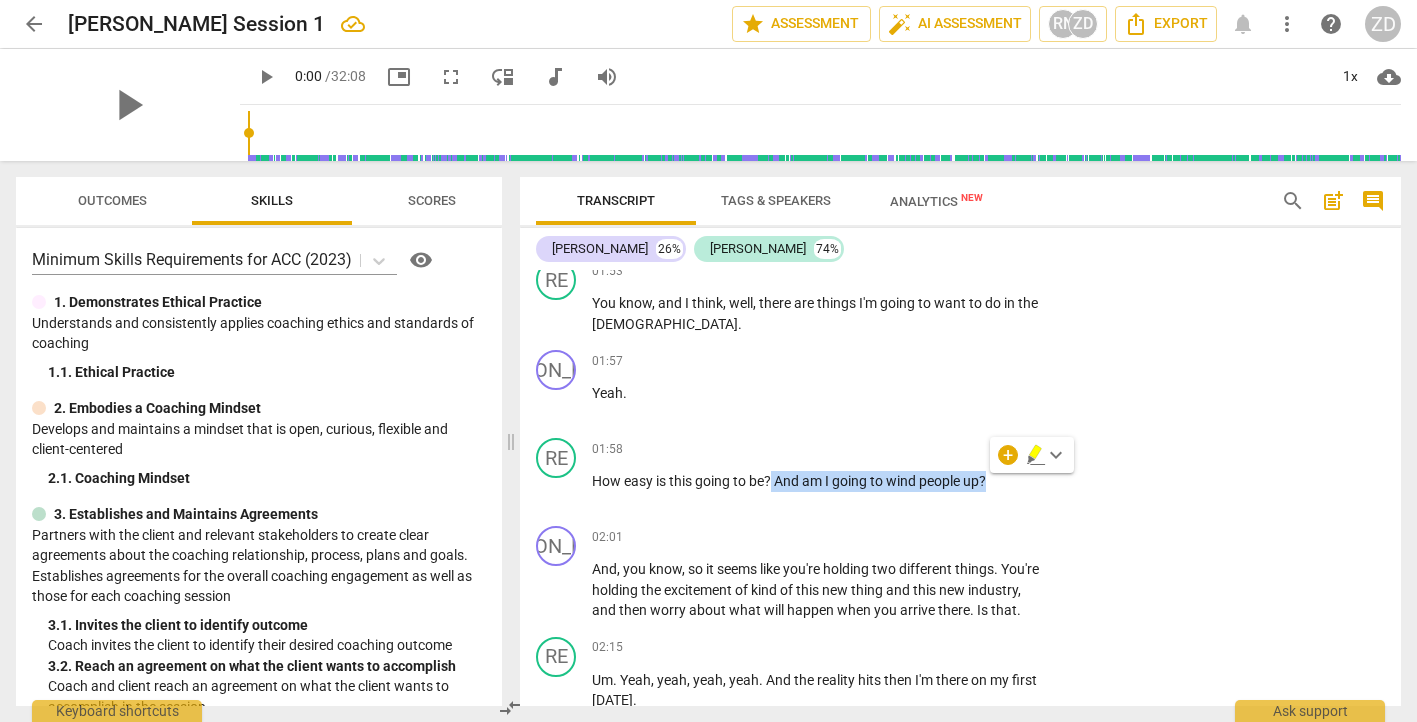 click 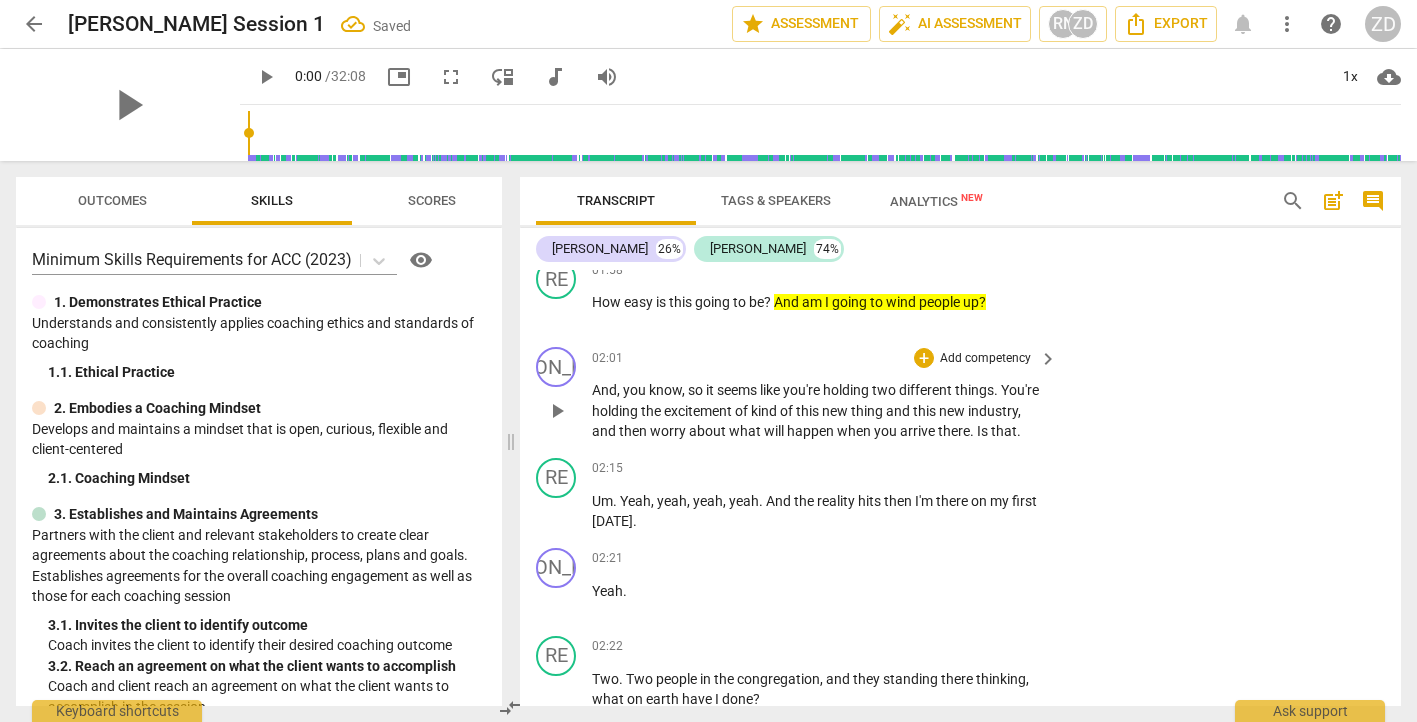 scroll, scrollTop: 1661, scrollLeft: 0, axis: vertical 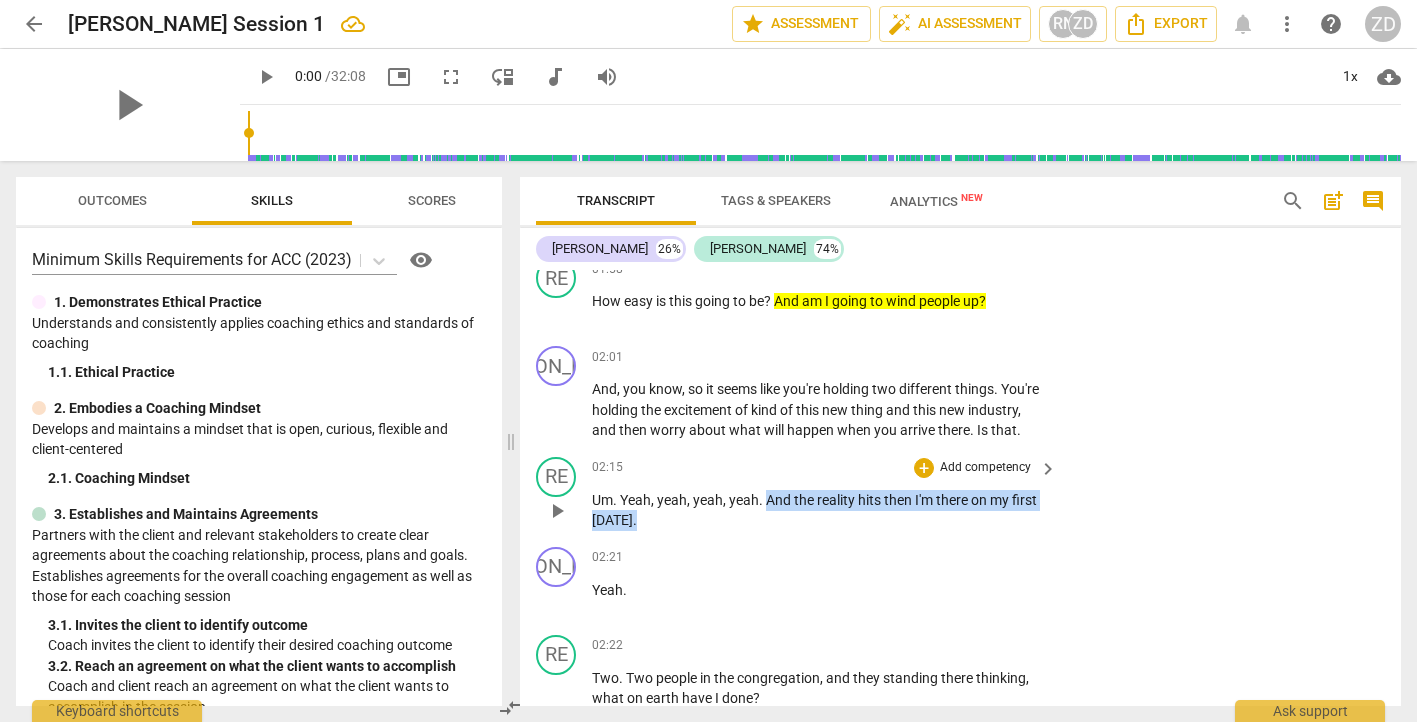 drag, startPoint x: 766, startPoint y: 521, endPoint x: 798, endPoint y: 532, distance: 33.83785 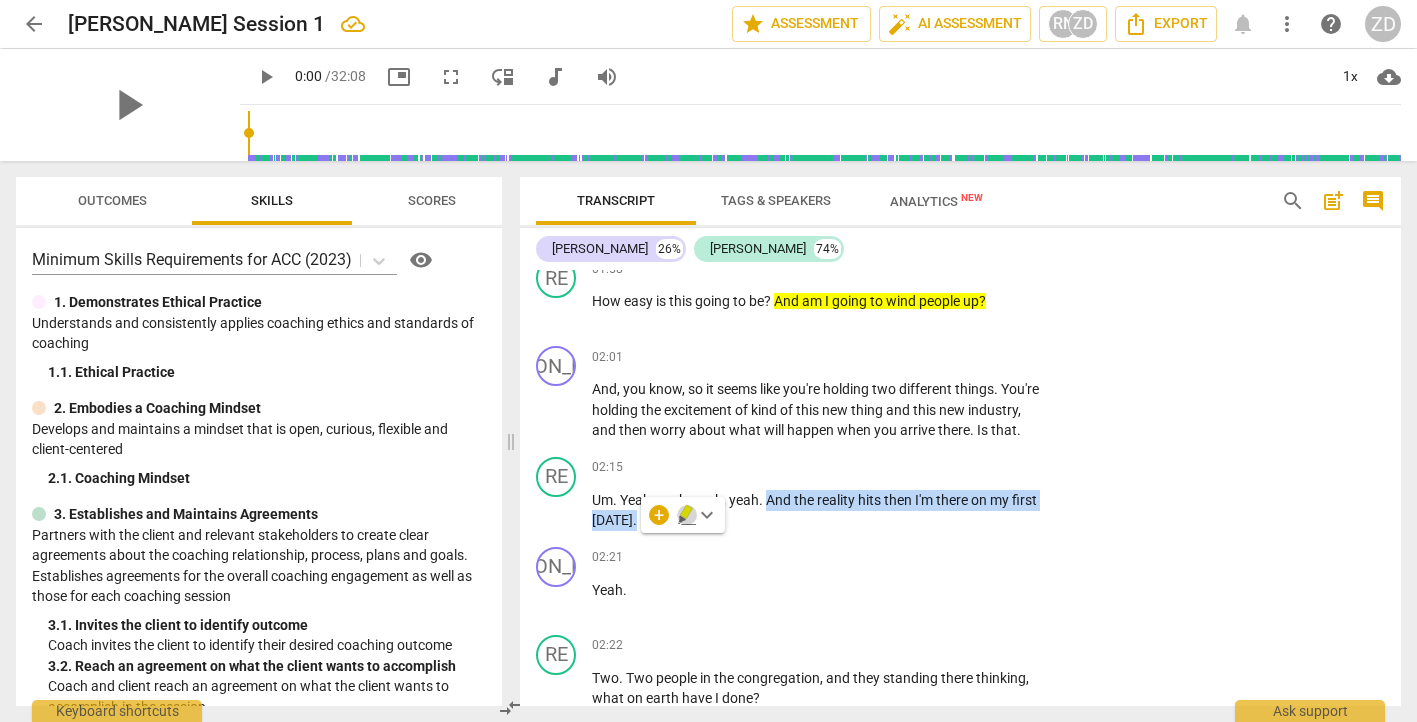 click 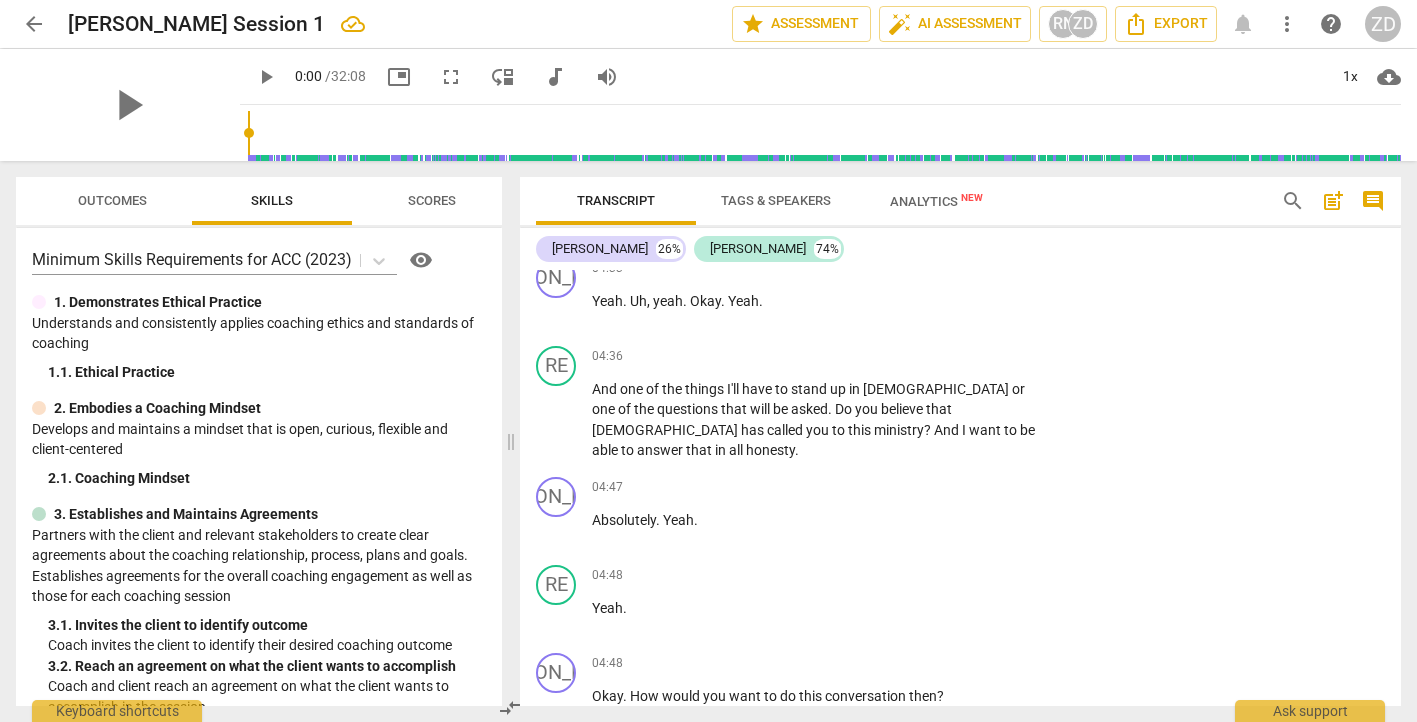 scroll, scrollTop: 3575, scrollLeft: 0, axis: vertical 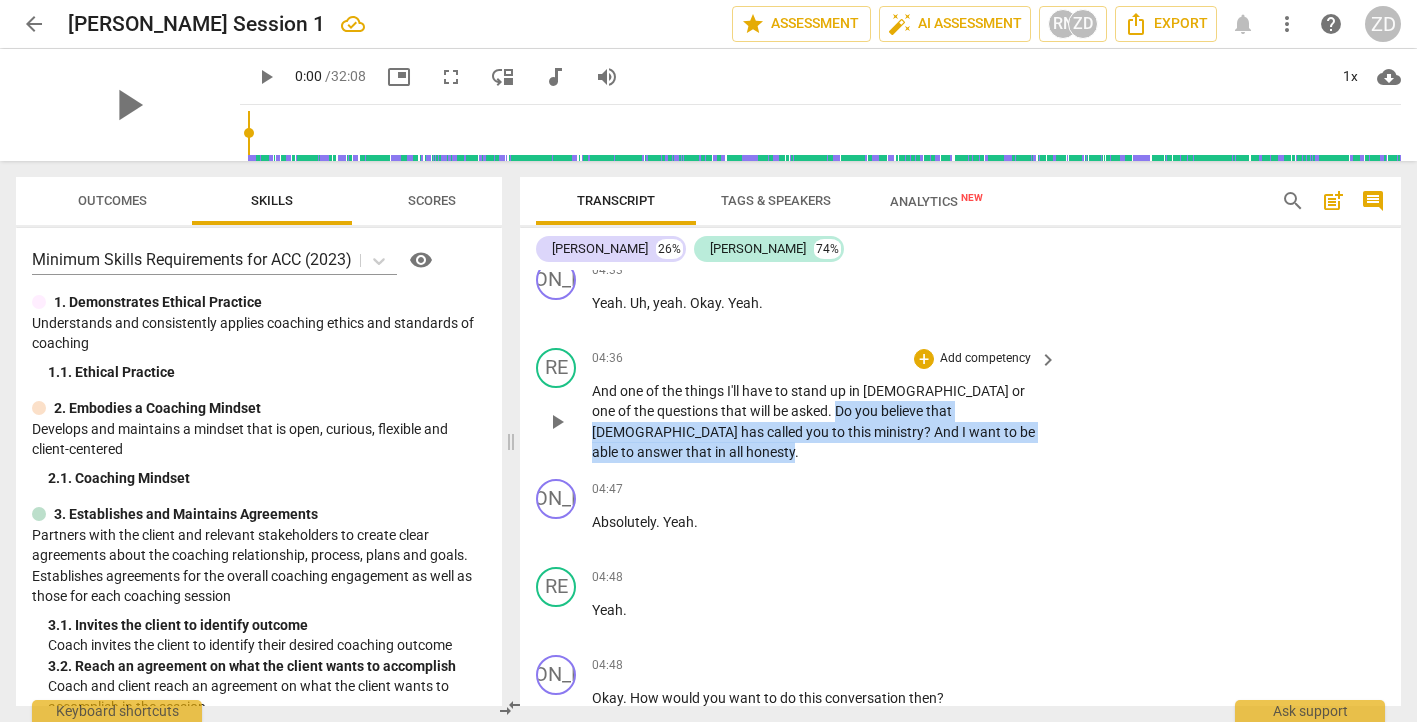 drag, startPoint x: 773, startPoint y: 430, endPoint x: 986, endPoint y: 453, distance: 214.23819 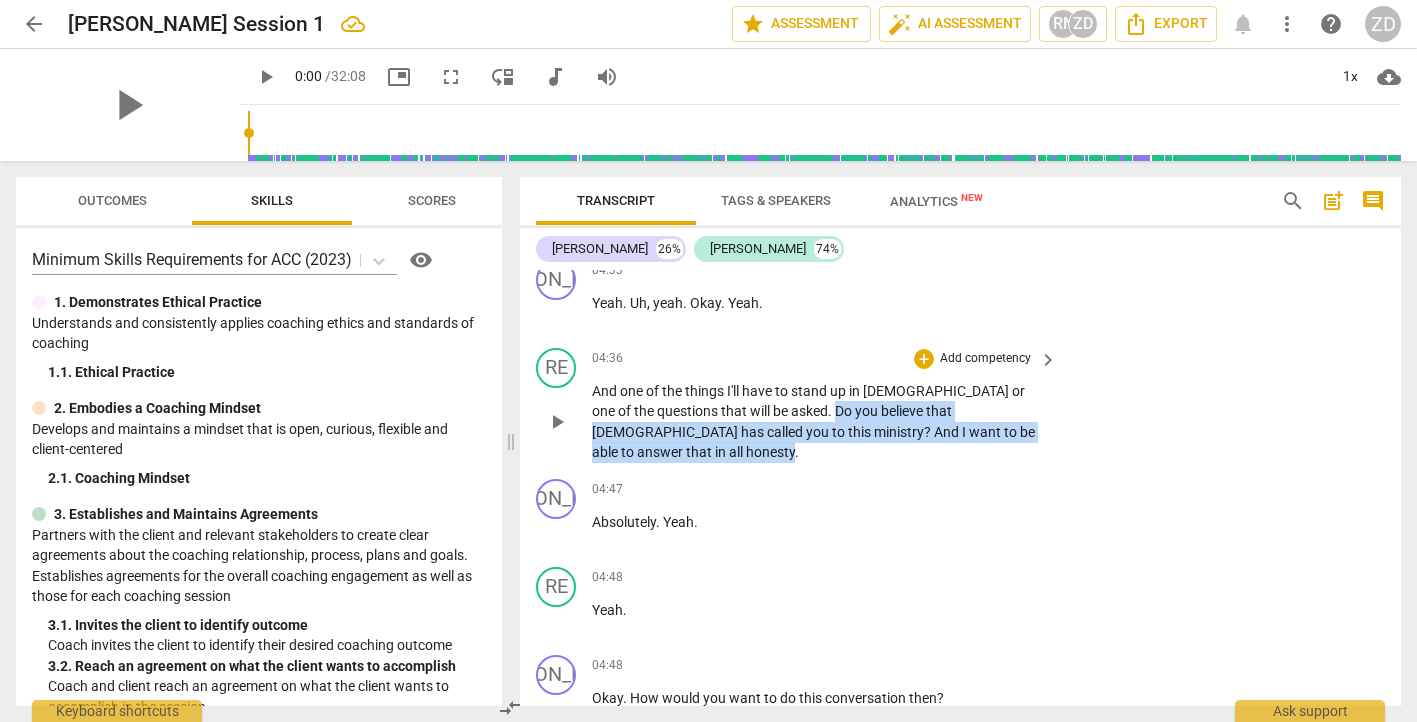 click on "And   one   of   the   things   I'll   have   to   stand   up   in   [DEMOGRAPHIC_DATA]   or   one   of   the   questions   that   will   be   asked .   Do   you   believe   that   [DEMOGRAPHIC_DATA]   has   called   you   to   this   ministry ?   And   I   want   to   be   able   to   answer   that   in   all   honesty ." at bounding box center (819, 422) 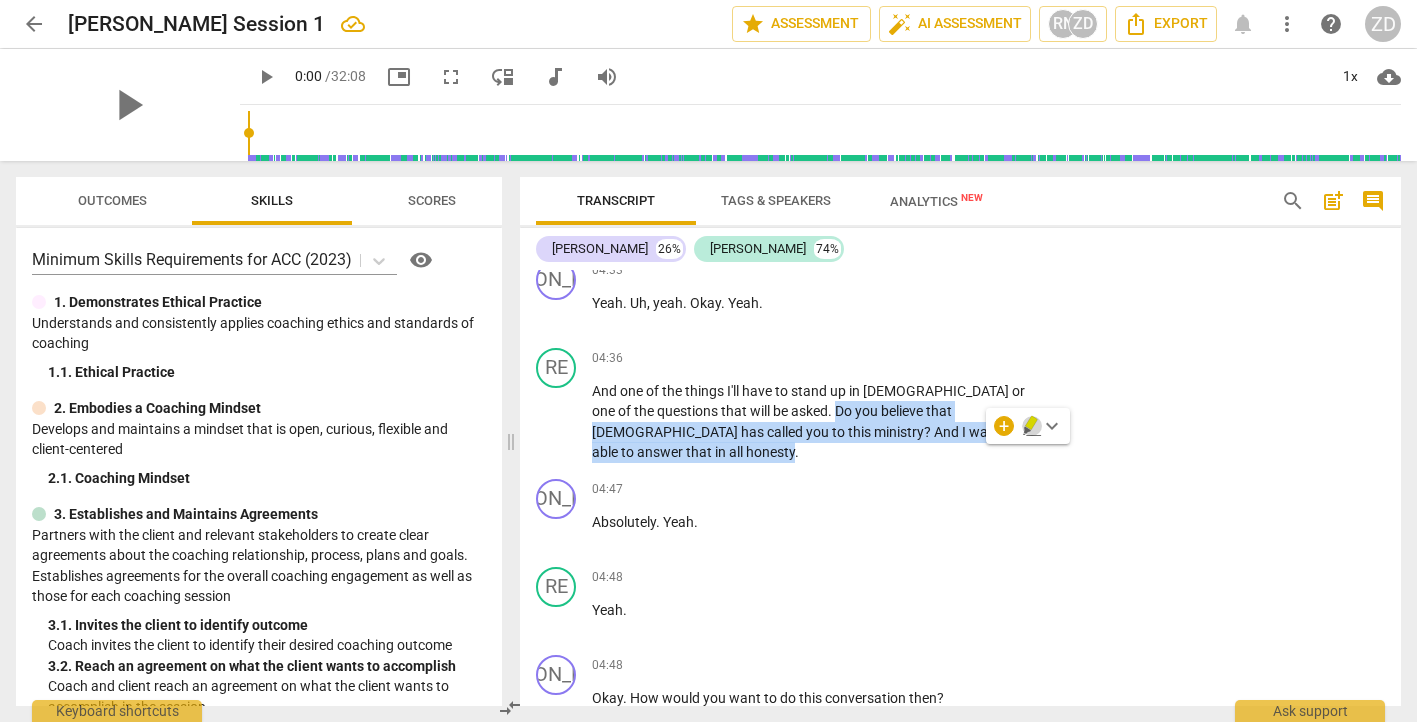click 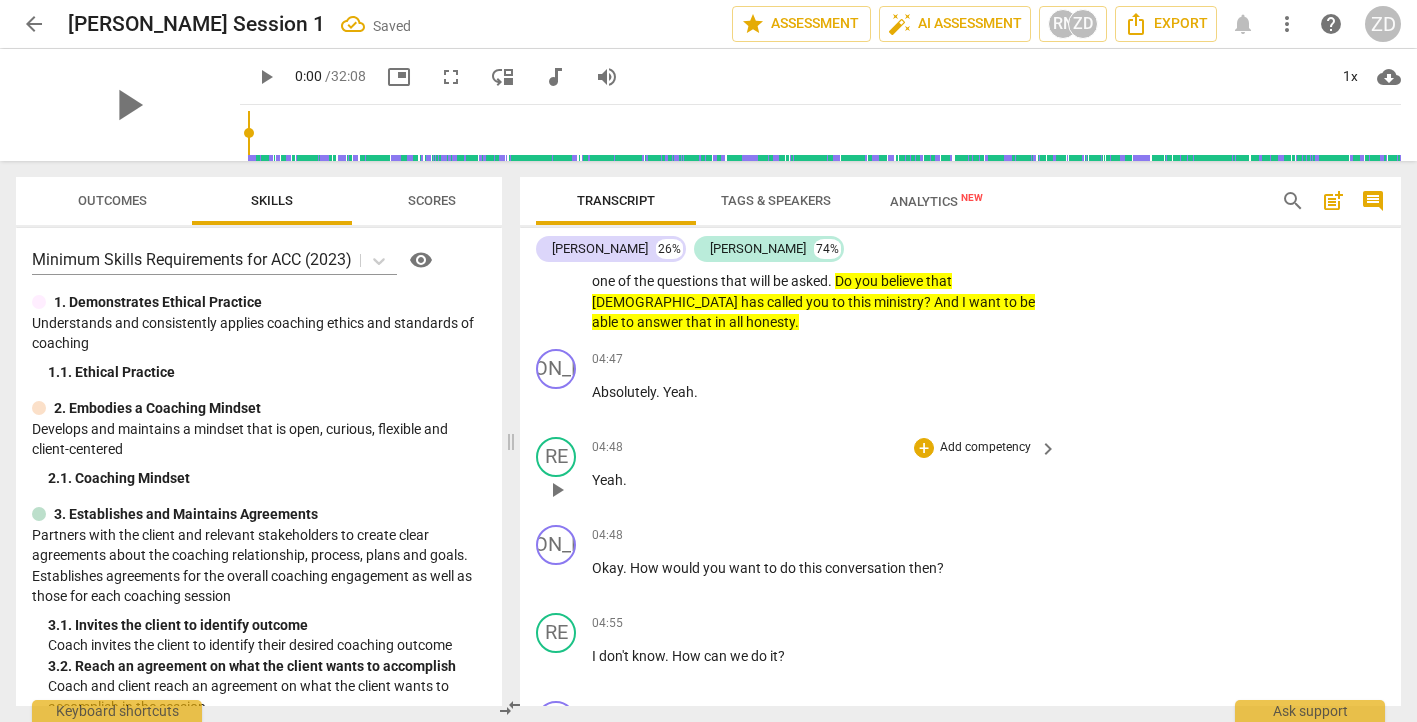 scroll, scrollTop: 3719, scrollLeft: 0, axis: vertical 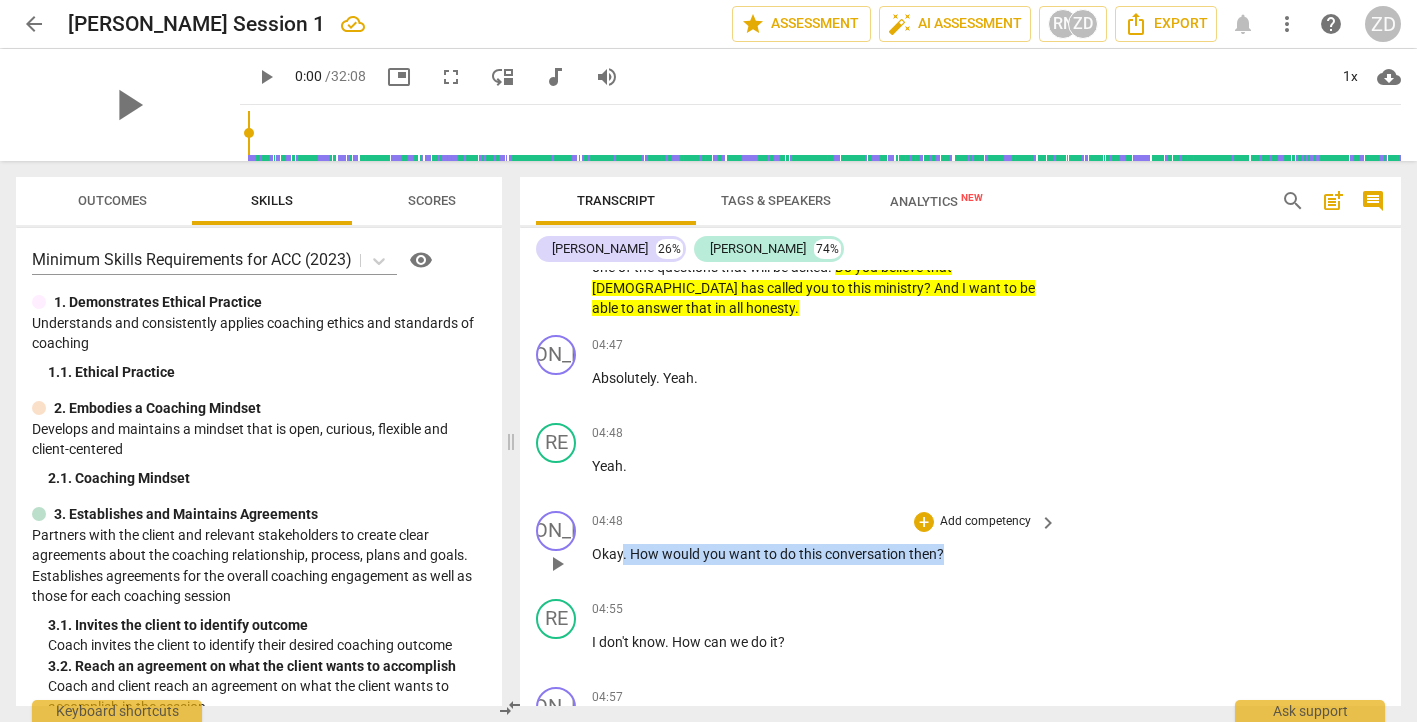 drag, startPoint x: 944, startPoint y: 555, endPoint x: 622, endPoint y: 558, distance: 322.01398 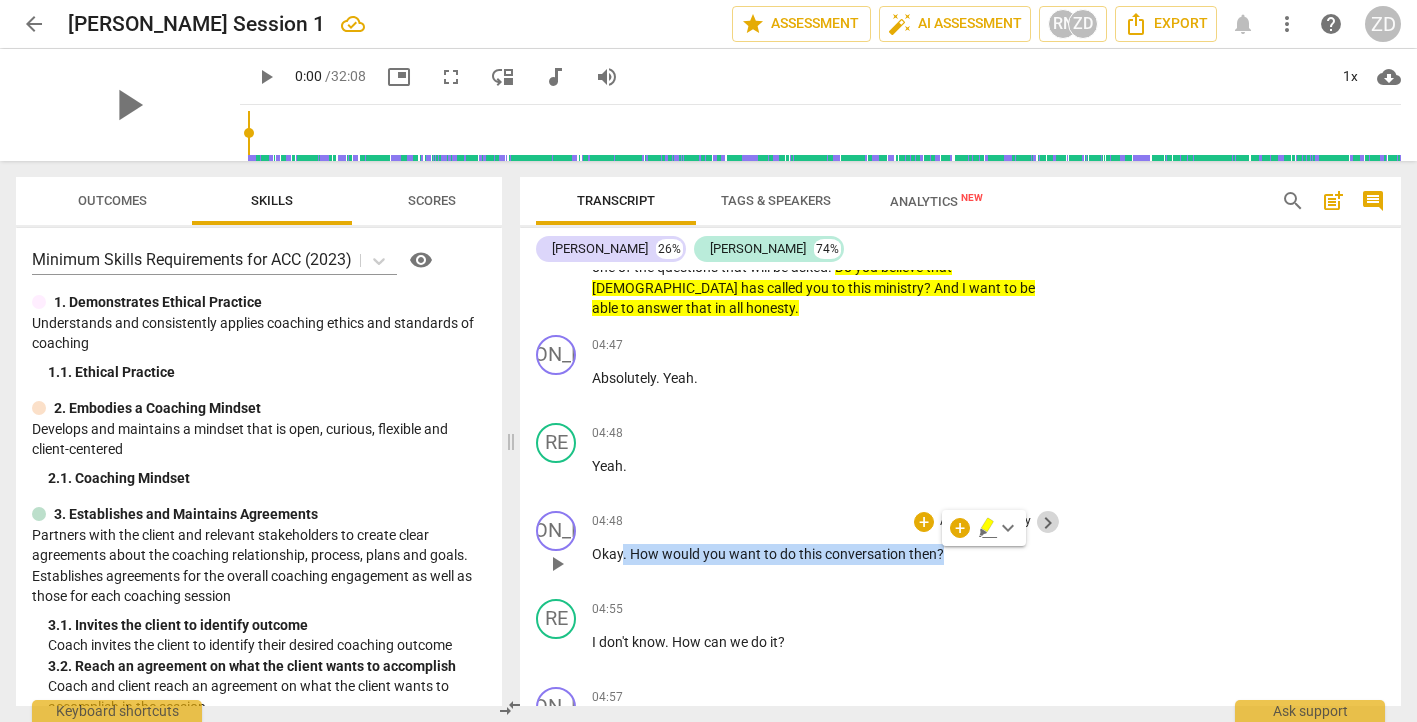 click on "keyboard_arrow_right" at bounding box center [1048, 523] 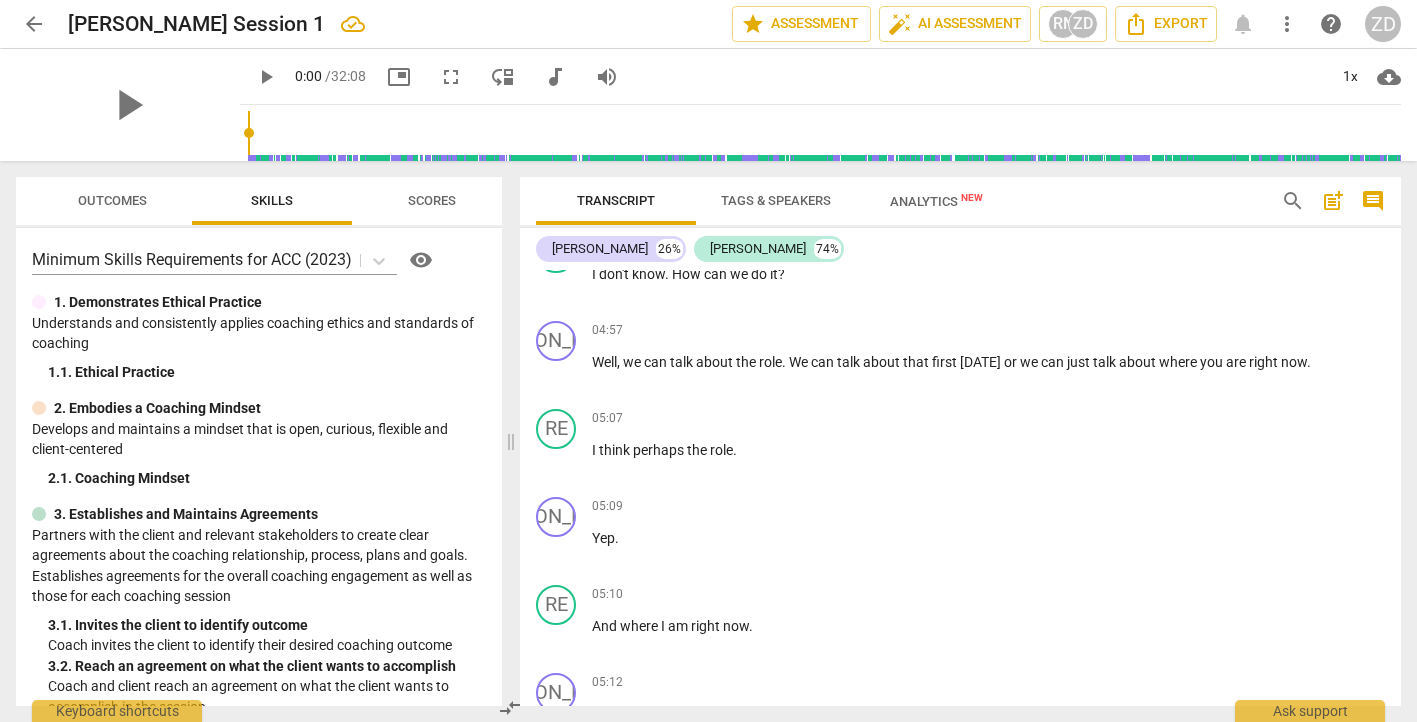 scroll, scrollTop: 3533, scrollLeft: 0, axis: vertical 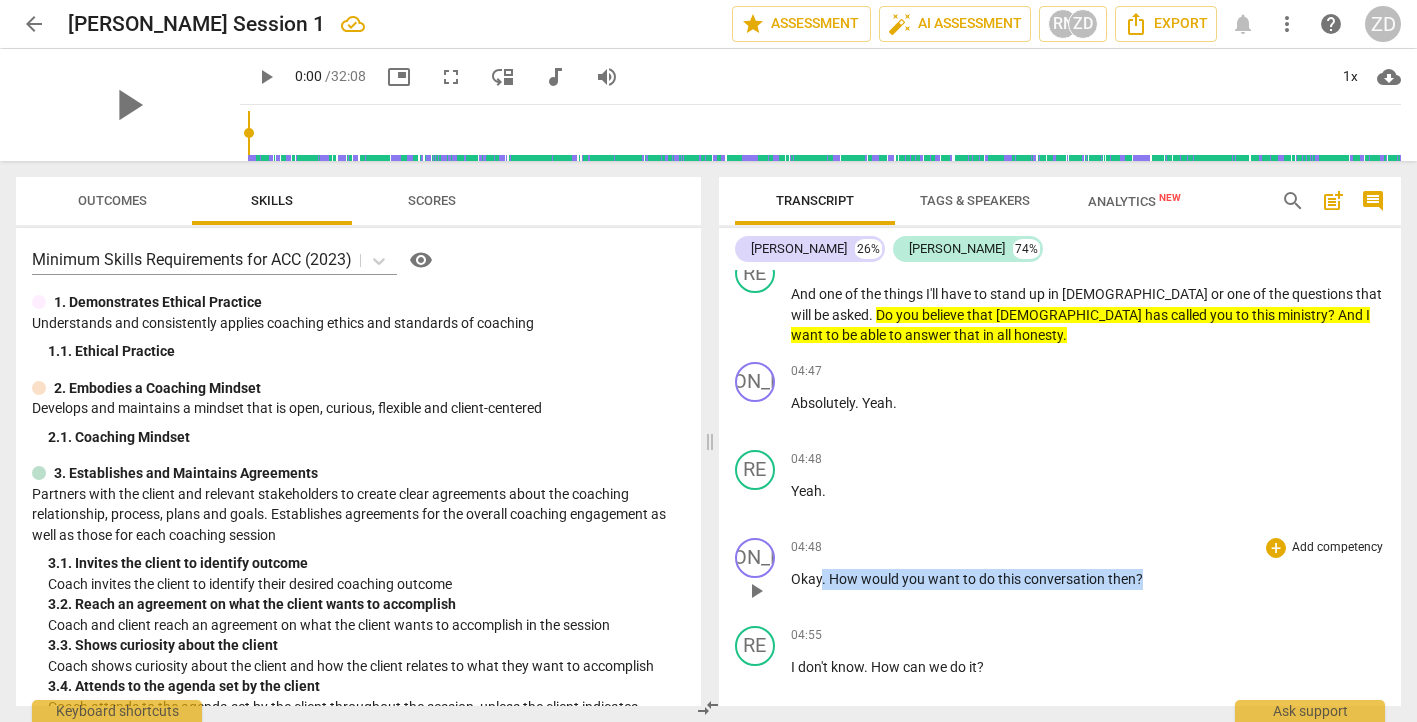 click on "Add competency" at bounding box center (1337, 548) 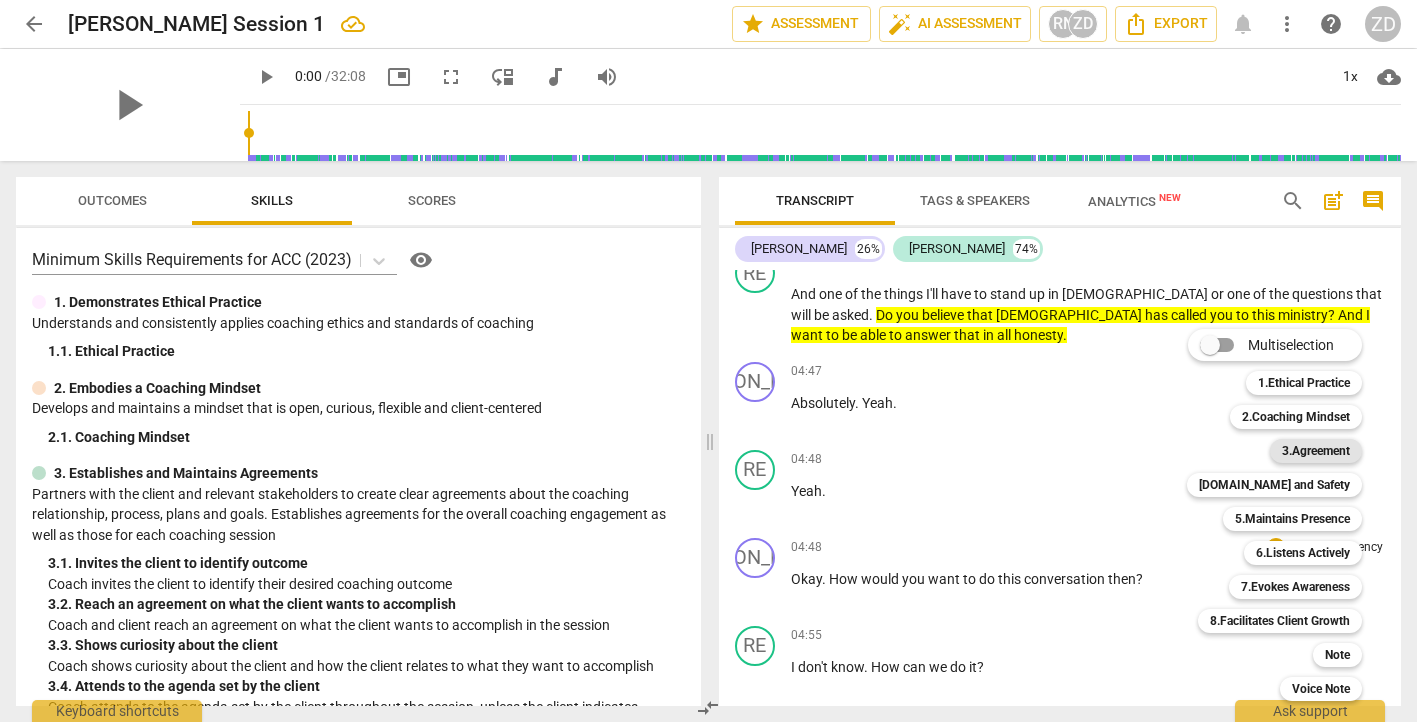 click on "3.Agreement" at bounding box center (1316, 451) 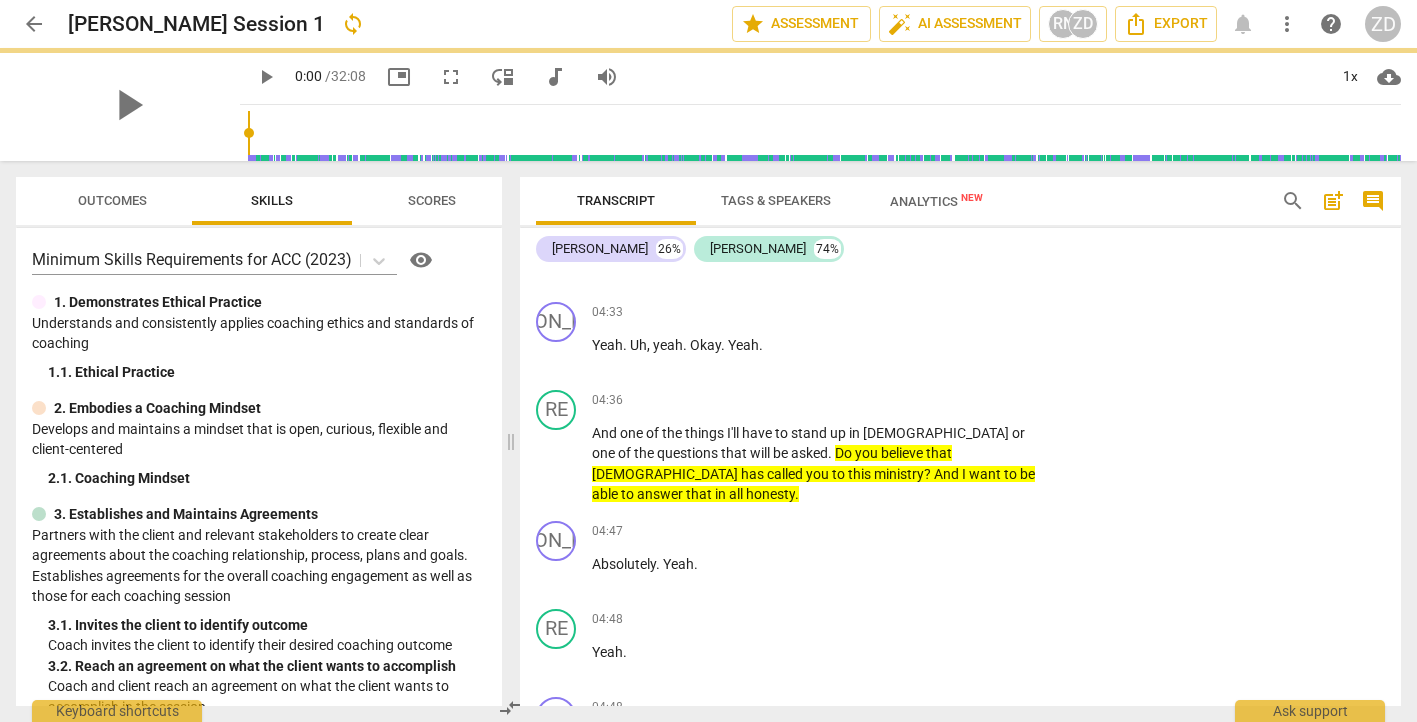 scroll, scrollTop: 3708, scrollLeft: 0, axis: vertical 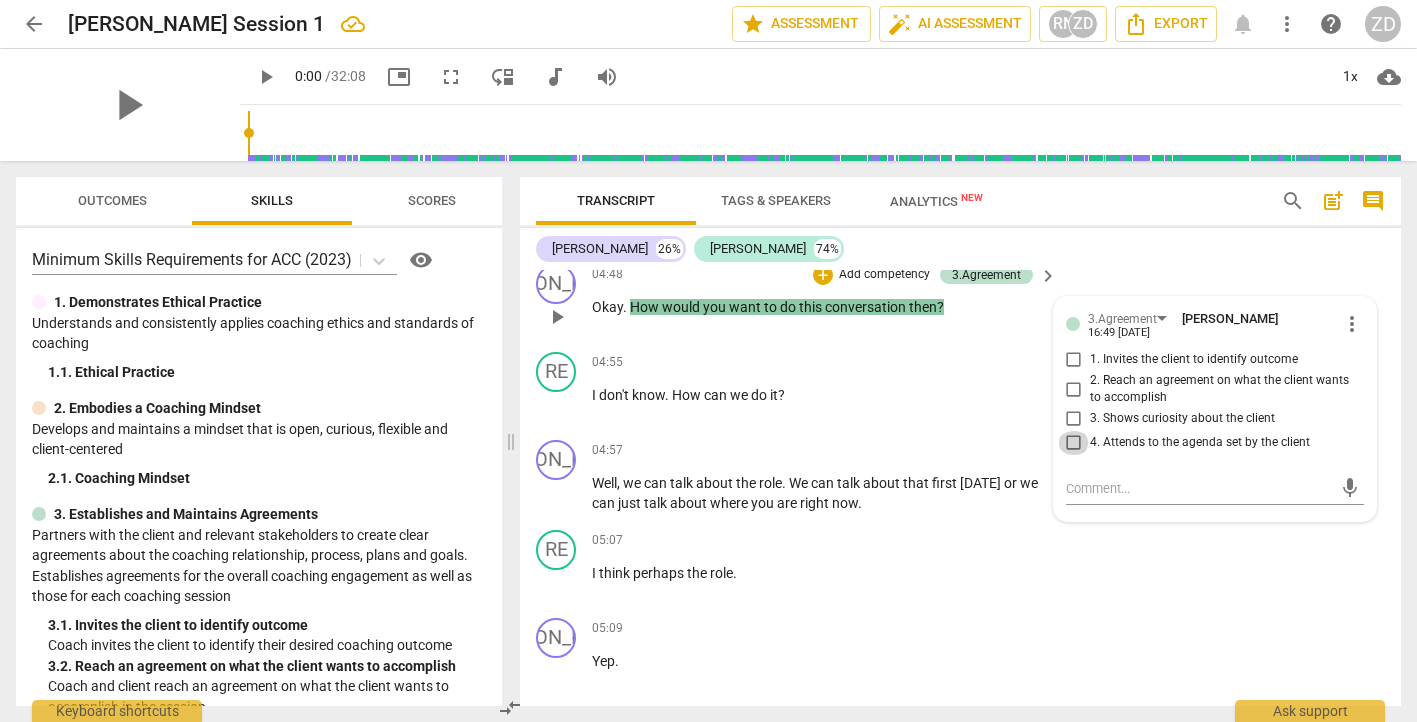click on "4. Attends to the agenda set by the client" at bounding box center (1074, 443) 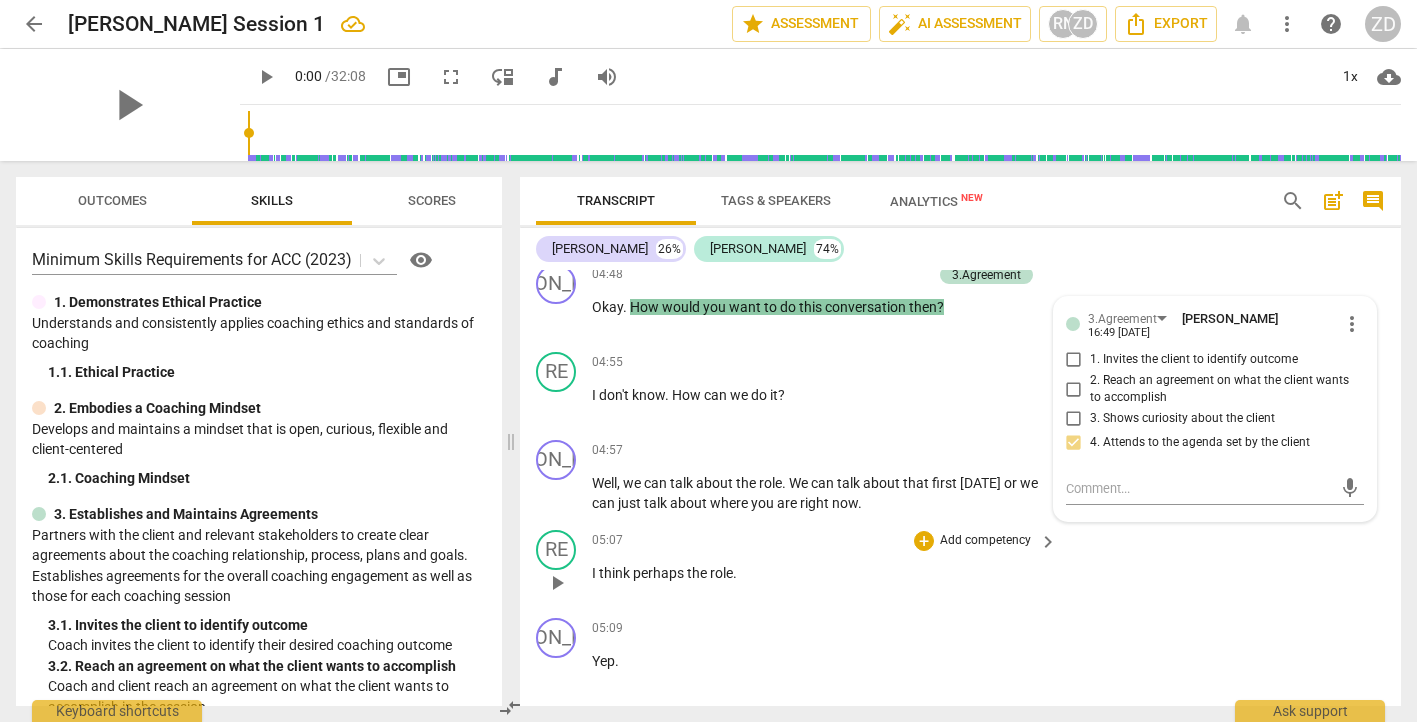 click on "RE play_arrow pause 05:07 + Add competency keyboard_arrow_right I   think   perhaps   the   role ." at bounding box center [960, 566] 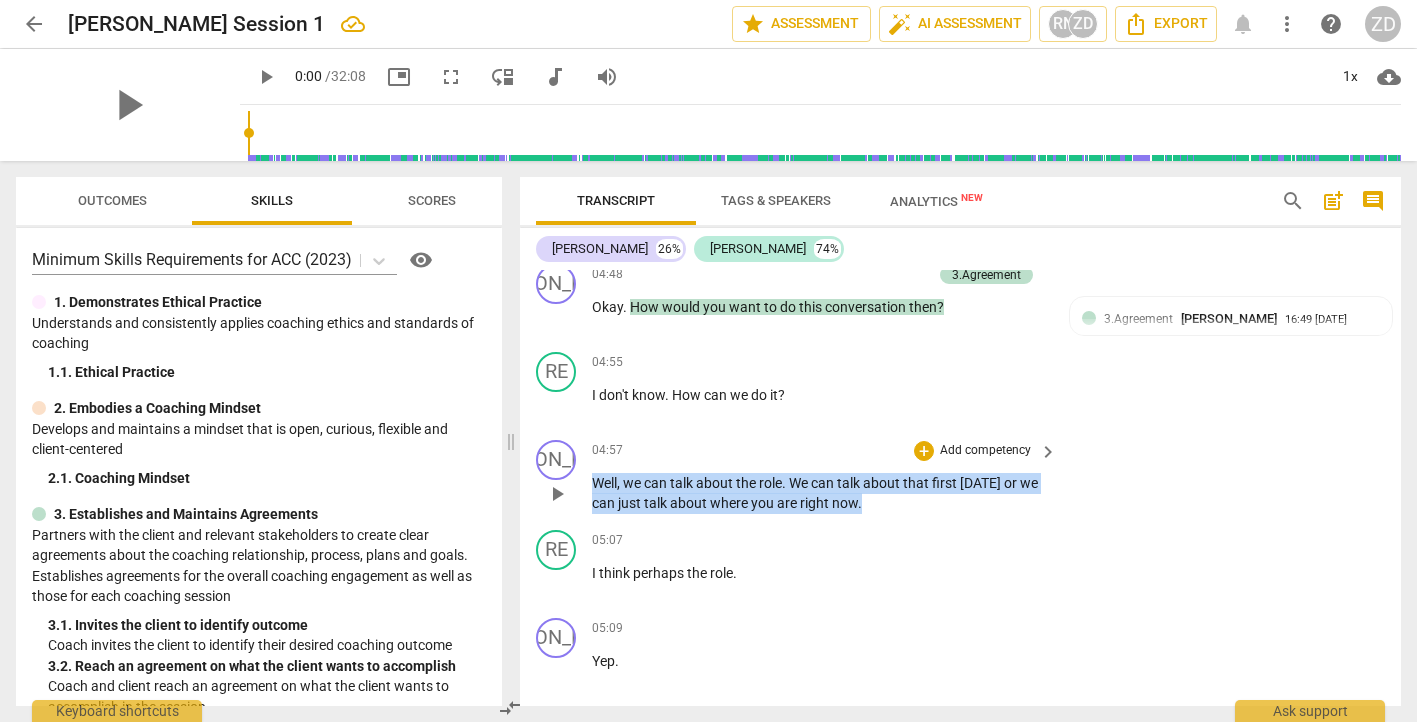 drag, startPoint x: 888, startPoint y: 504, endPoint x: 591, endPoint y: 484, distance: 297.67264 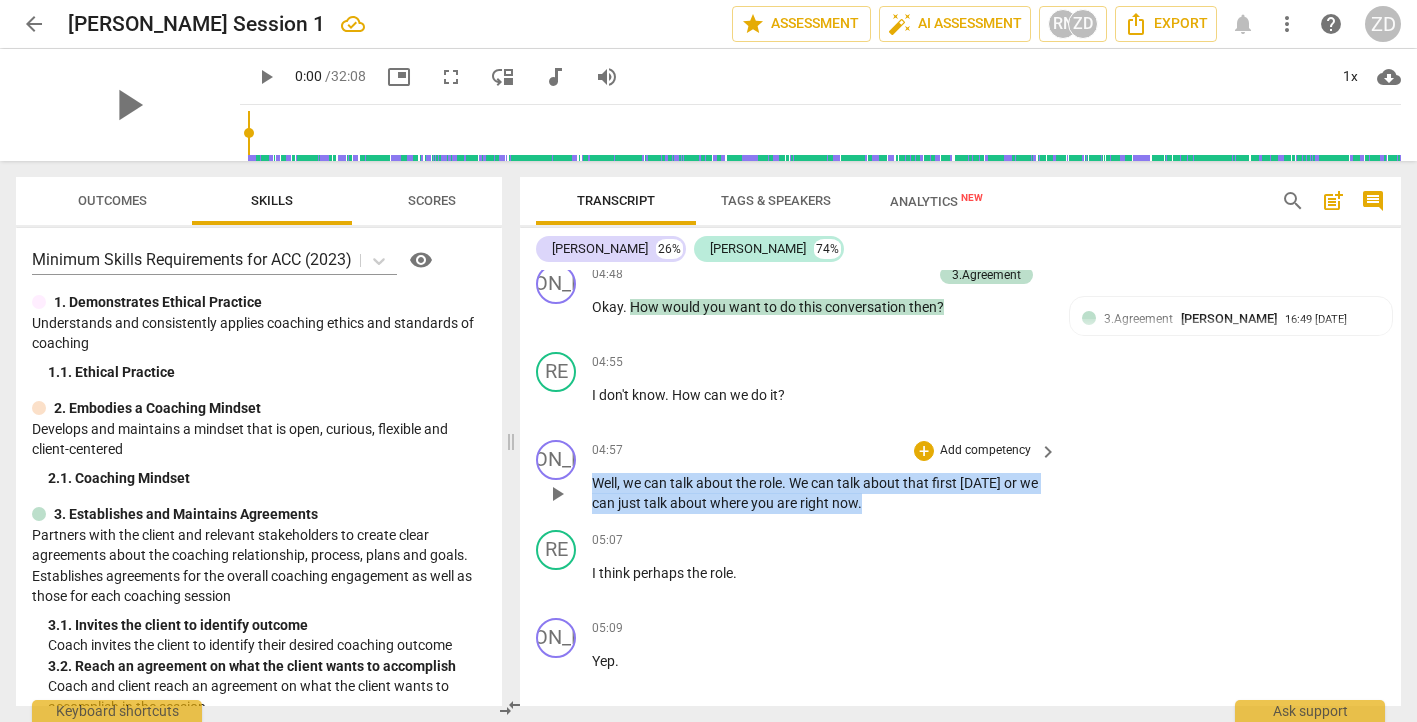 click on "Well ,   we   can   talk   about   the   role .   We   can   talk   about   that   first   [DATE]   or   we   can   just   talk   about   where   you   are   right   now ." at bounding box center [819, 493] 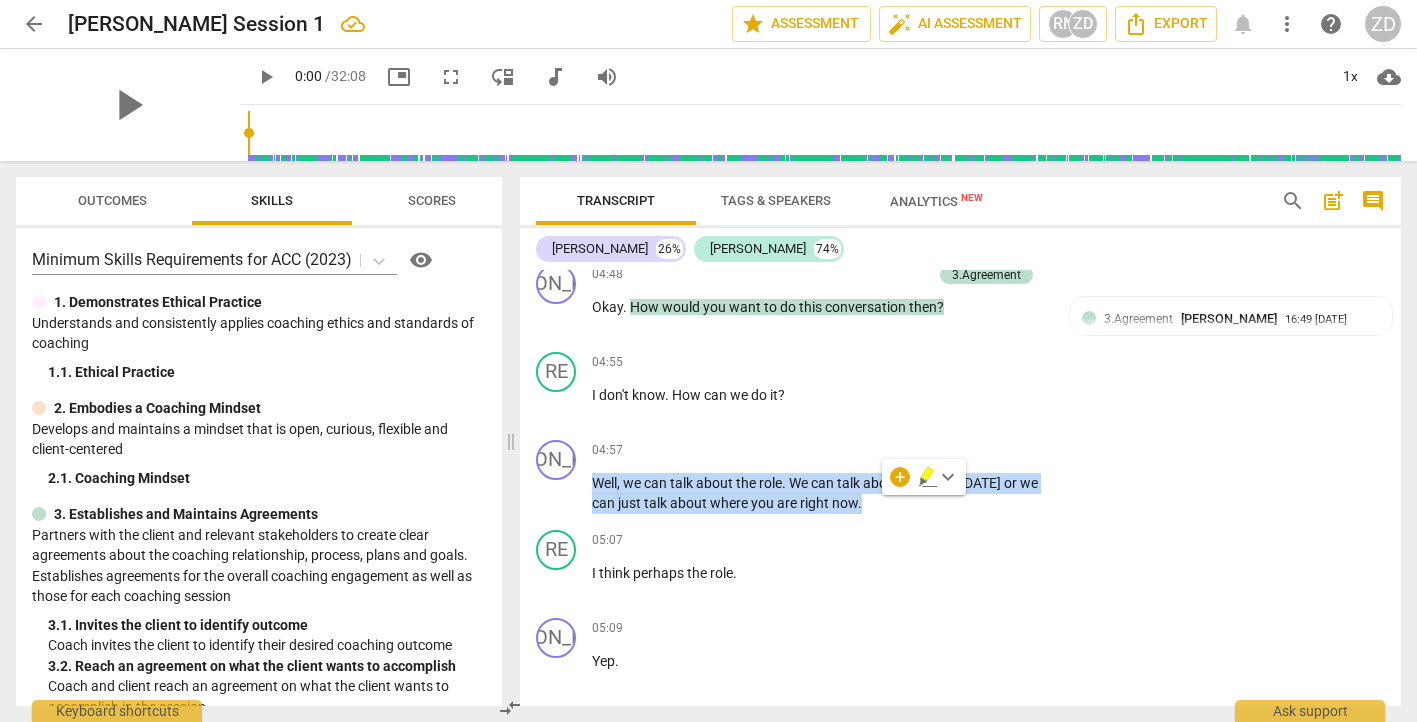 click 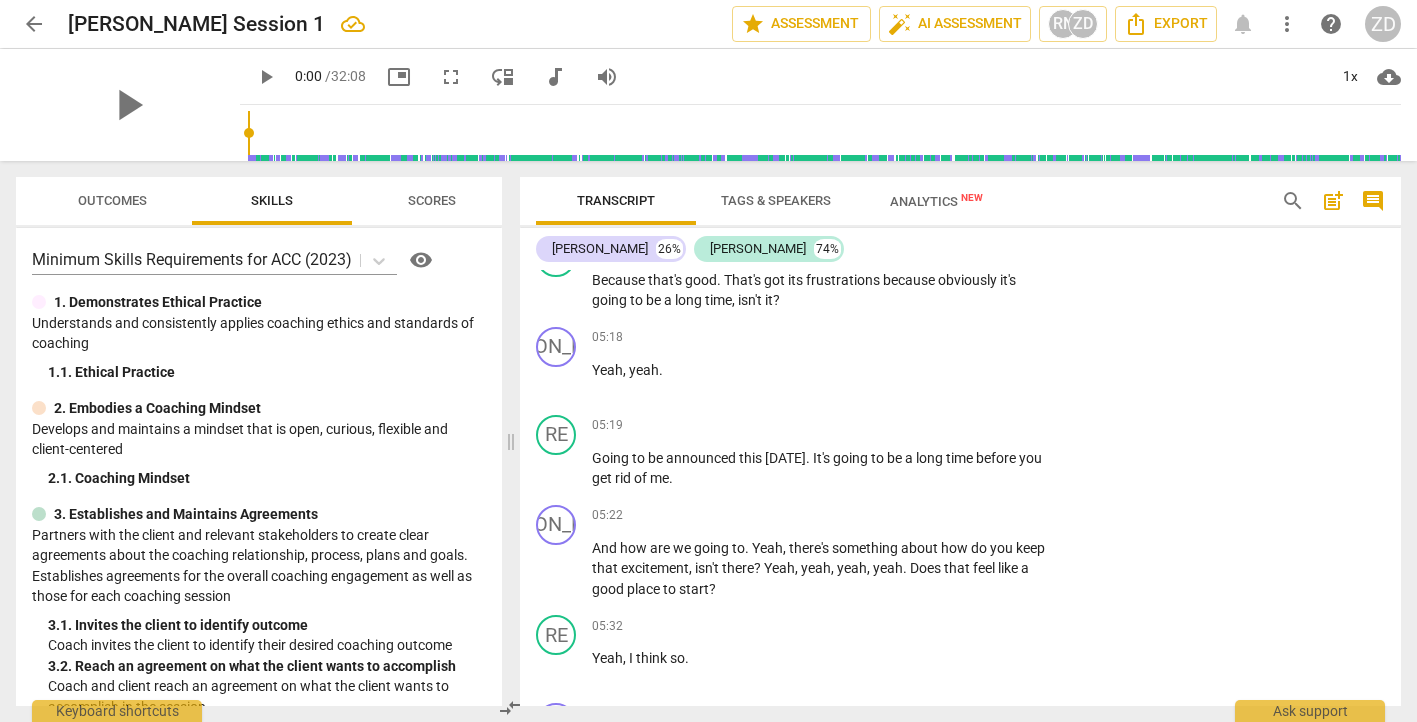 scroll, scrollTop: 4613, scrollLeft: 0, axis: vertical 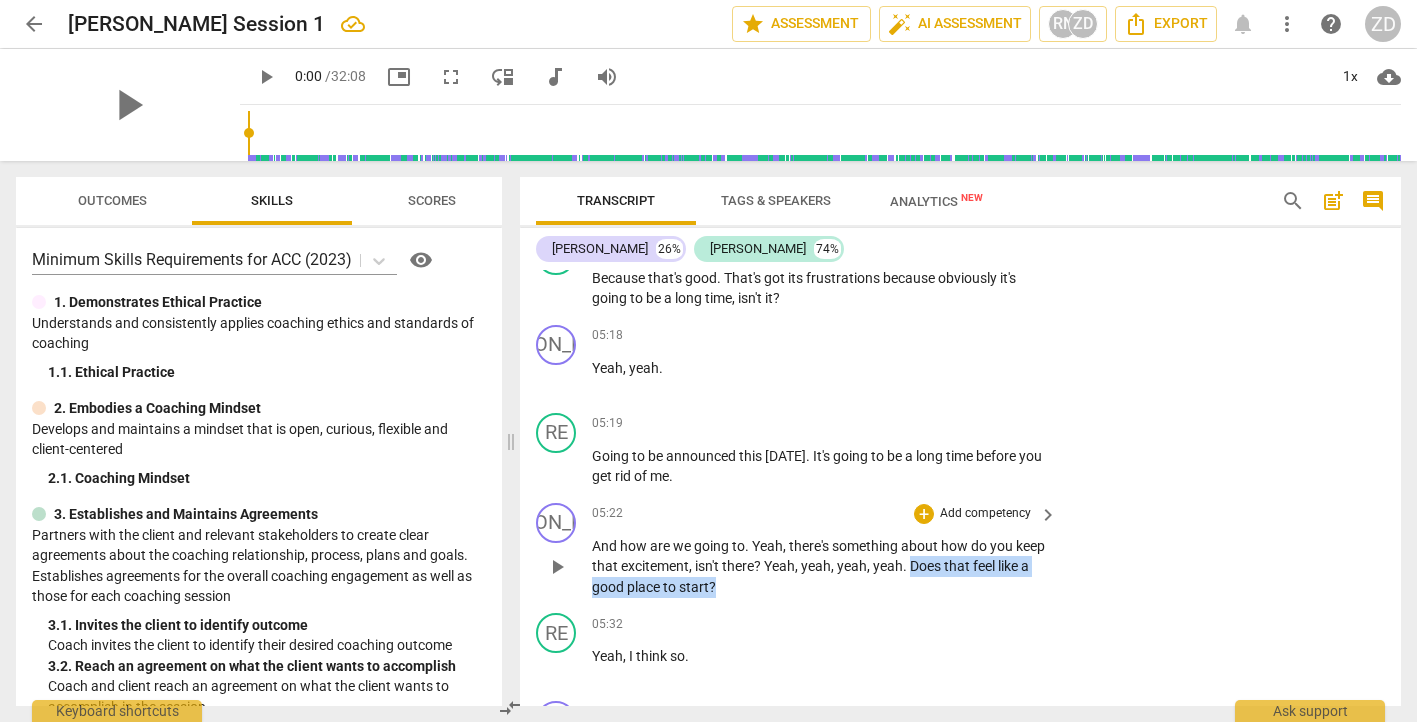 drag, startPoint x: 763, startPoint y: 589, endPoint x: 943, endPoint y: 570, distance: 181 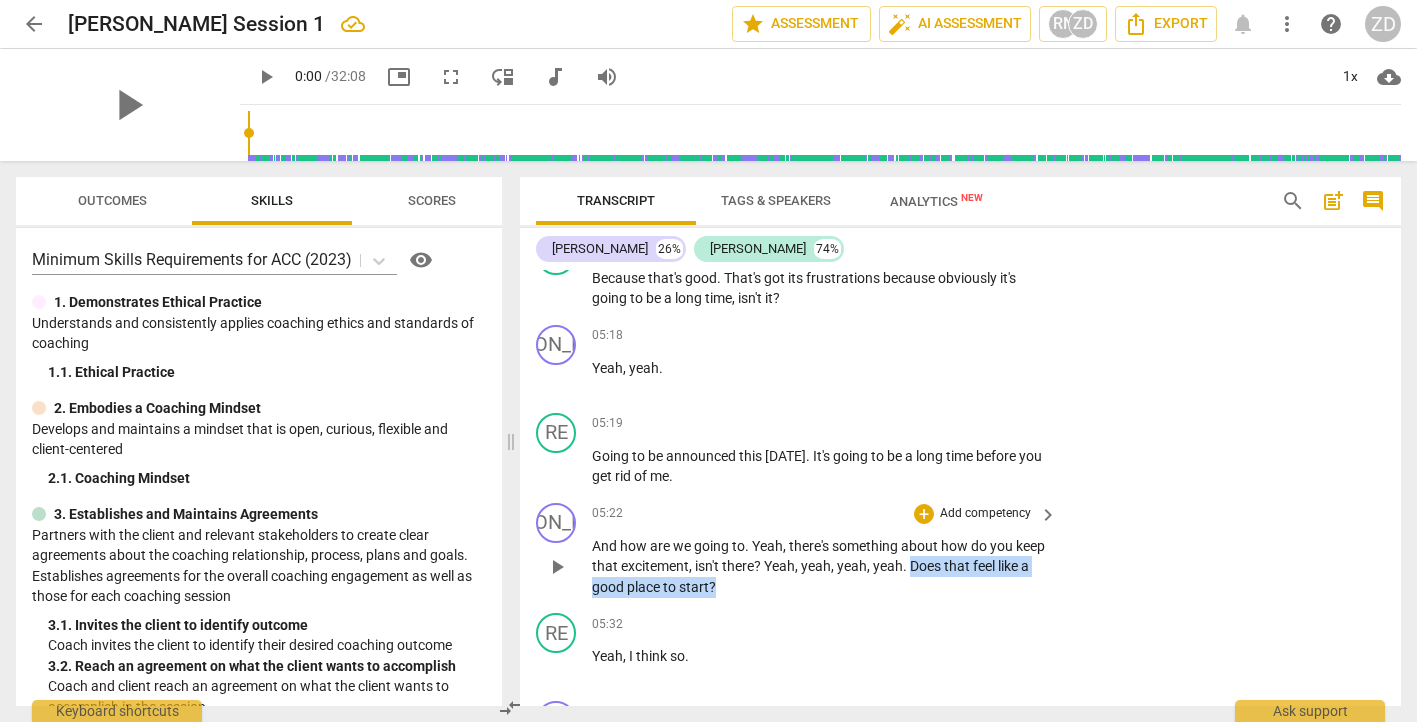 click on "And   how   are   we   going   to .   Yeah ,   there's   something   about   how   do   you   keep   that   excitement ,   isn't   there ?   Yeah ,   yeah ,   yeah ,   yeah .   Does   that   feel   like   a   good   place   to   start ?" at bounding box center (819, 567) 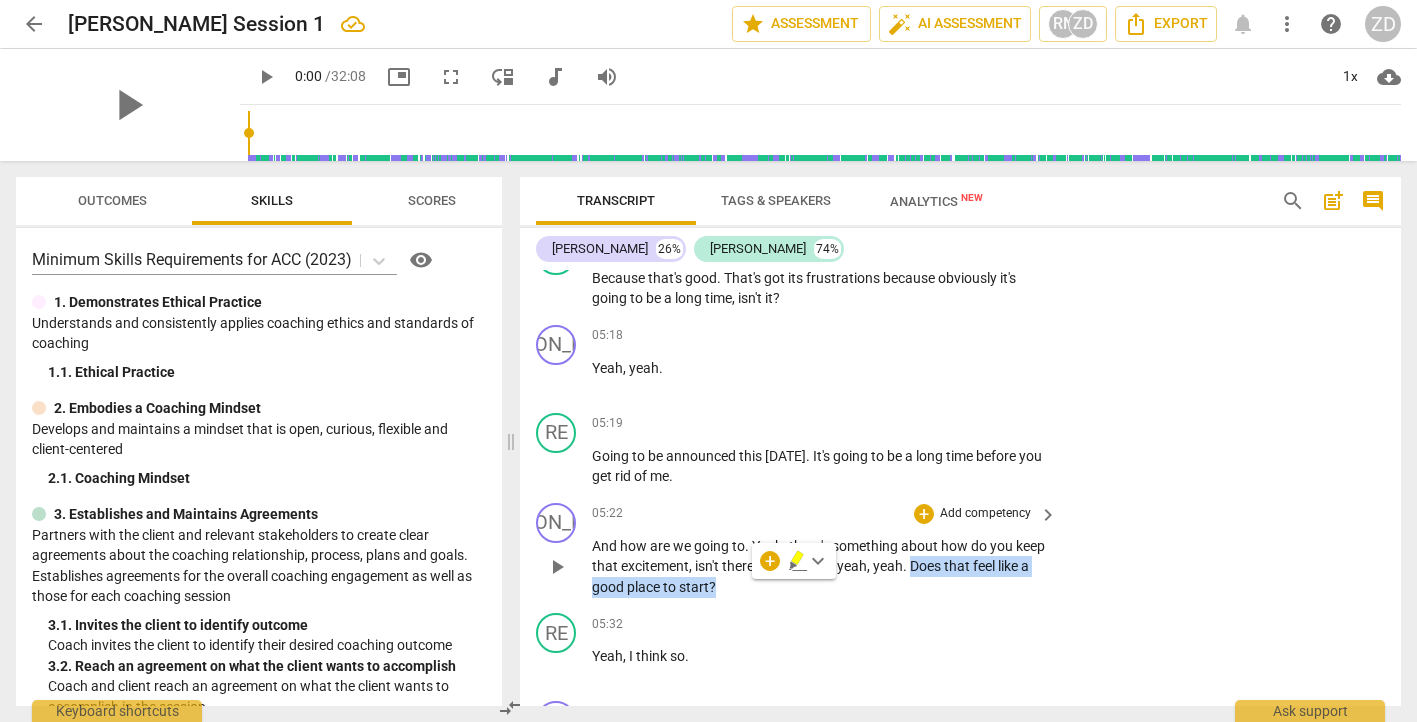 click on "Add competency" at bounding box center [985, 514] 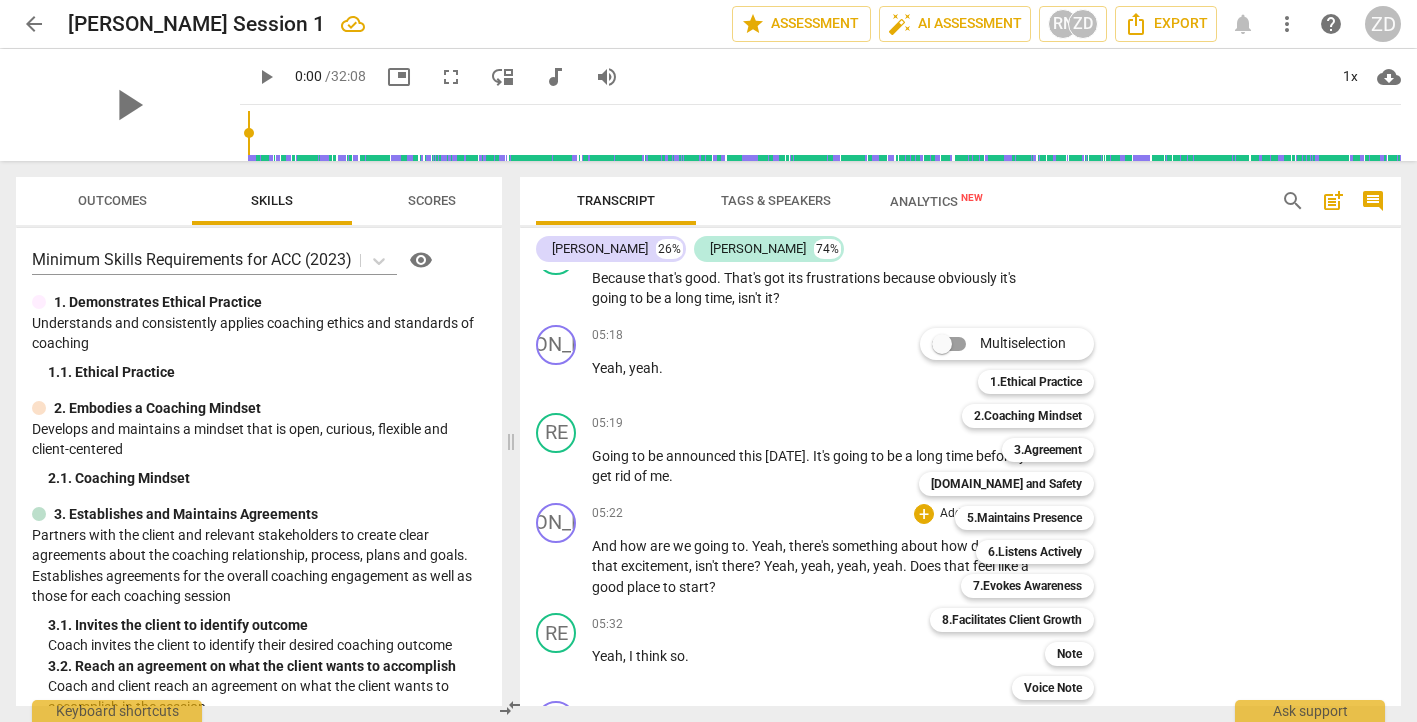 click at bounding box center [708, 361] 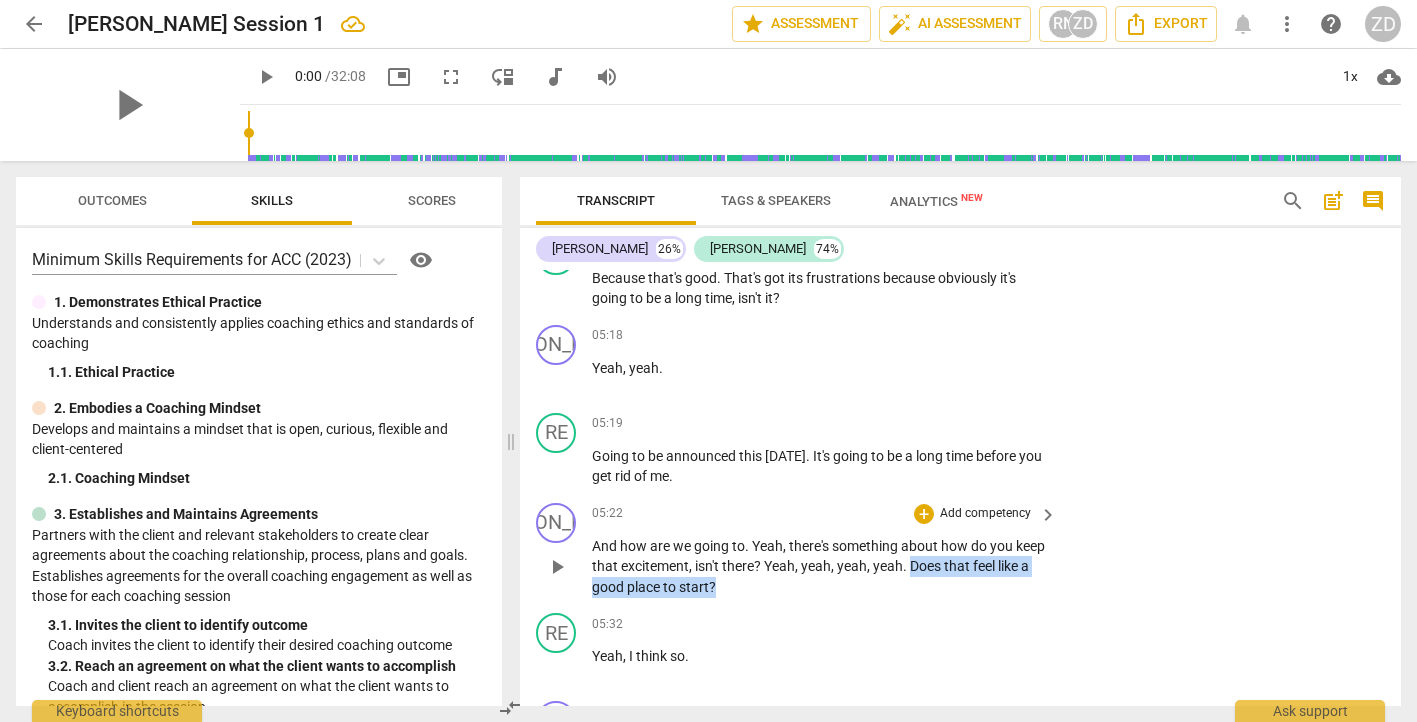 drag, startPoint x: 895, startPoint y: 593, endPoint x: 942, endPoint y: 566, distance: 54.20332 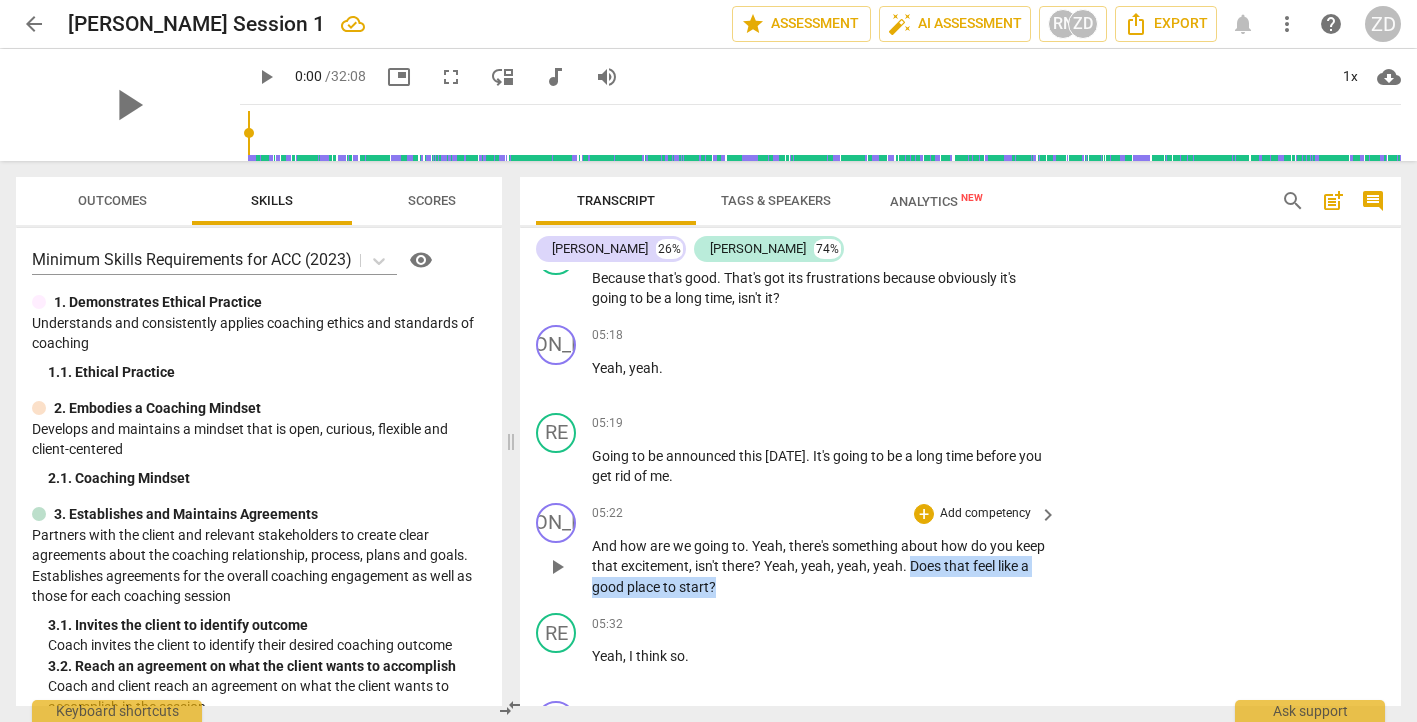click on "And   how   are   we   going   to .   Yeah ,   there's   something   about   how   do   you   keep   that   excitement ,   isn't   there ?   Yeah ,   yeah ,   yeah ,   yeah .   Does   that   feel   like   a   good   place   to   start ?" at bounding box center (819, 567) 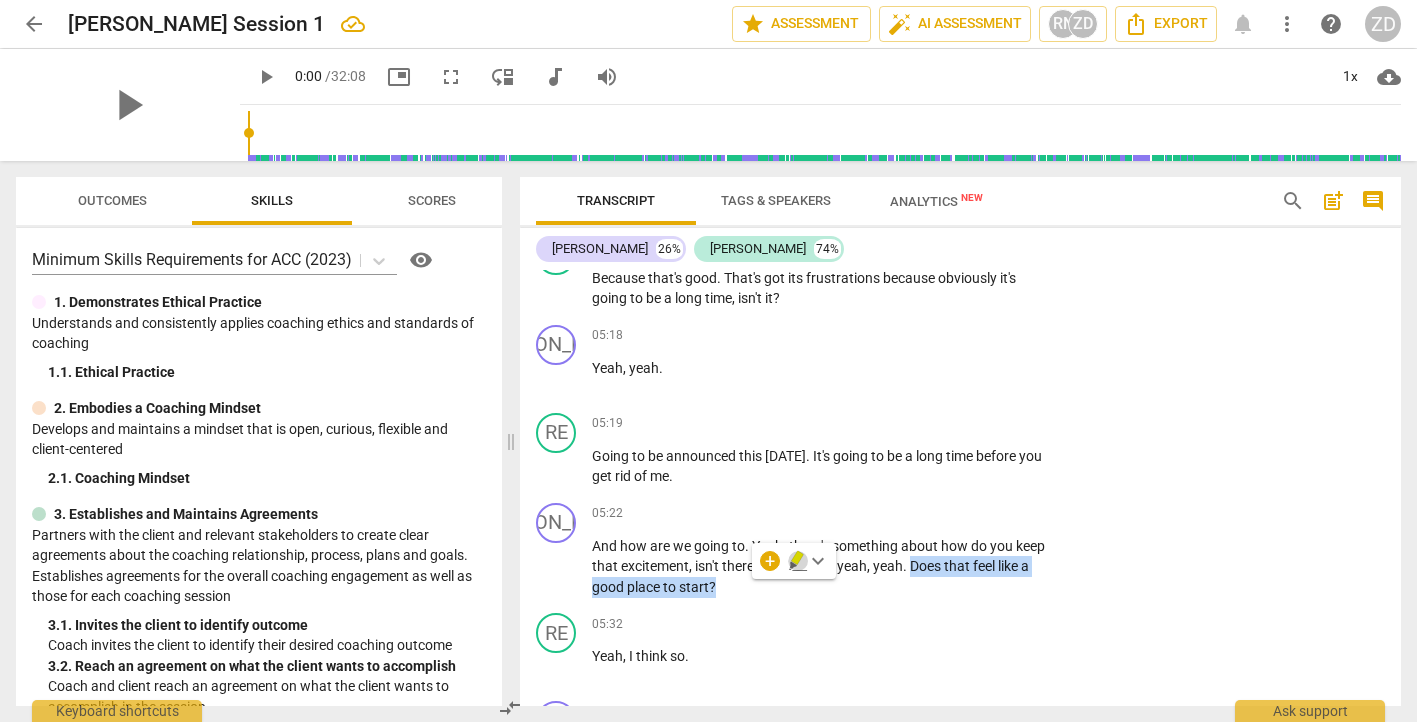 click 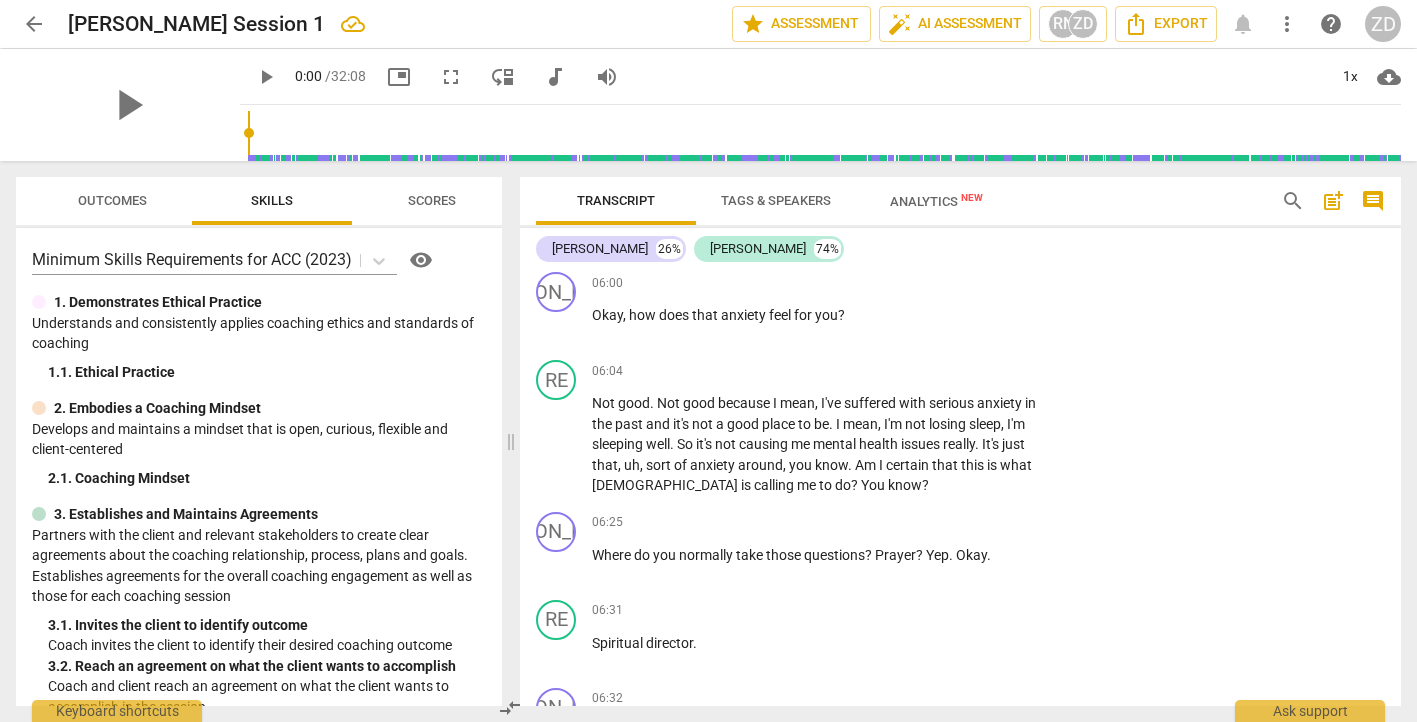 scroll, scrollTop: 5582, scrollLeft: 0, axis: vertical 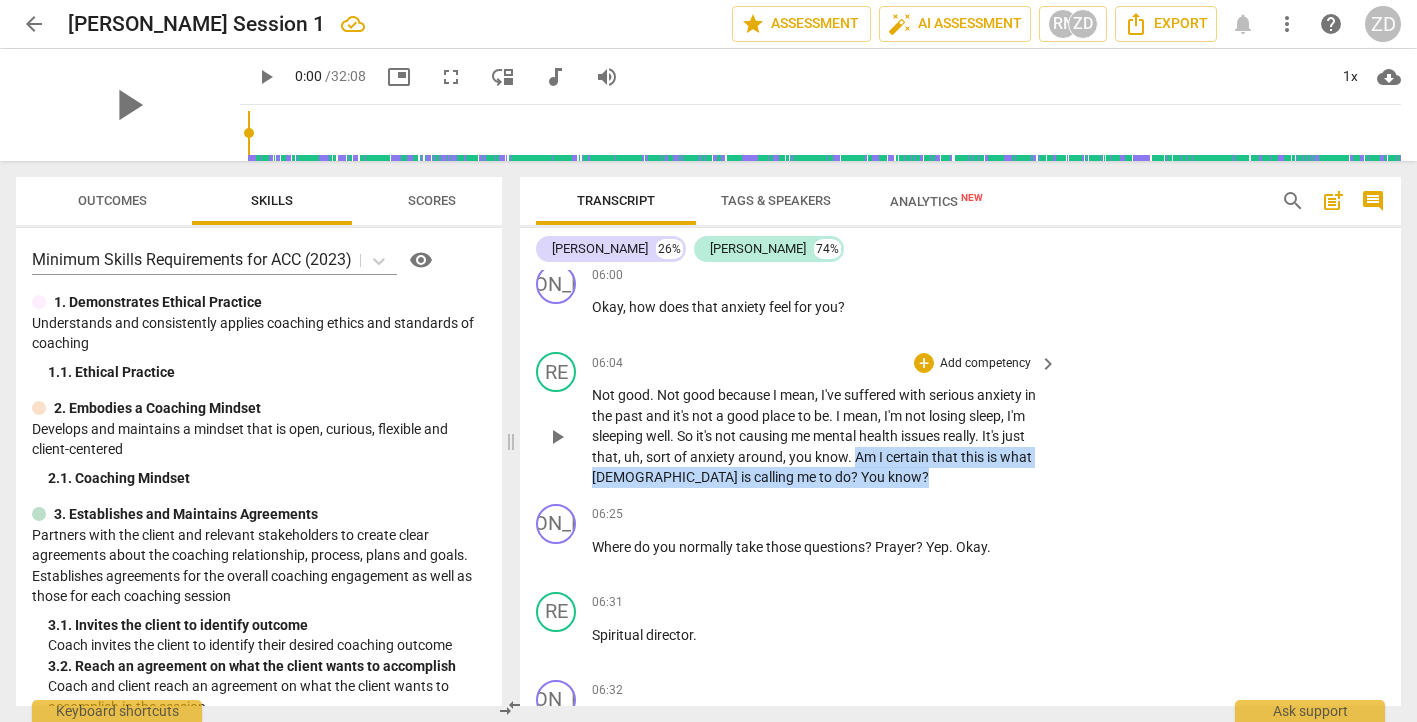 drag, startPoint x: 854, startPoint y: 459, endPoint x: 884, endPoint y: 481, distance: 37.202152 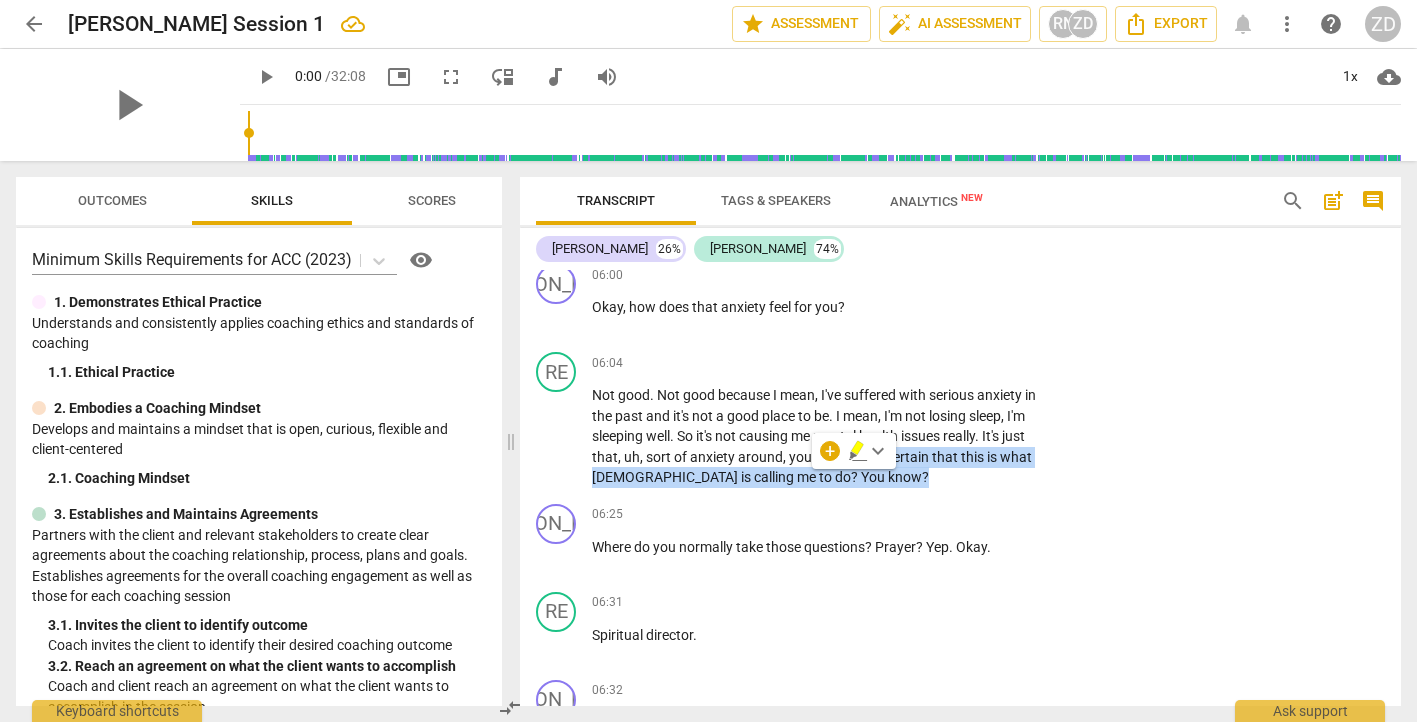 click 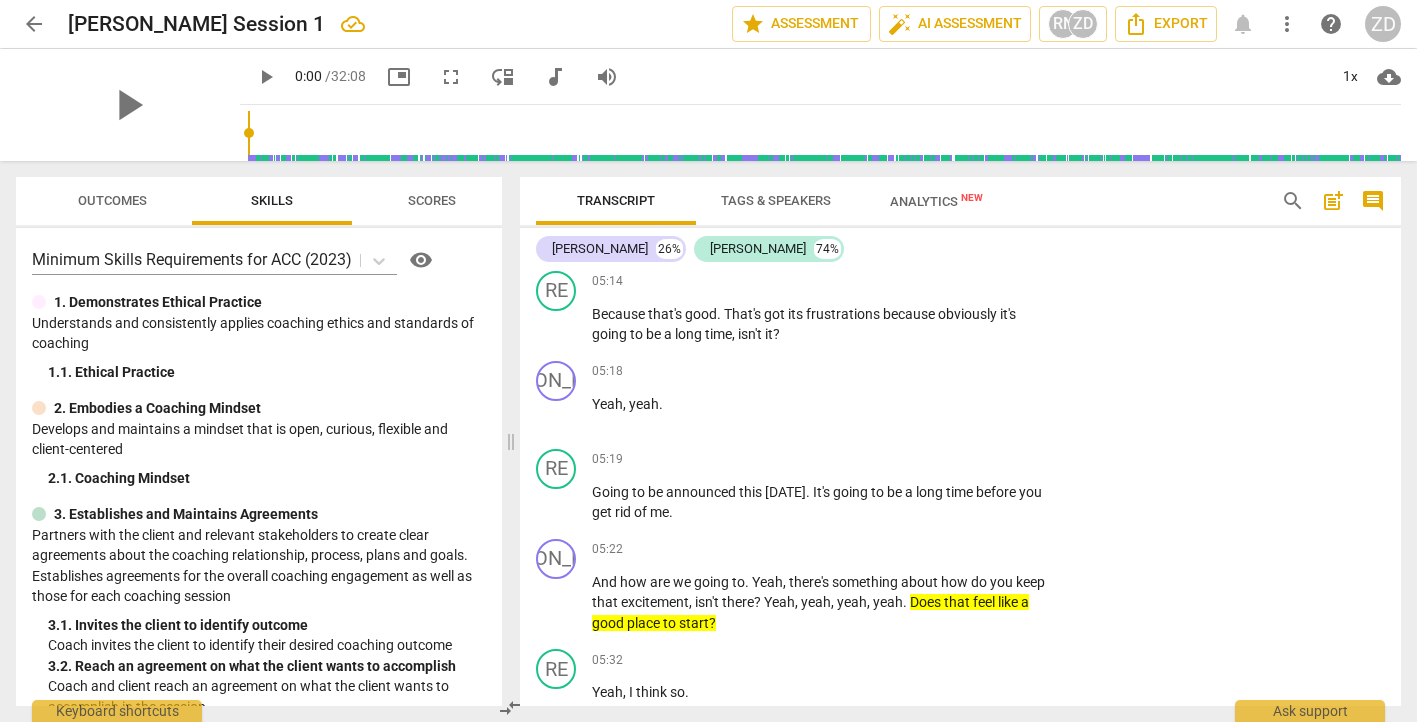 scroll, scrollTop: 4583, scrollLeft: 0, axis: vertical 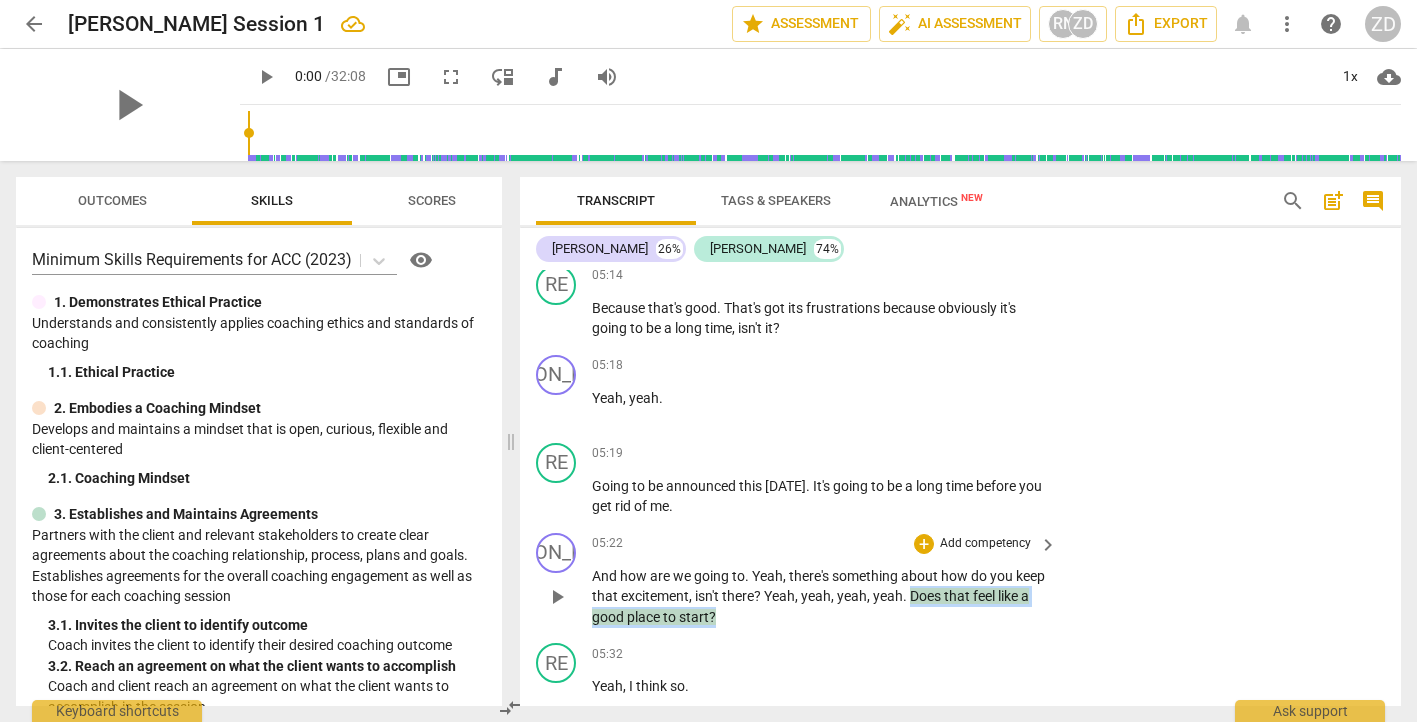 drag, startPoint x: 942, startPoint y: 598, endPoint x: 963, endPoint y: 622, distance: 31.890438 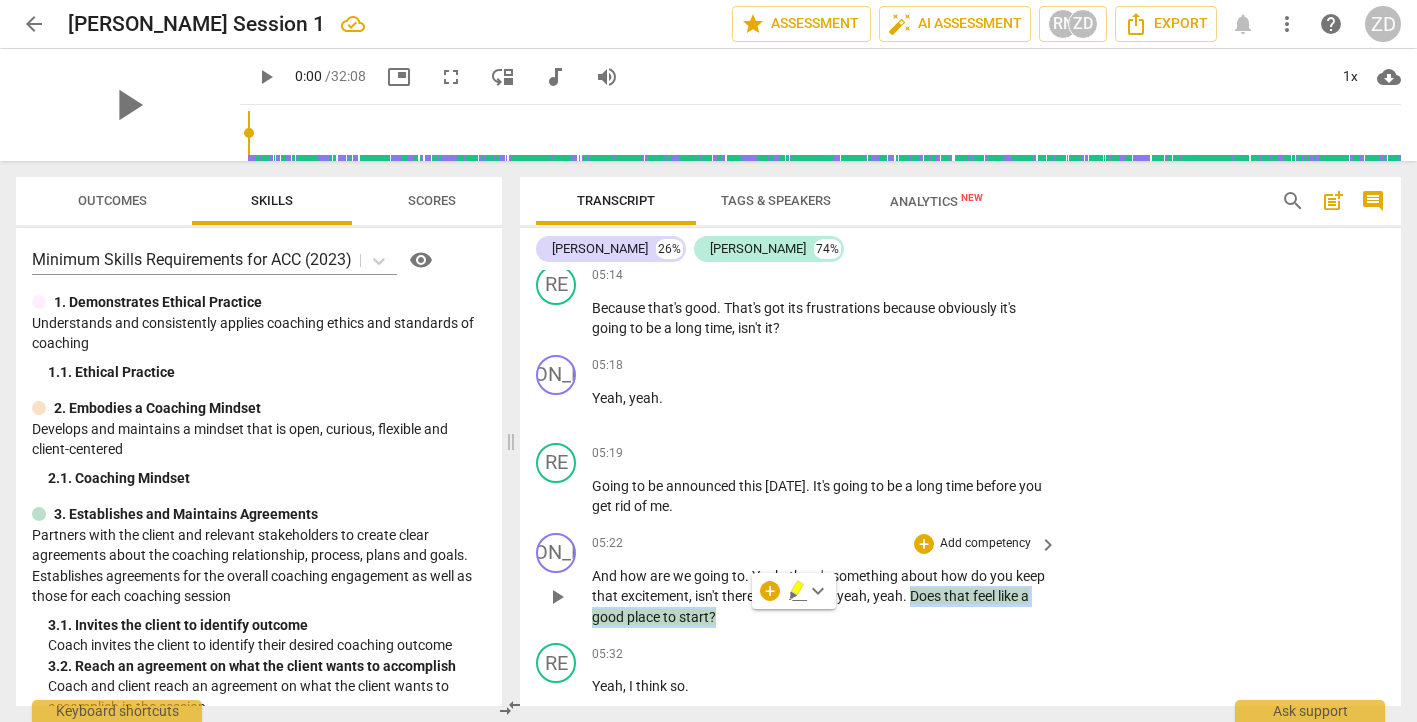click on "Add competency" at bounding box center [985, 544] 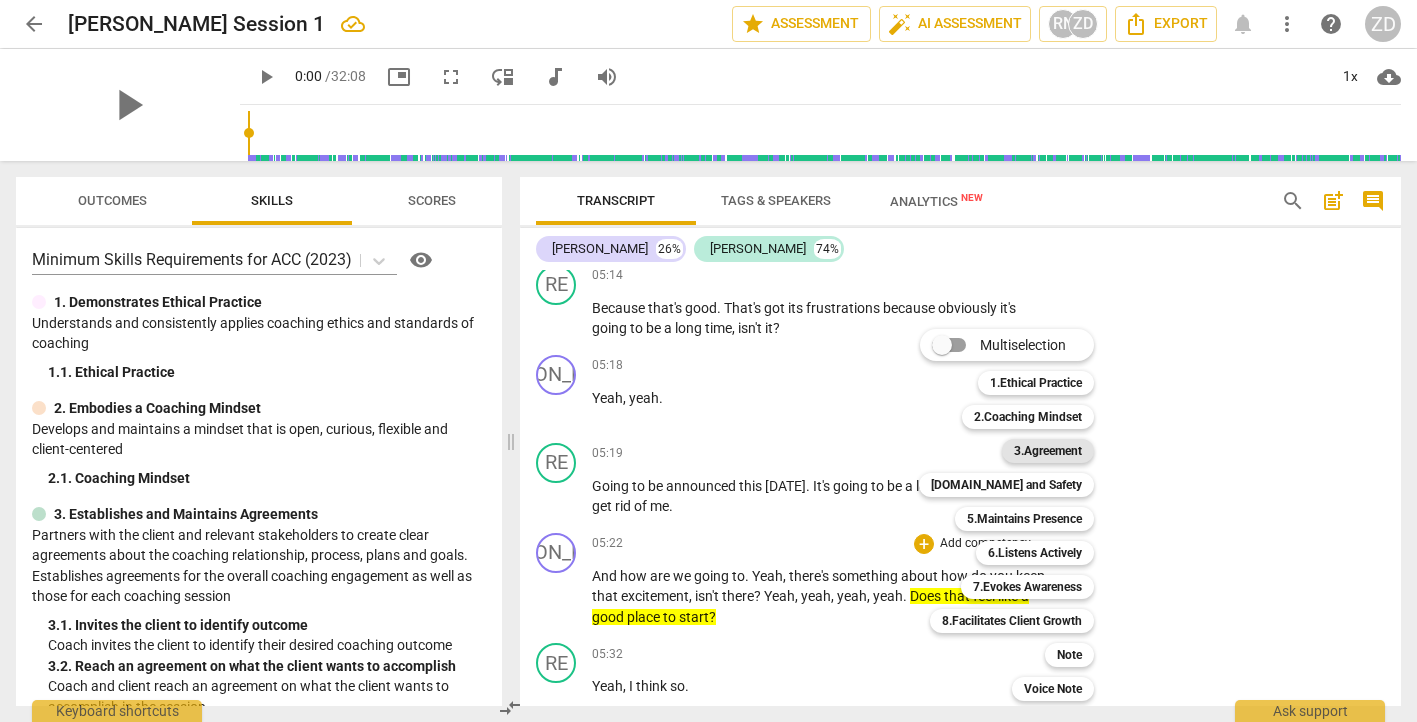 click on "3.Agreement" at bounding box center [1048, 451] 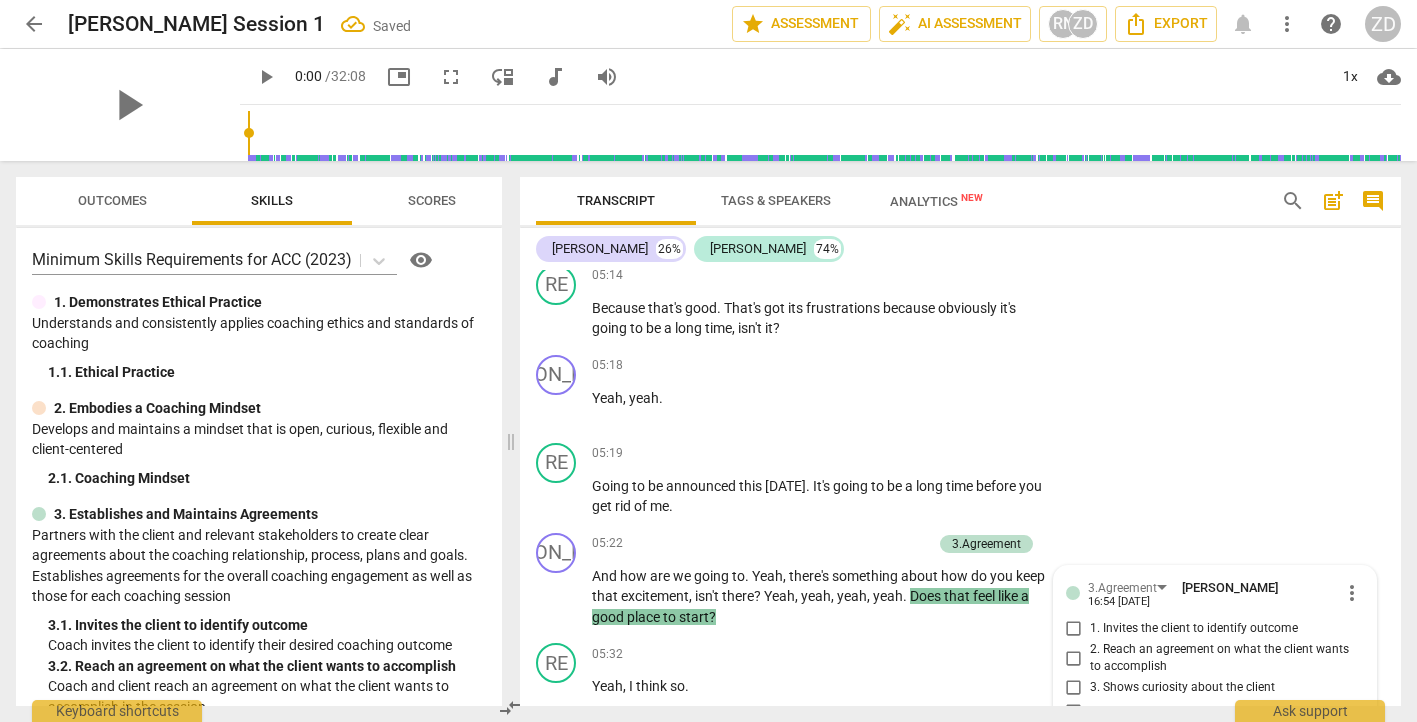 scroll, scrollTop: 4852, scrollLeft: 0, axis: vertical 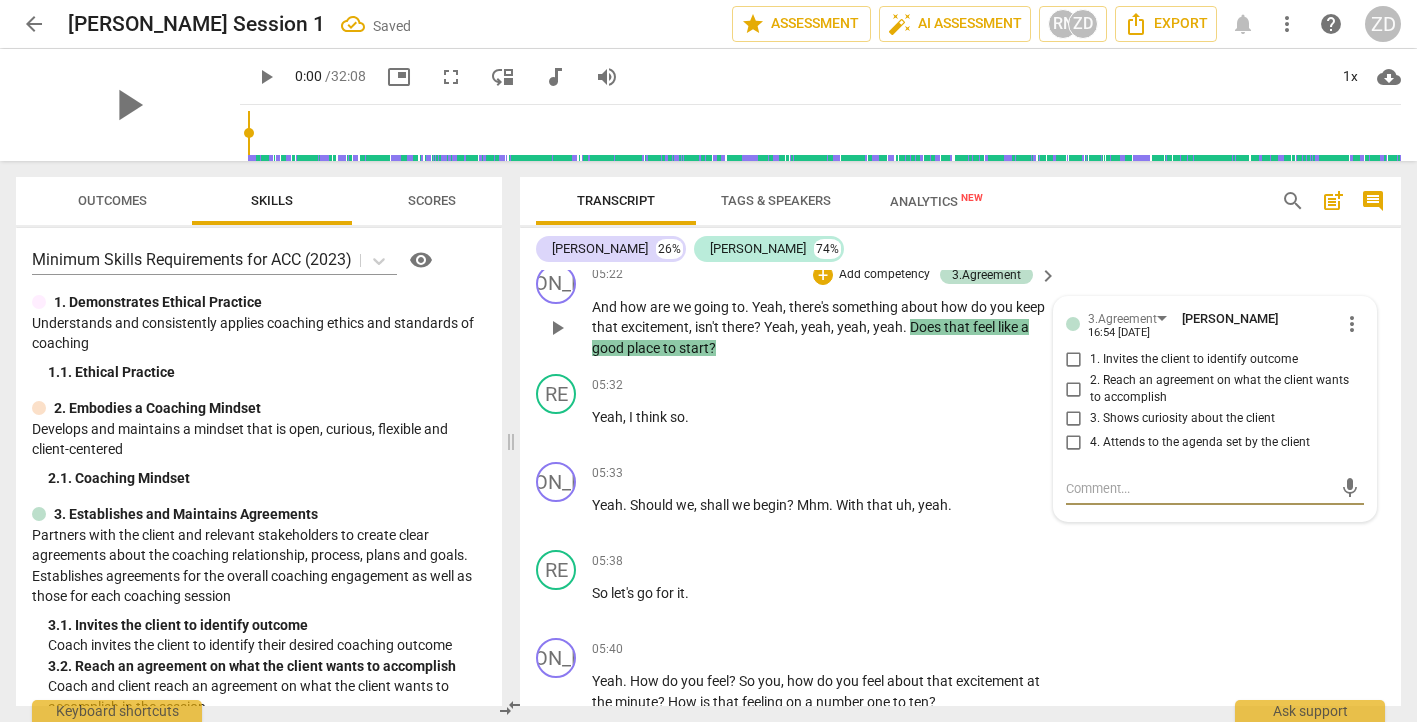 click at bounding box center (1199, 488) 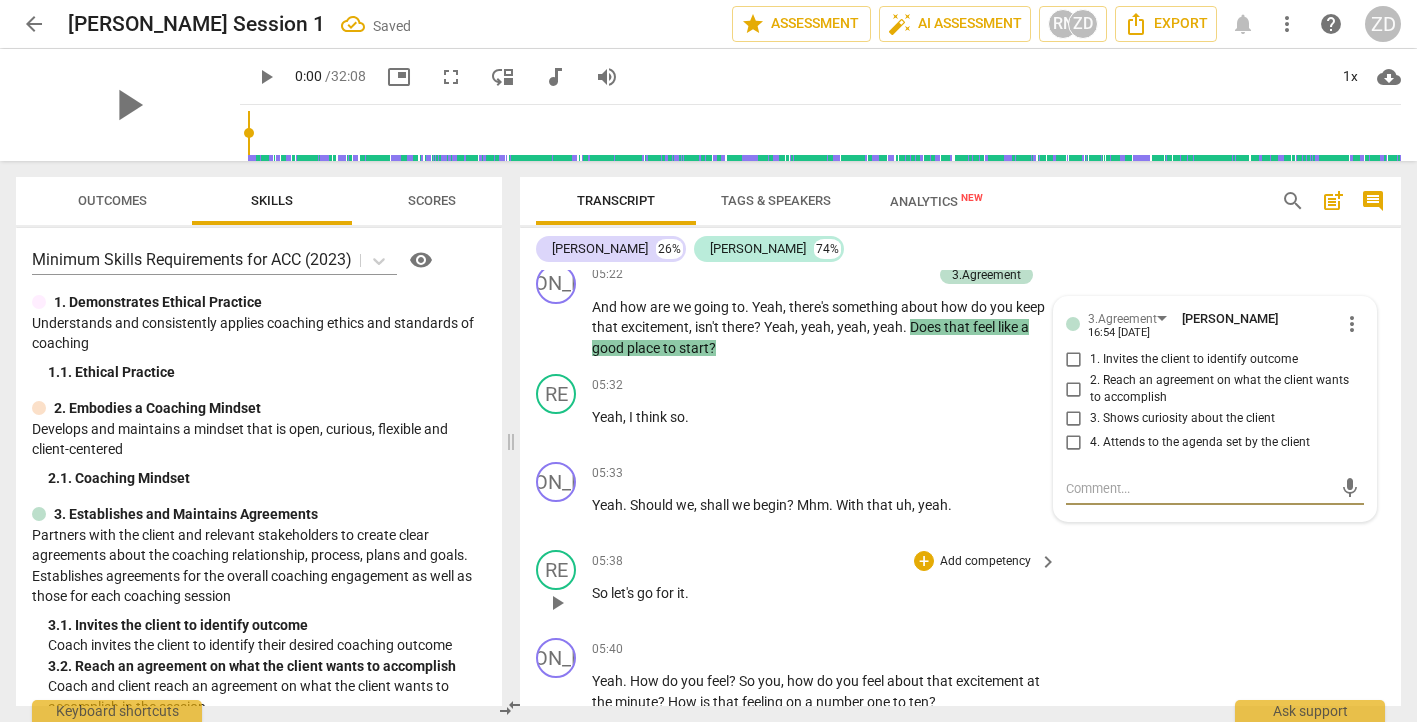 click on "RE play_arrow pause 05:38 + Add competency keyboard_arrow_right So   let's   go   for   it ." at bounding box center [960, 586] 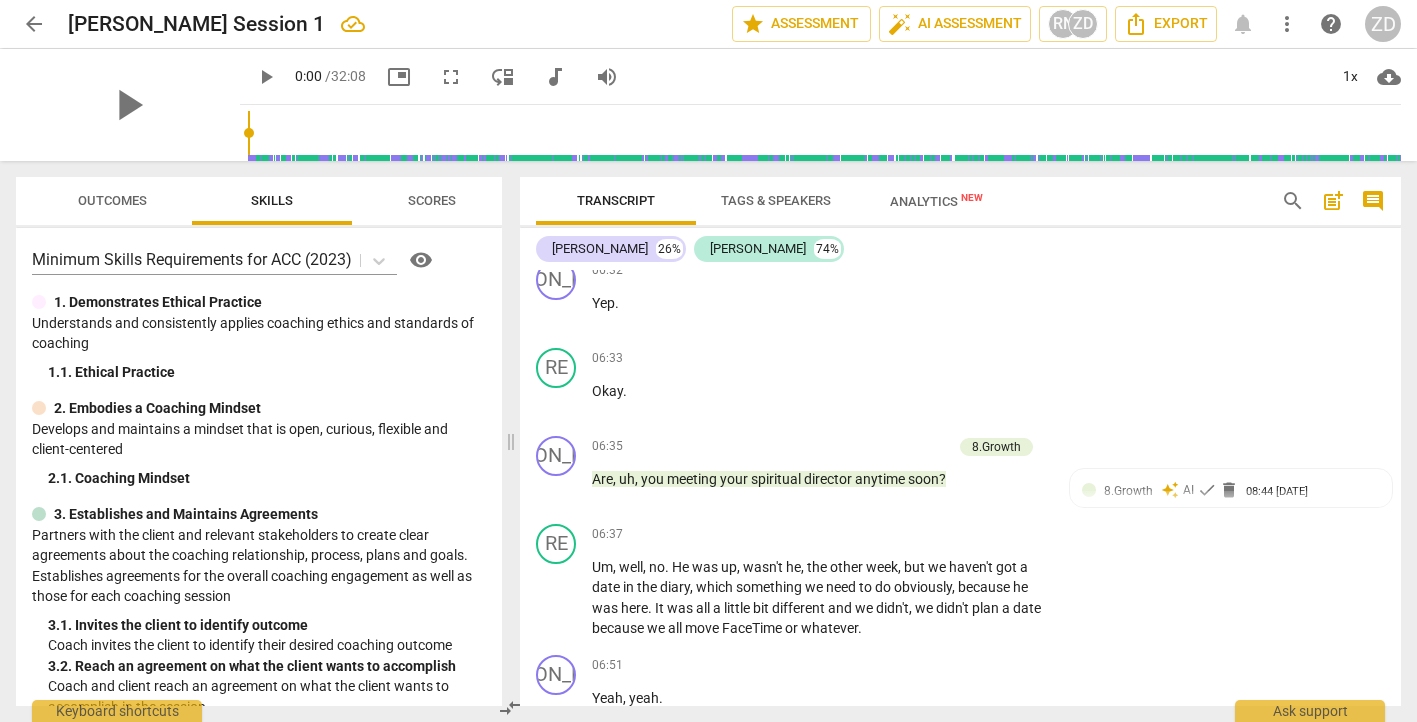 scroll, scrollTop: 6004, scrollLeft: 0, axis: vertical 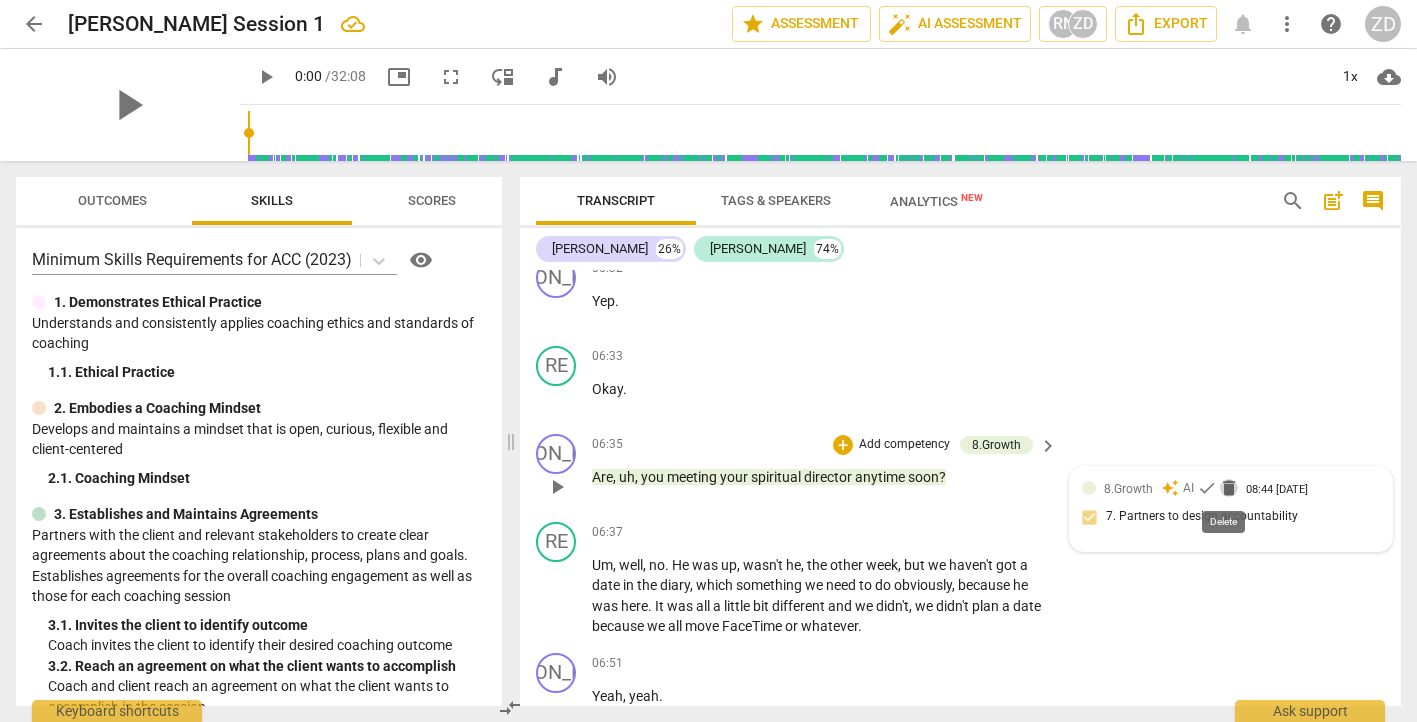 click on "delete" at bounding box center [1229, 488] 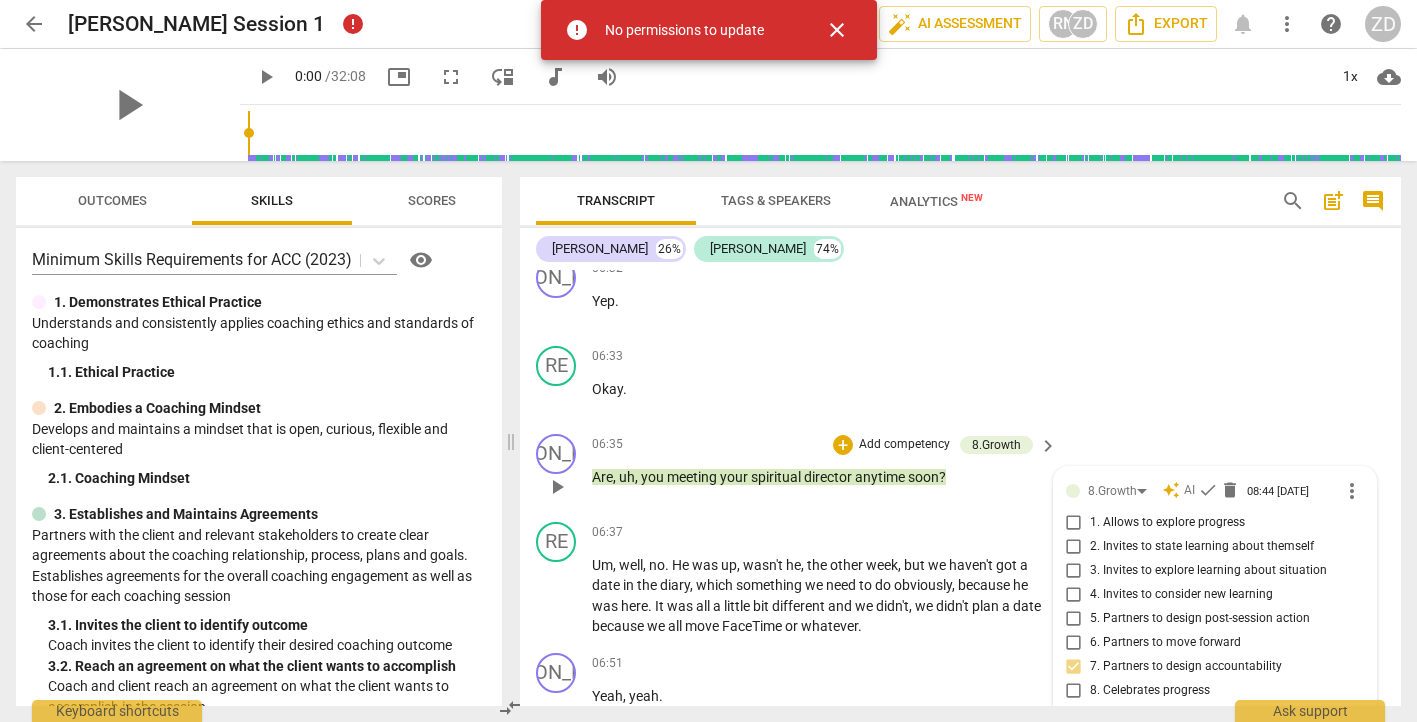 scroll, scrollTop: 6276, scrollLeft: 0, axis: vertical 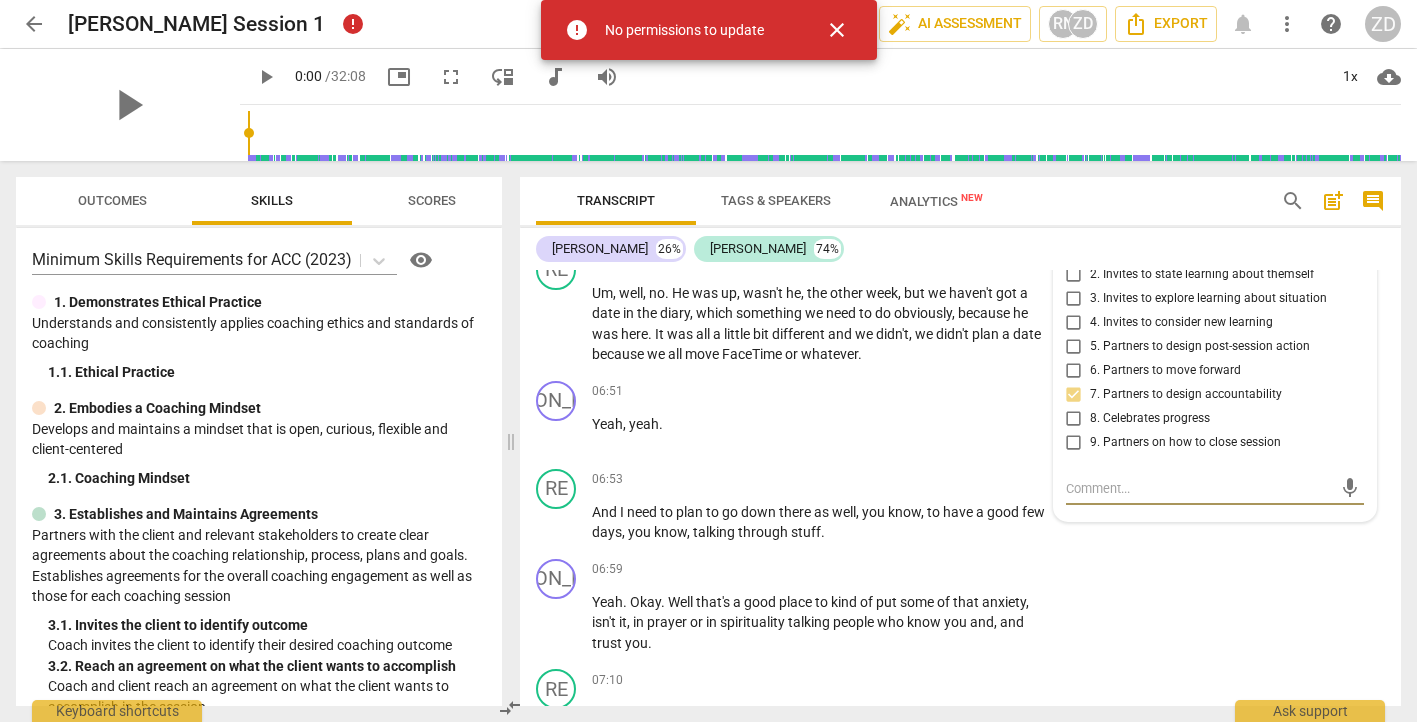 click on "close" at bounding box center (837, 30) 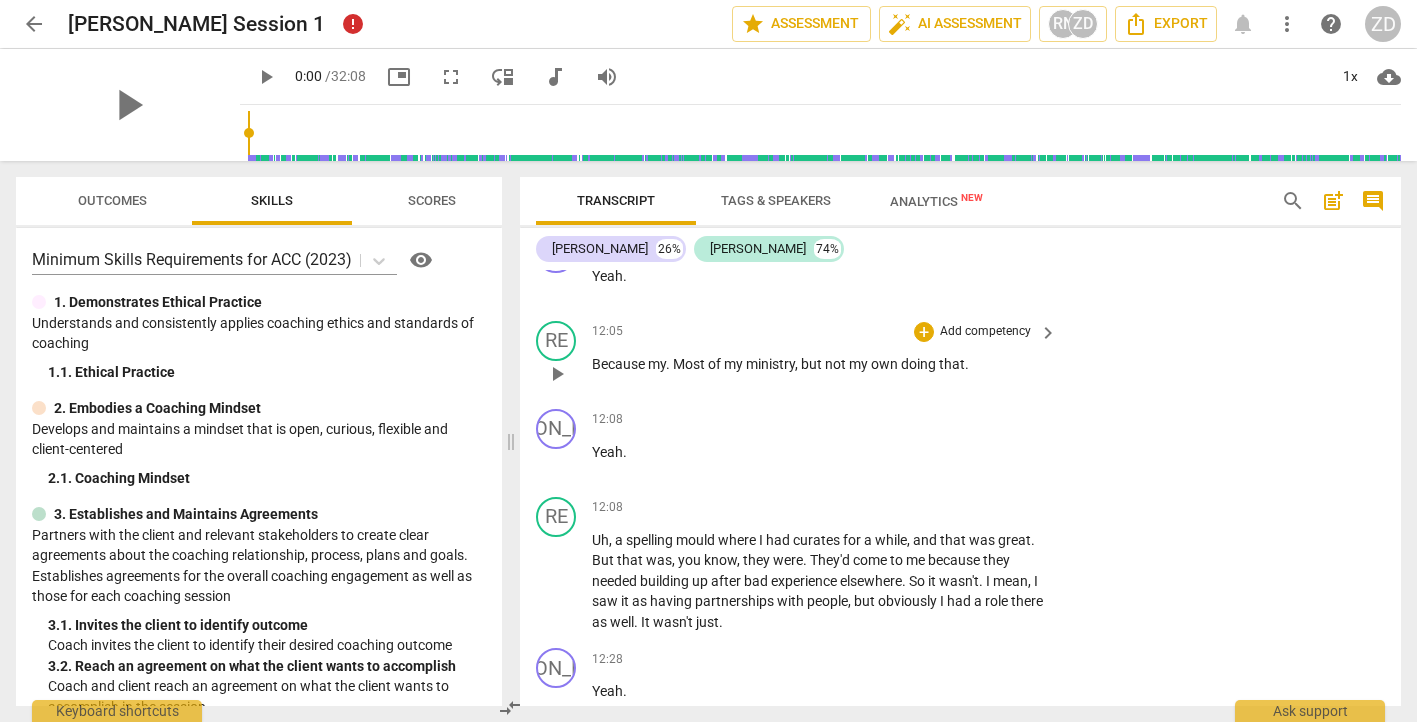 scroll, scrollTop: 11074, scrollLeft: 0, axis: vertical 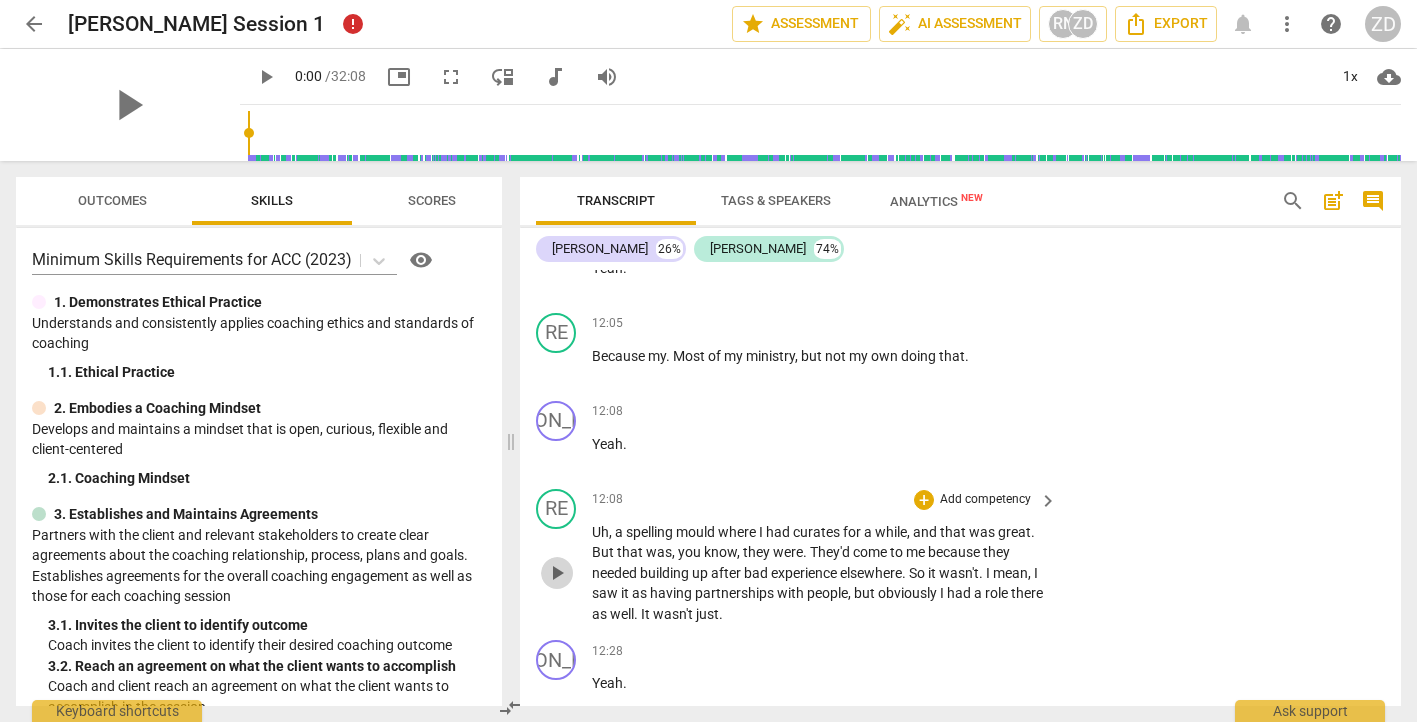 click on "play_arrow" at bounding box center (557, 573) 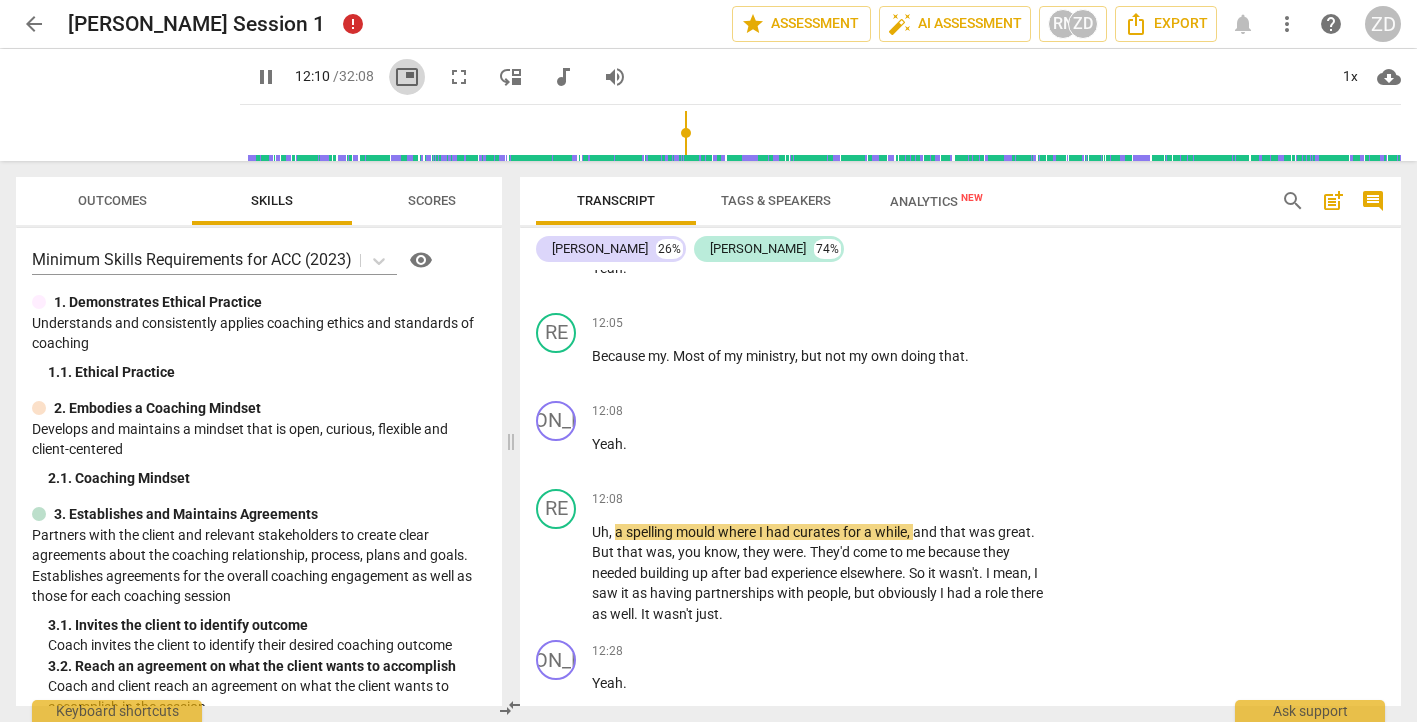 click on "picture_in_picture" at bounding box center [407, 77] 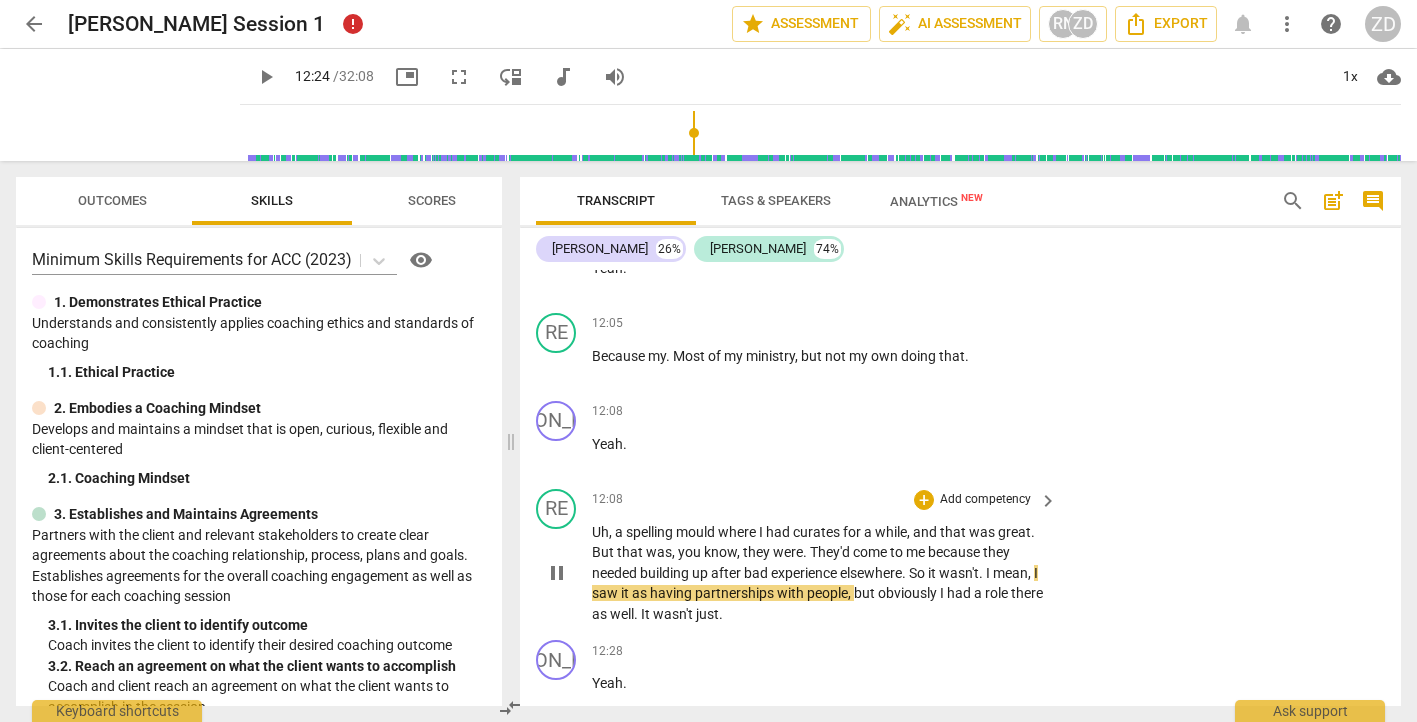 type on "745" 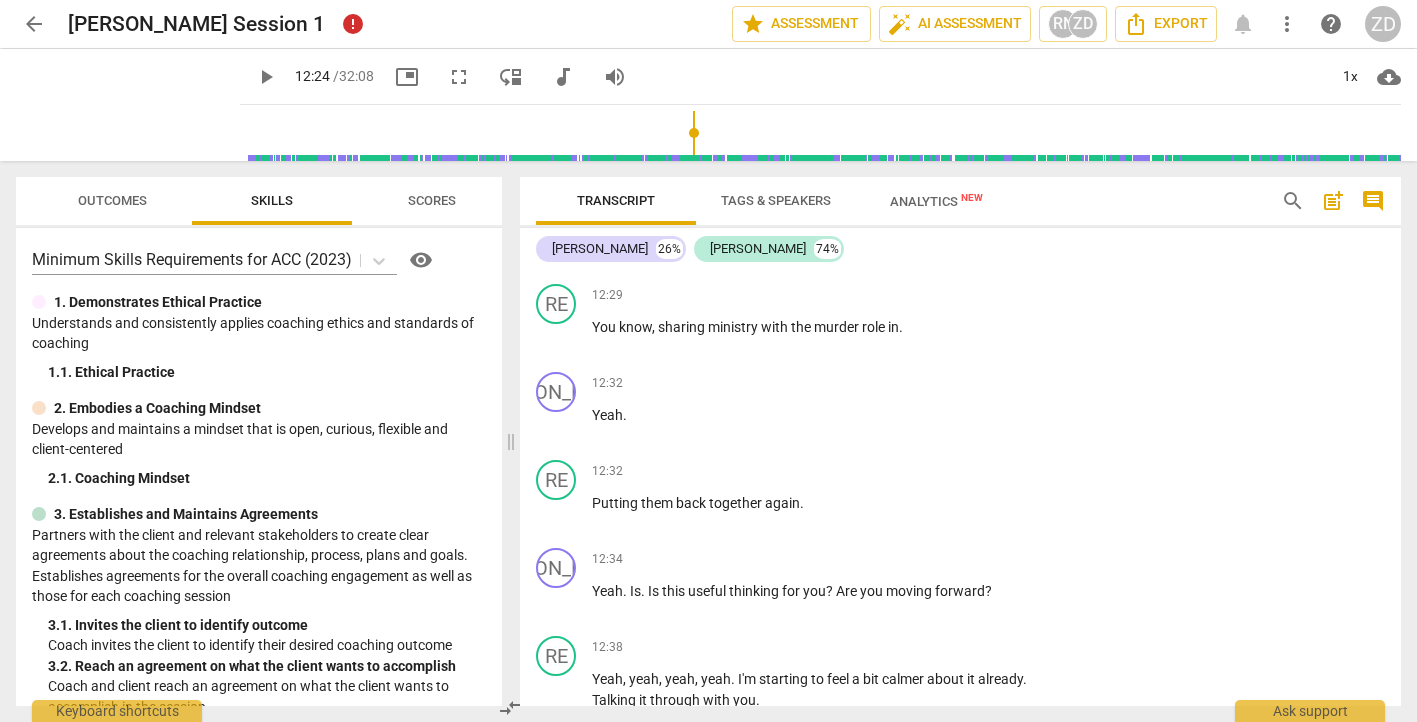 scroll, scrollTop: 11526, scrollLeft: 0, axis: vertical 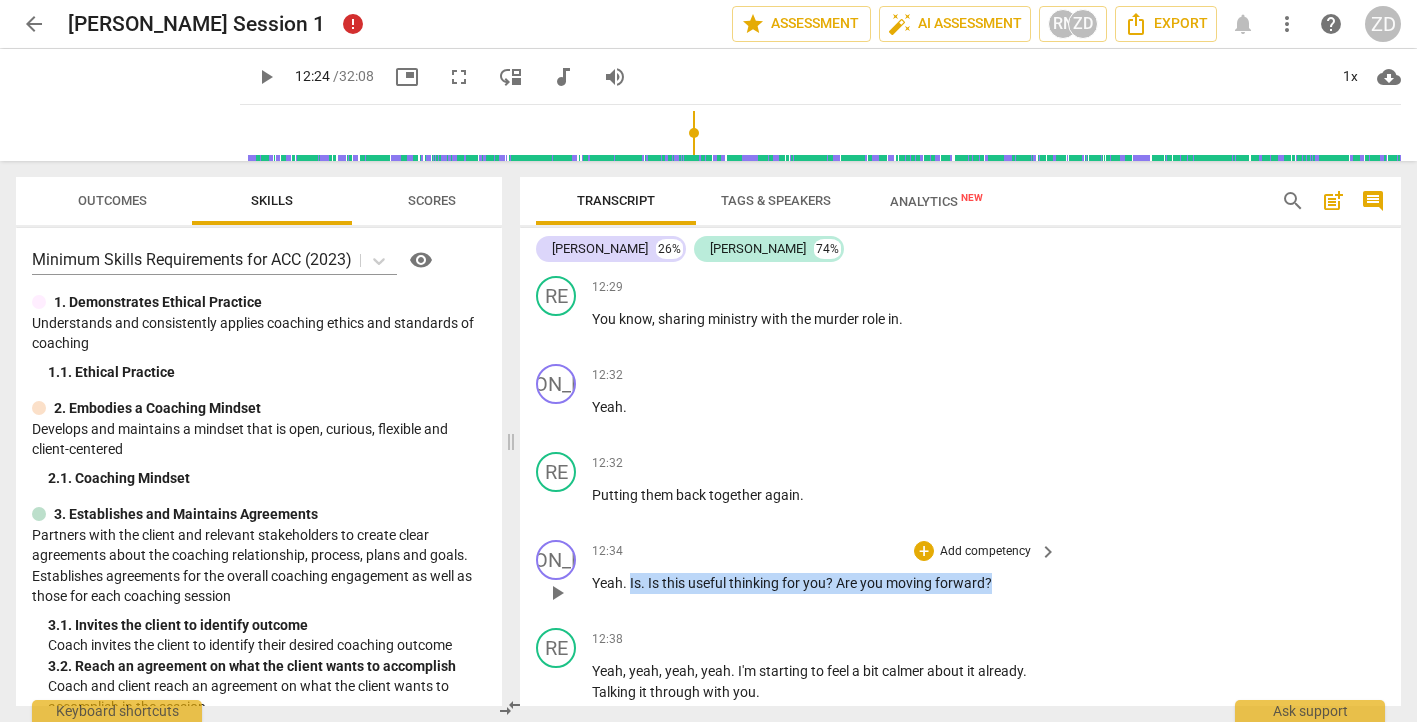 drag, startPoint x: 996, startPoint y: 502, endPoint x: 630, endPoint y: 503, distance: 366.00137 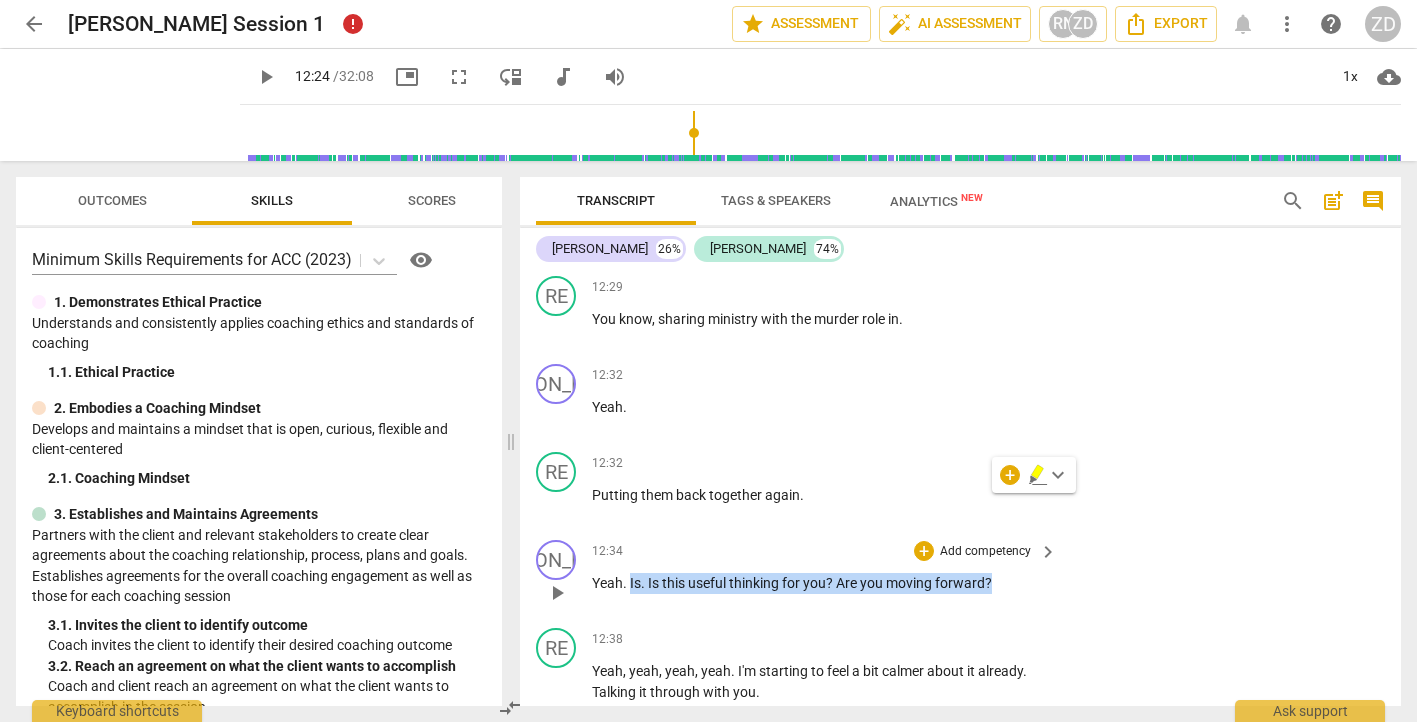 click on "Add competency" at bounding box center (985, 552) 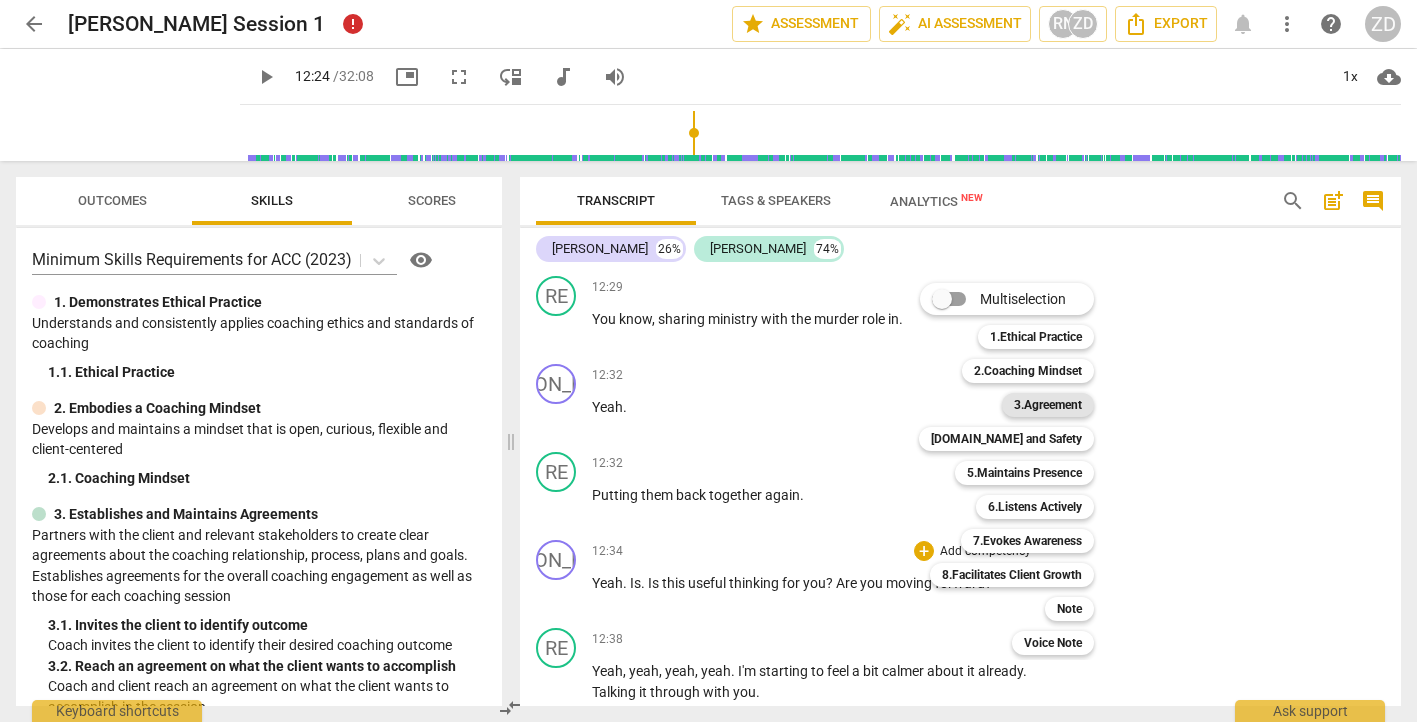 click on "3.Agreement" at bounding box center [1048, 405] 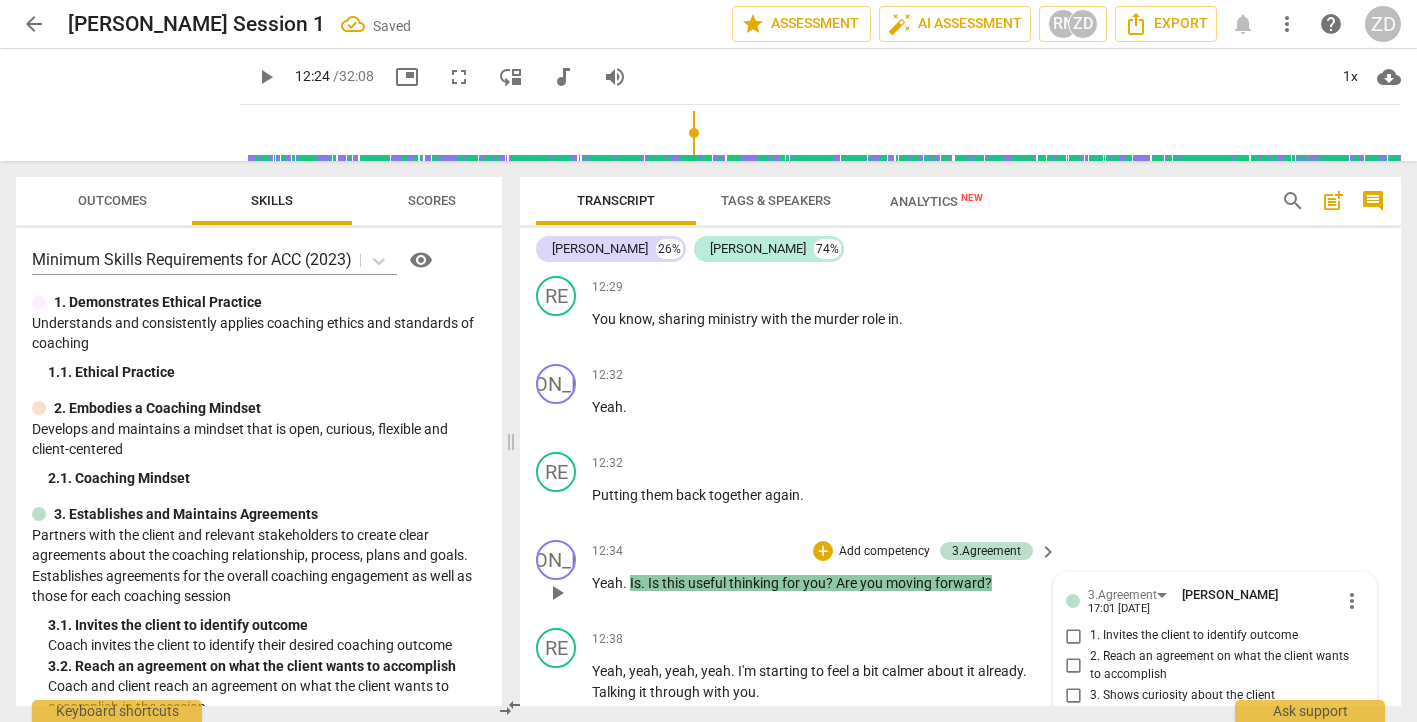 click at bounding box center (1199, 764) 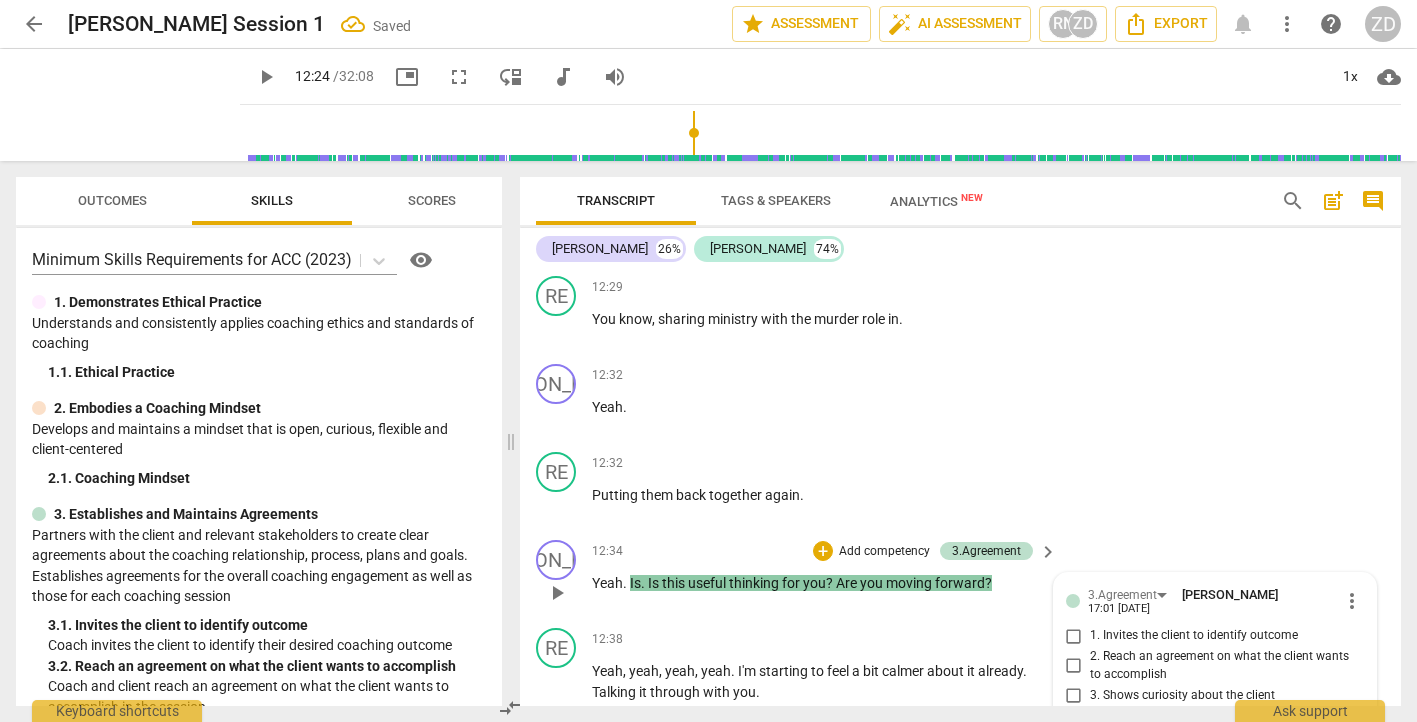 type on "Go" 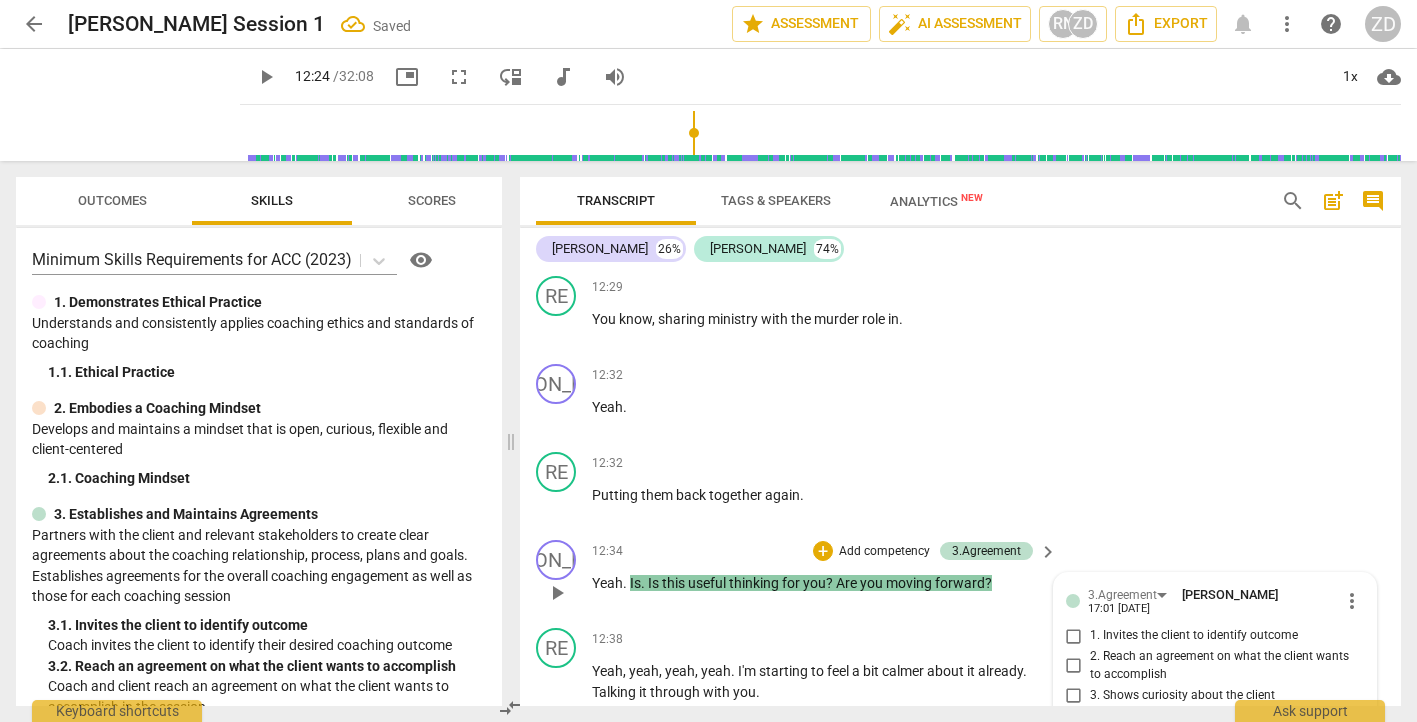 type on "Good" 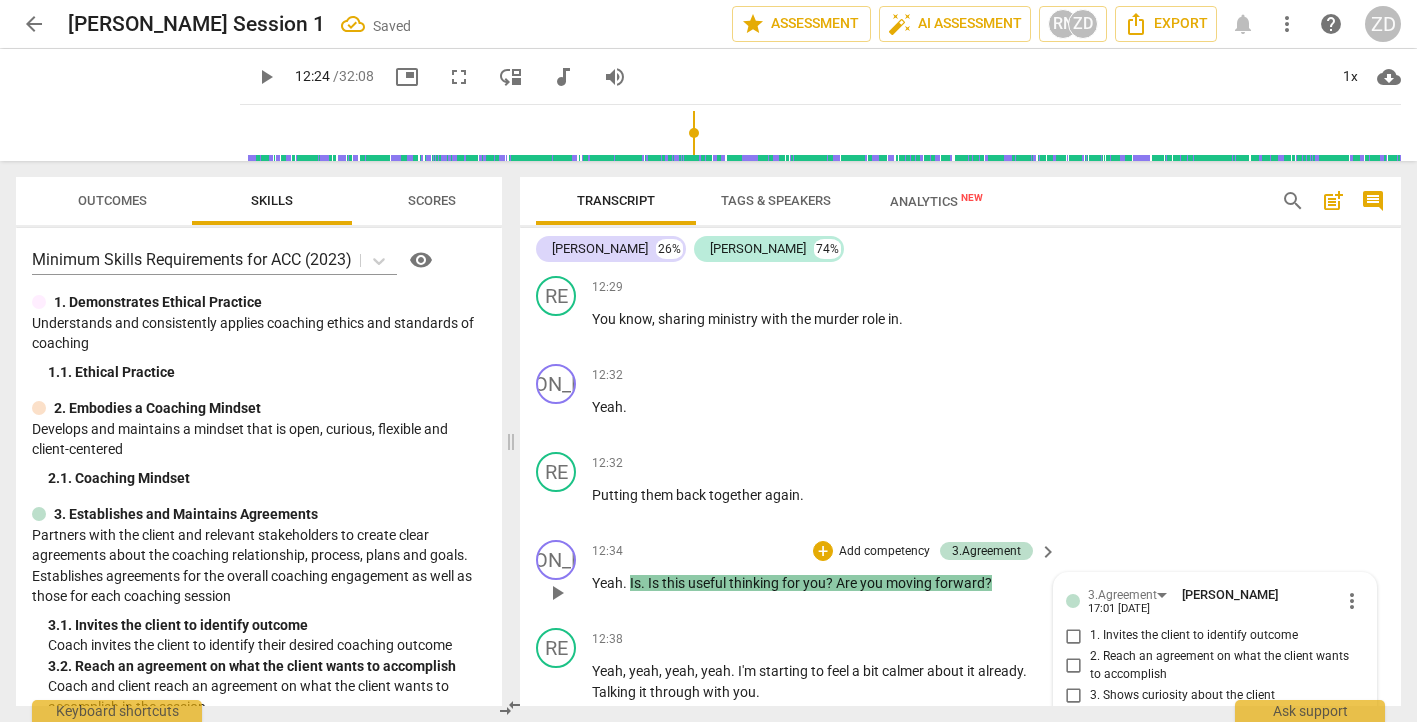 type on "Good c" 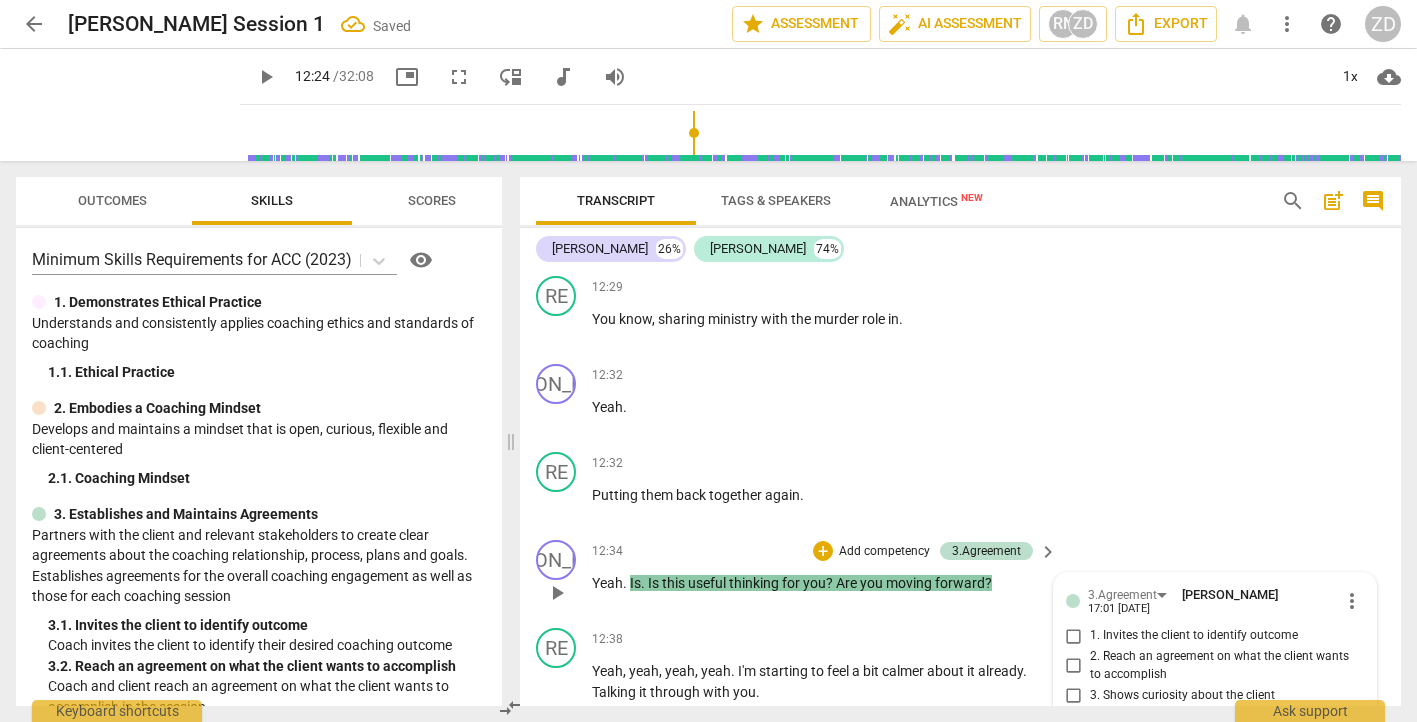 type on "Good che" 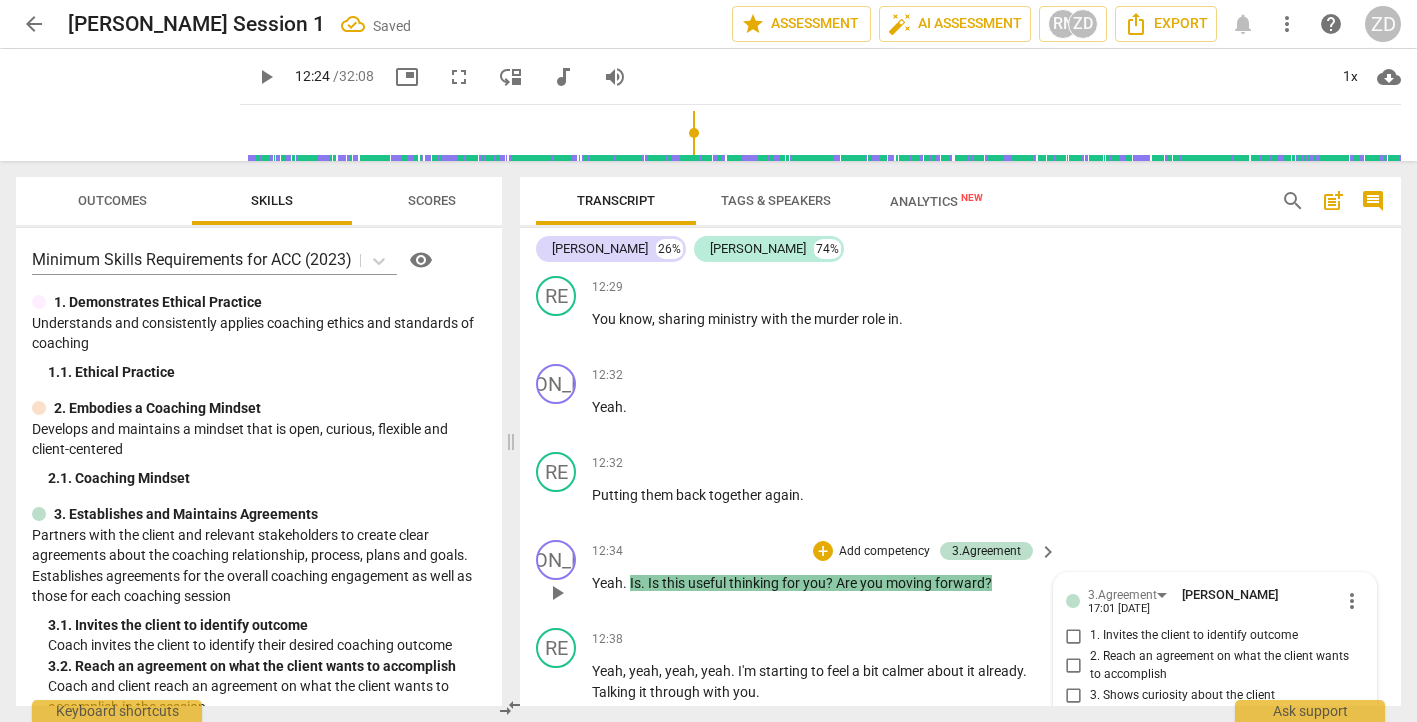 type on "Good che" 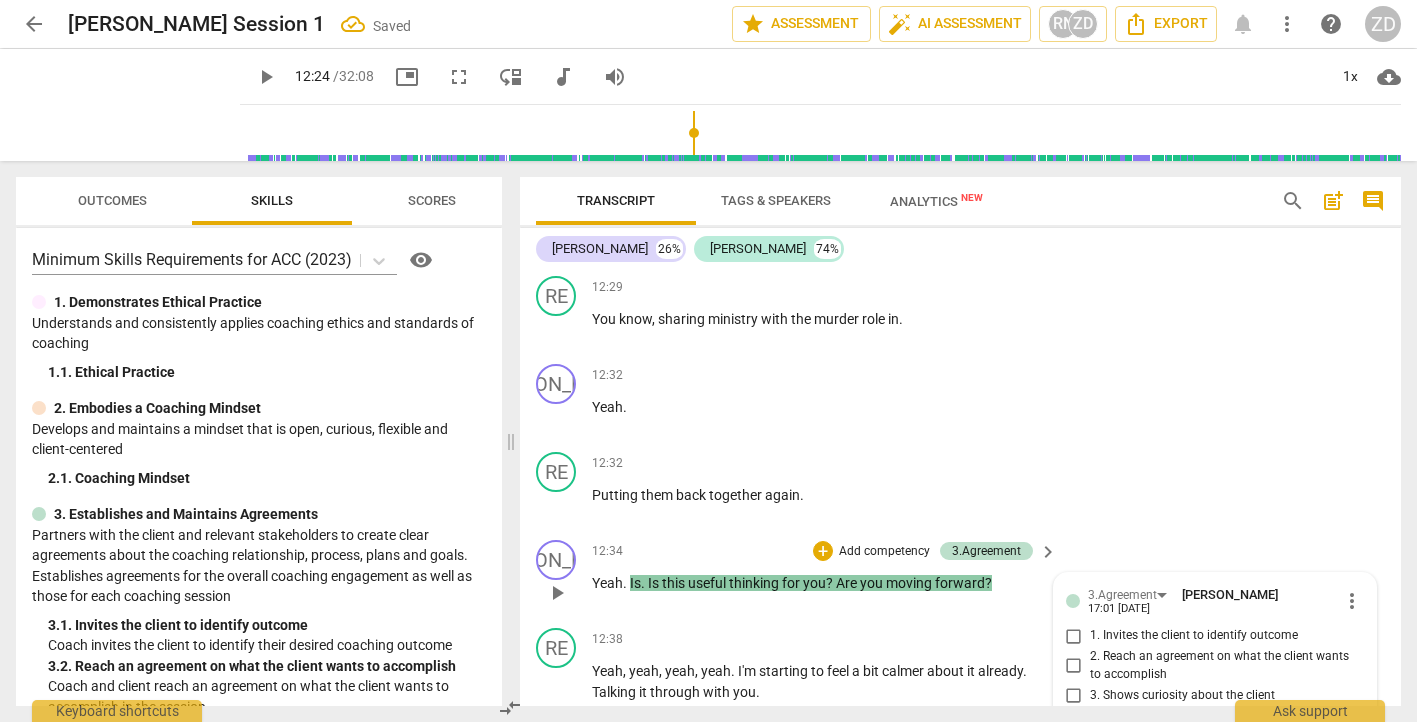 type on "Good check i" 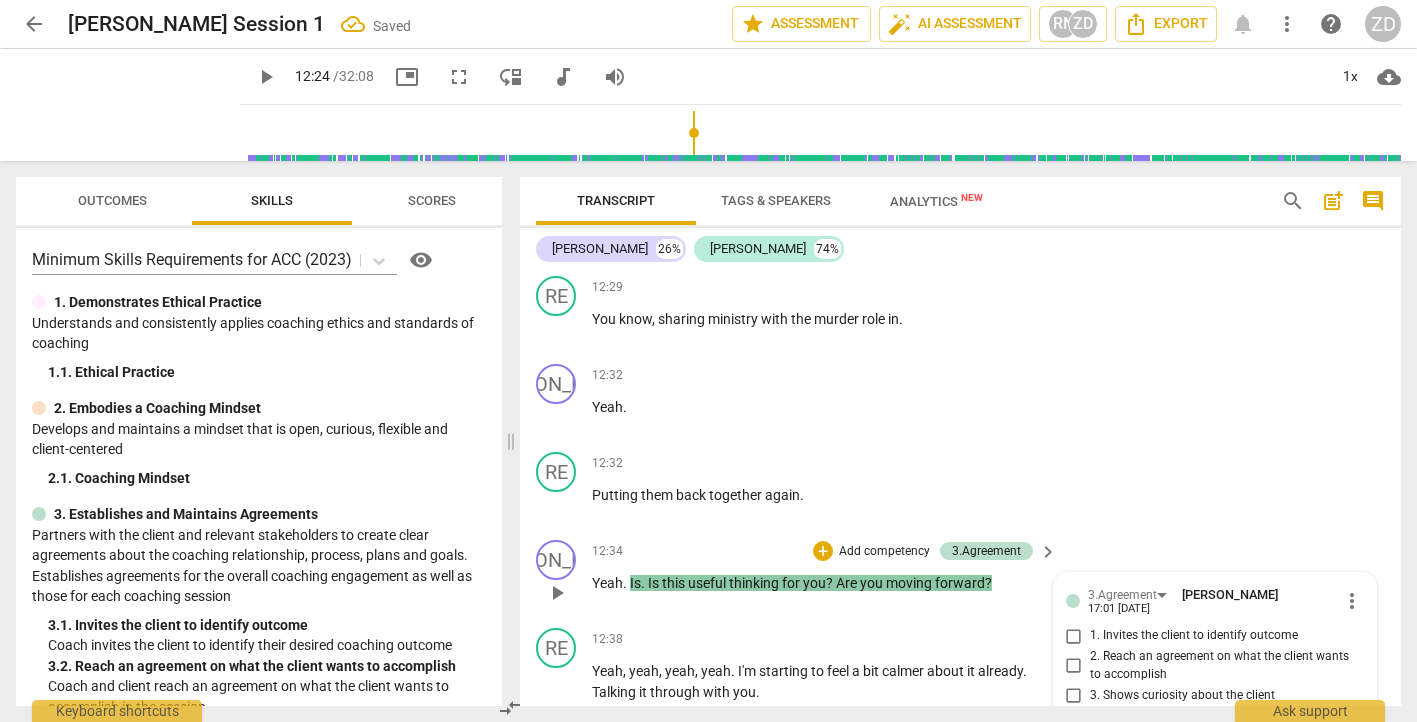 type on "Good check in" 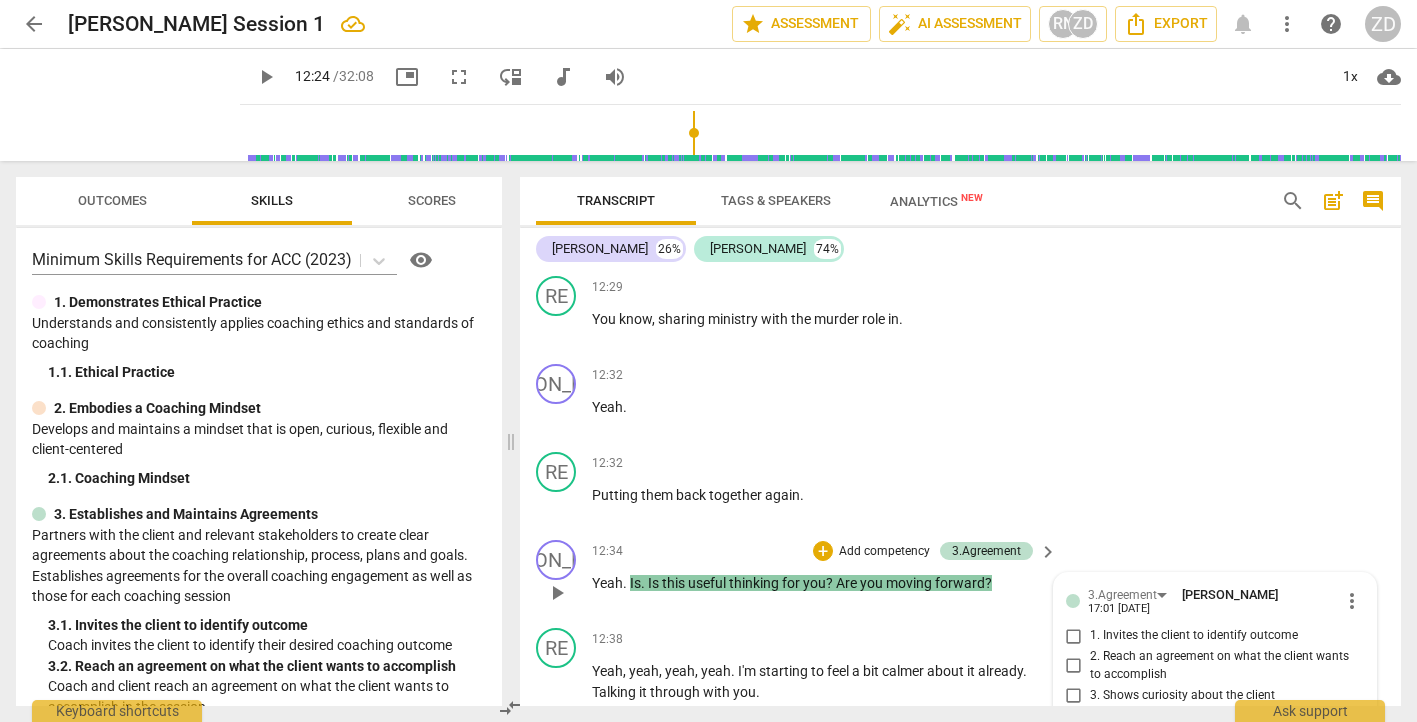 type on "Good check in" 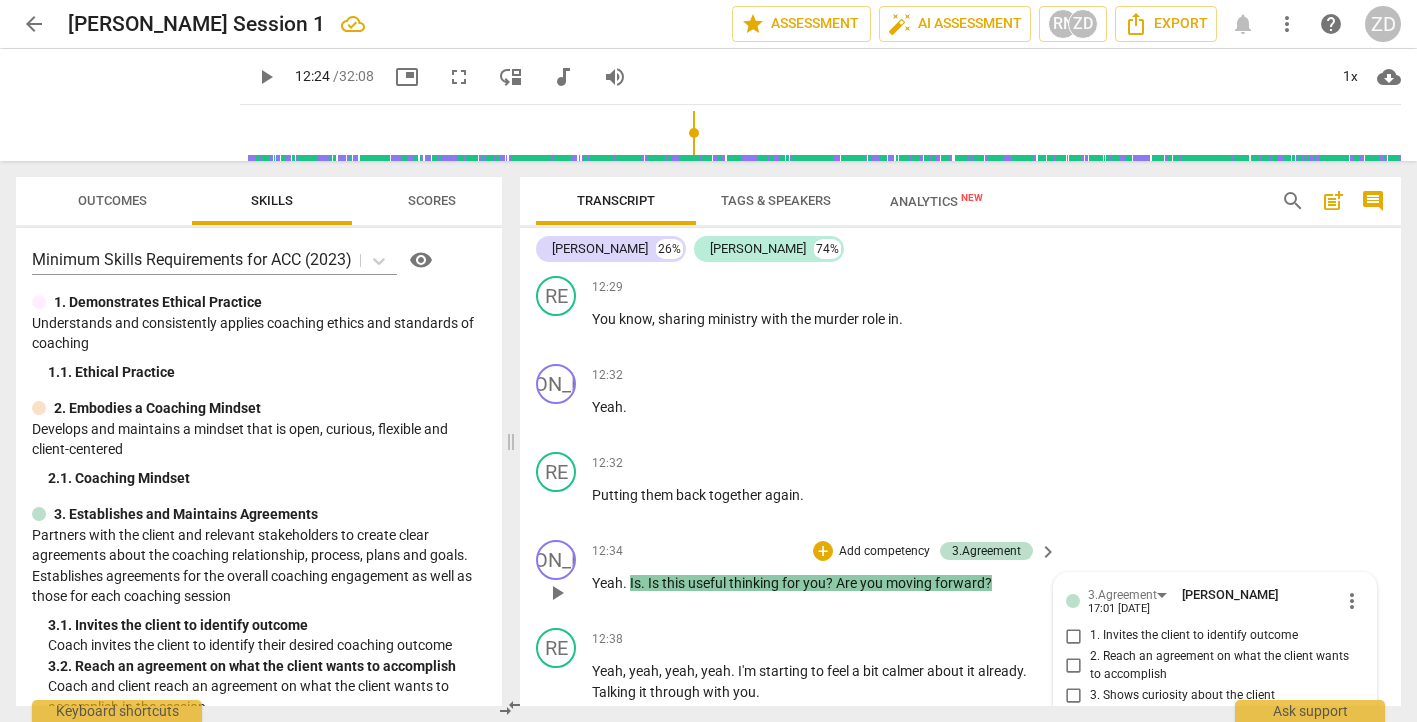 click on "send" at bounding box center [1350, 765] 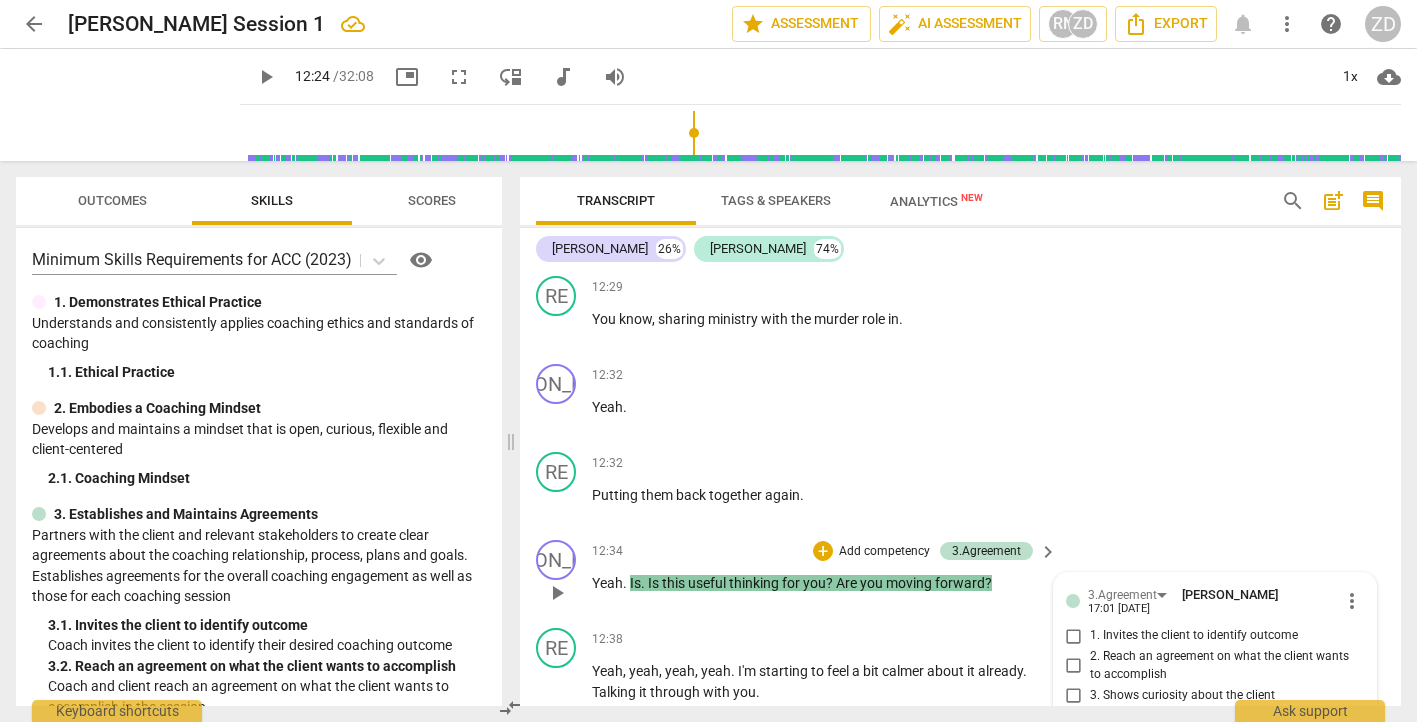 type 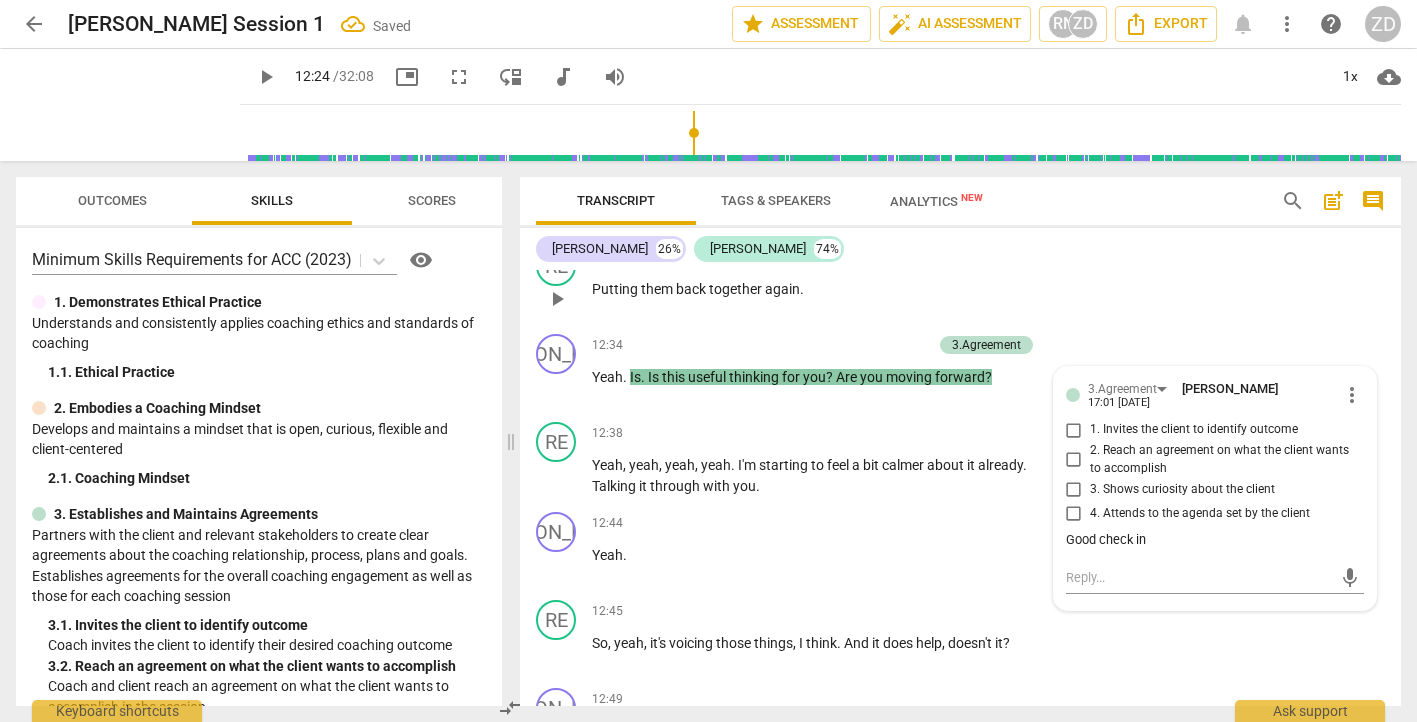scroll, scrollTop: 11731, scrollLeft: 0, axis: vertical 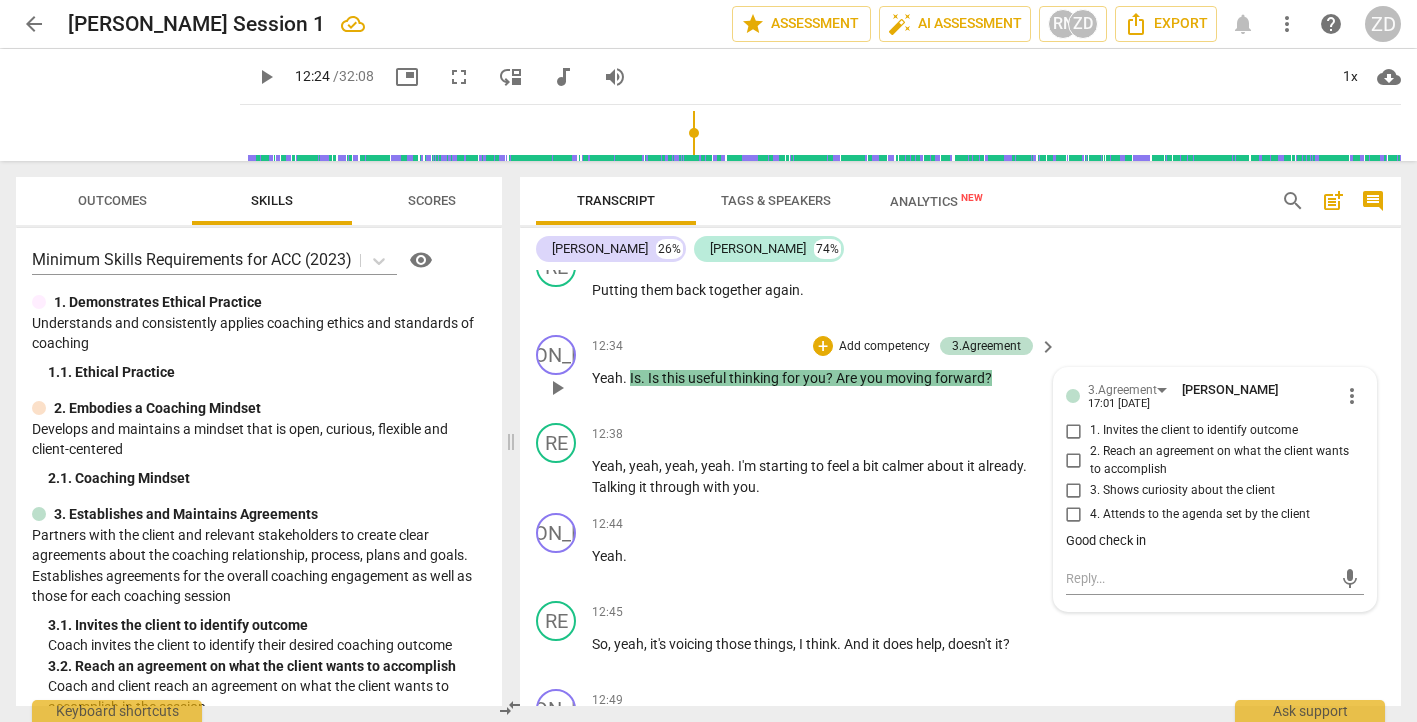 click on "Good check in" at bounding box center (1215, 541) 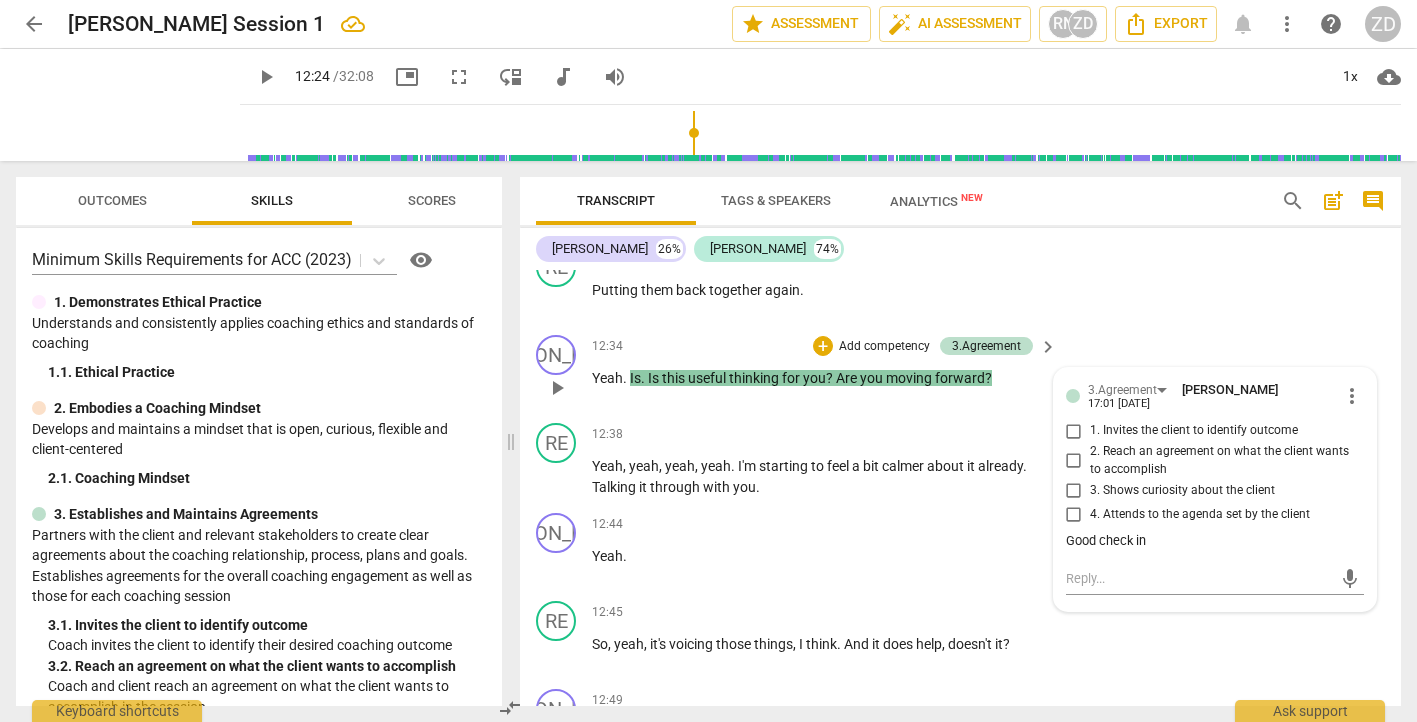 click on "Good check in" at bounding box center (1215, 541) 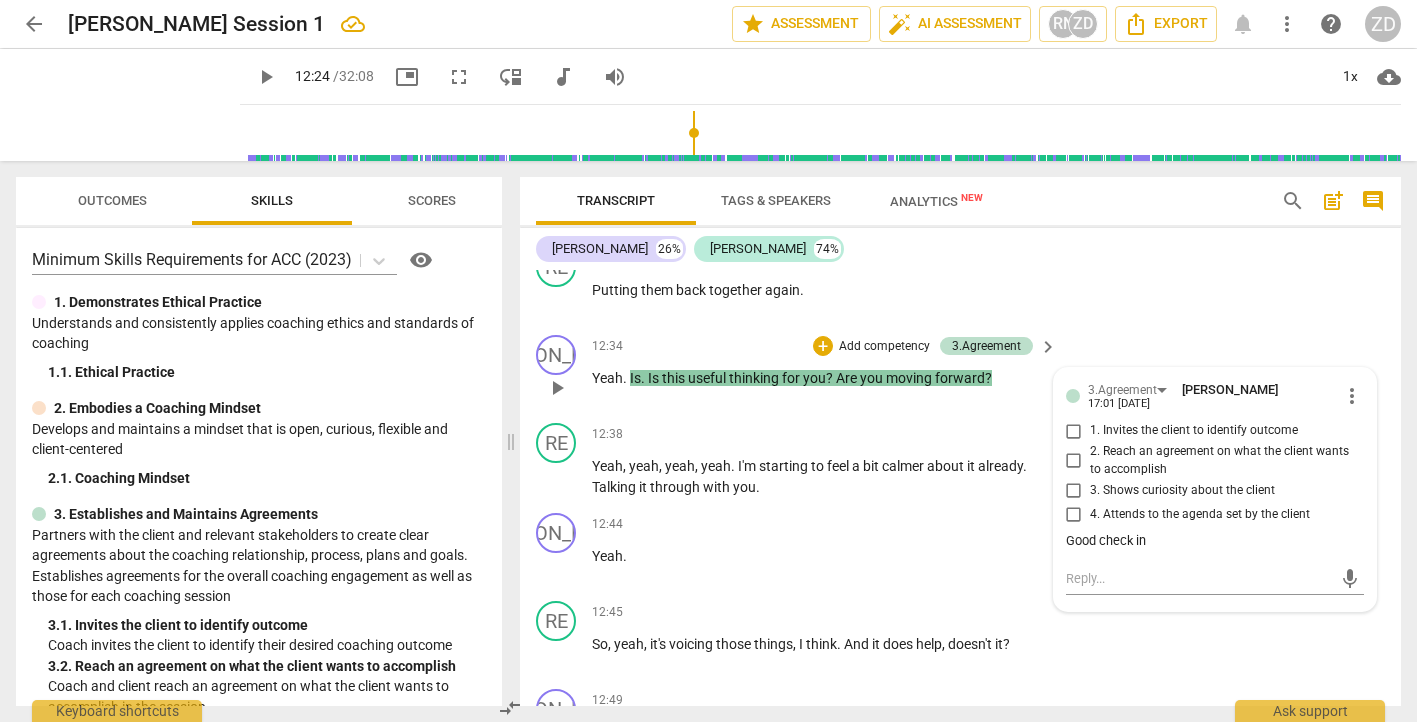 click on "Good check in" at bounding box center (1215, 541) 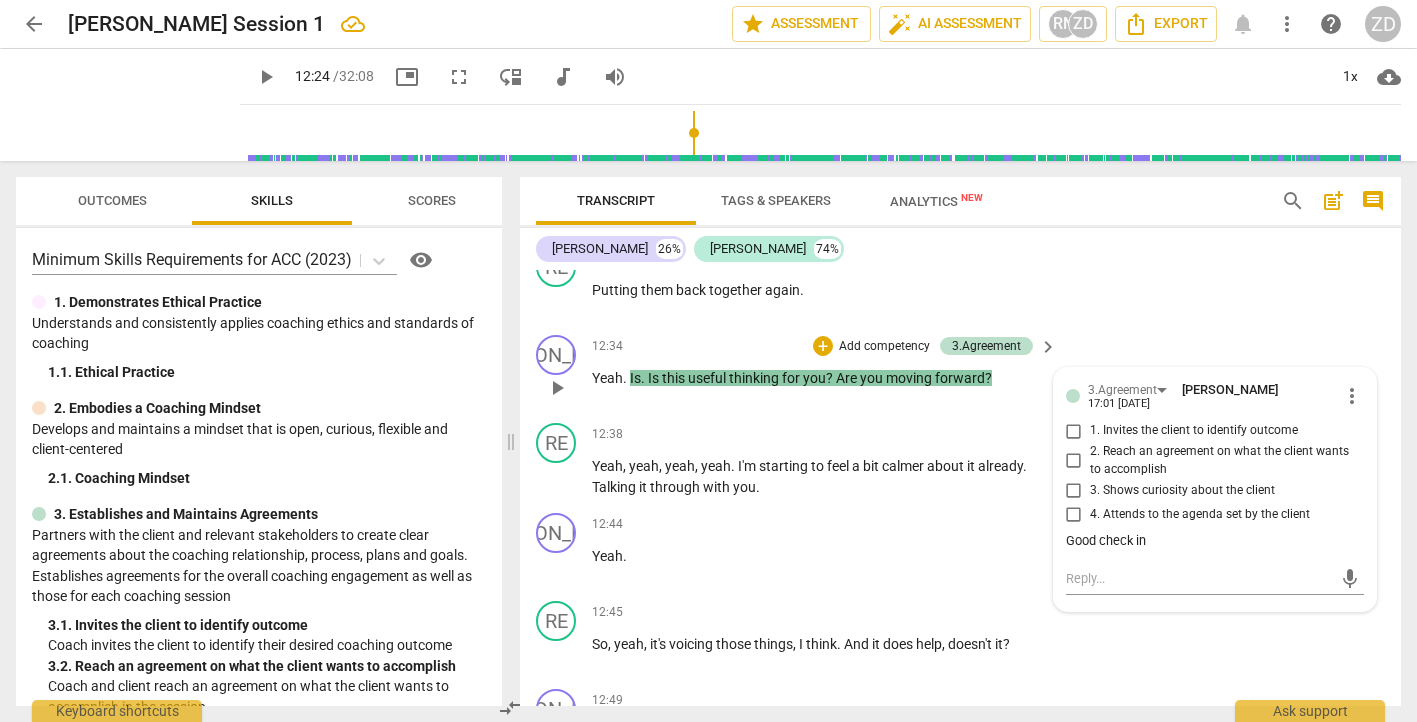 click on "Good check in" at bounding box center (1215, 541) 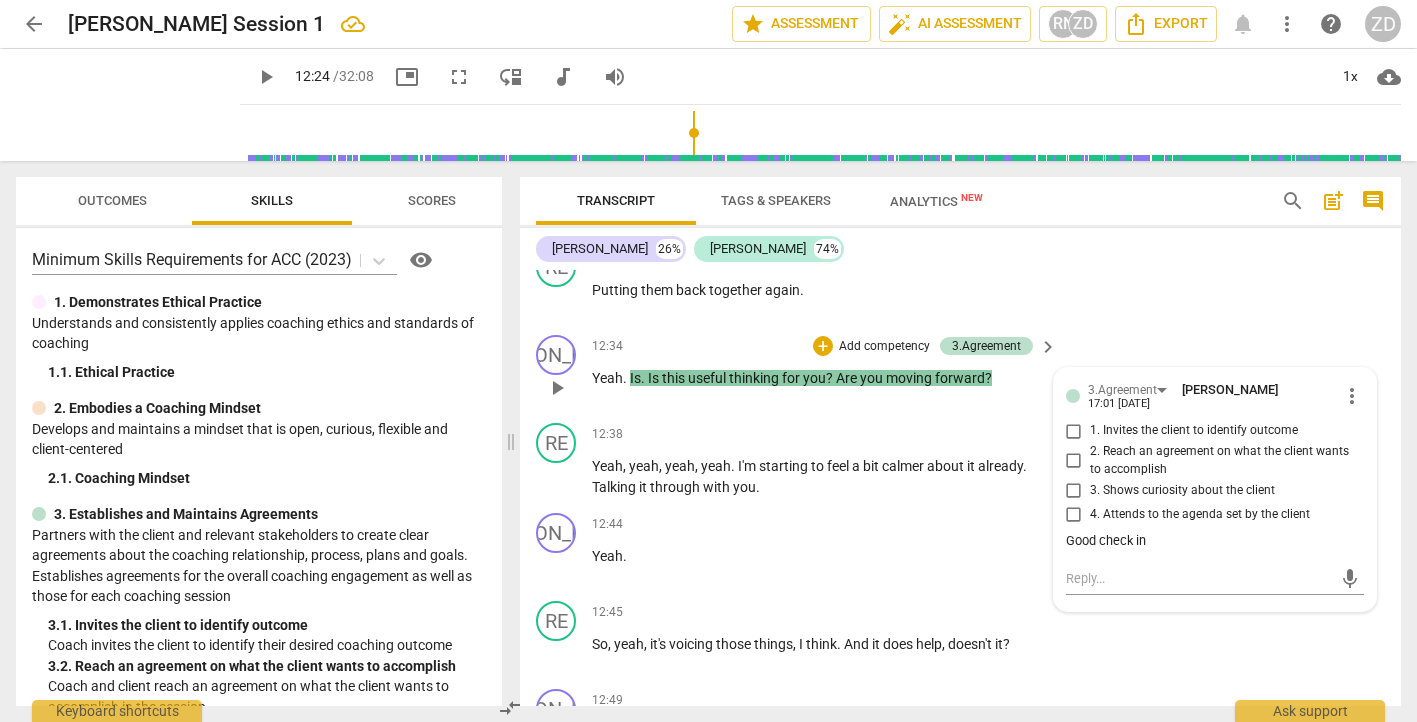 click on "3.Agreement [PERSON_NAME] 17:01 [DATE] more_vert 1. Invites the client to identify outcome 2. Reach an agreement on what the client wants to accomplish 3. Shows curiosity about the client 4. Attends to the agenda set by the client Good check in" at bounding box center (1215, 467) 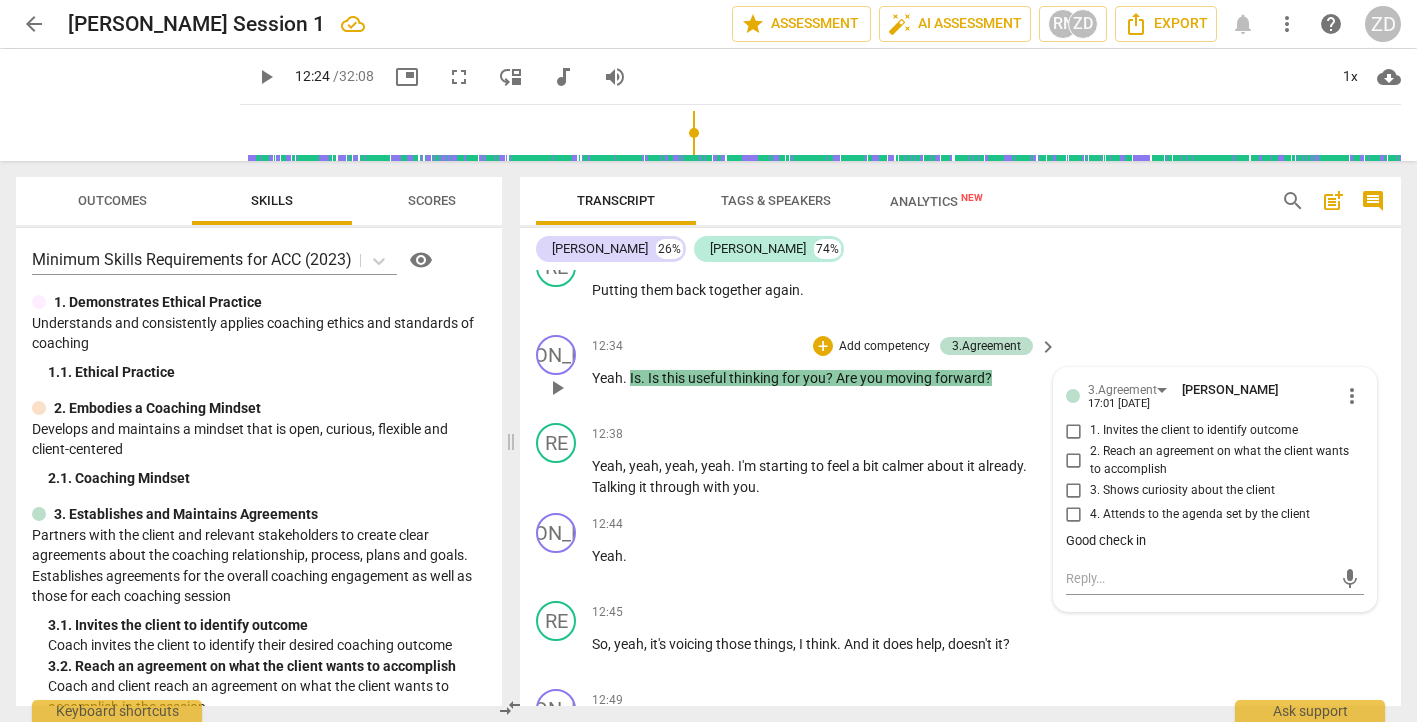 click on "Good check in" at bounding box center (1215, 541) 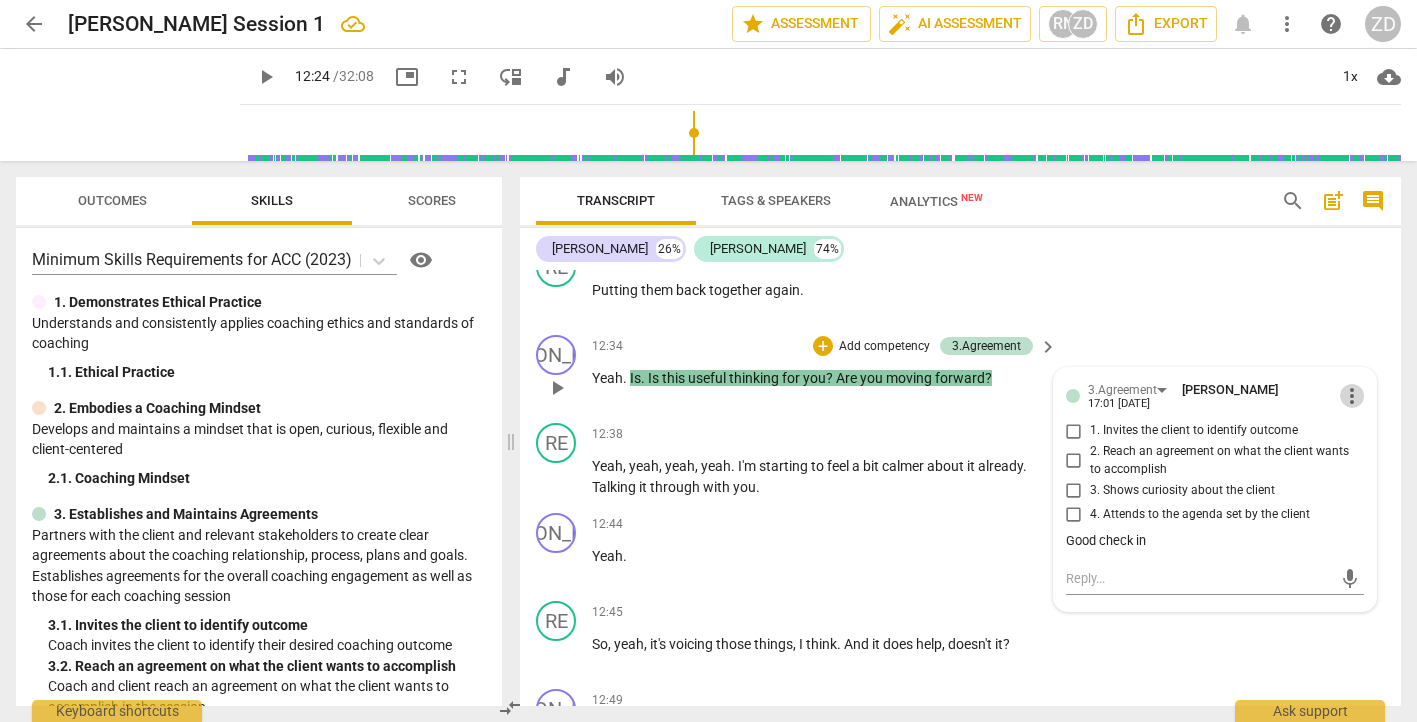 click on "more_vert" at bounding box center [1352, 396] 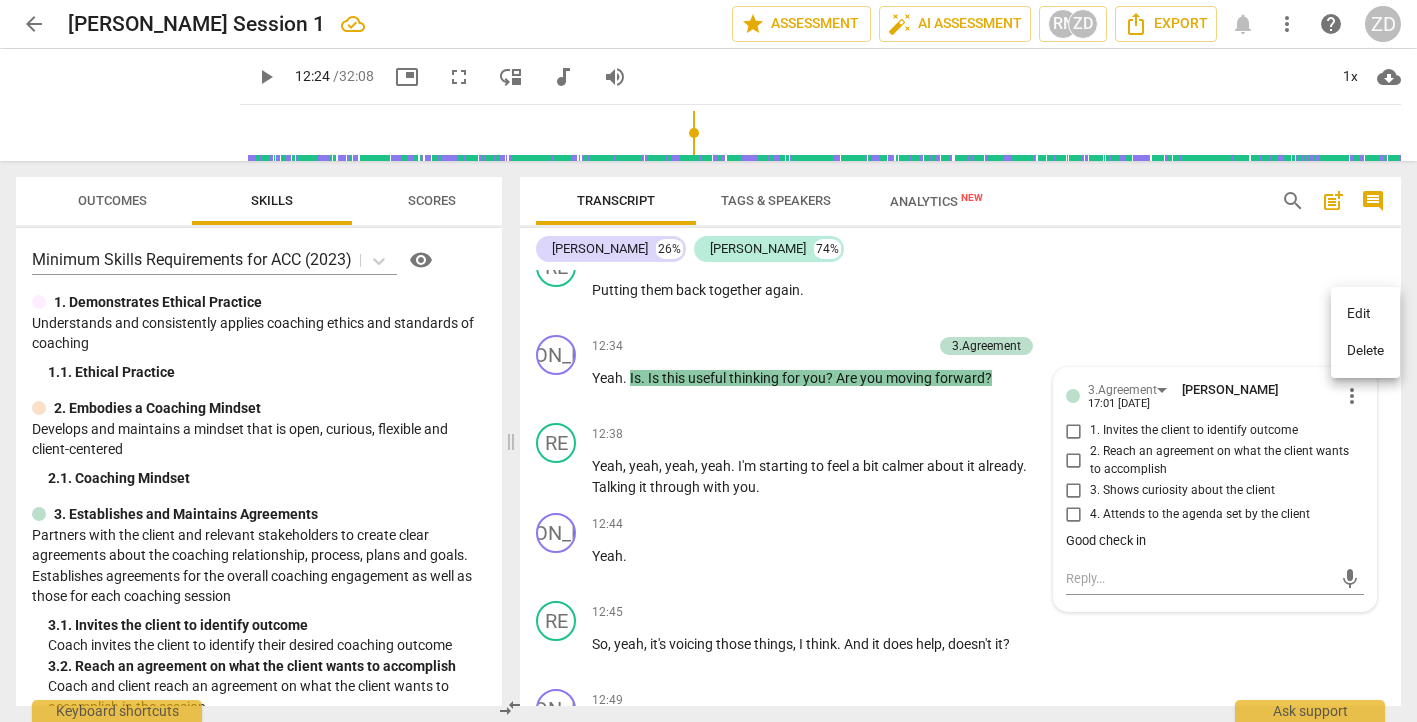 click on "Edit" at bounding box center (1365, 314) 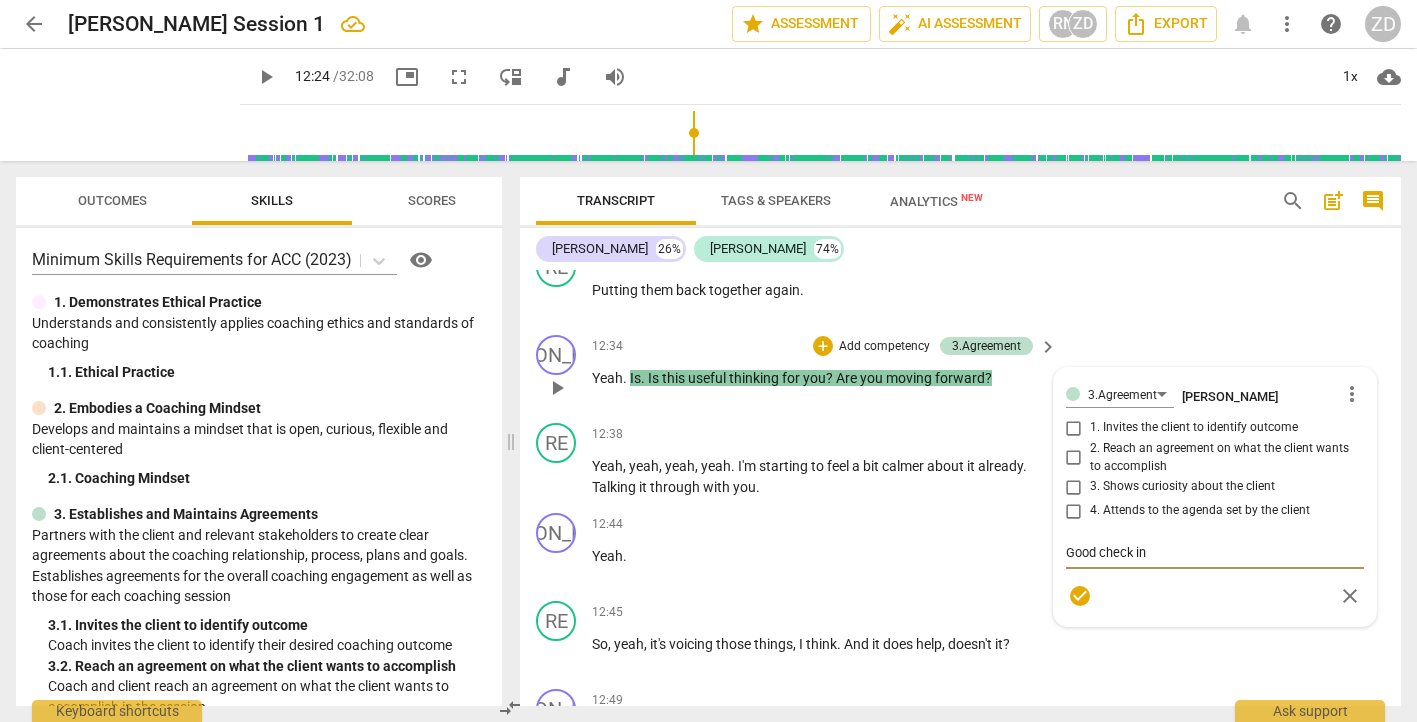 click on "Good check in" at bounding box center [1215, 552] 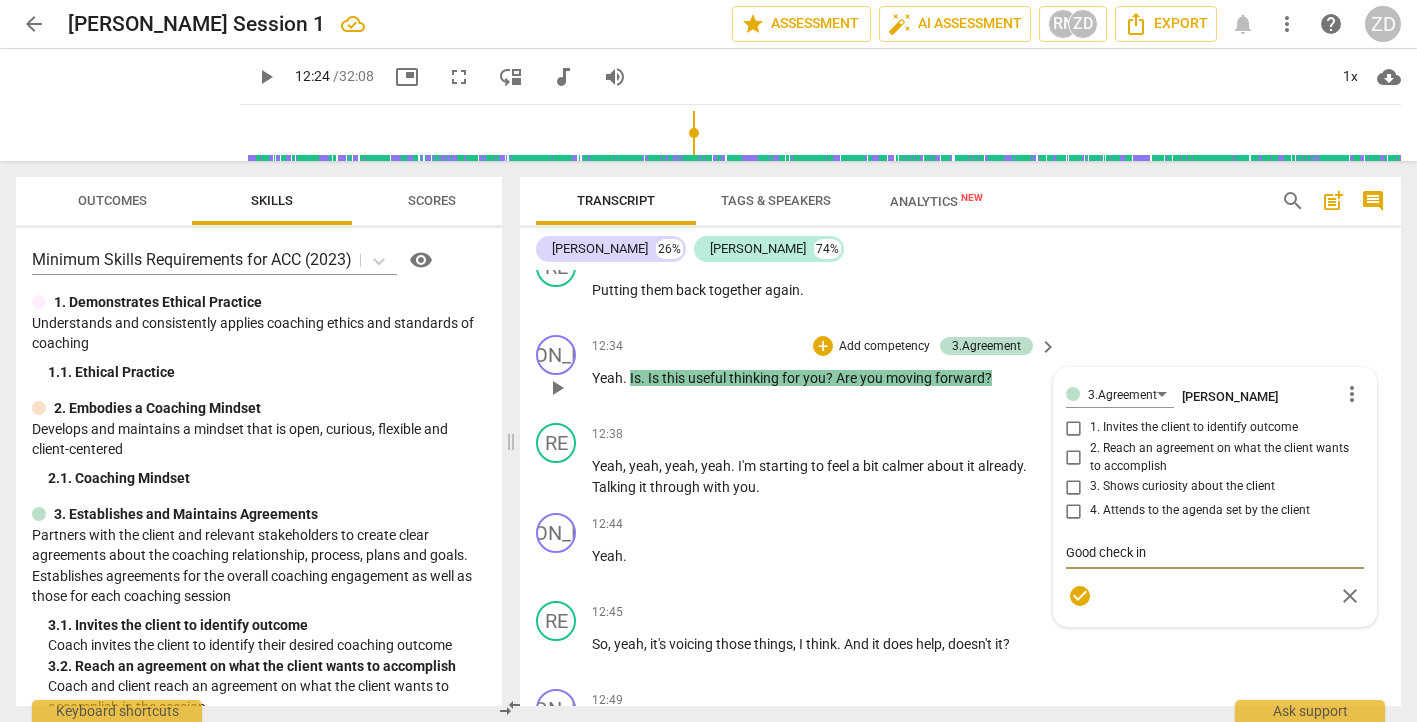 type on "Good check in-" 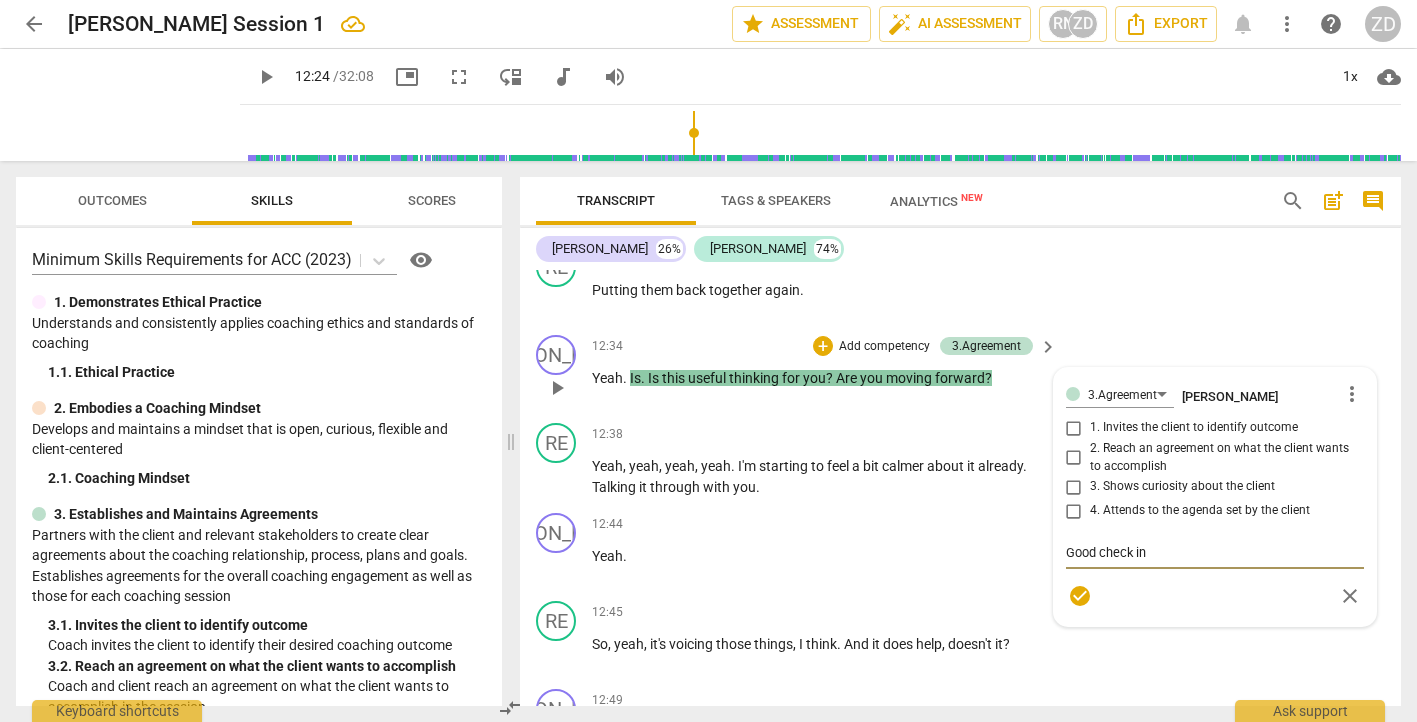 type on "Good check in-" 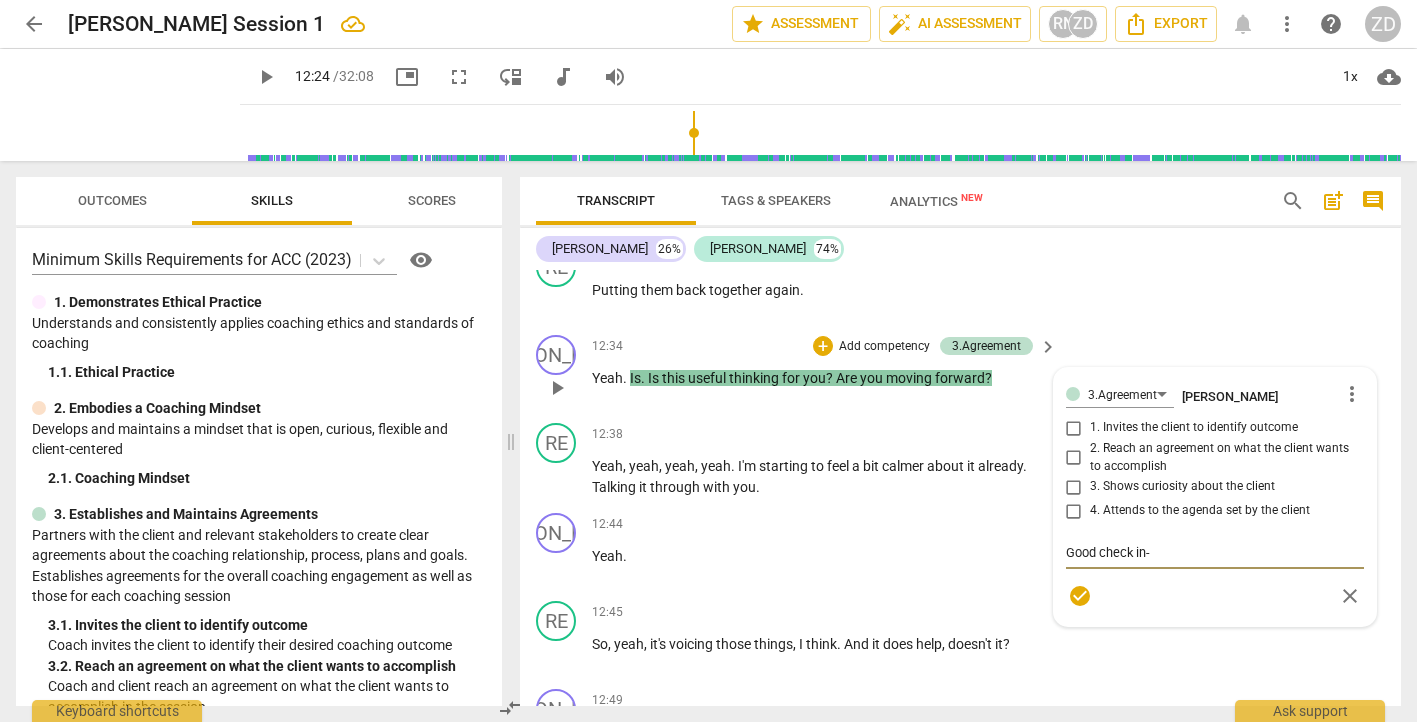 type on "Good check in-e" 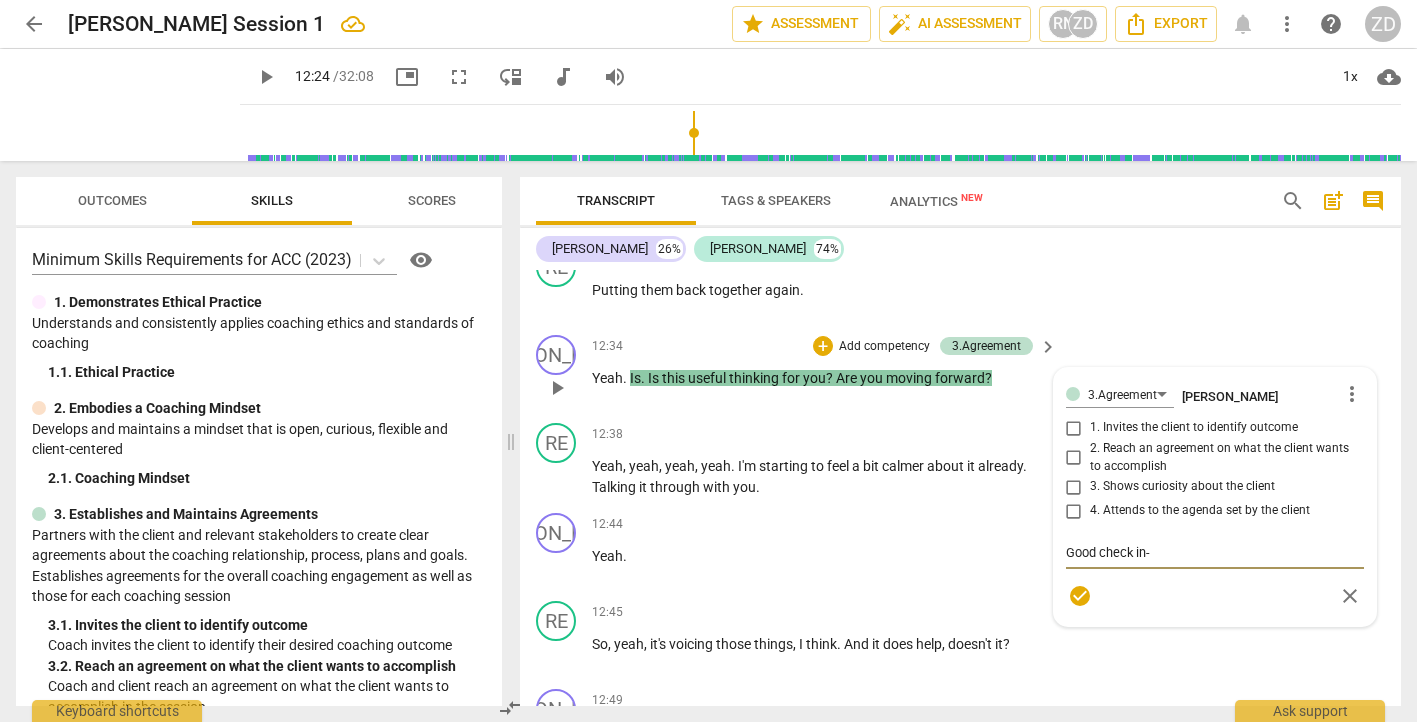 type on "Good check in-e" 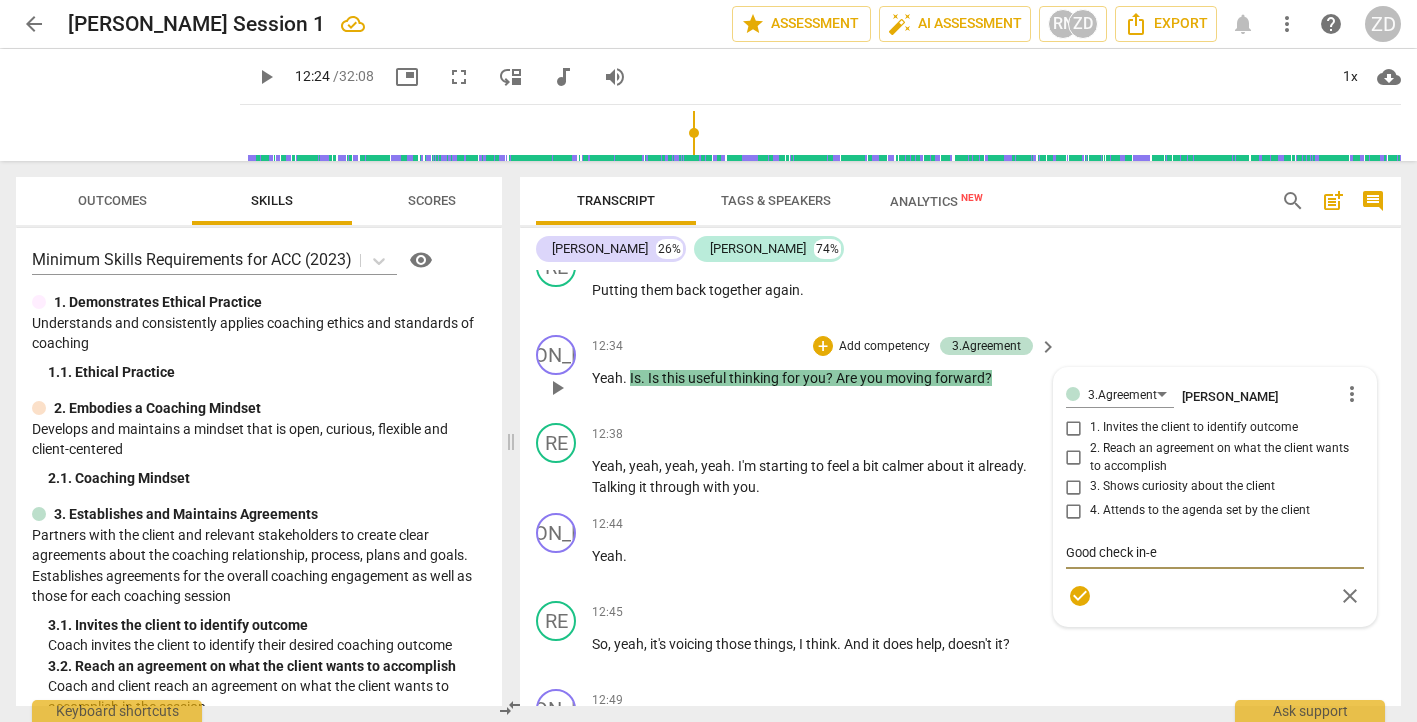 type on "Good check in-ev" 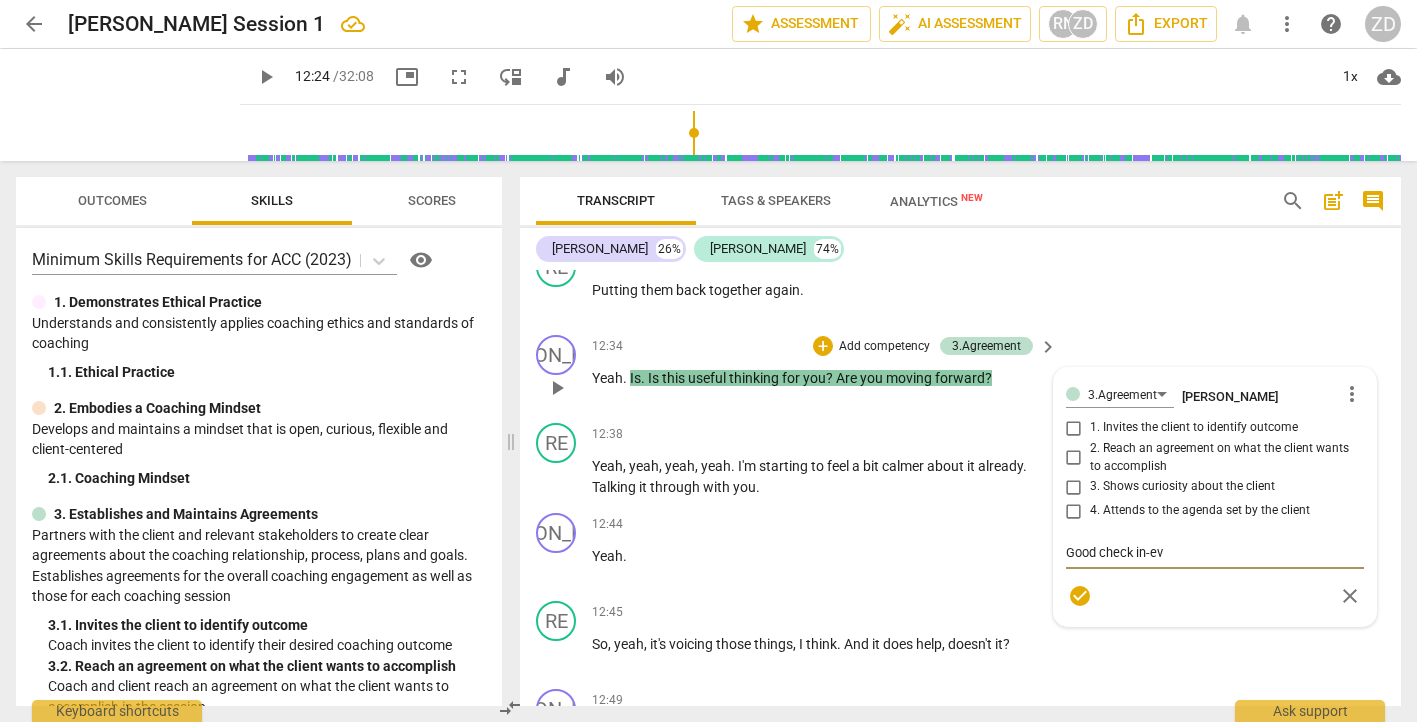 type on "Good check in-eve" 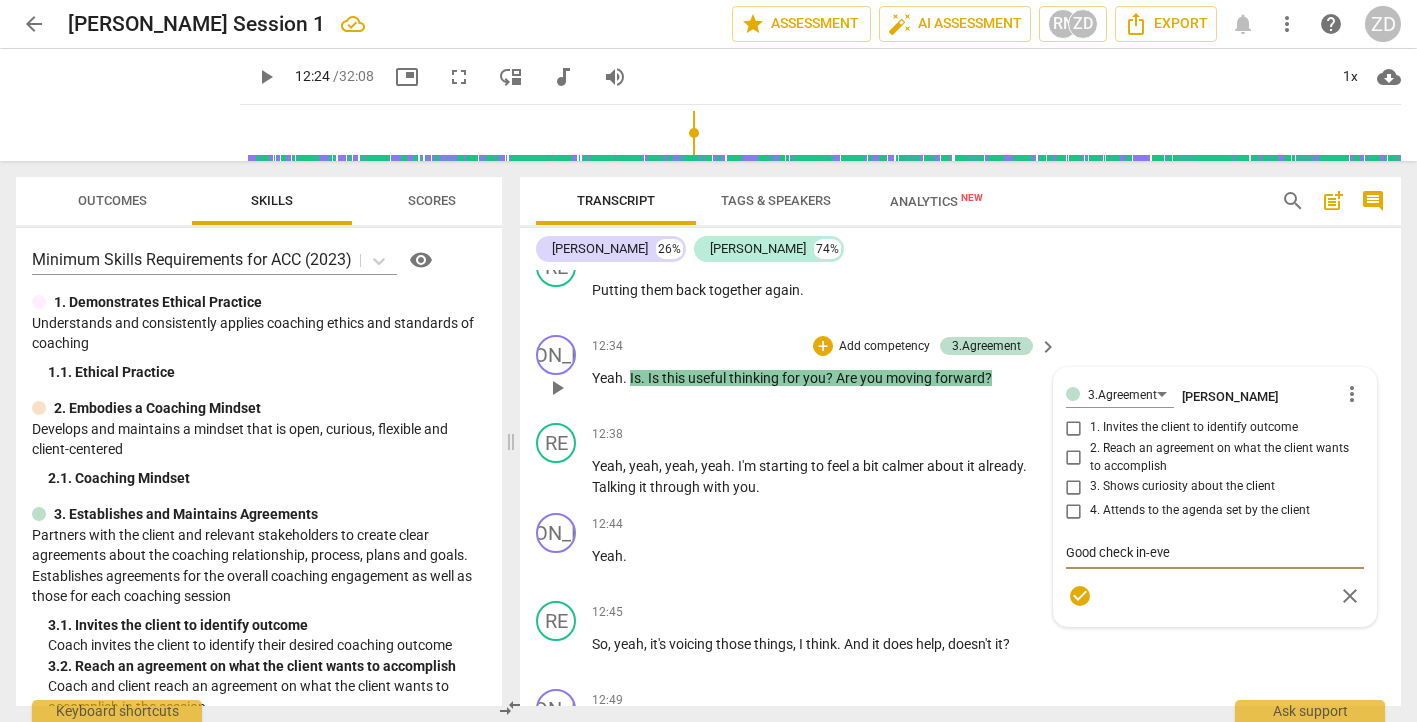type on "Good check in-even" 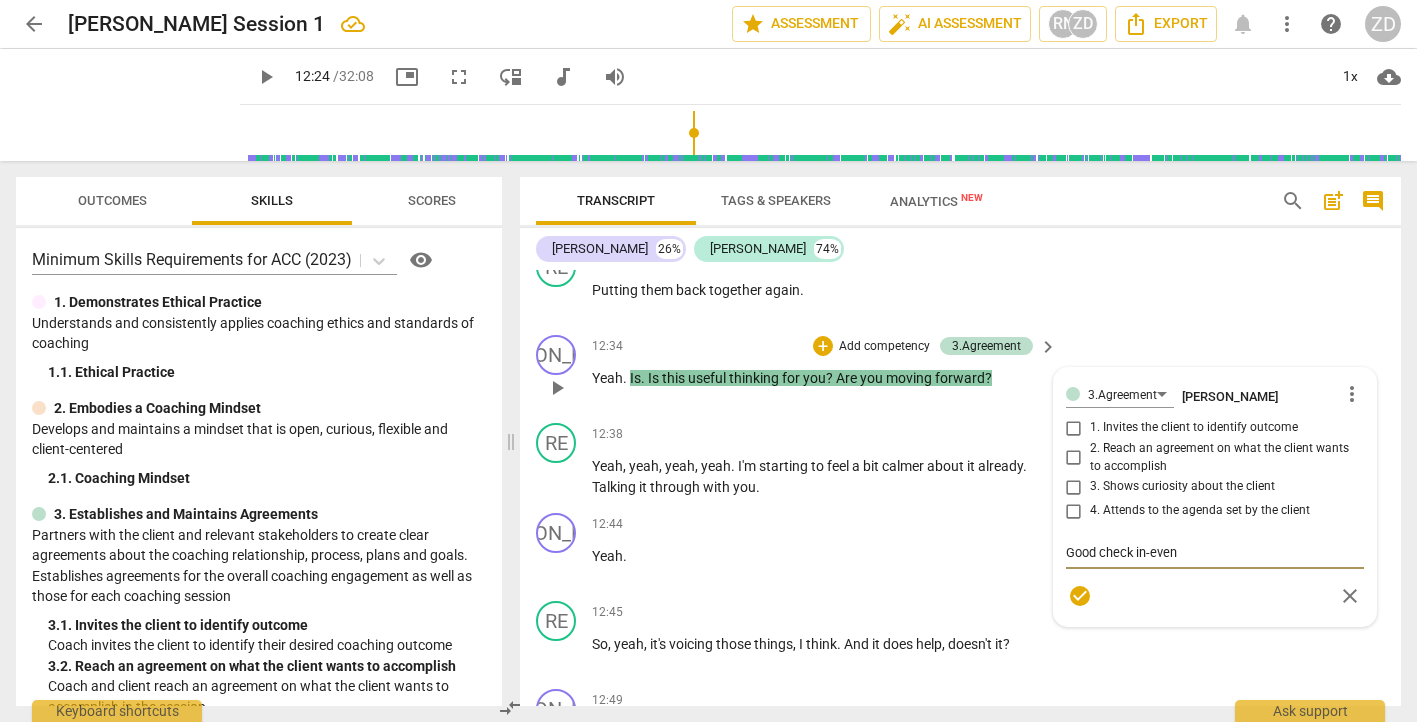 type on "Good check in-even" 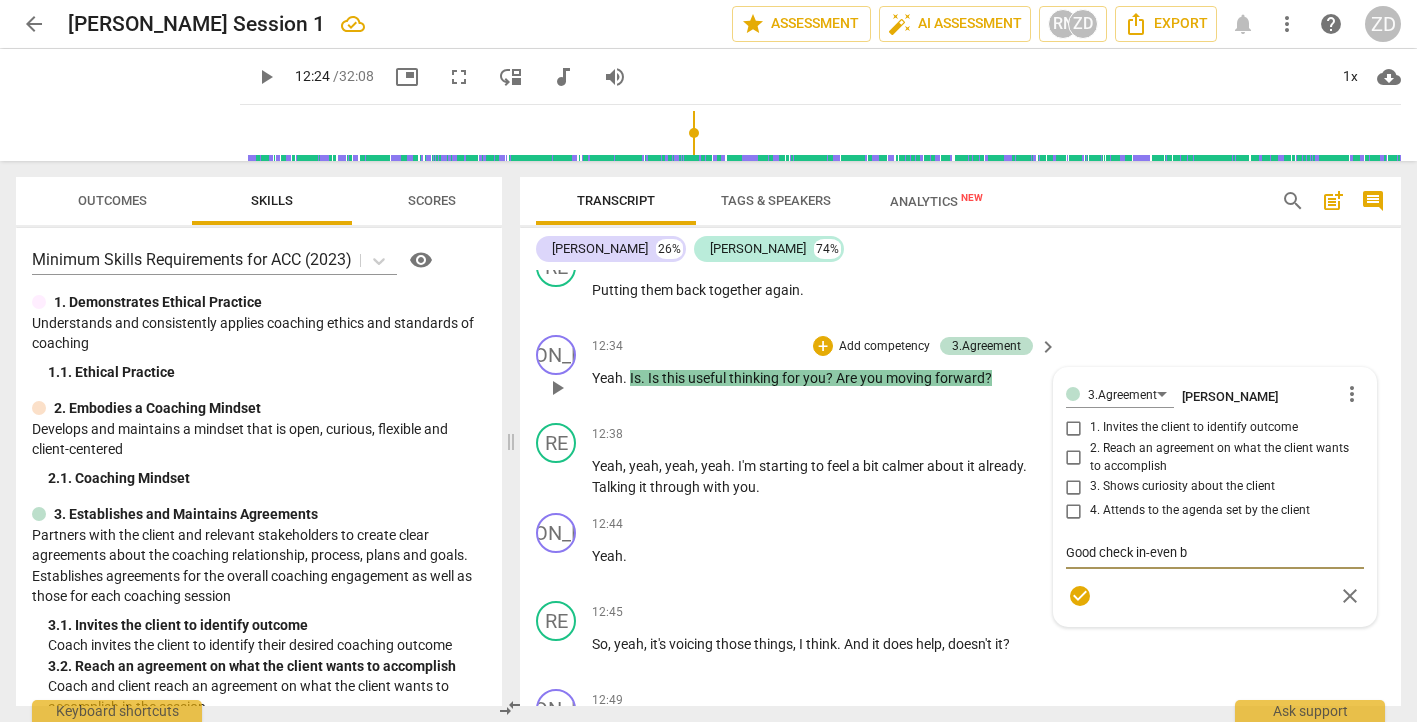 type on "Good check in-even be" 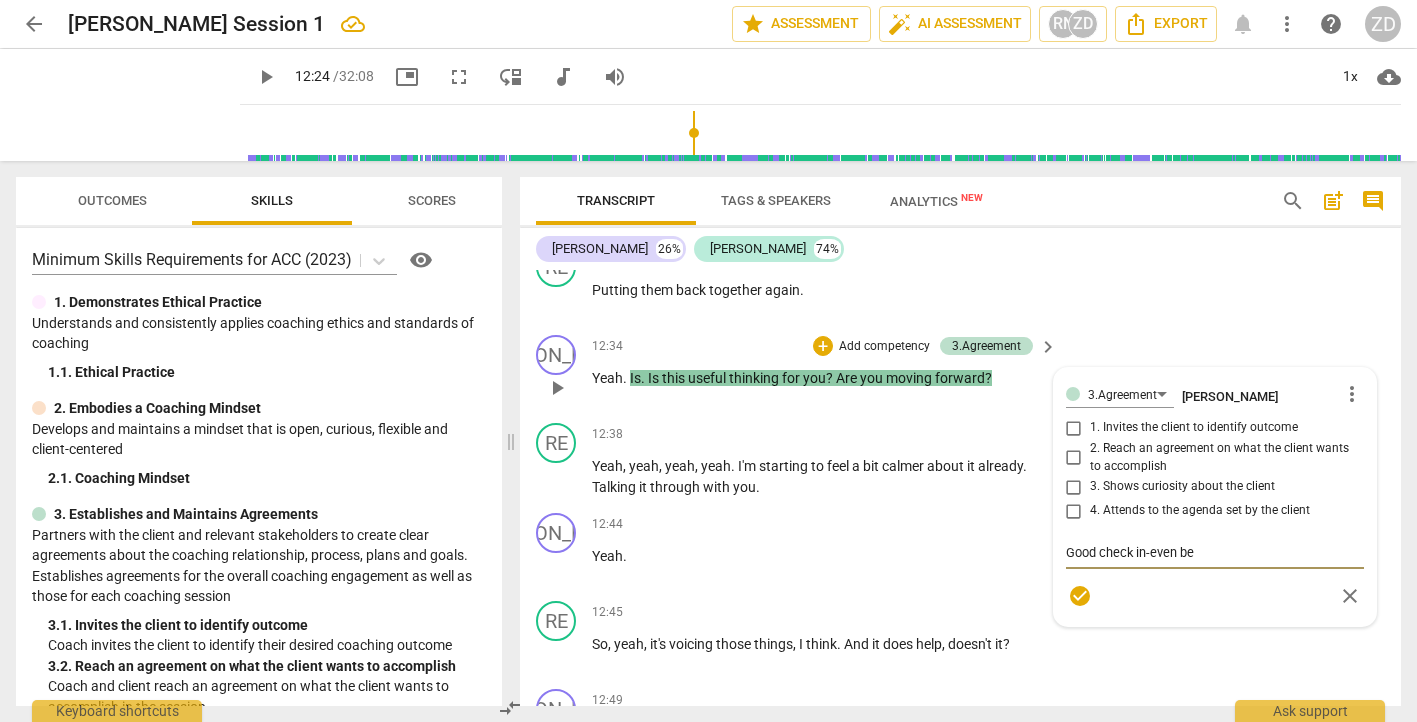 type on "Good check in-even bet" 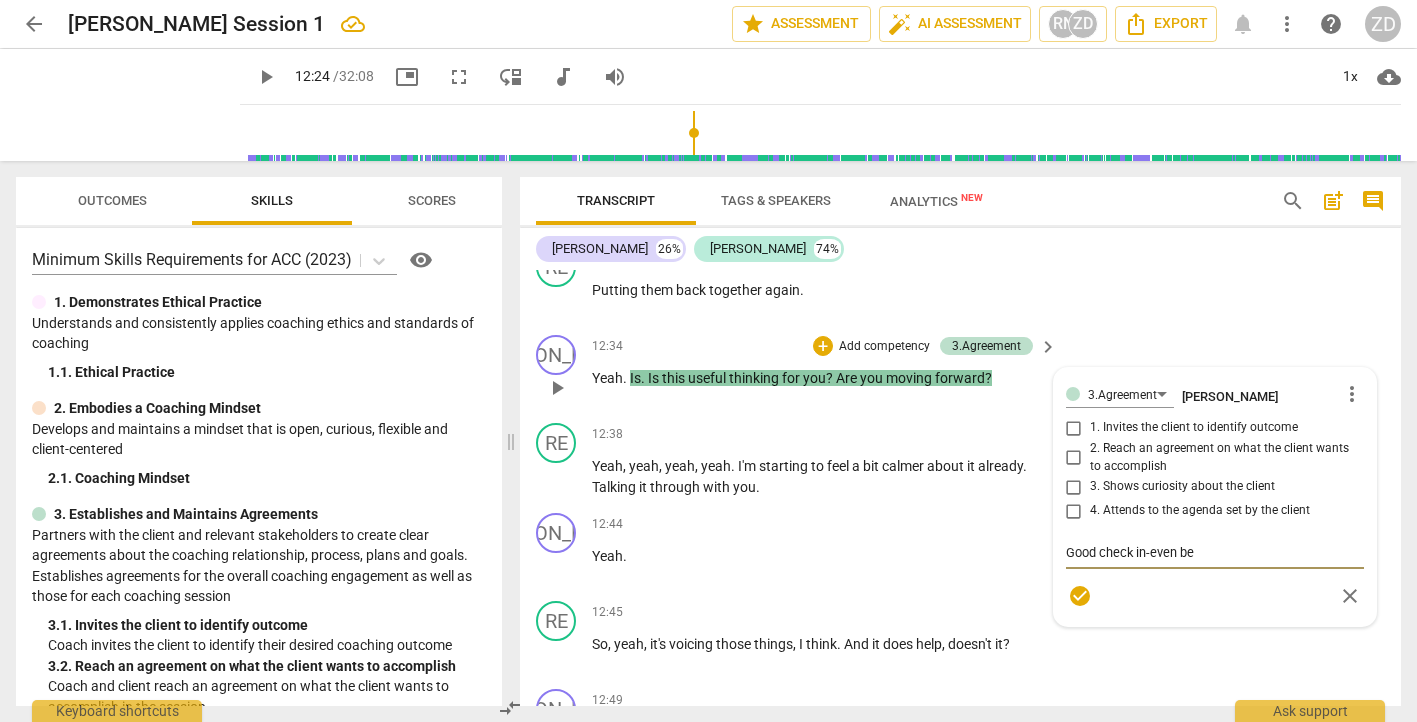 type on "Good check in-even bet" 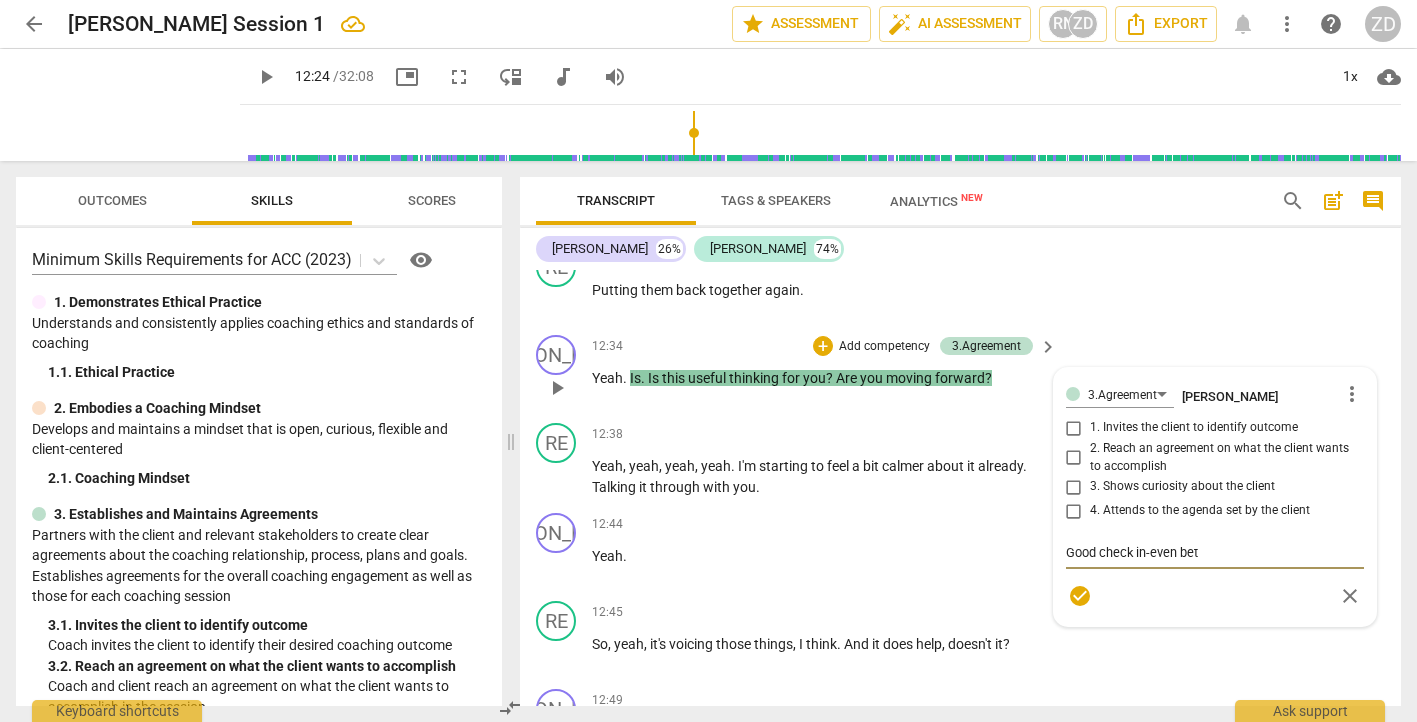 type on "Good check in-even bett" 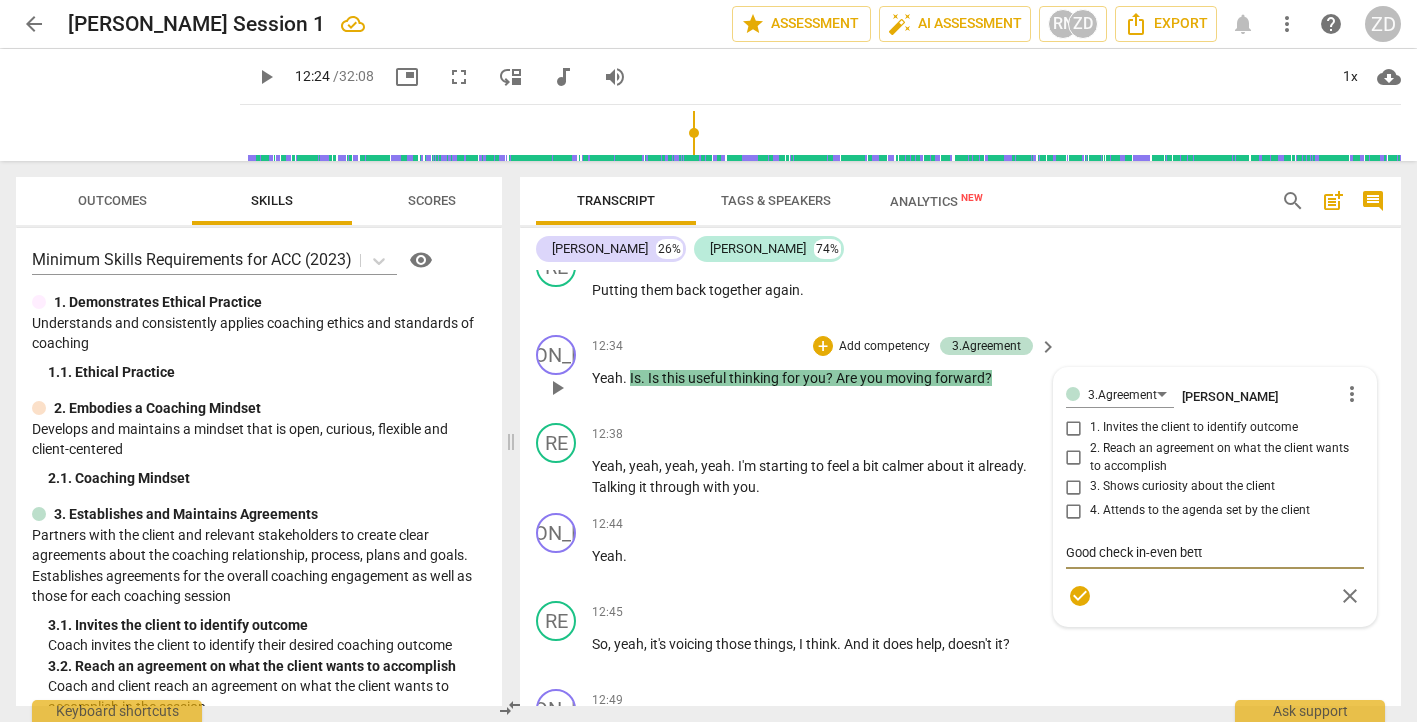 type on "Good check in-even [PERSON_NAME]" 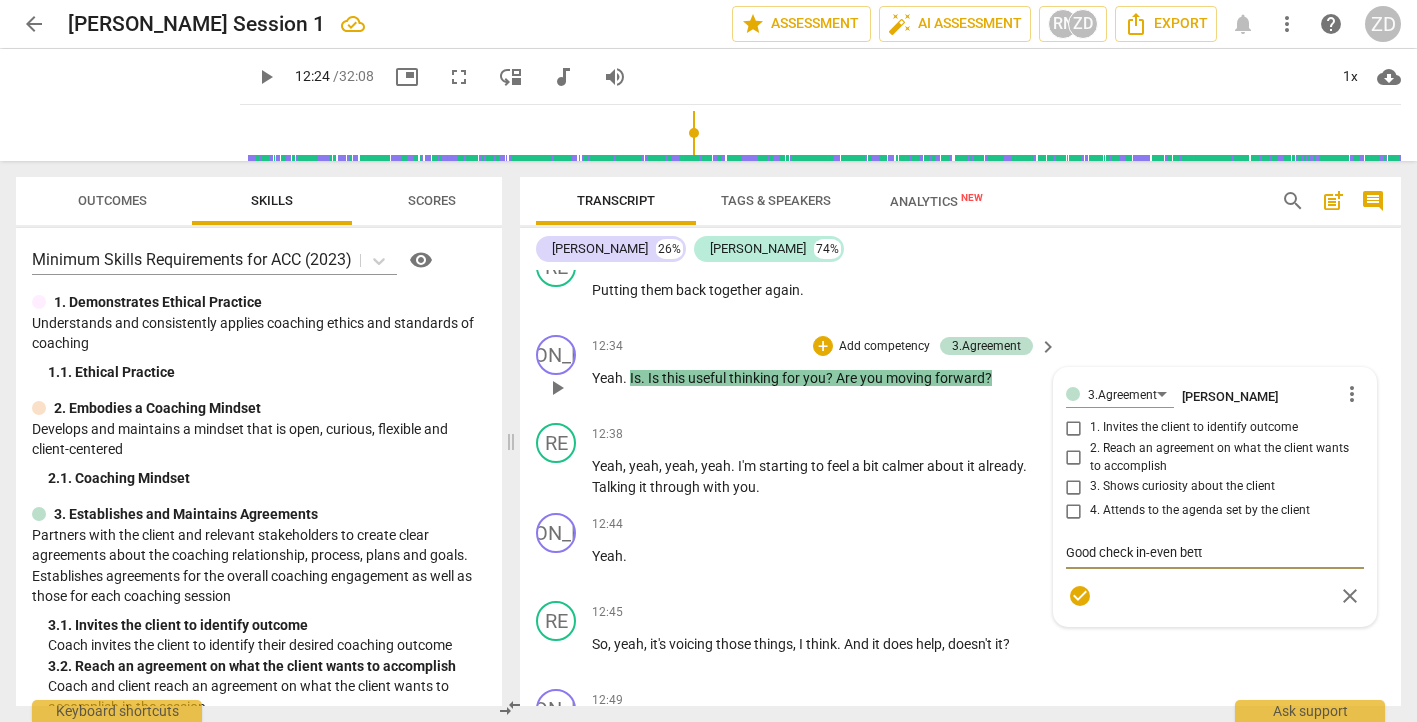 type on "Good check in-even [PERSON_NAME]" 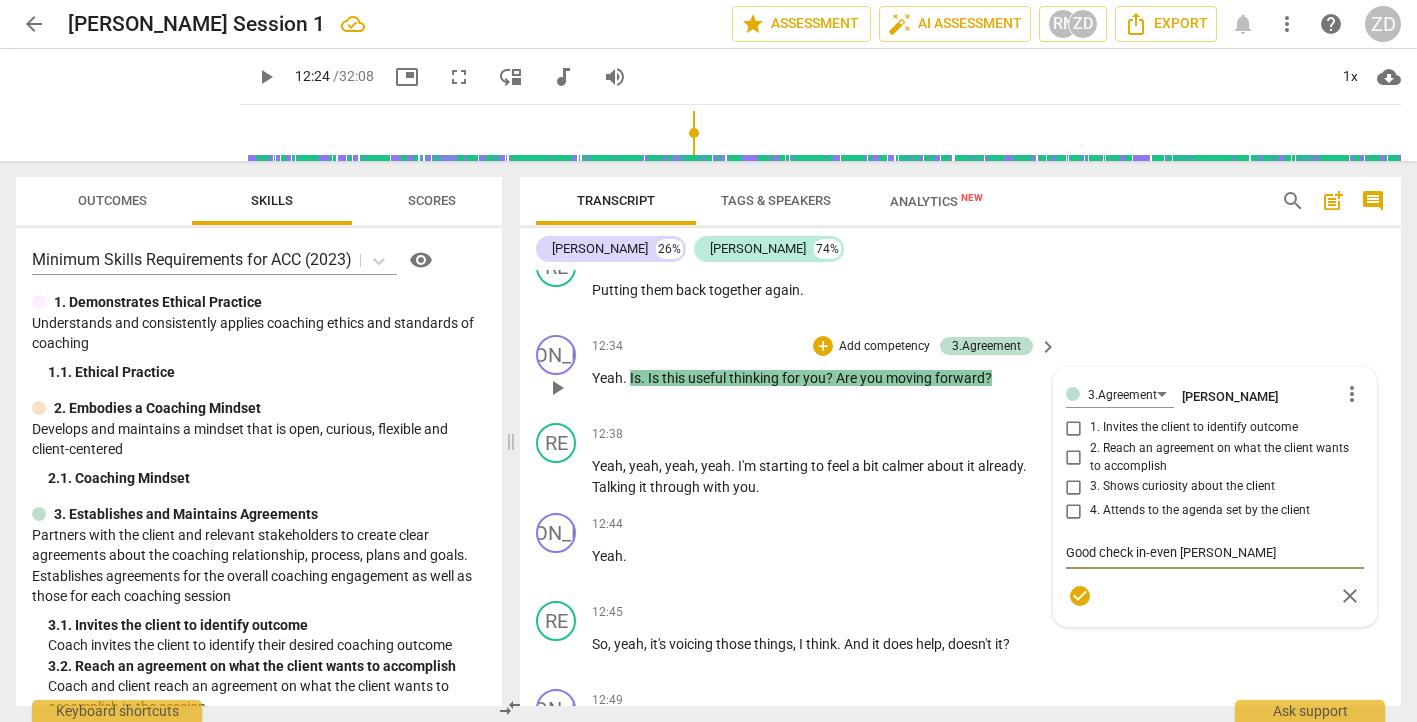 type on "Good check in-even better" 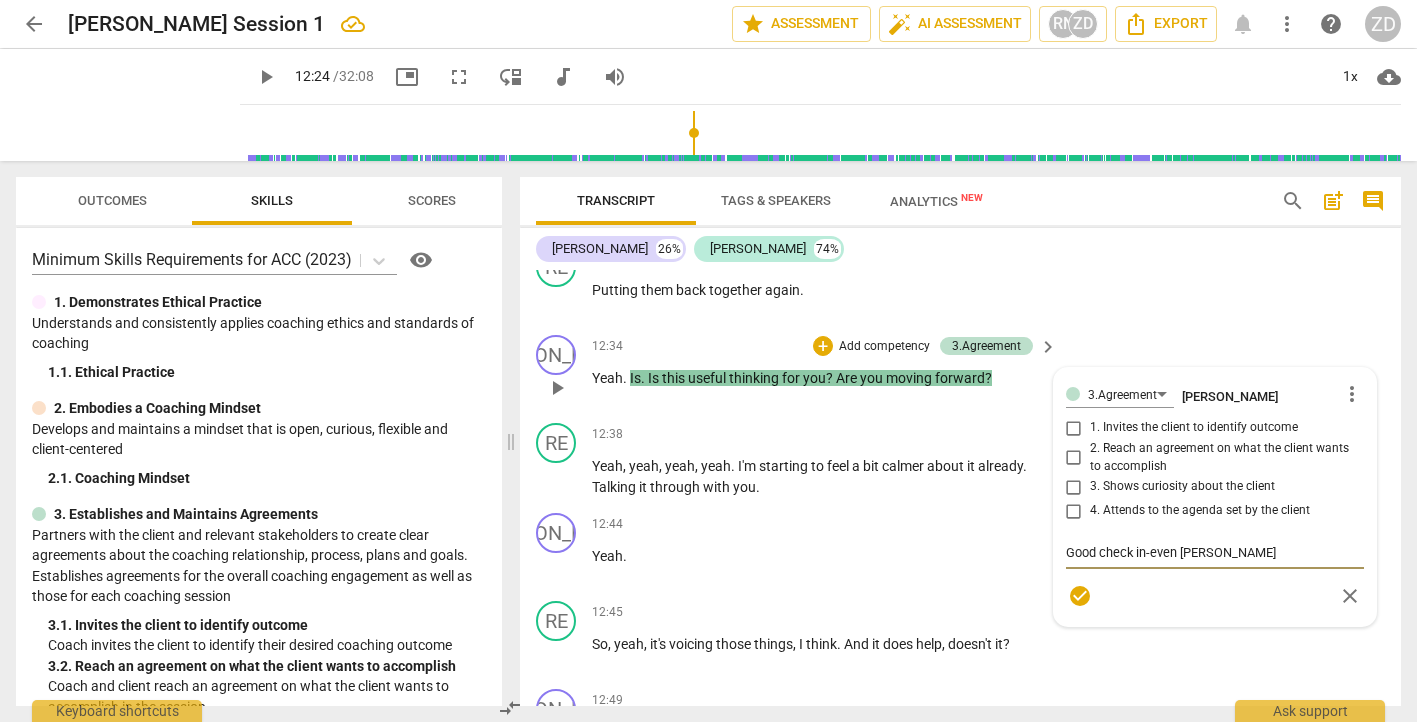 type on "Good check in-even better" 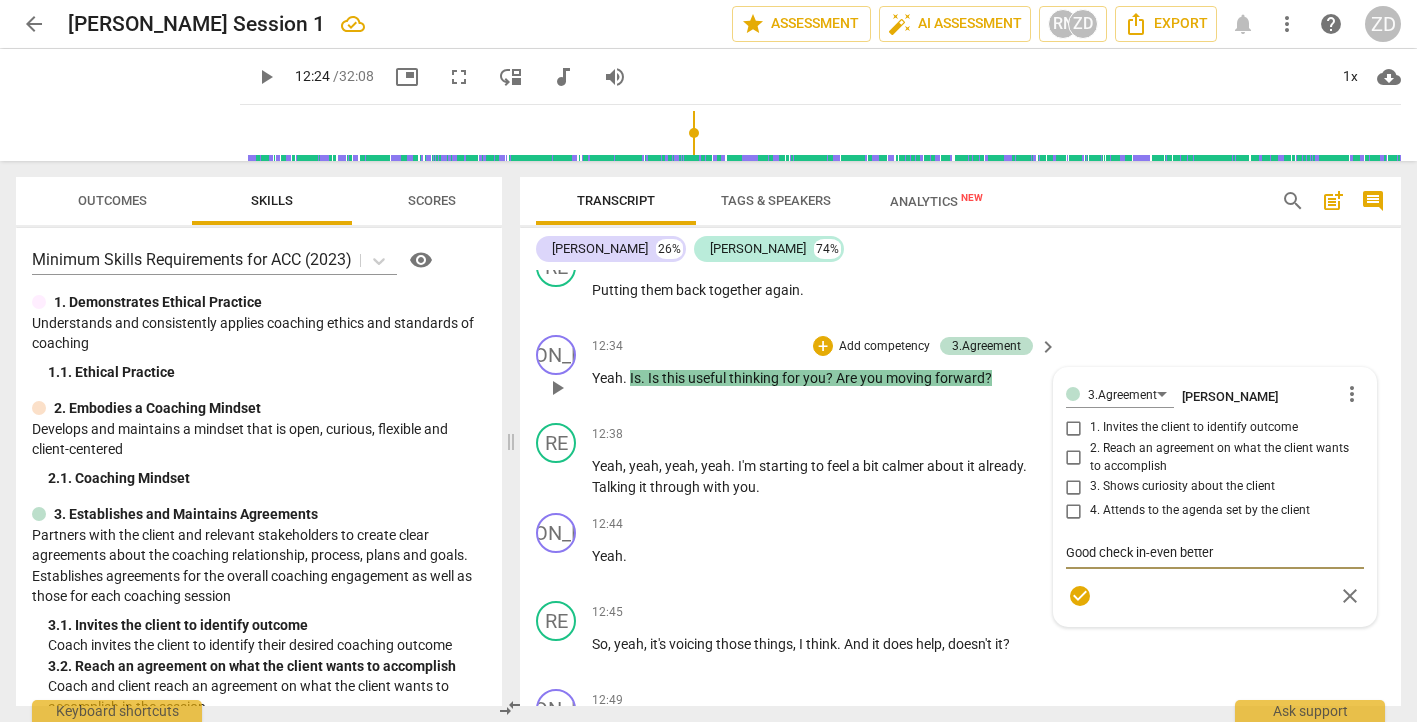 type on "Good check in-even better" 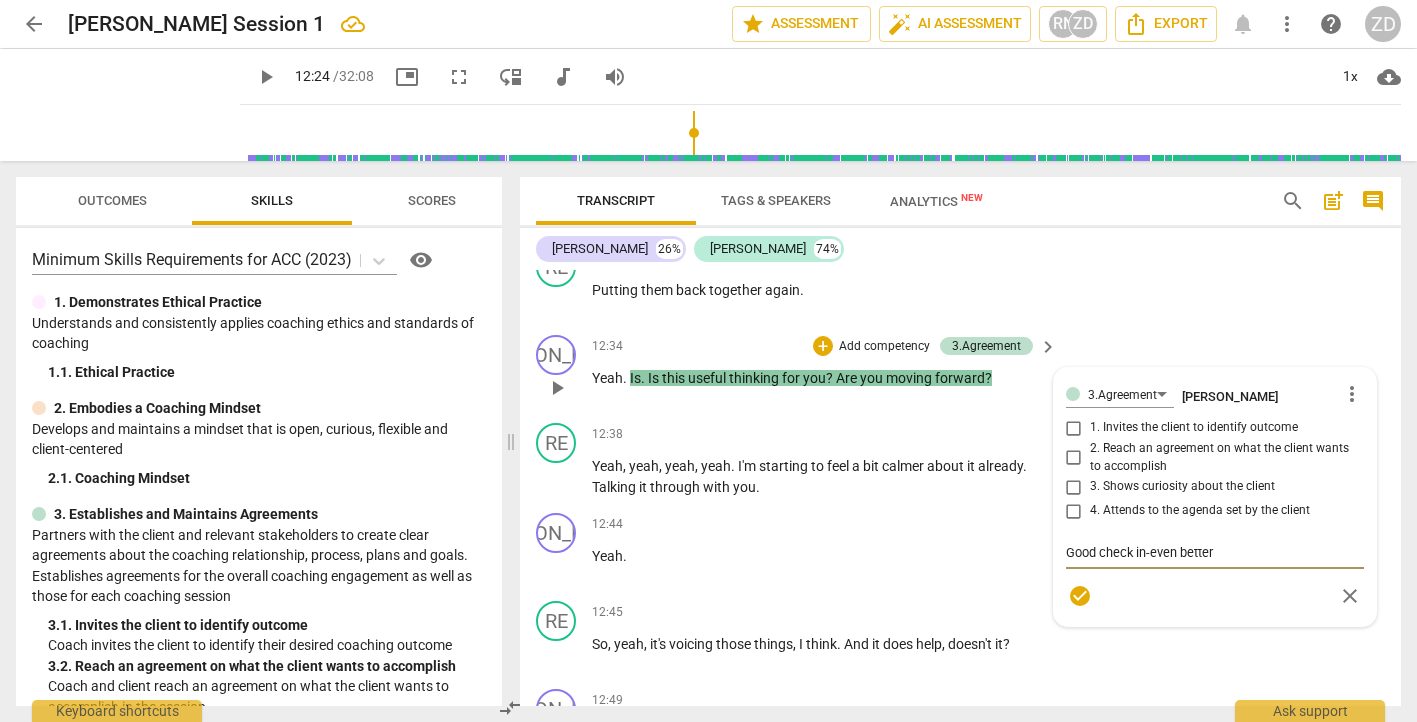 type on "Good check in-even better" 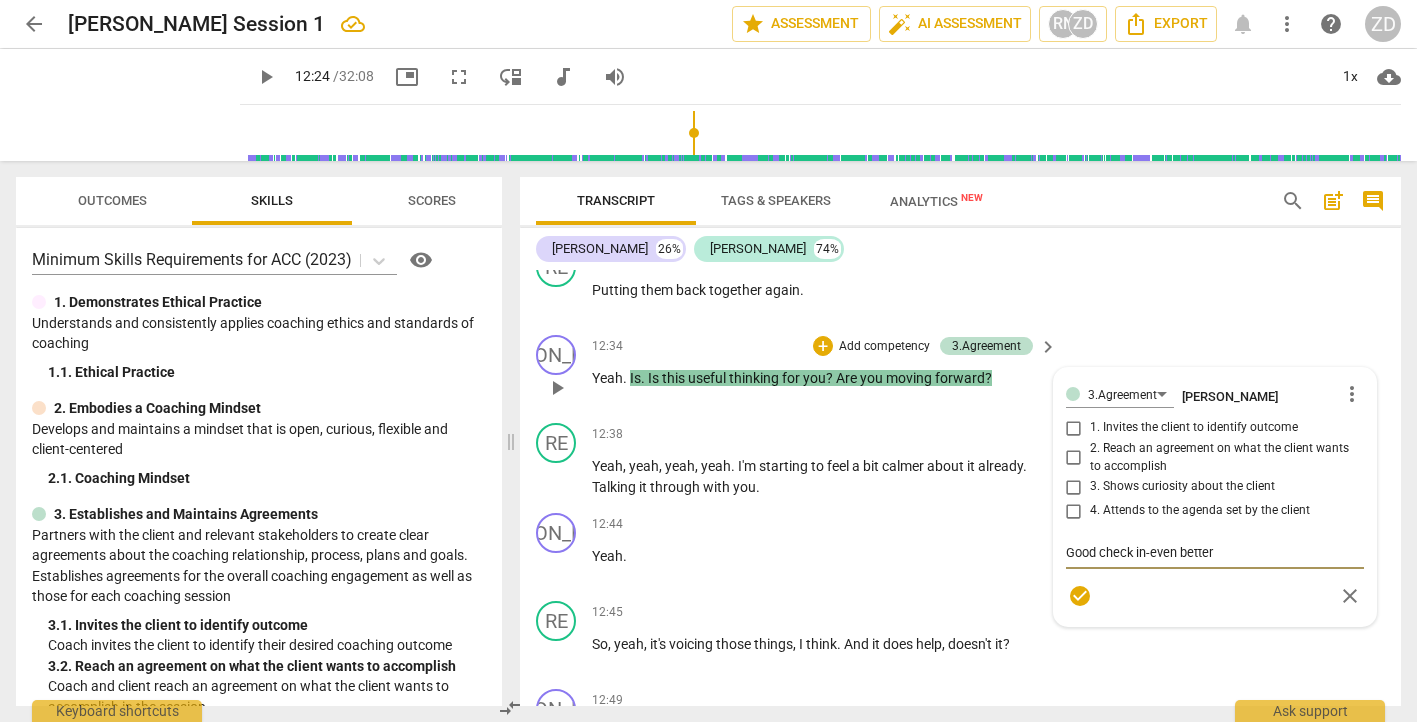type on "Good check in-even better b" 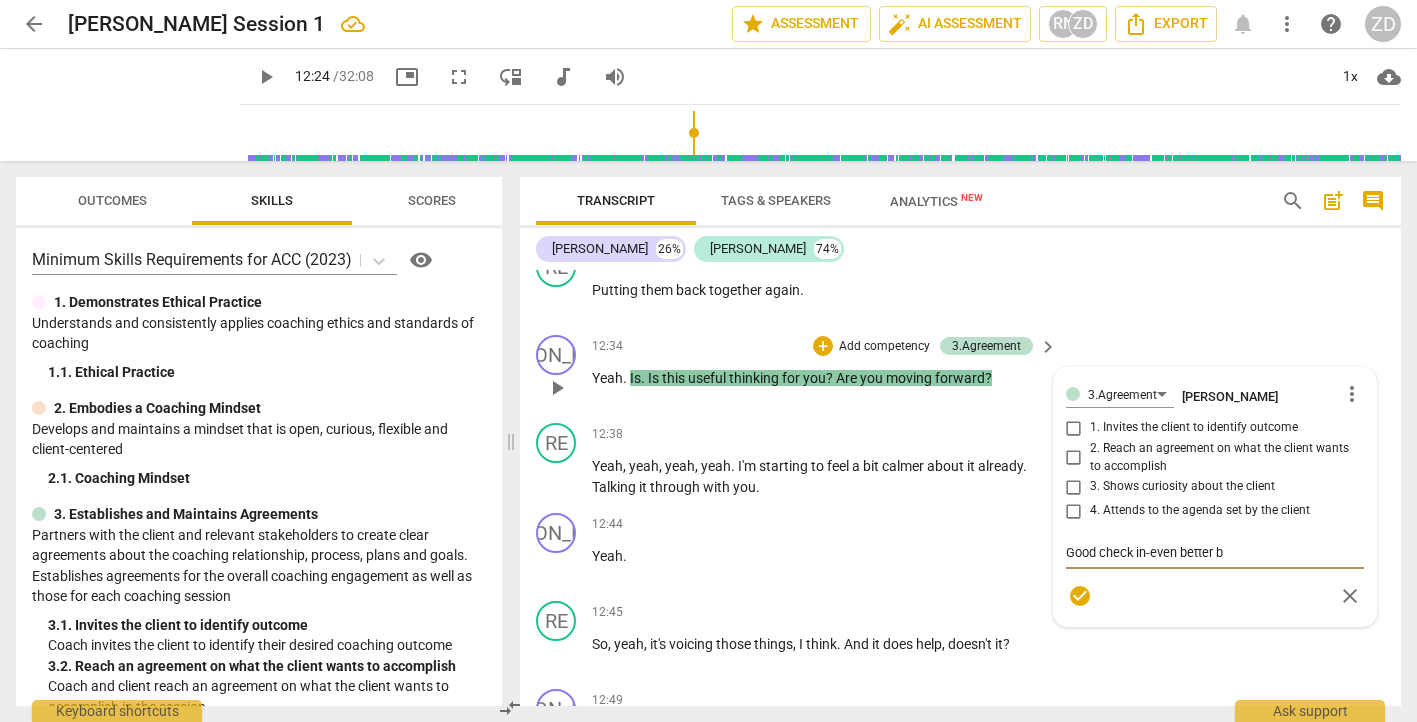 type on "Good check in-even better be" 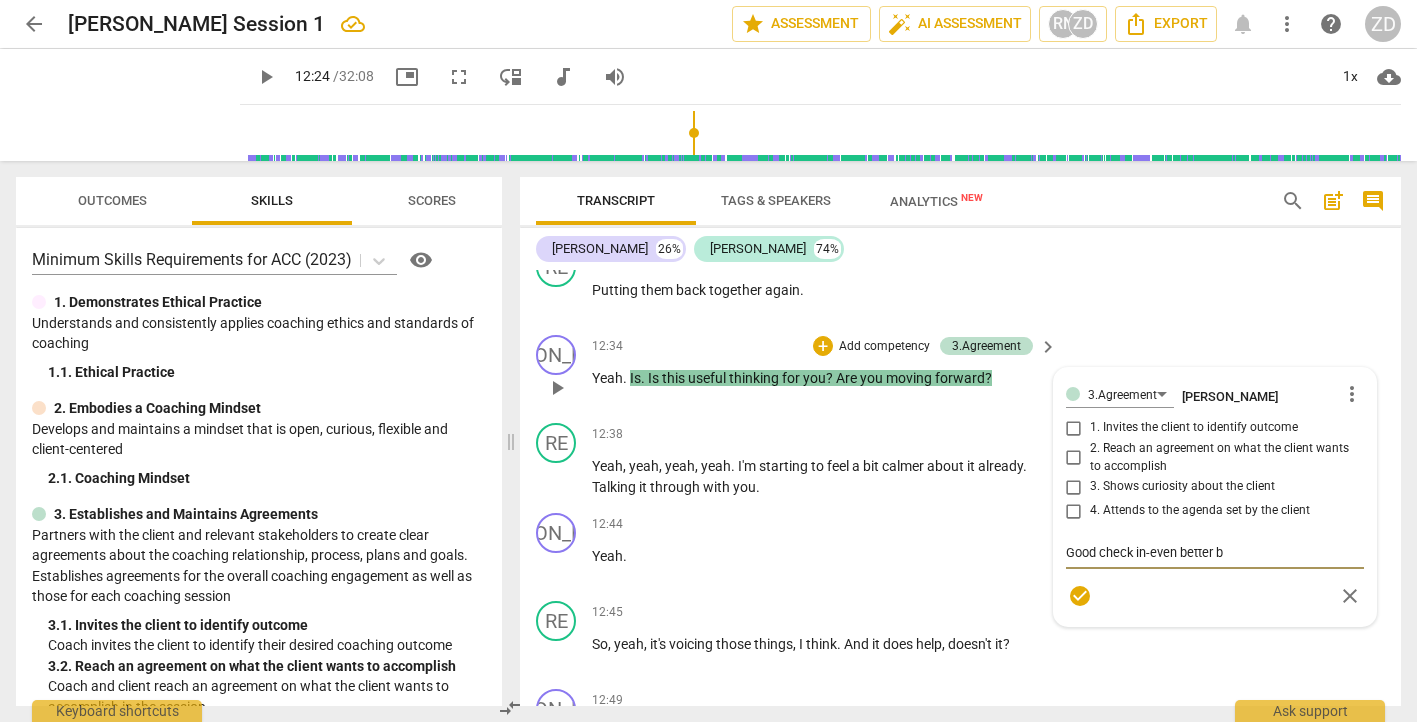 type on "Good check in-even better be" 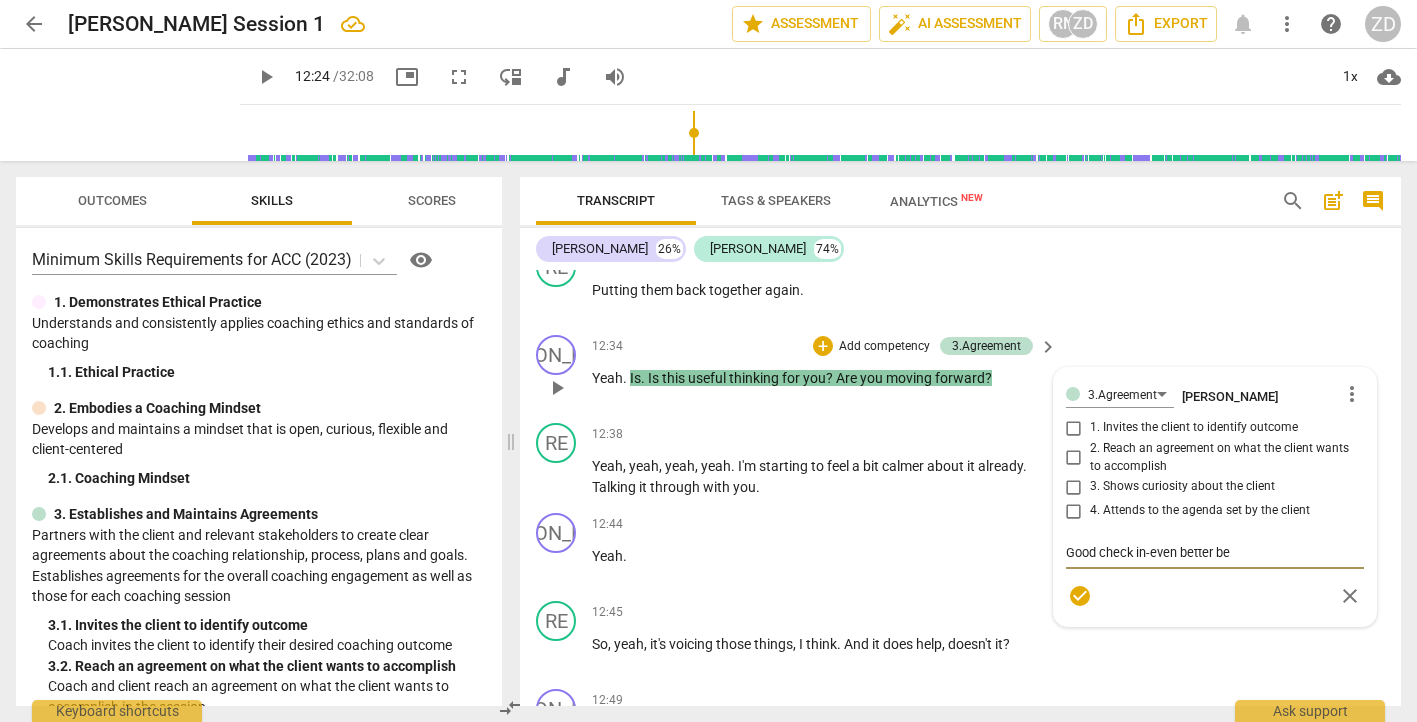 type on "Good check in-even better bet" 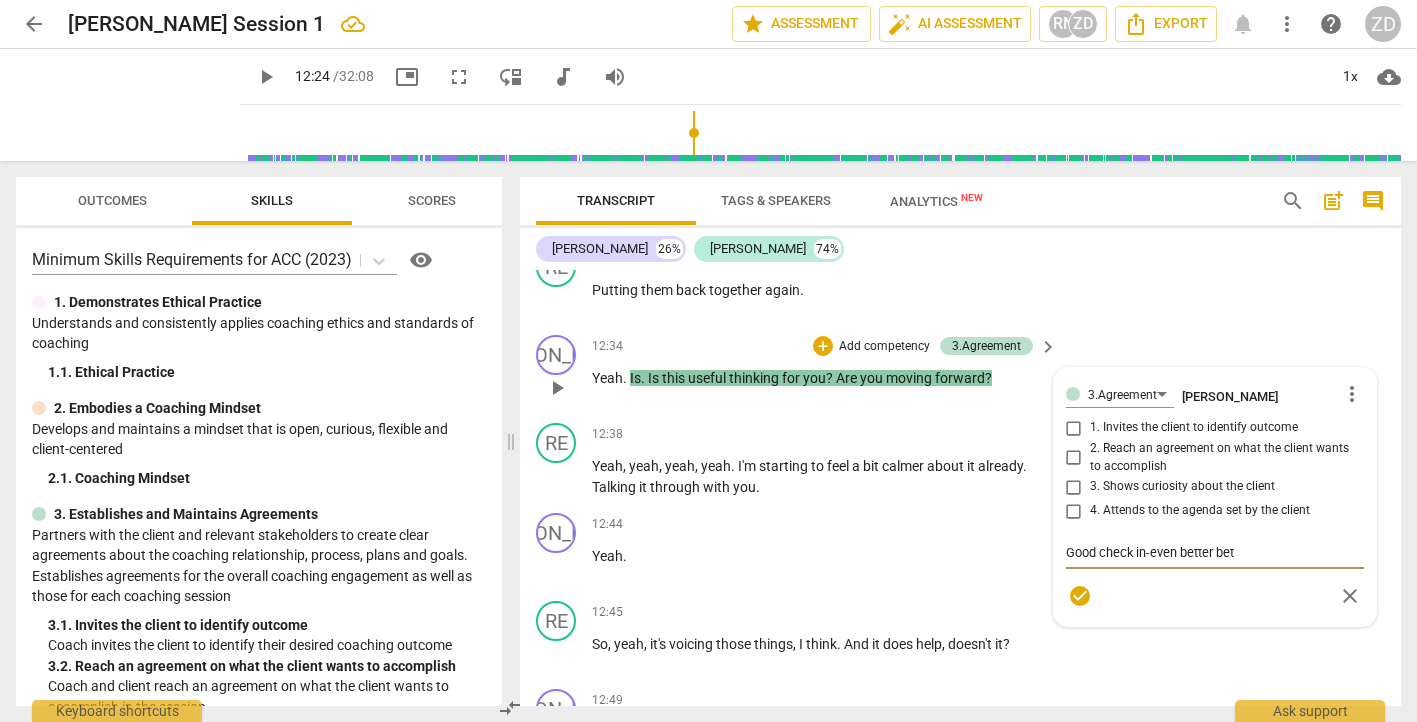 type on "Good check in-even better bett" 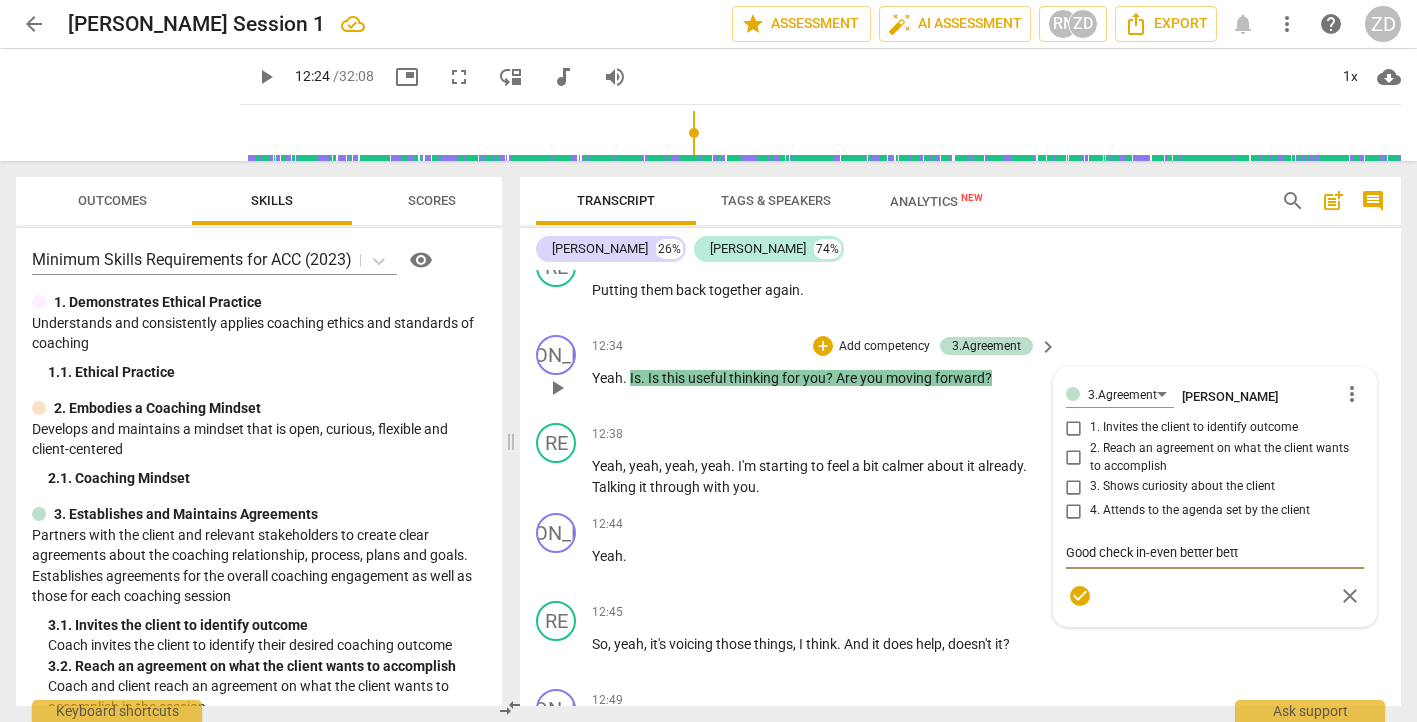 type on "Good check in-even better [PERSON_NAME]" 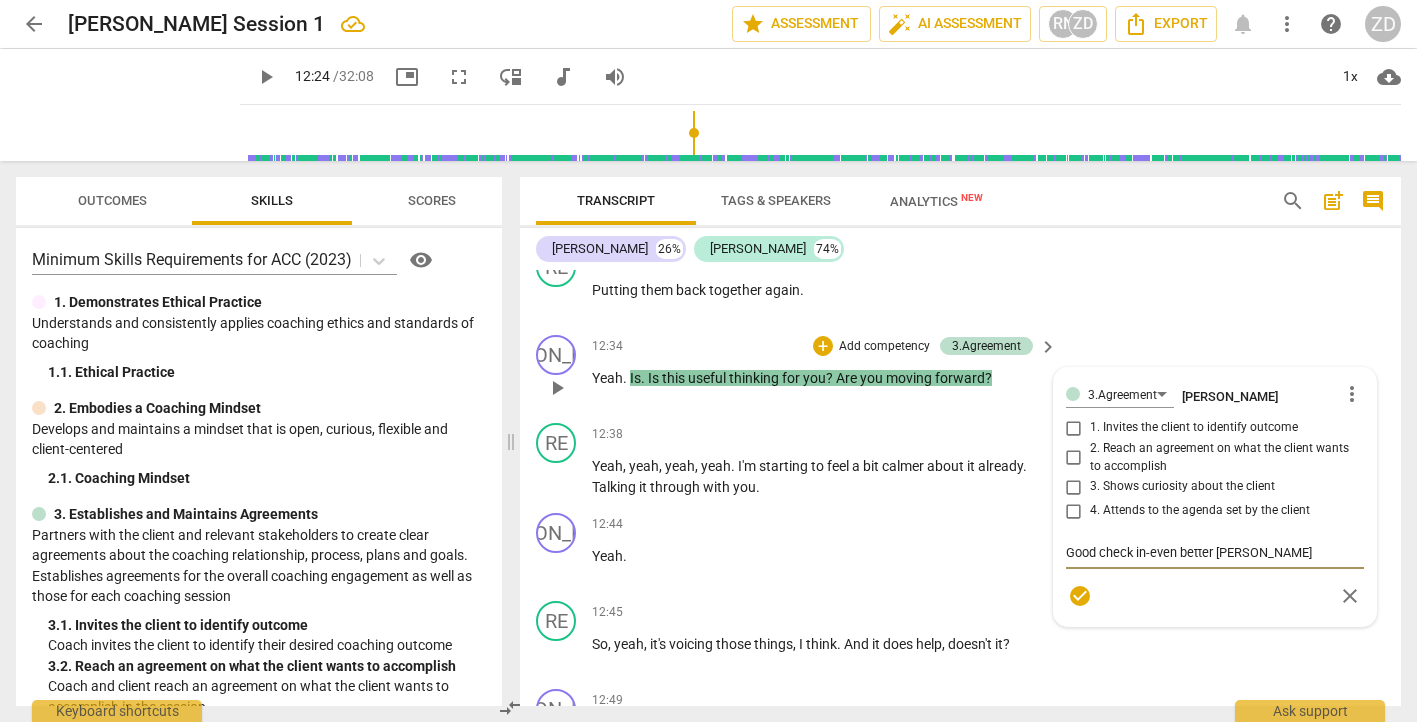 type on "Good check in-even better better" 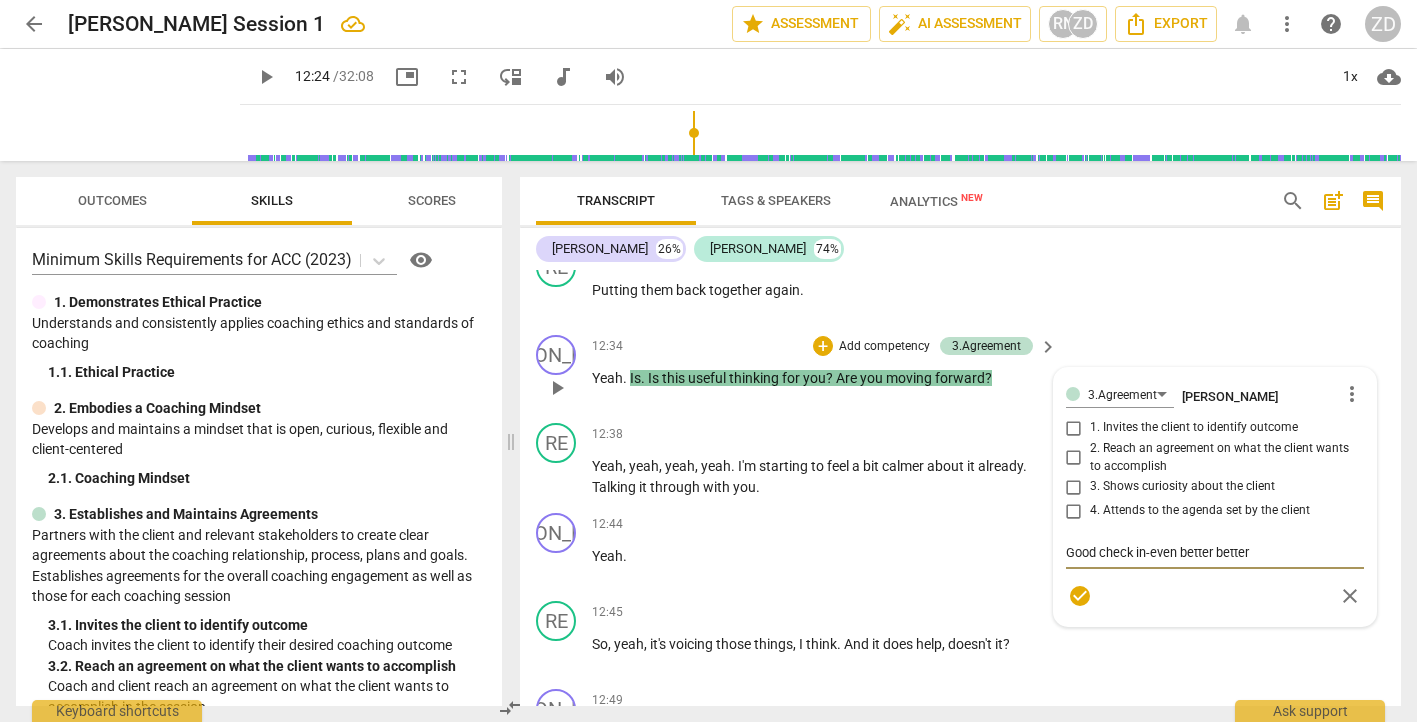 type on "Good check in-even better better:" 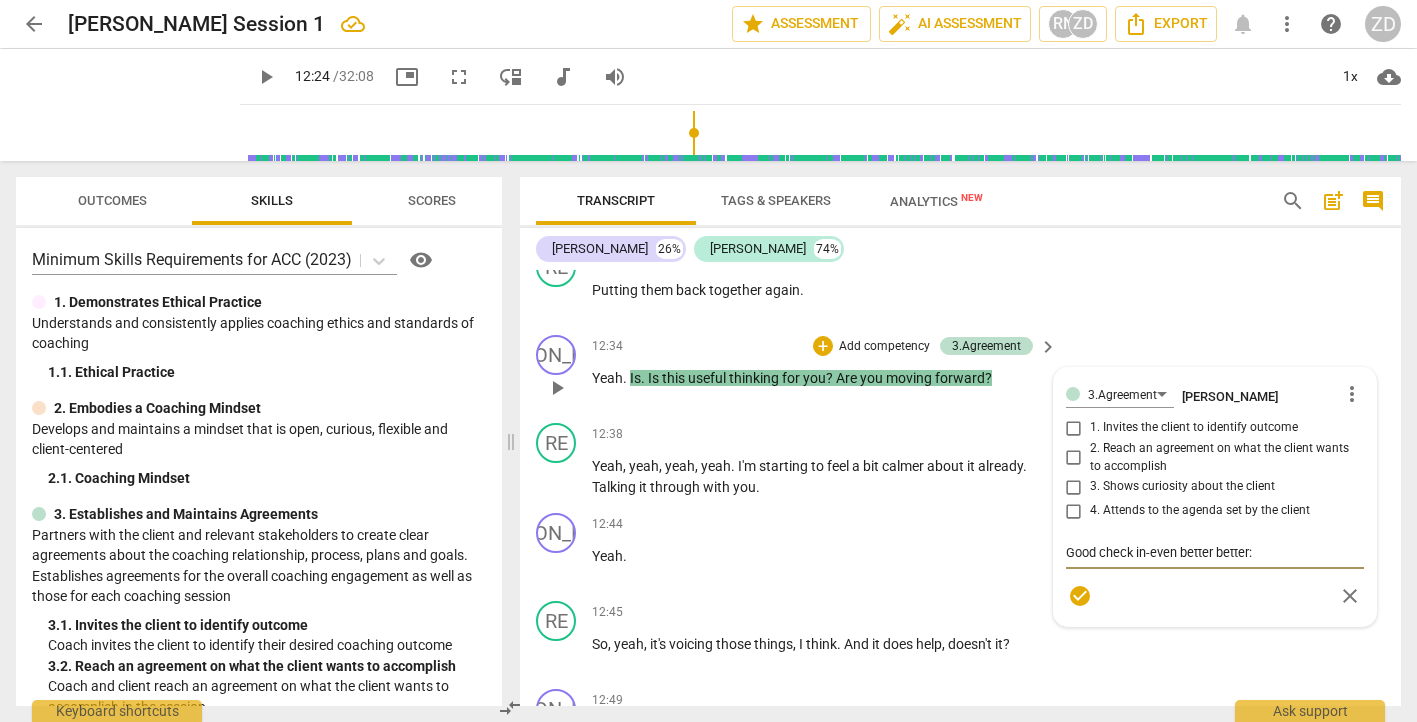 type on "Good check in-even better better:" 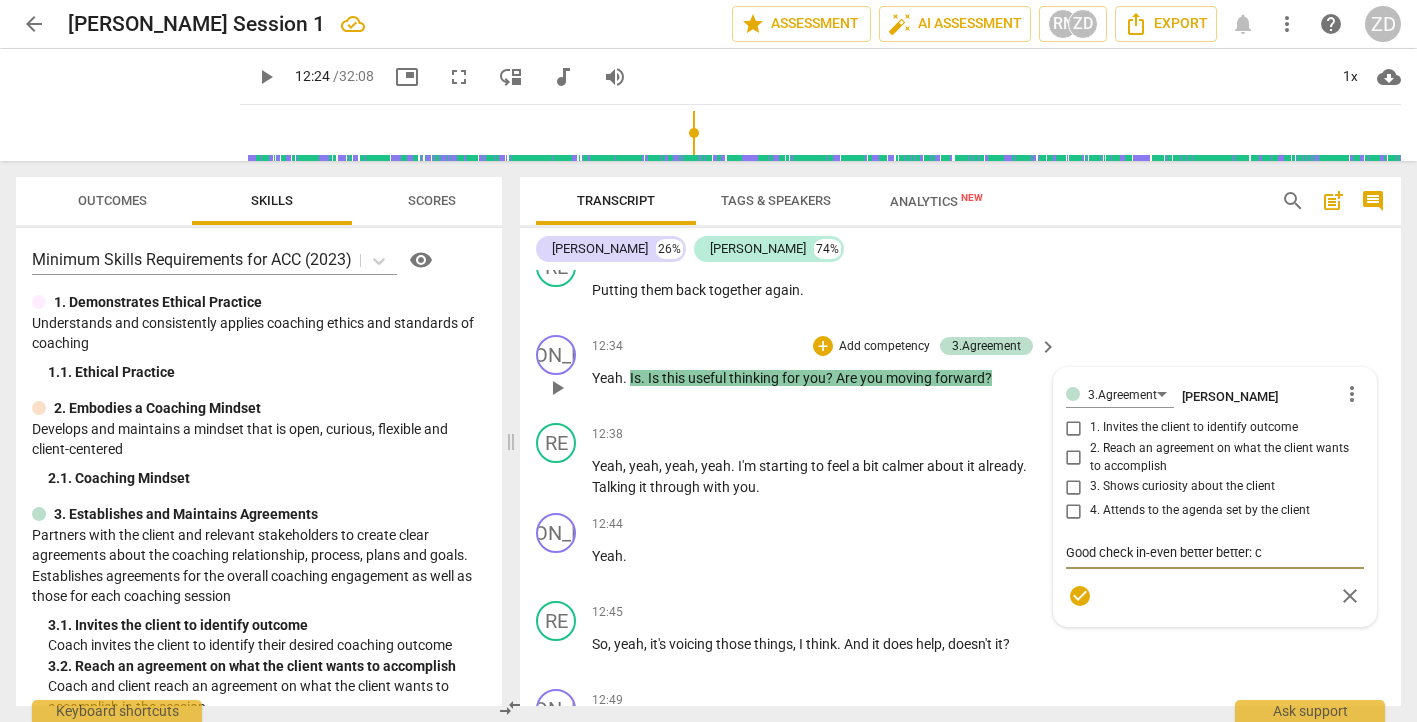 type on "Good check in-even better better: ch" 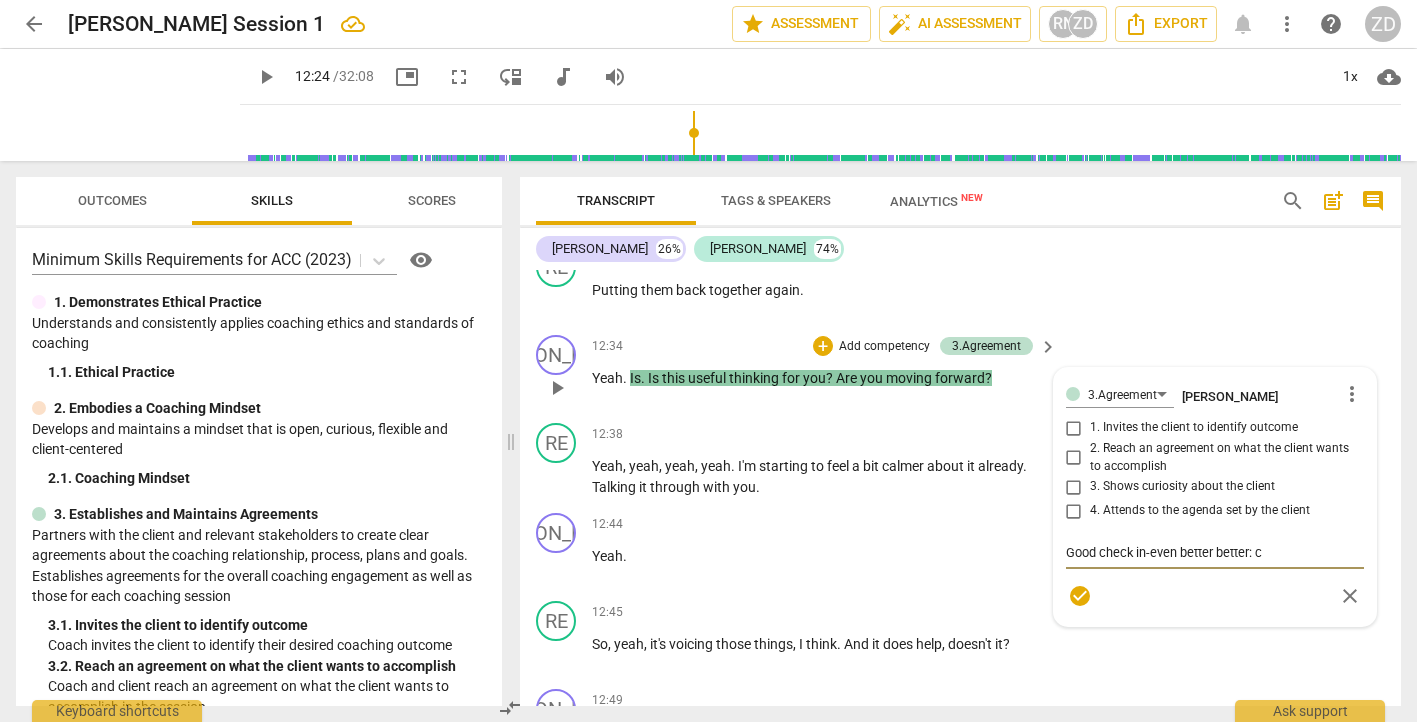 type on "Good check in-even better better: ch" 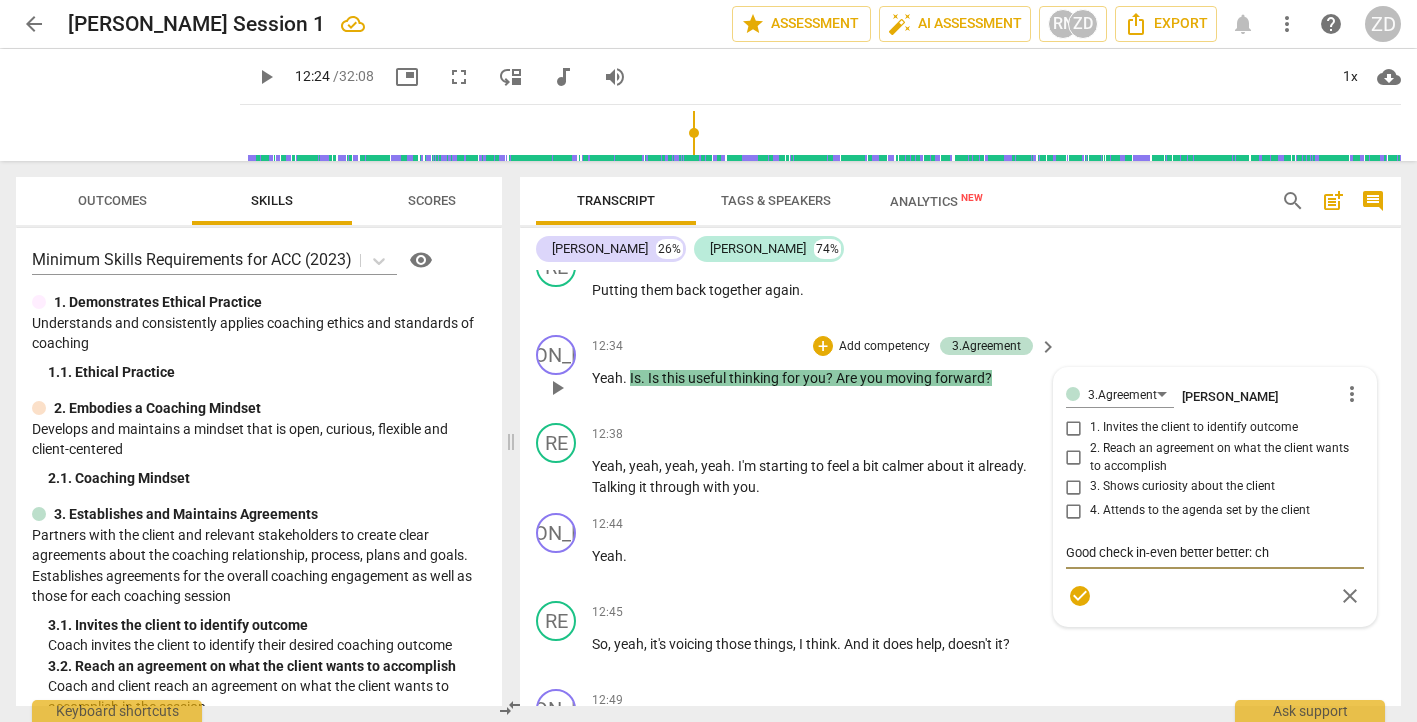 type on "Good check in-even better better: che" 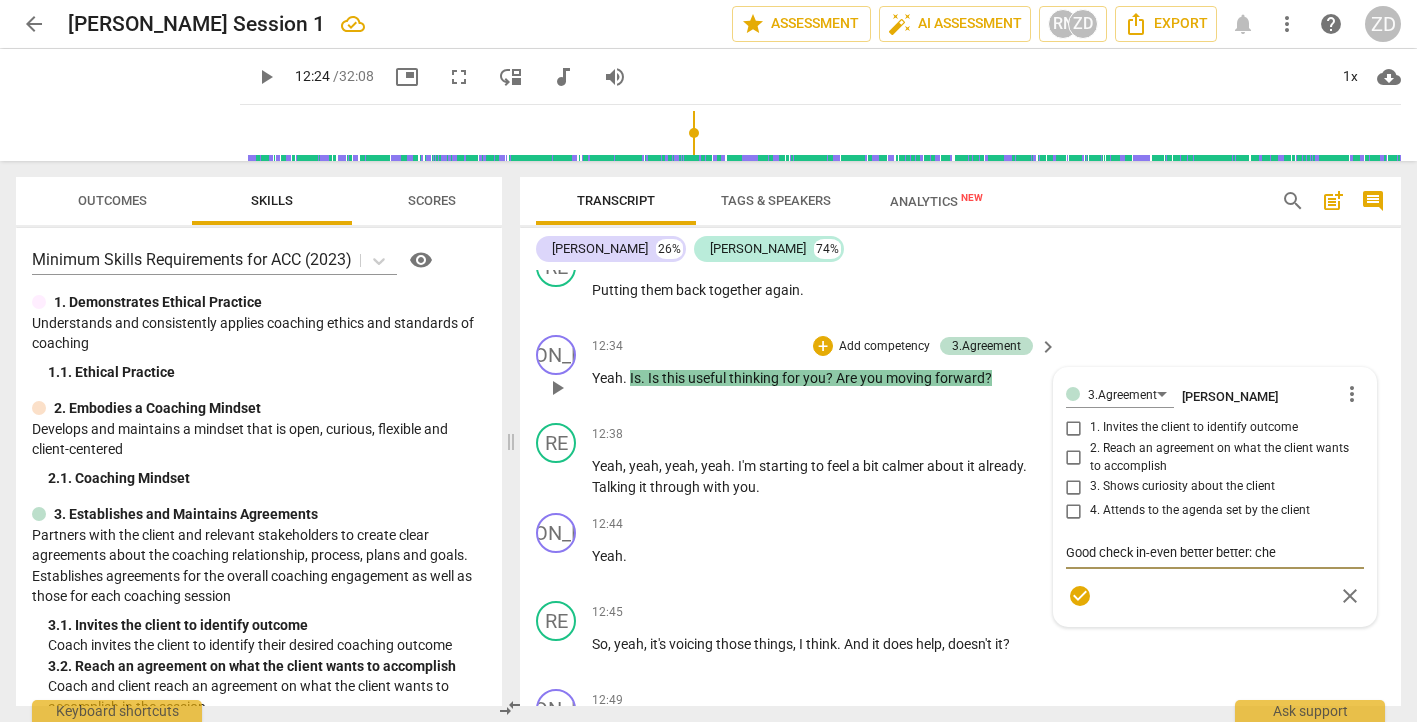 type on "Good check in-even better better: chec" 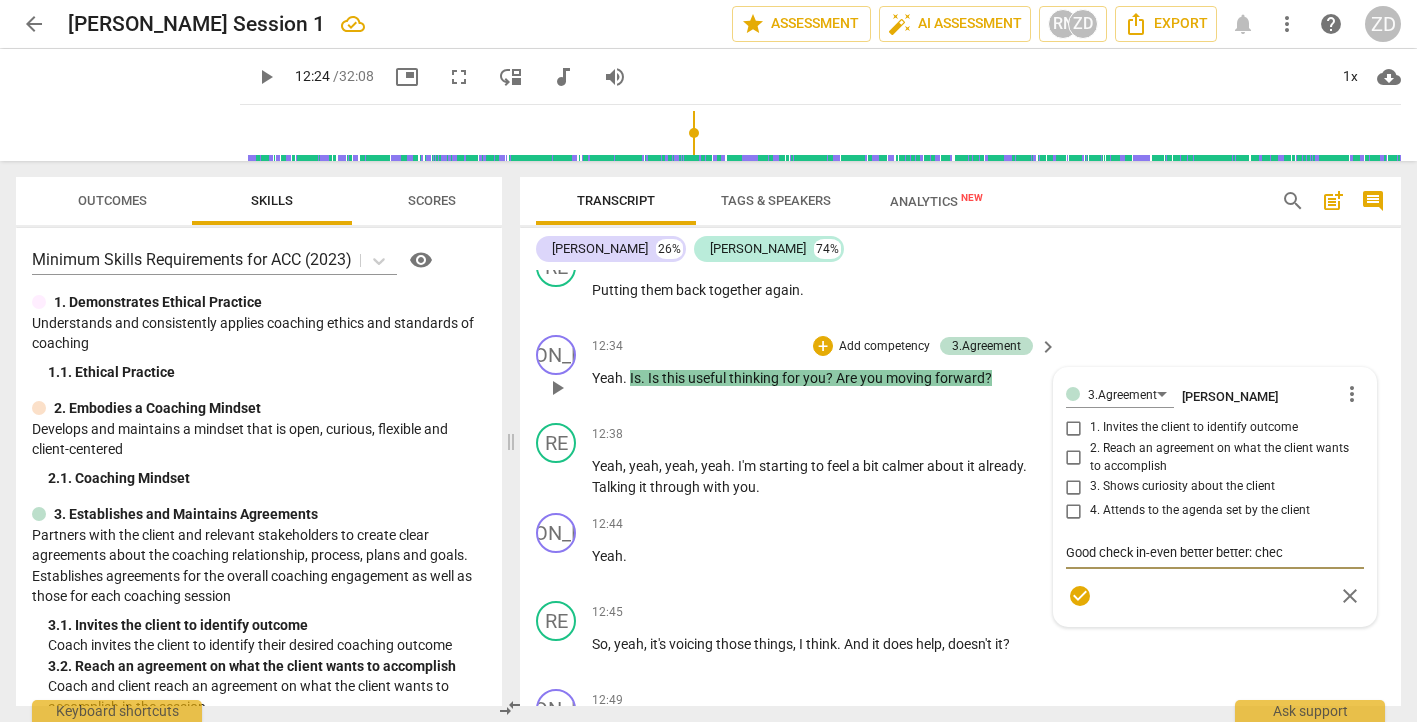 type on "Good check in-even better better: check" 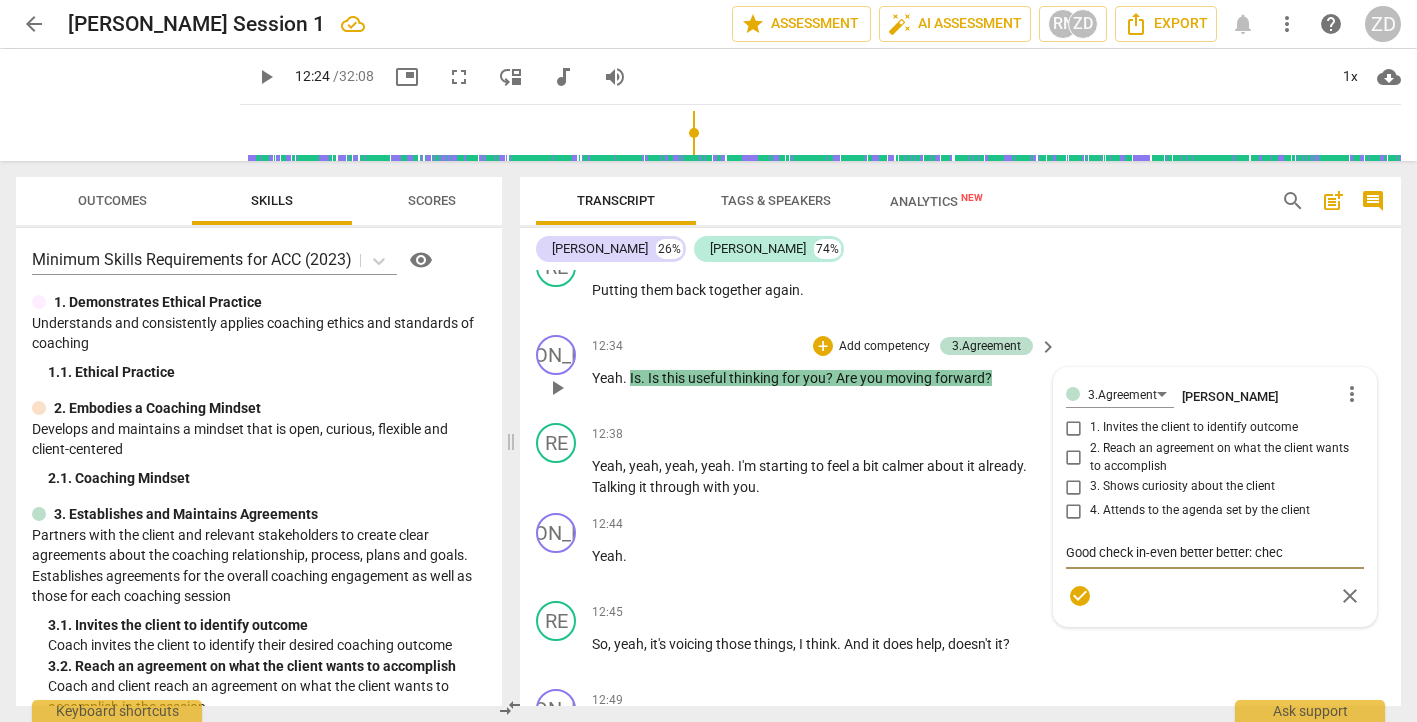 type on "Good check in-even better better: check" 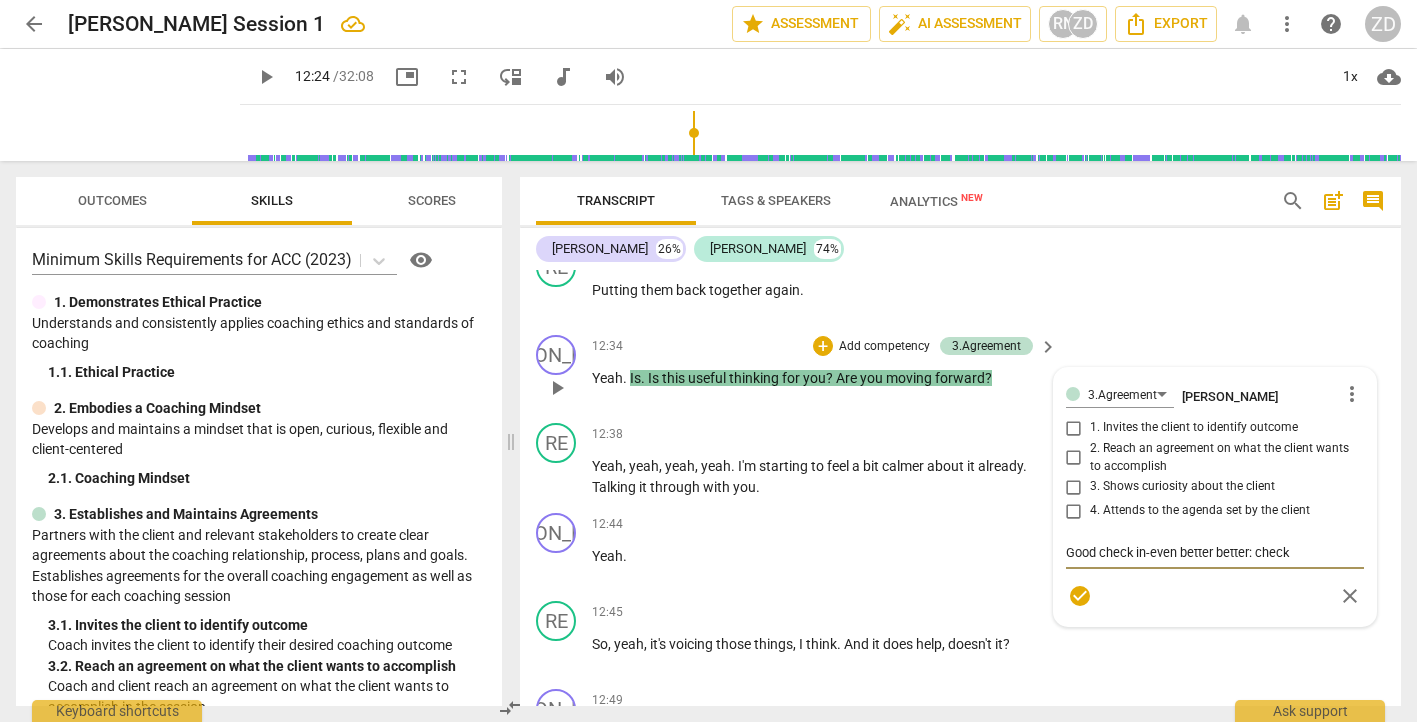 type on "Good check in-even better better: check" 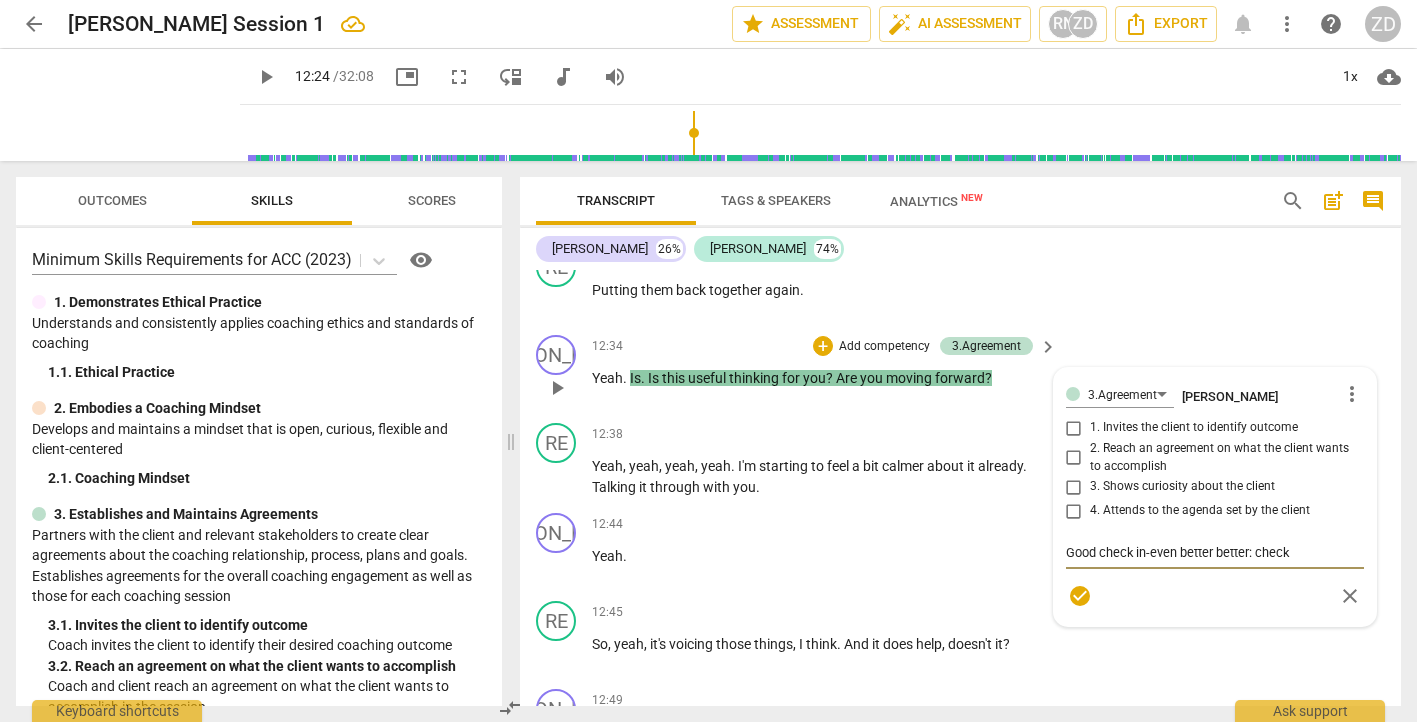 type on "Good check in-even better better: check i" 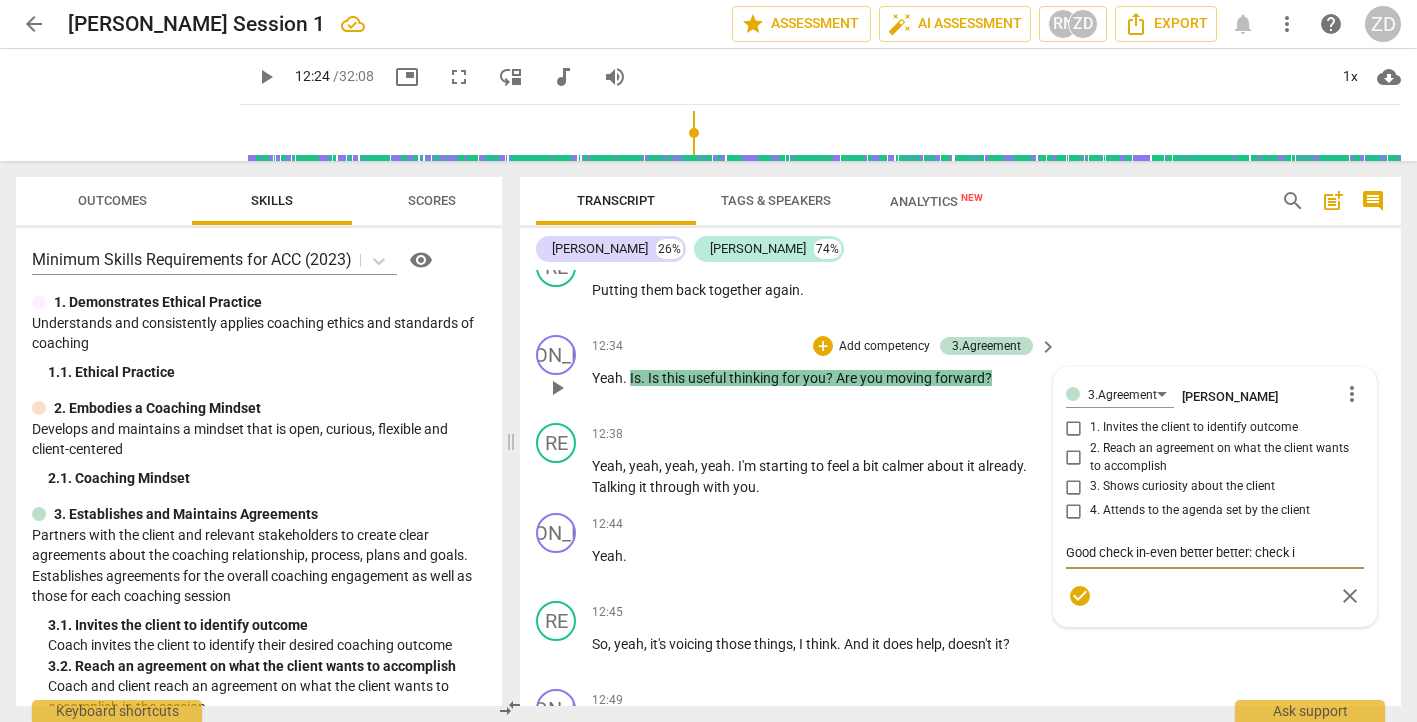 type on "Good check in-even better better: check in" 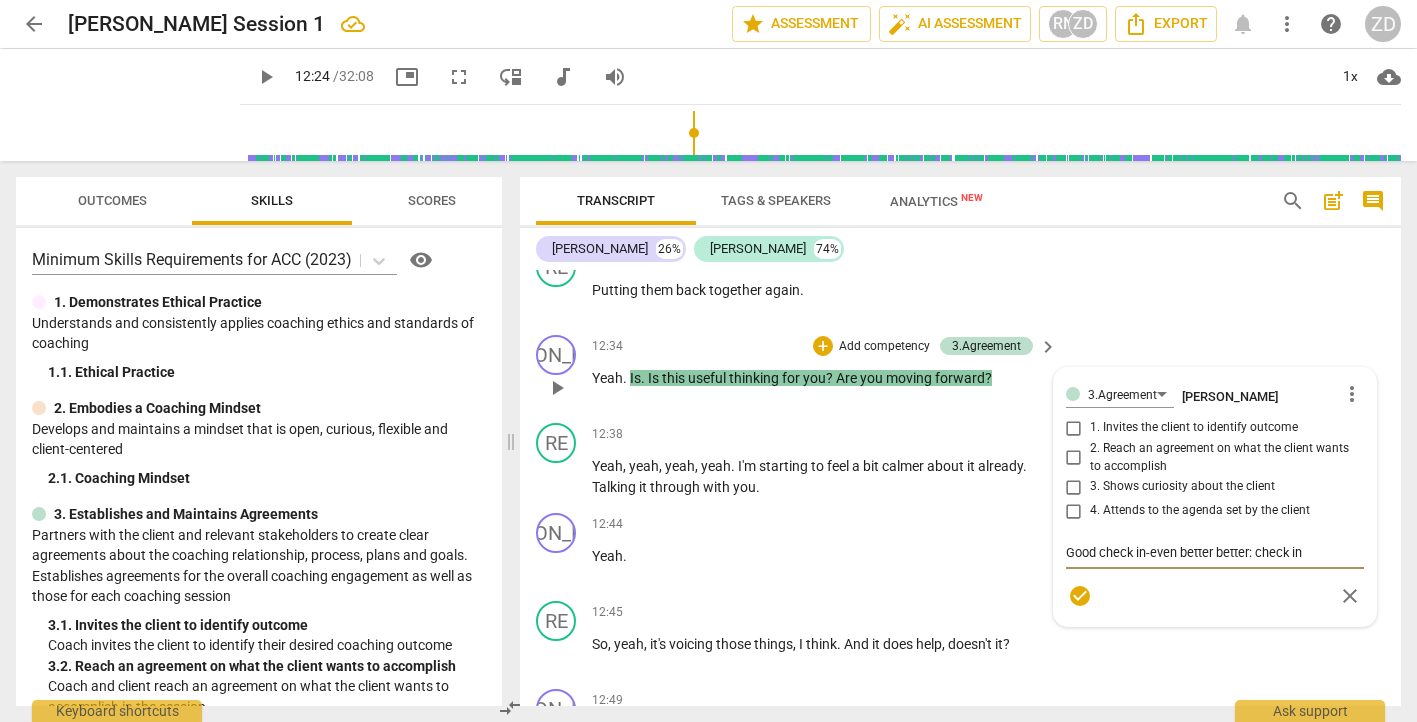 type on "Good check in-even better better: check in" 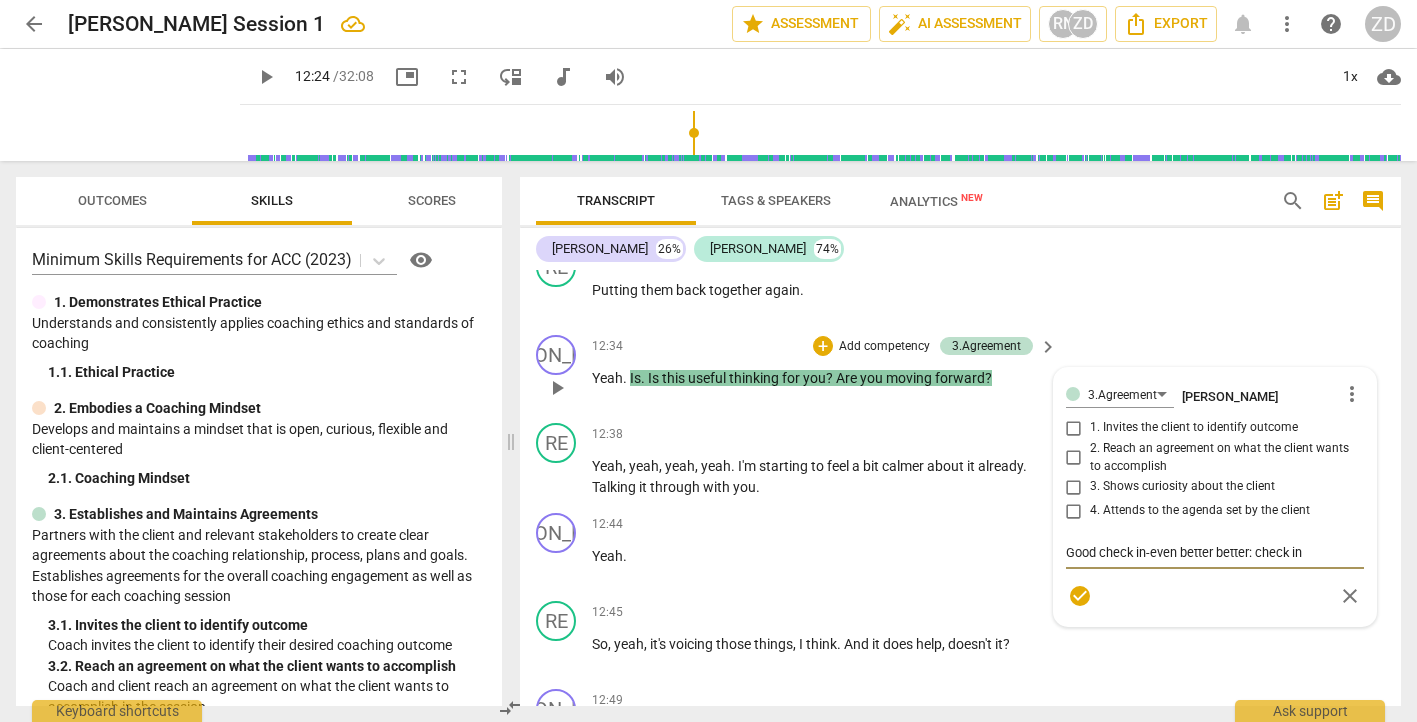 type on "Good check in-even better better: check in" 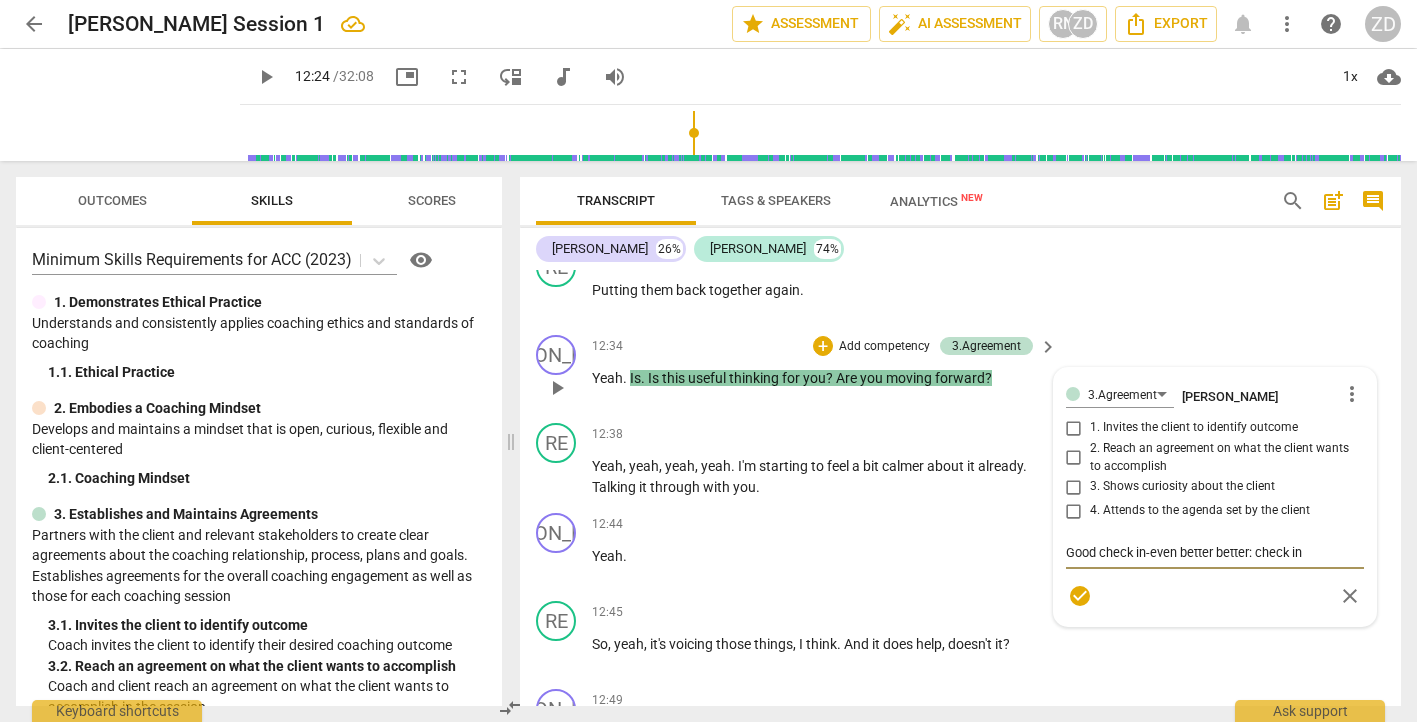 type on "Good check in-even better better: check in r" 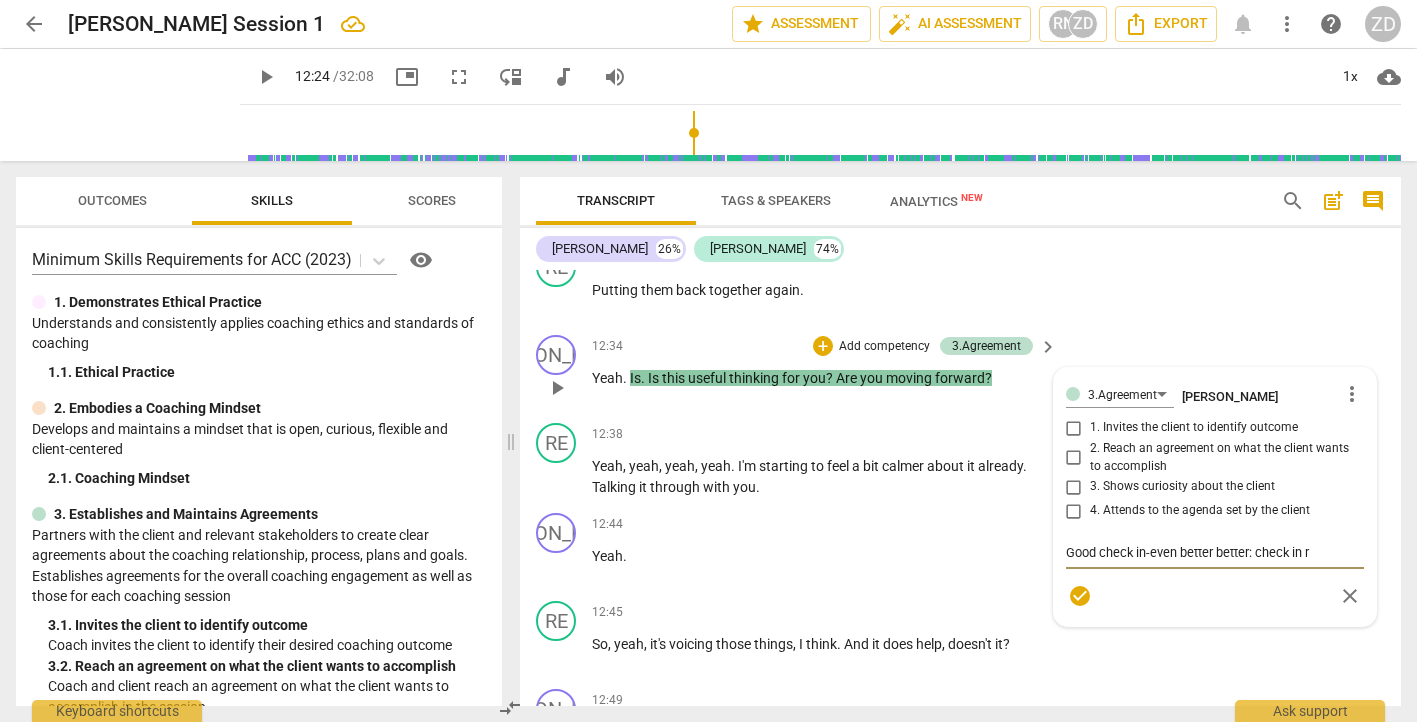 type on "Good check in-even better better: check in re" 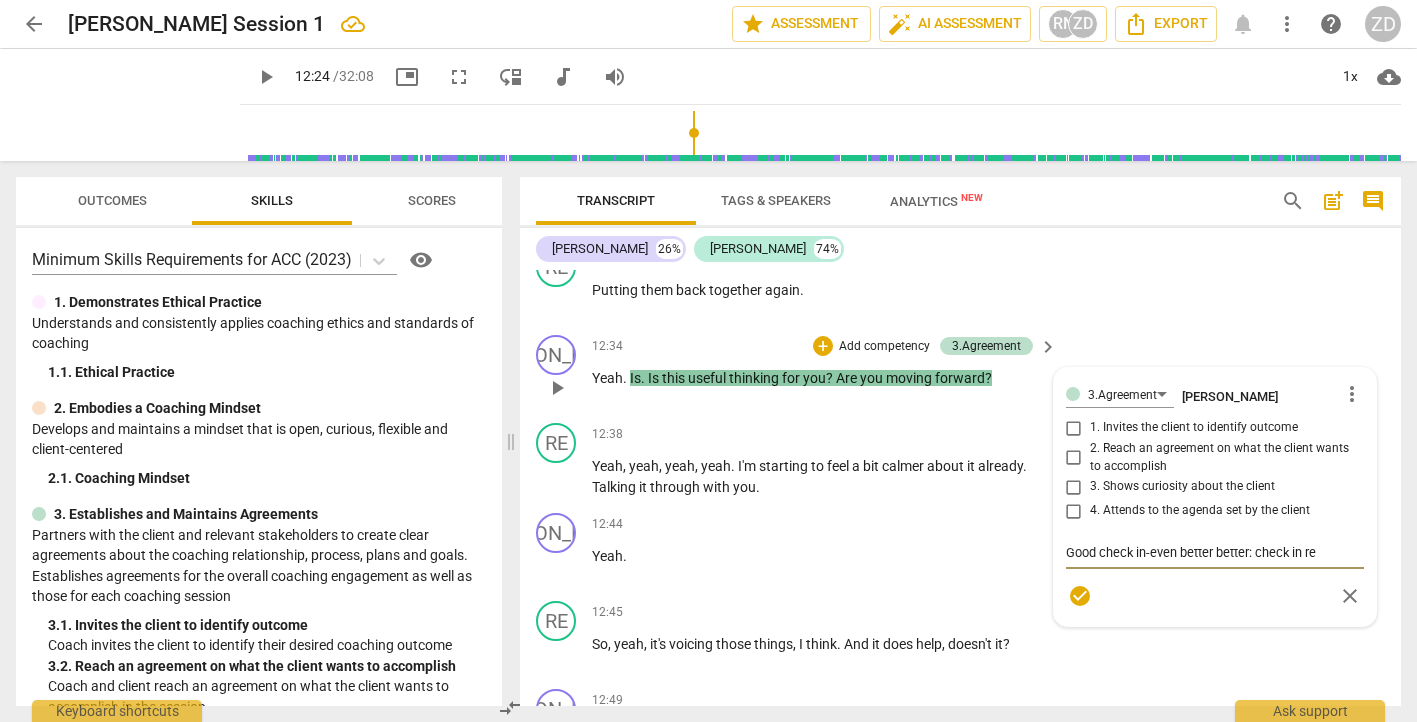 type on "Good check in-even better better: check in re" 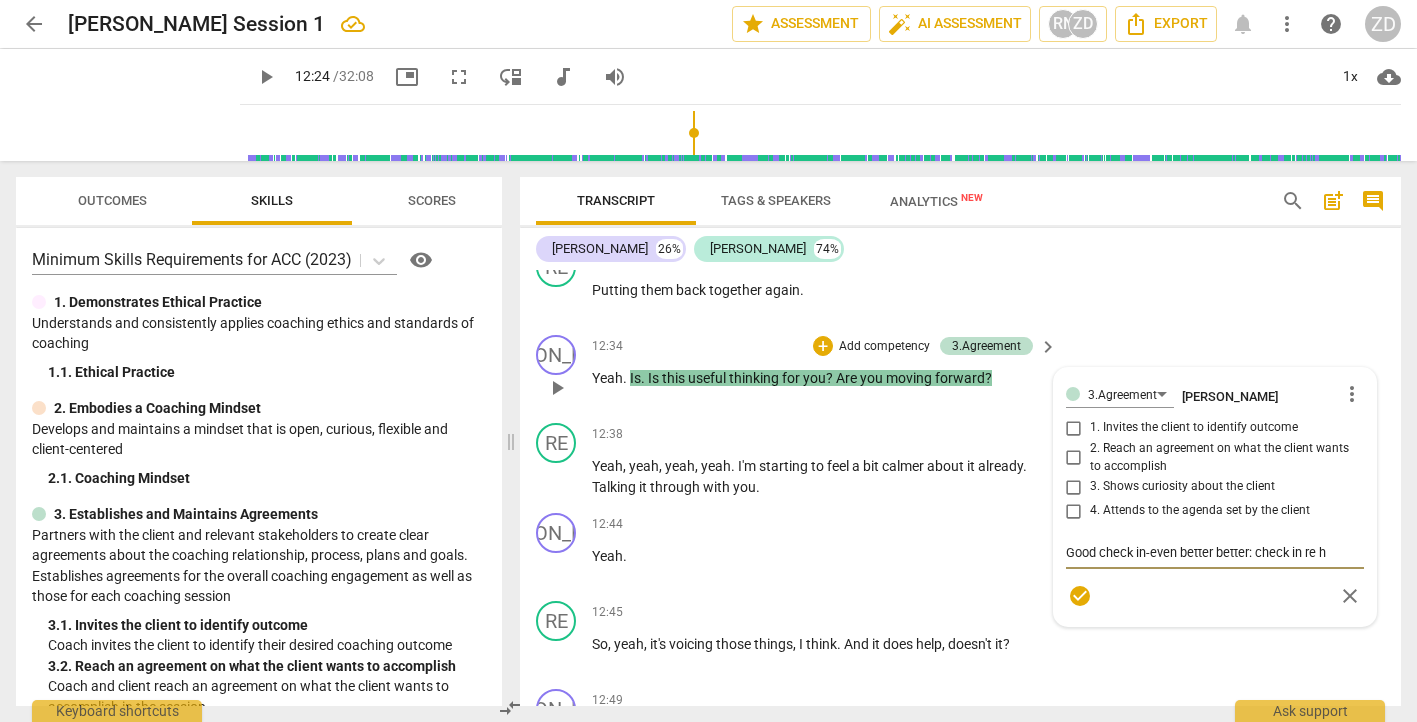 type on "Good check in-even better better: check in re hi" 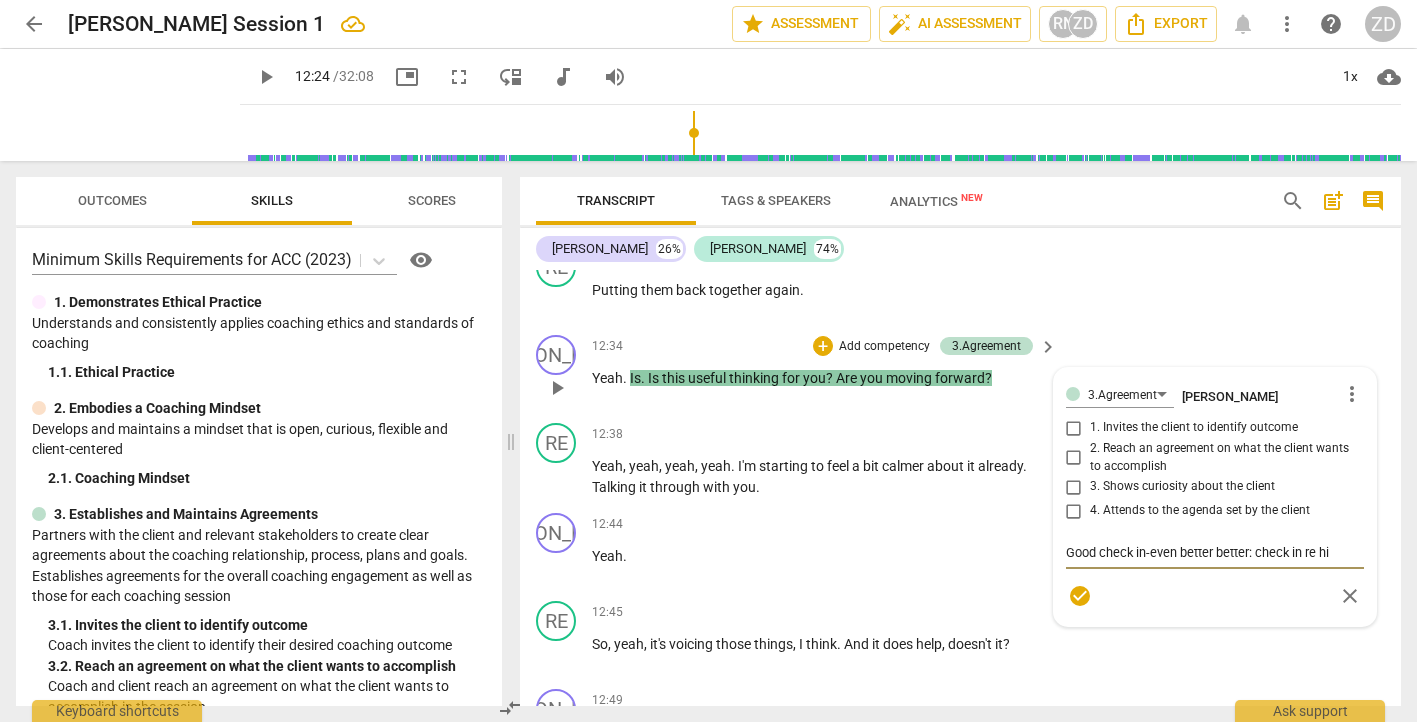 type on "Good check in-even better better: check in re his" 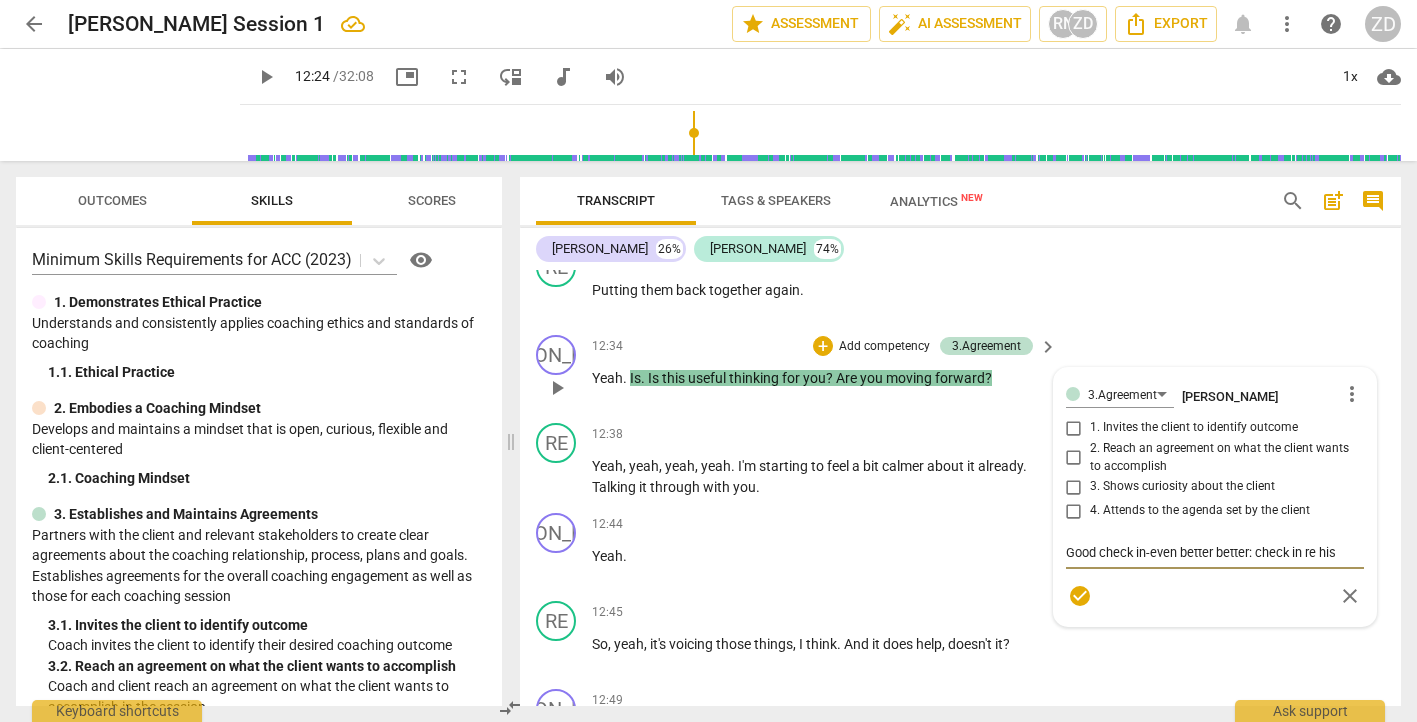 type on "Good check in-even better better: check in re his" 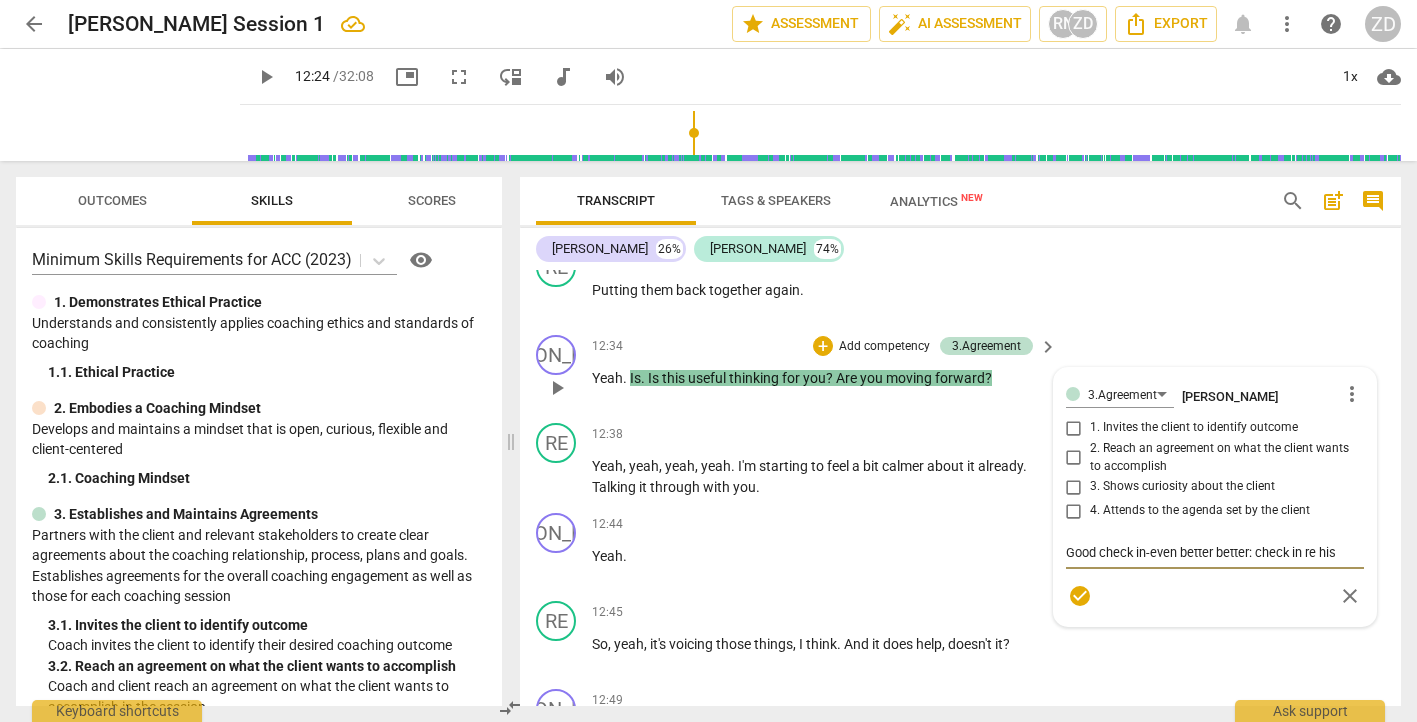 type on "Good check in-even better better: check in re his" 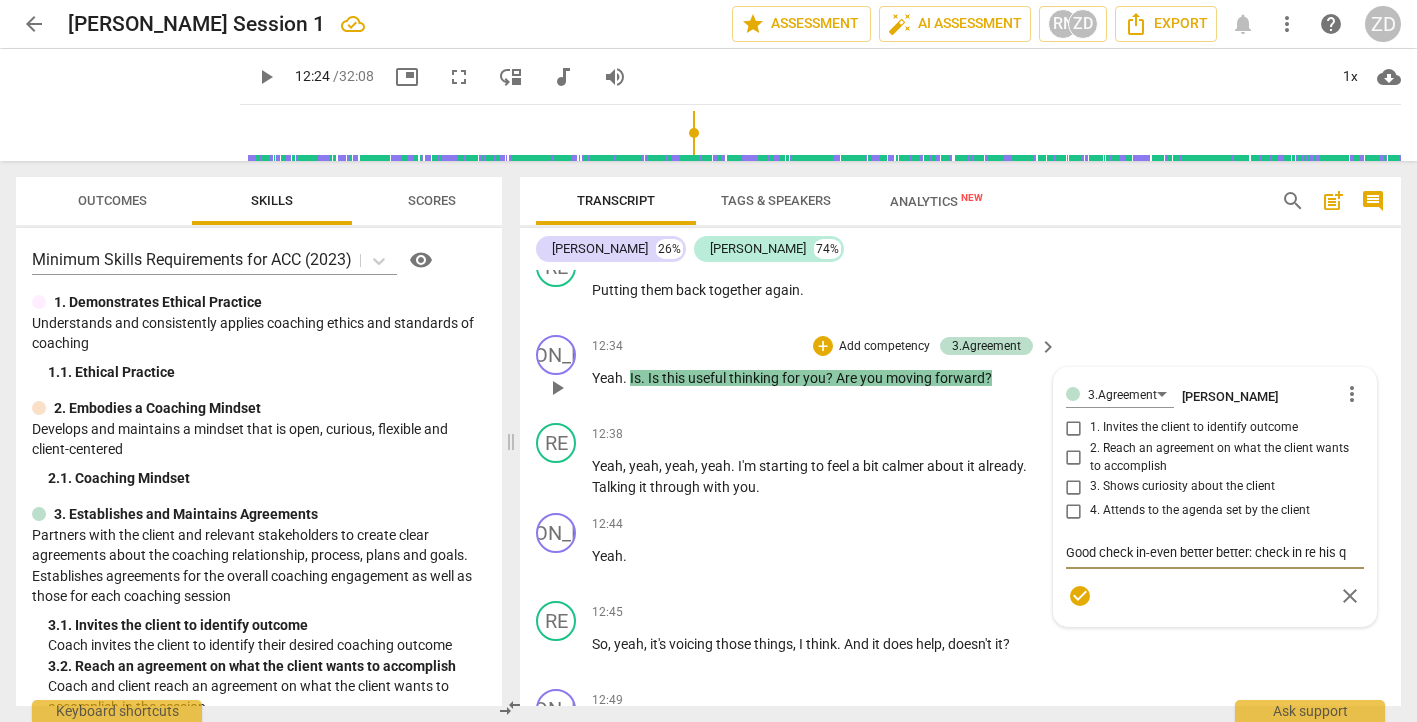type on "Good check in-even better better: check in re his qu" 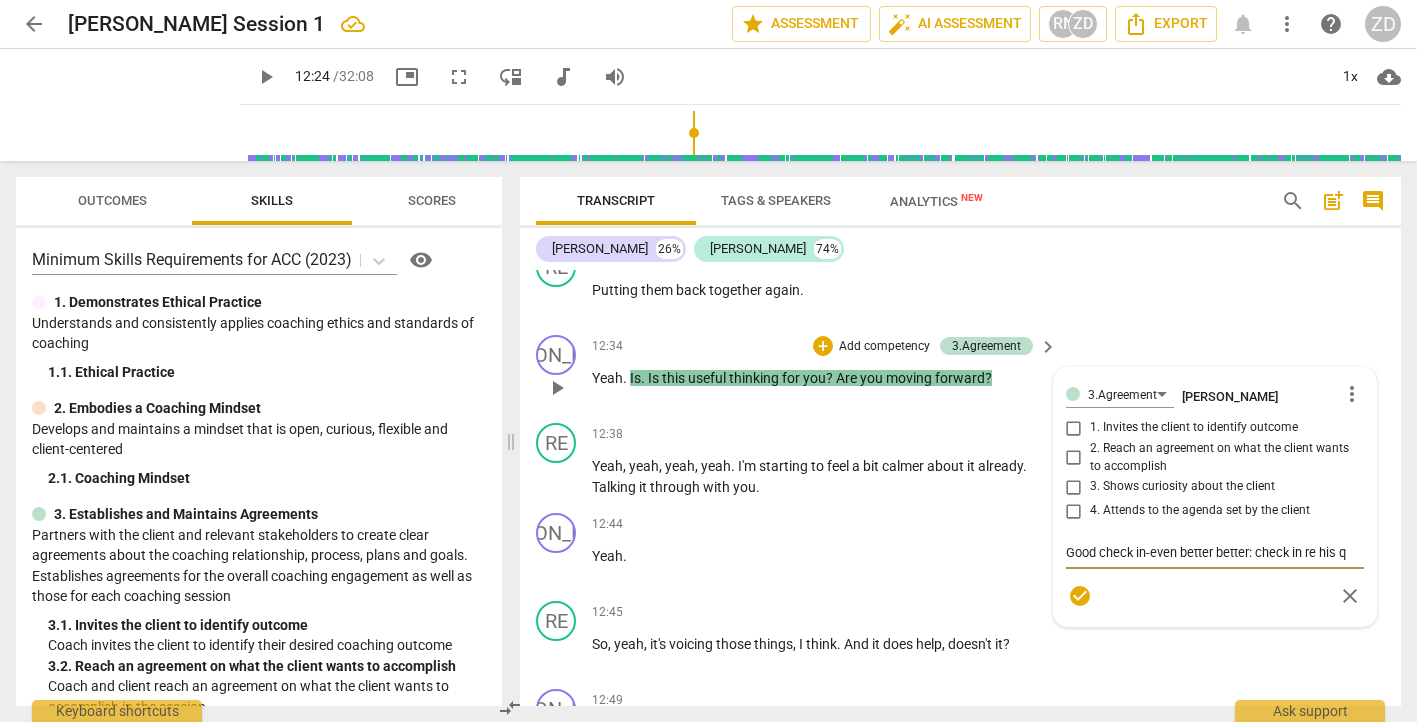 type on "Good check in-even better better: check in re his qu" 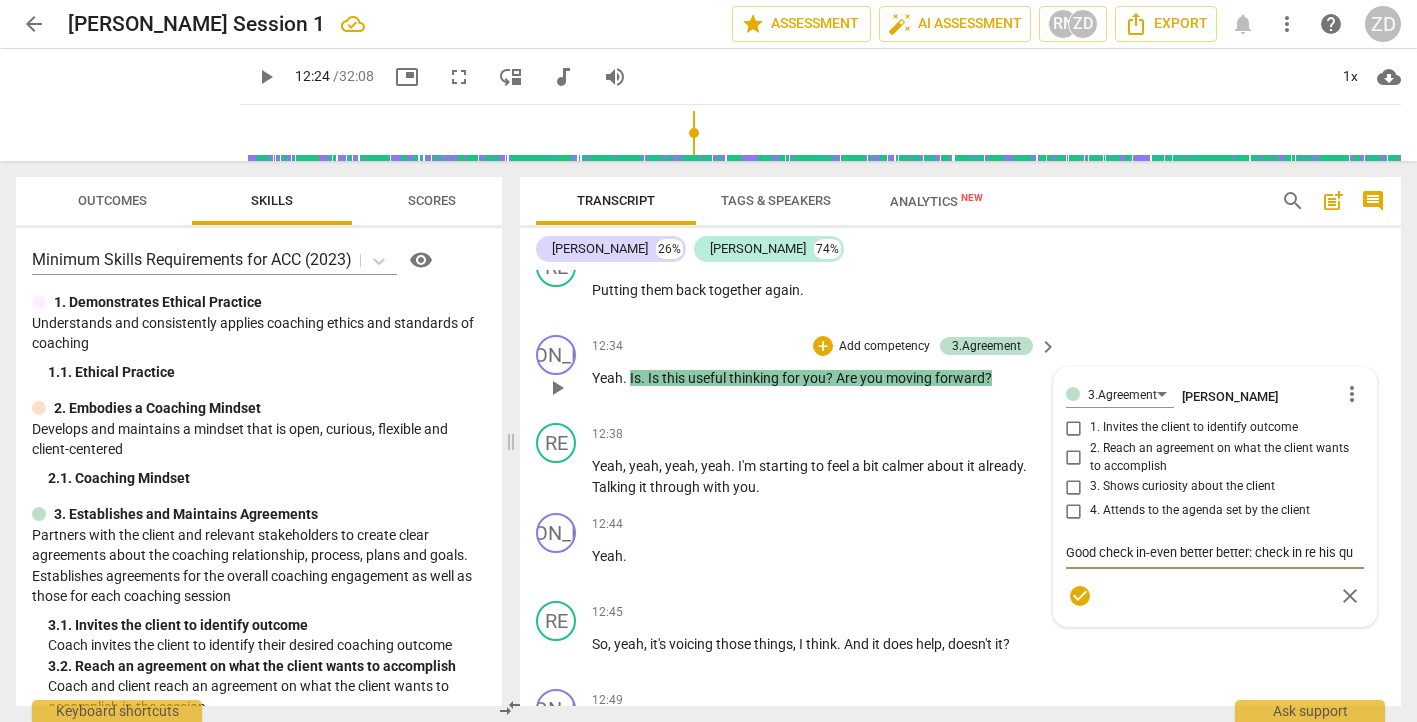 type on "Good check in-even better better: check in re his que" 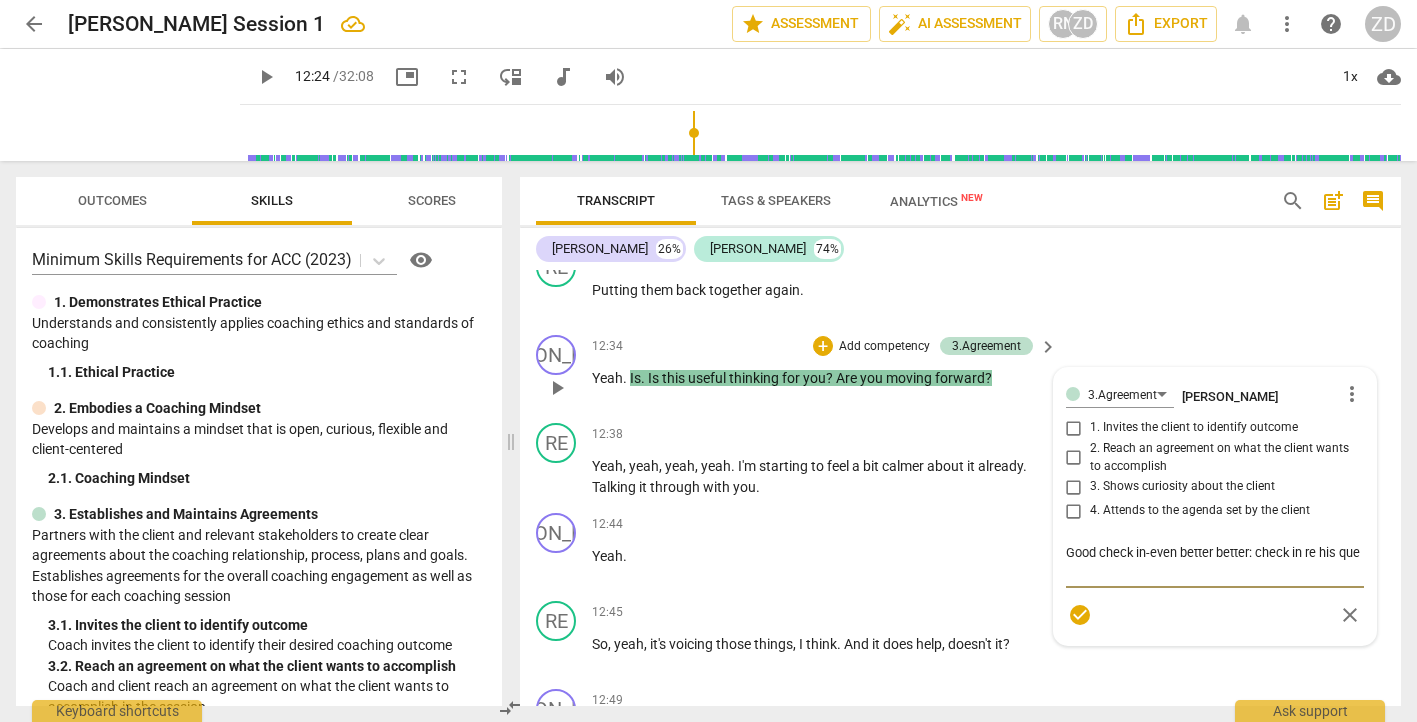 type on "Good check in-even better better: check in re his ques" 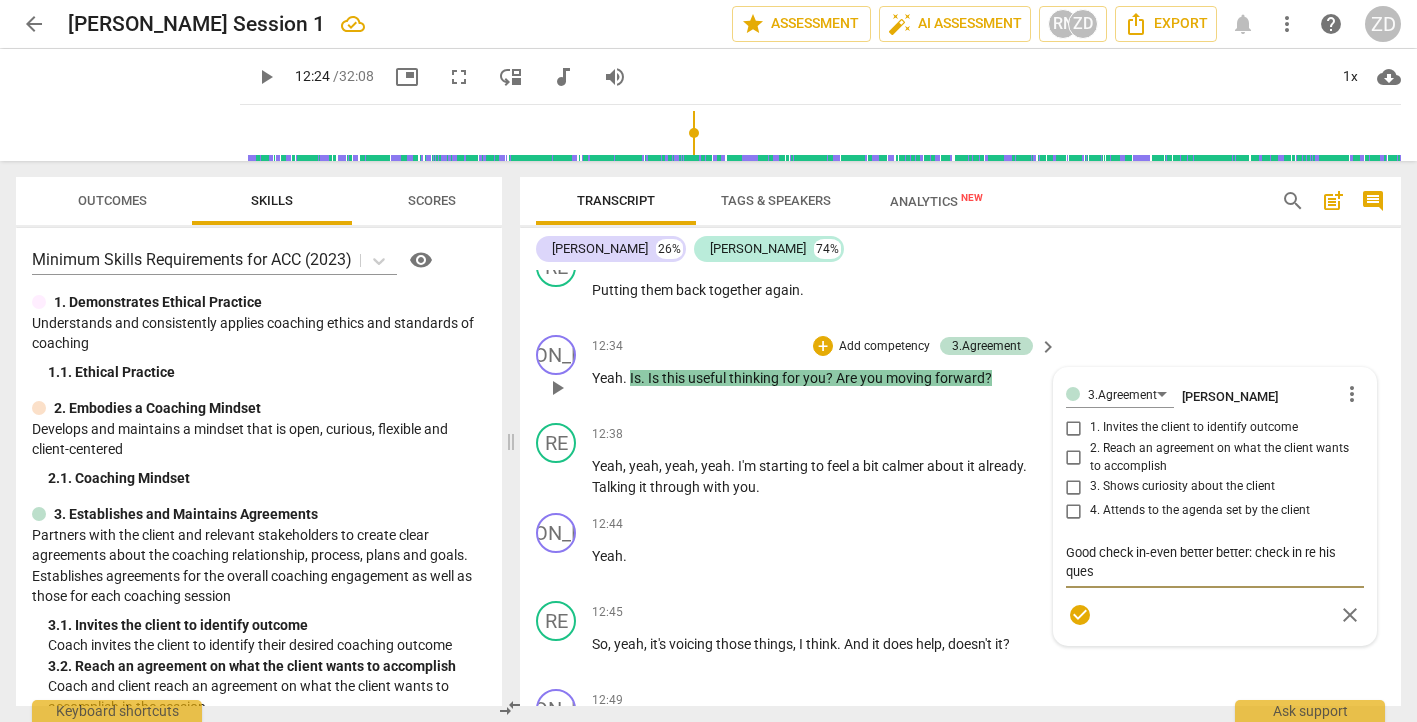 type on "Good check in-even better better: check in re his quest" 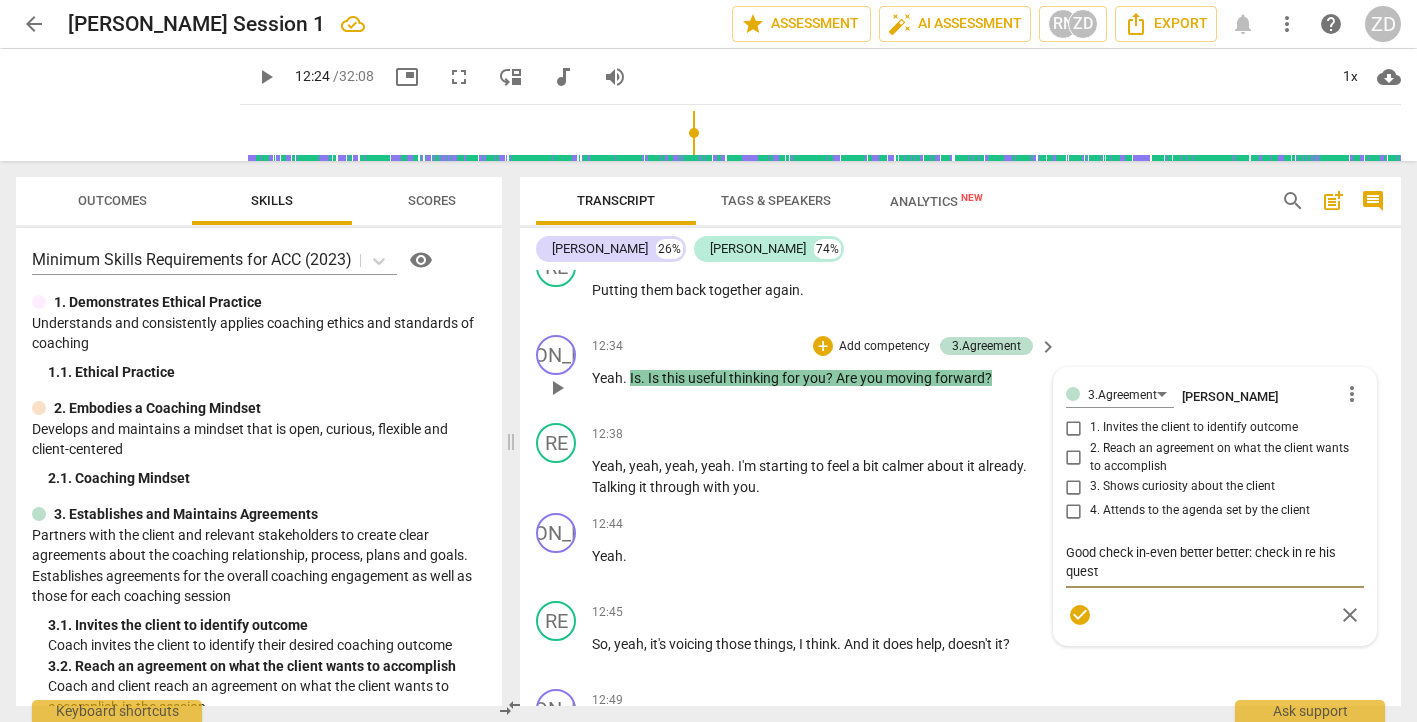 type on "Good check in-even better better: check in re his questi" 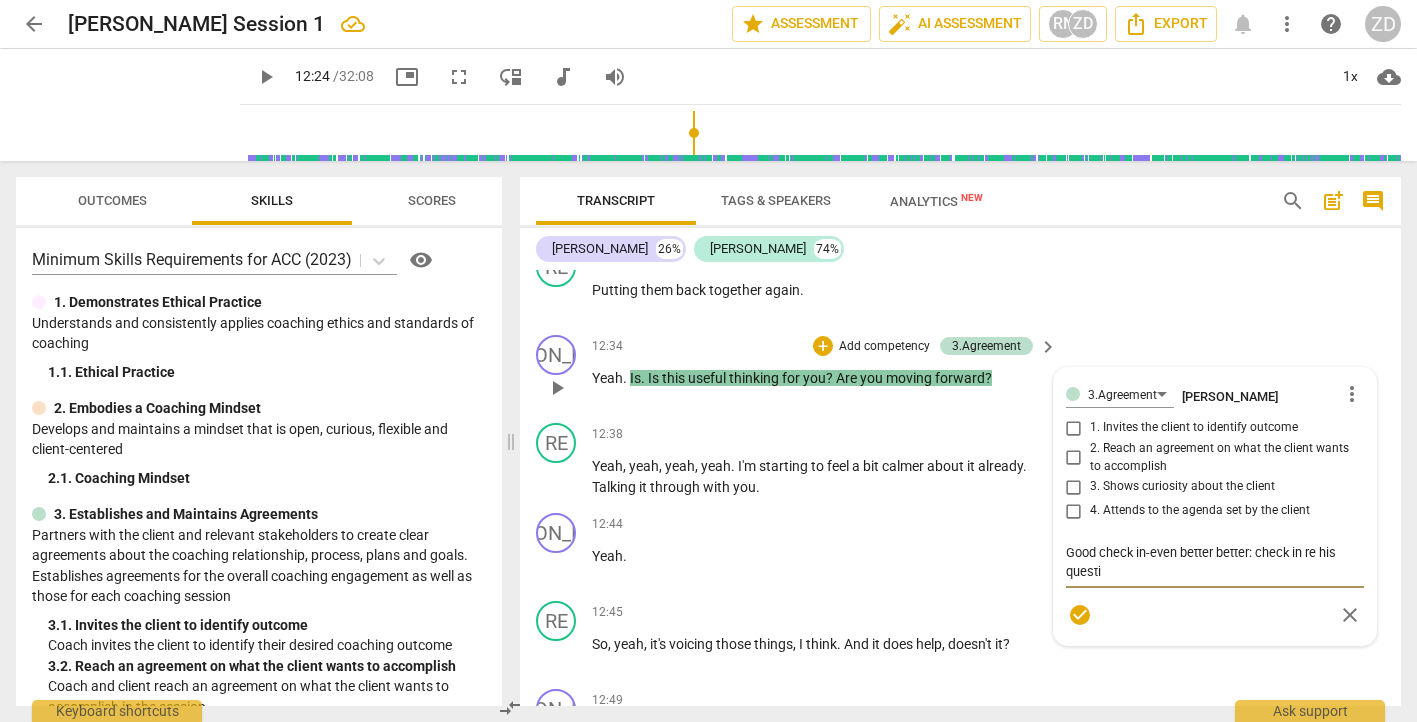 type on "Good check in-even better better: check in re his questio" 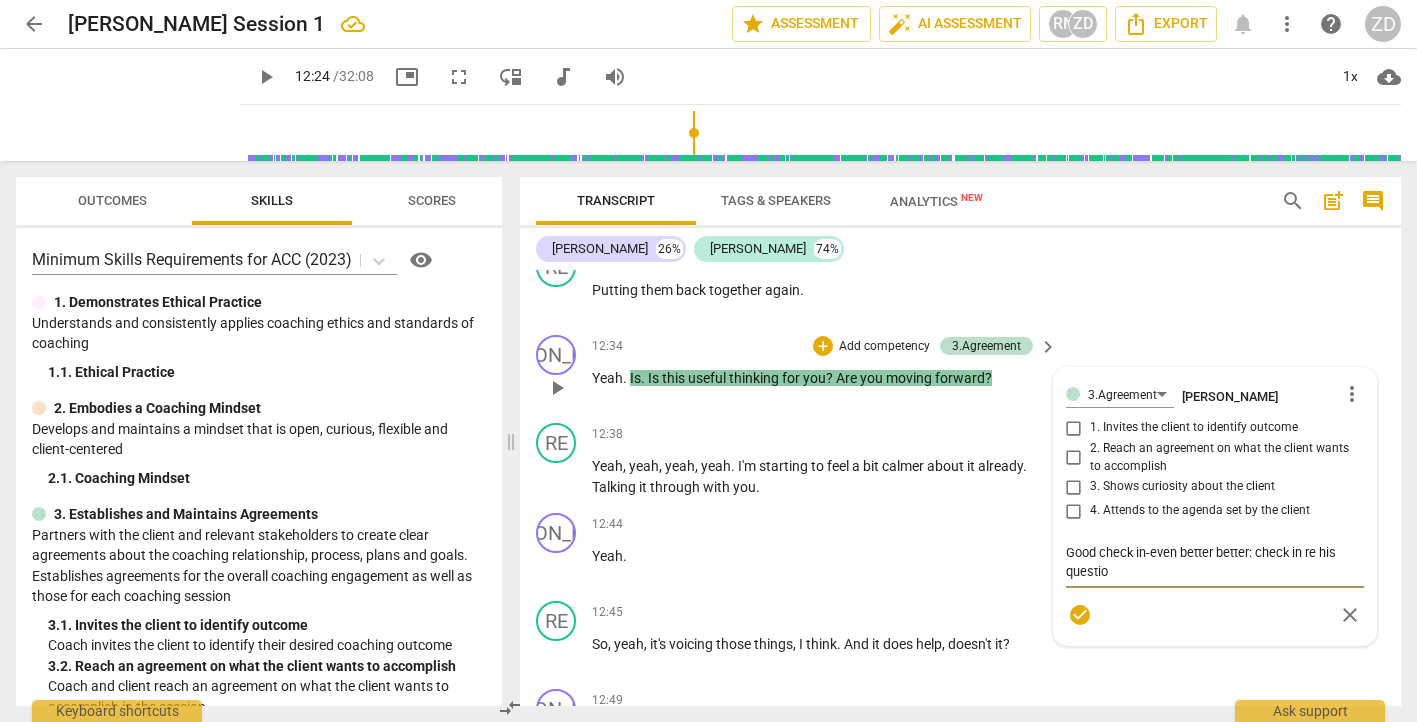 type on "Good check in-even better better: check in re his questiob" 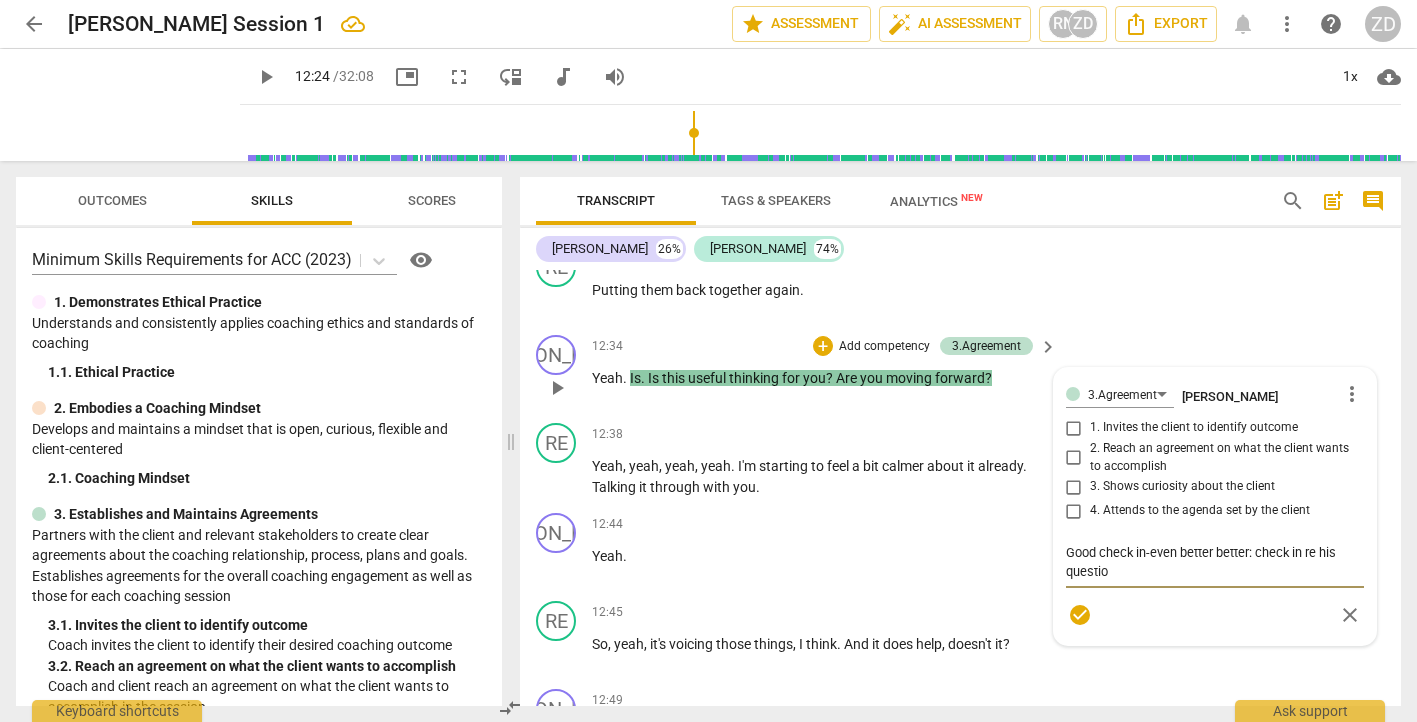 type on "Good check in-even better better: check in re his questiob" 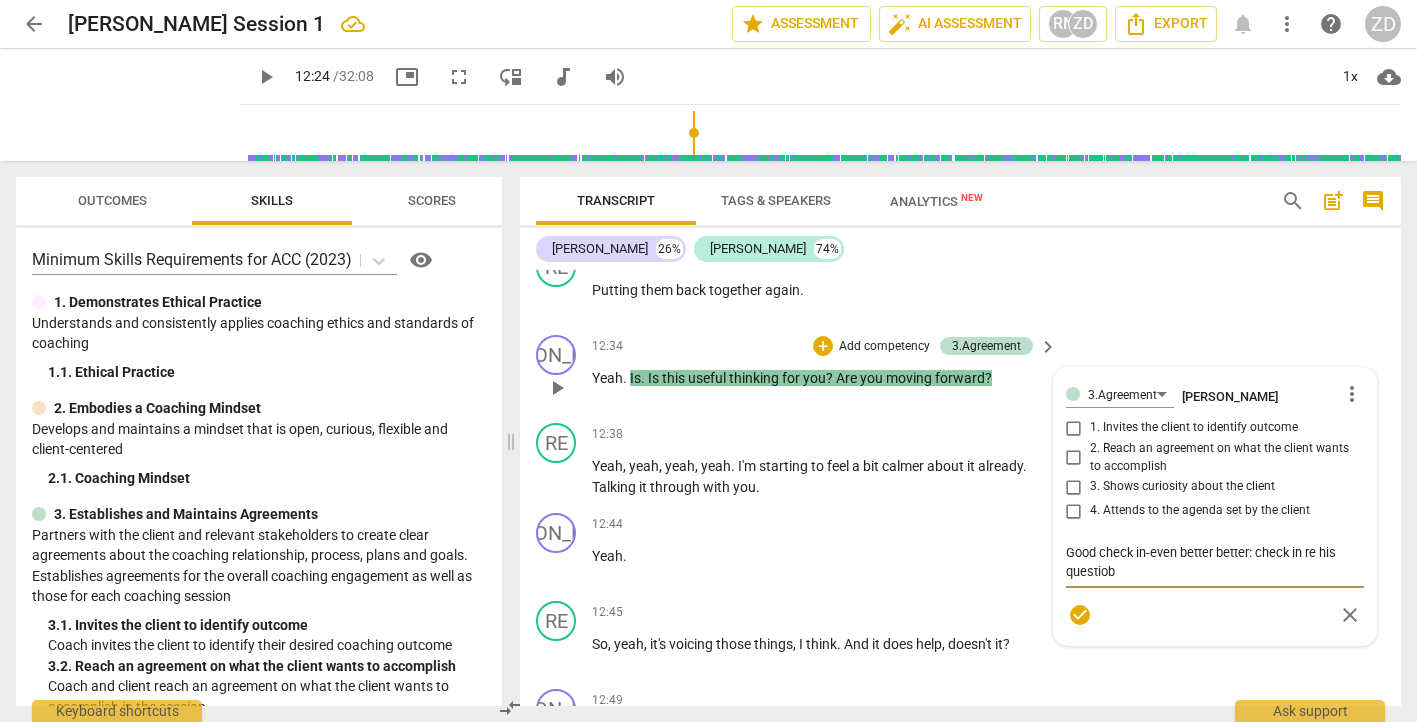 type on "Good check in-even better better: check in re his questiob" 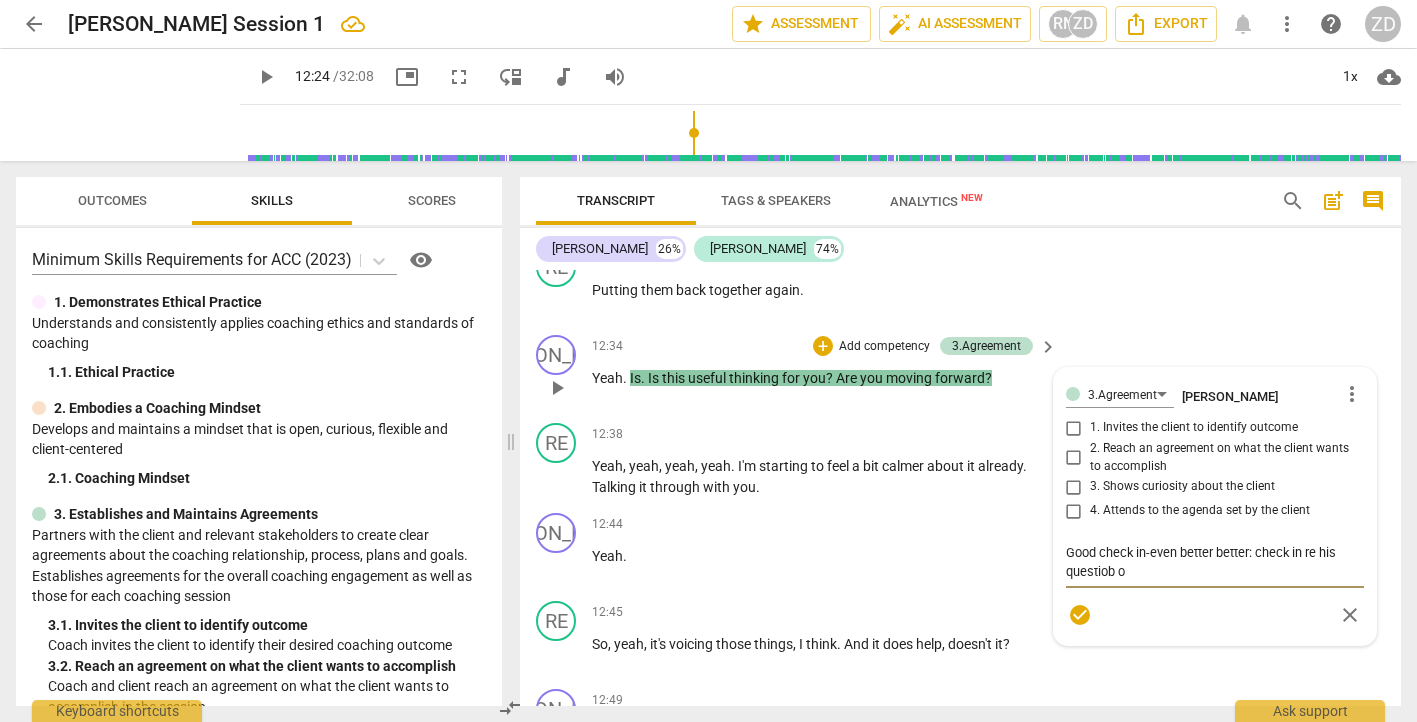 type on "Good check in-even better better: check in re his questiob of" 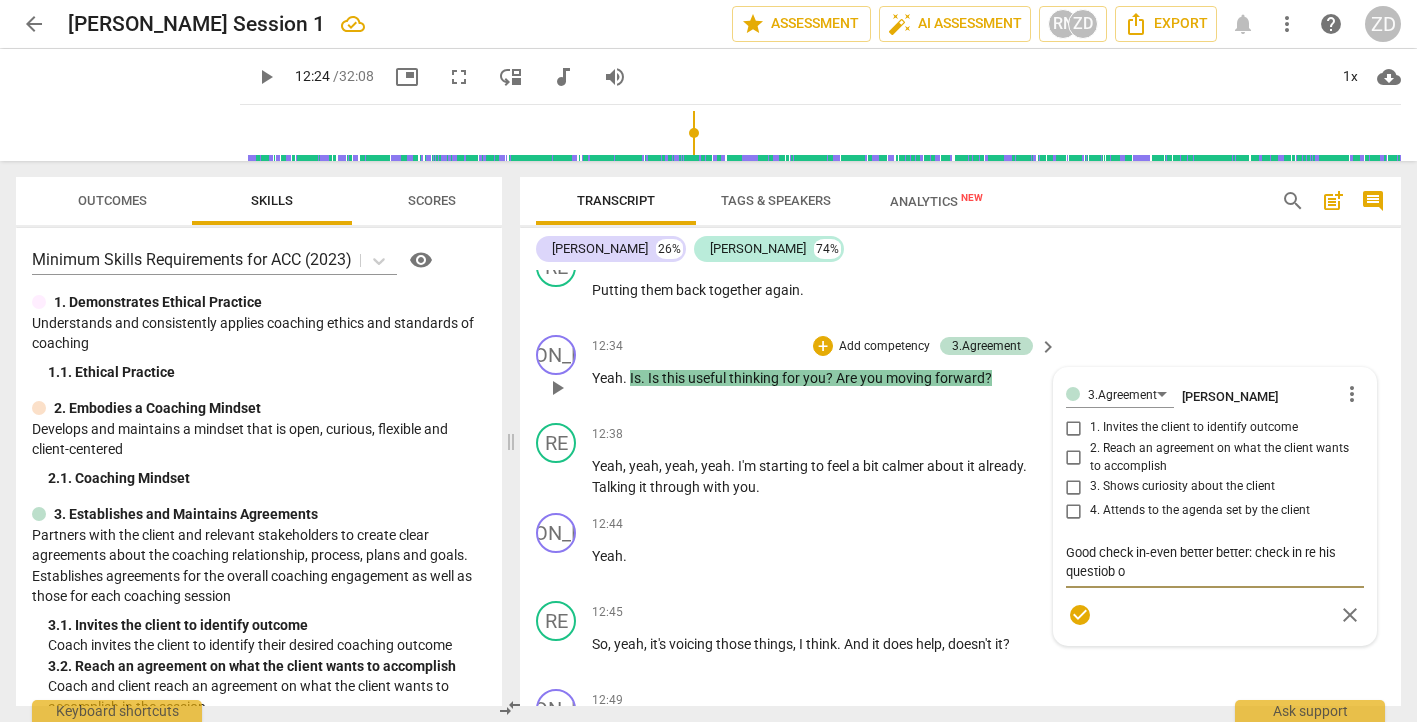 type on "Good check in-even better better: check in re his questiob of" 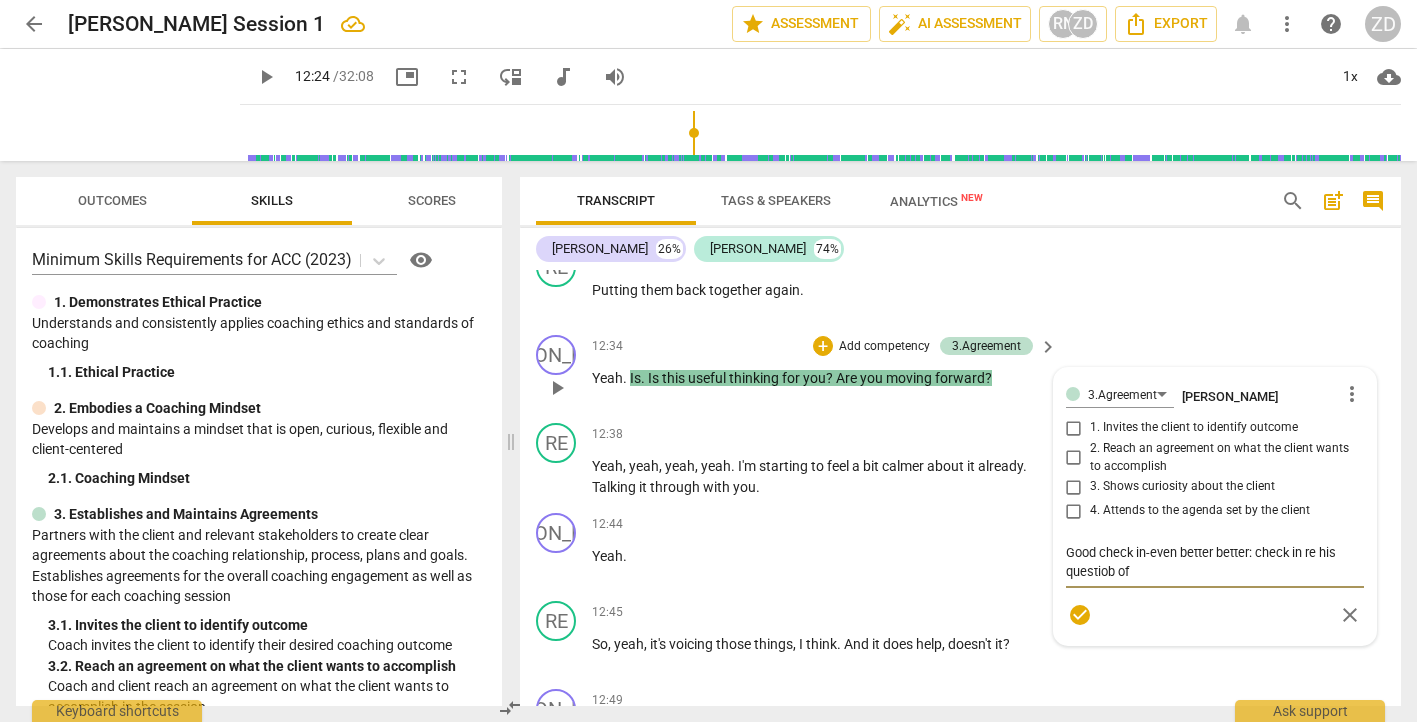 type on "Good check in-even better better: check in re his questiob of" 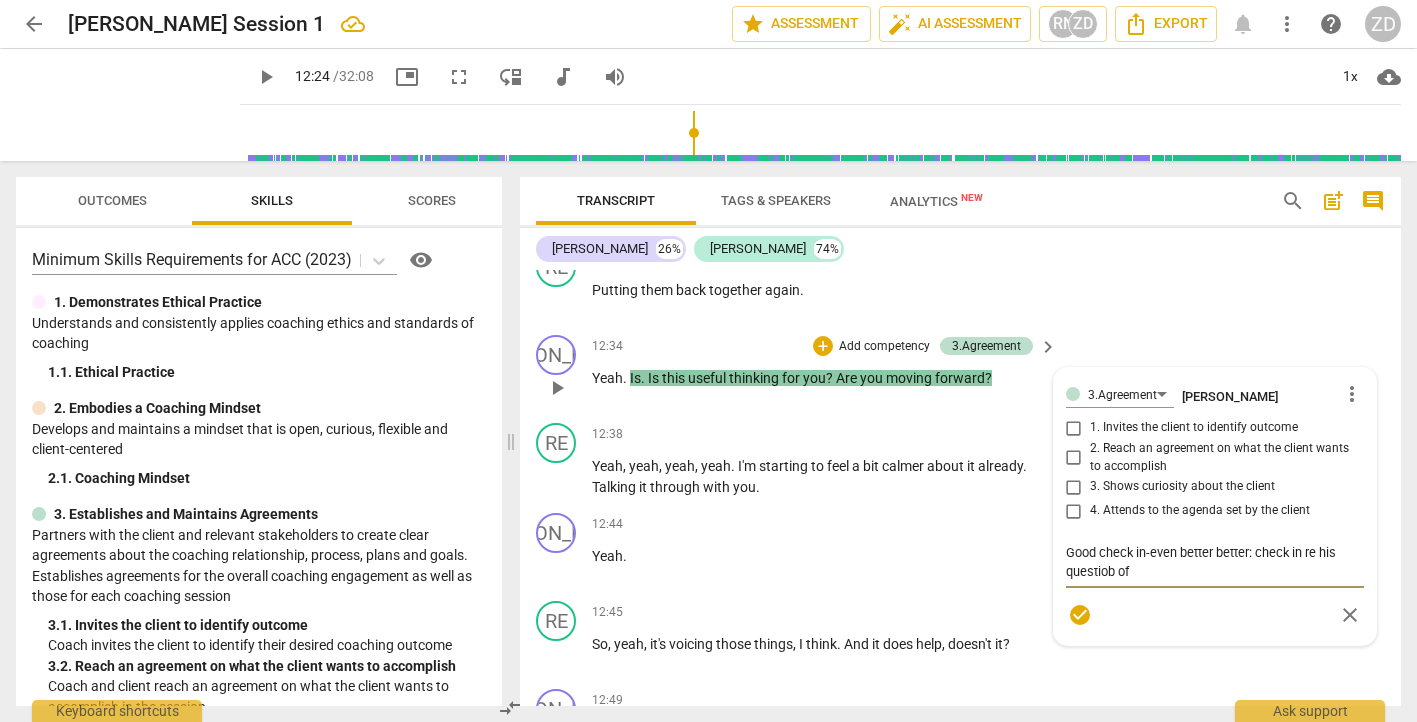type on "Good check in-even better better: check in re his questiob of a" 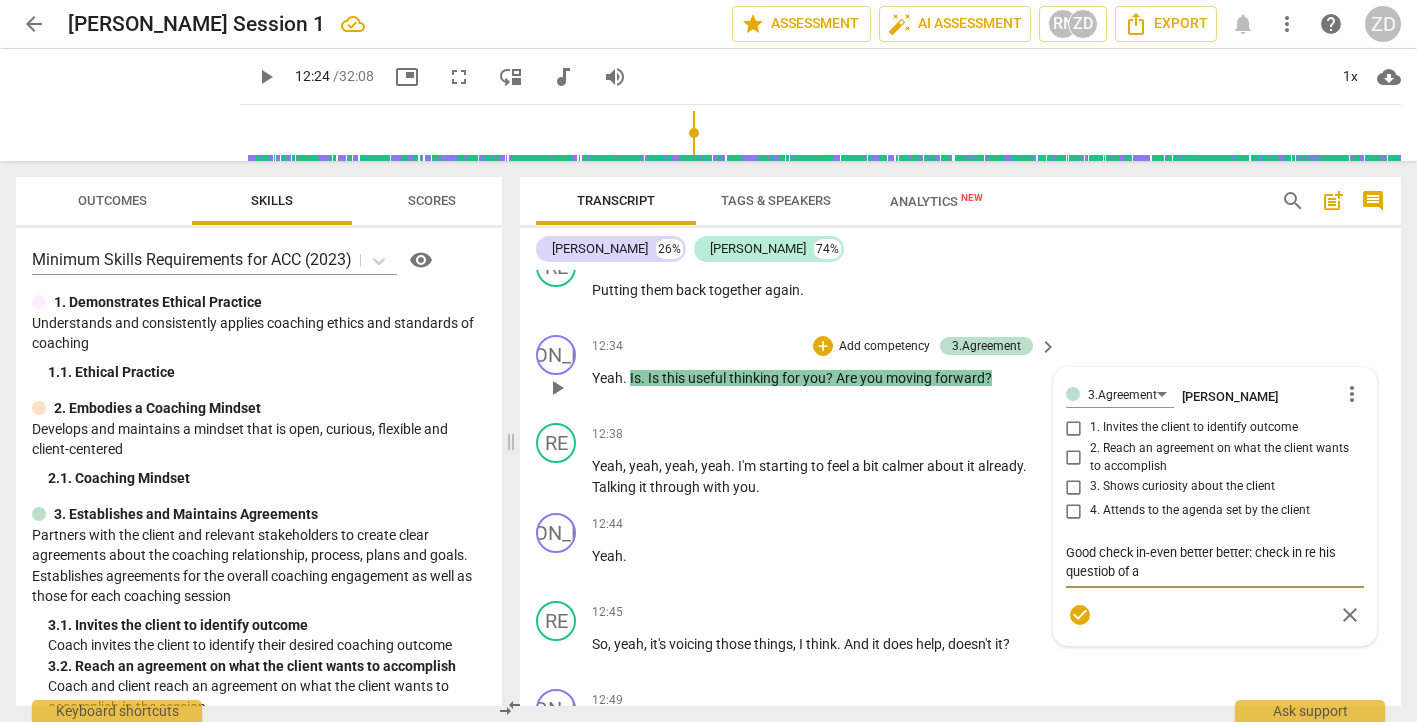 type on "Good check in-even better better: check in re his questiob of am" 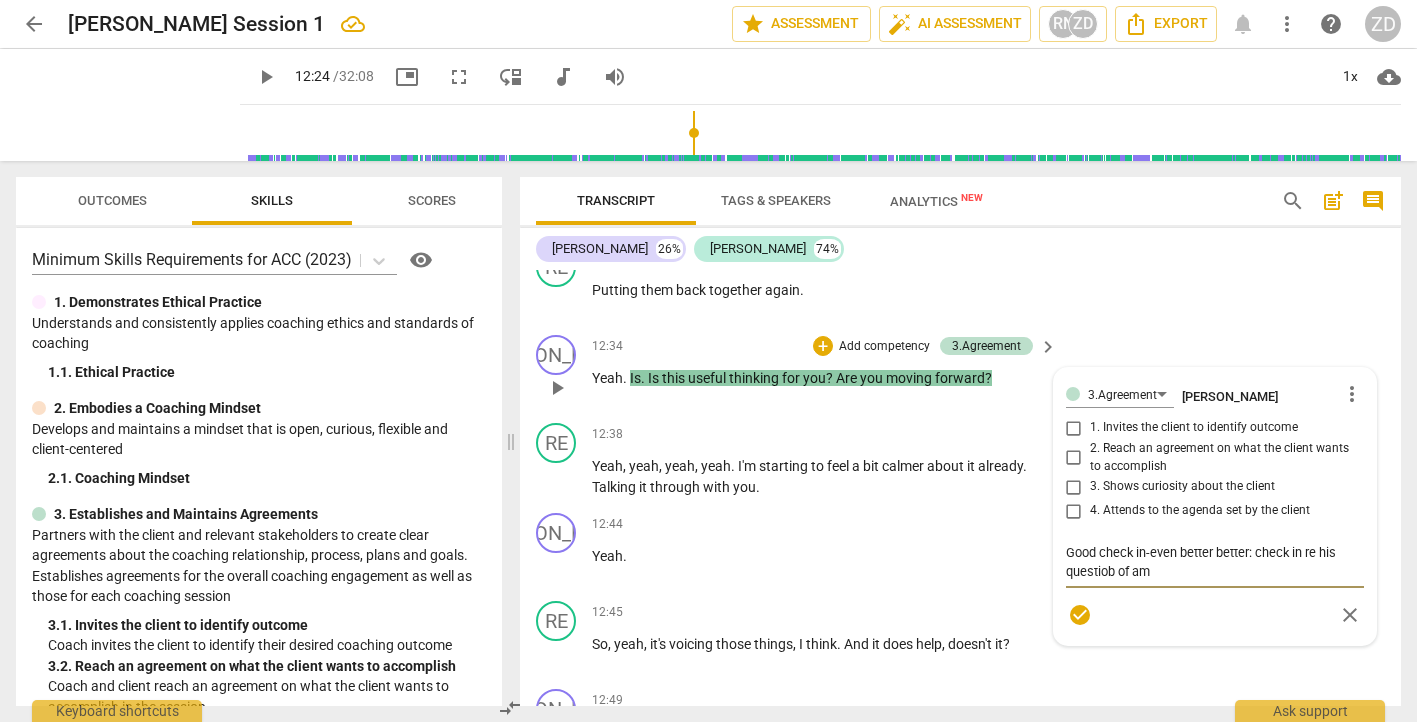 type on "Good check in-even better better: check in re his questiob of am" 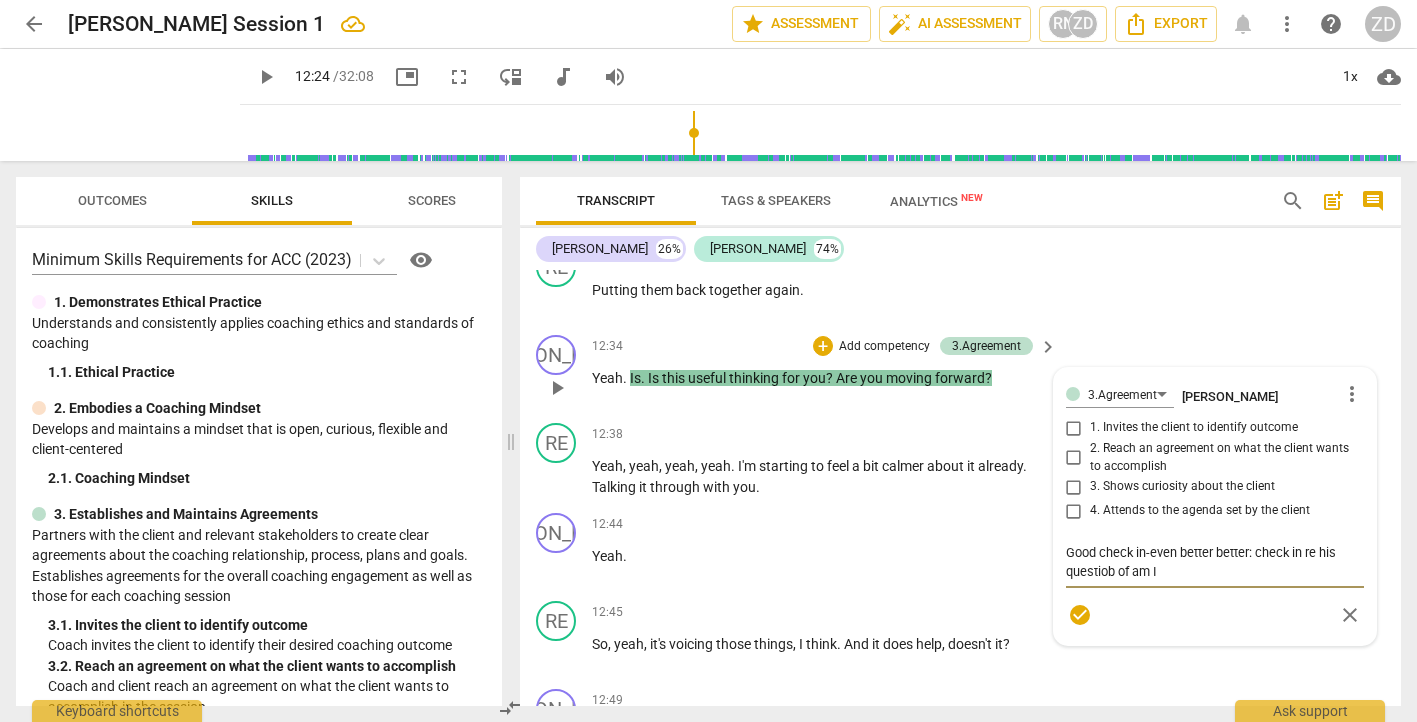 type on "Good check in-even better better: check in re his questiob of am I" 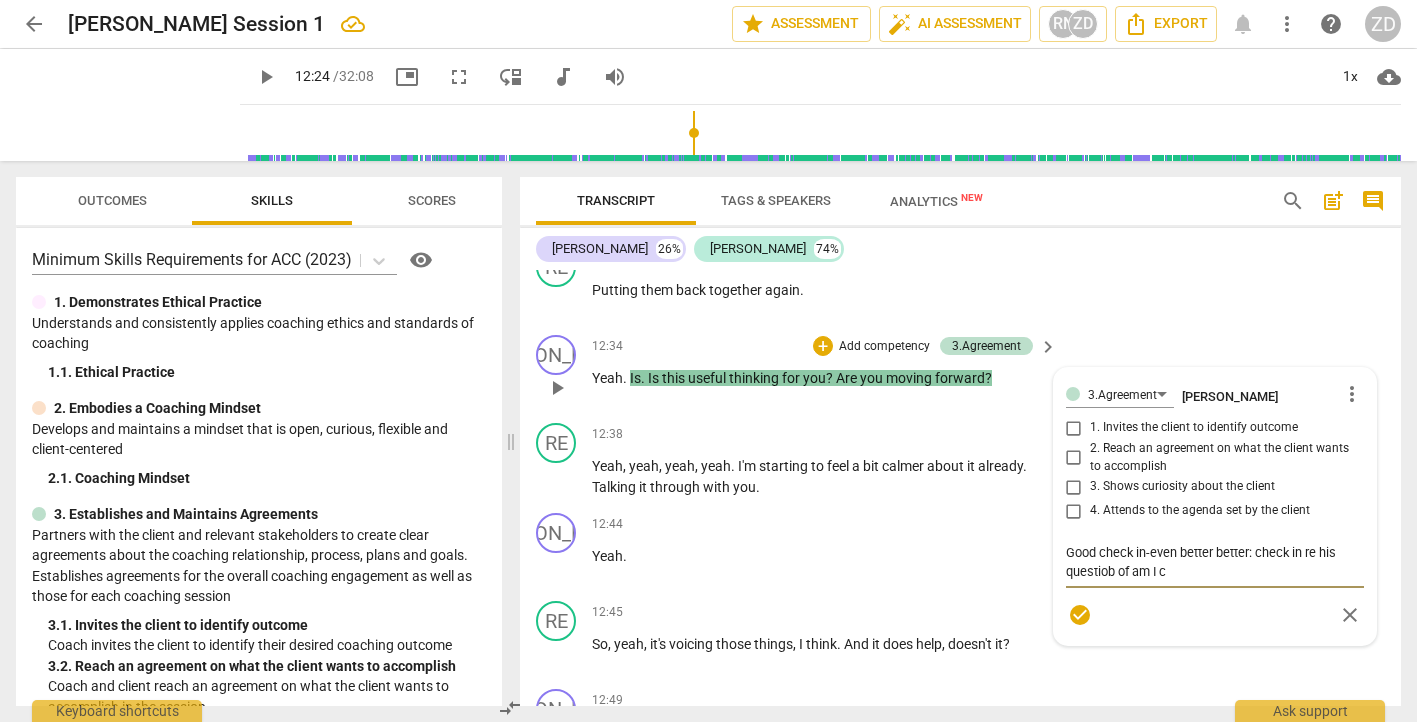 type on "Good check in-even better better: check in re his questiob of am I ca" 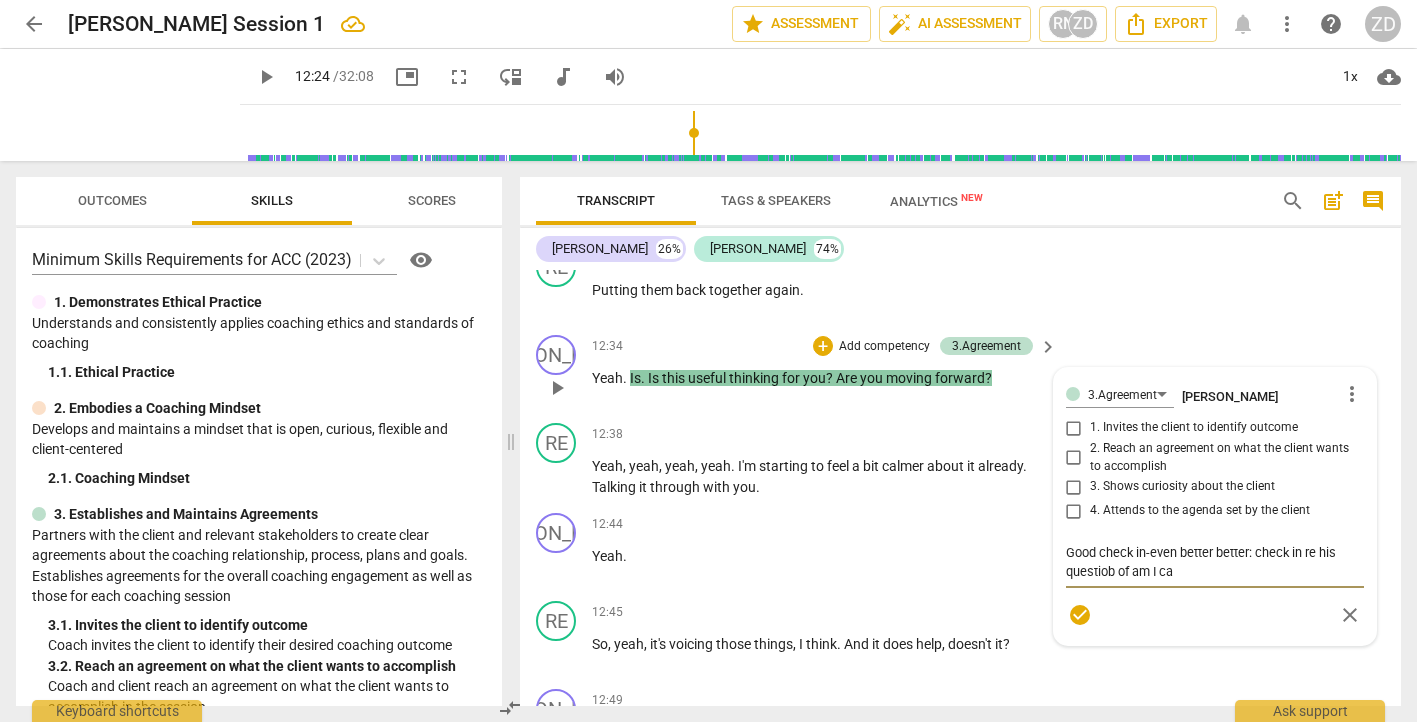type on "Good check in-even better better: check in re his questiob of am I cal" 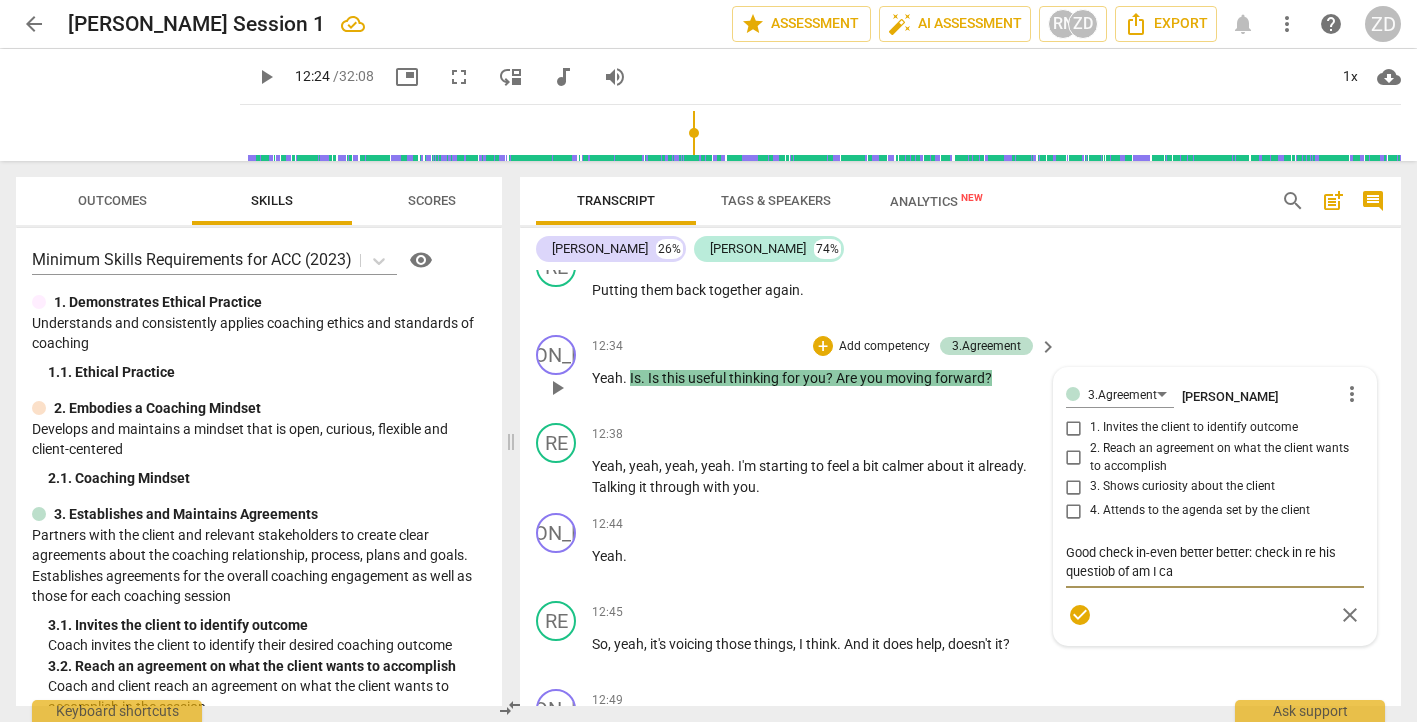 type on "Good check in-even better better: check in re his questiob of am I cal" 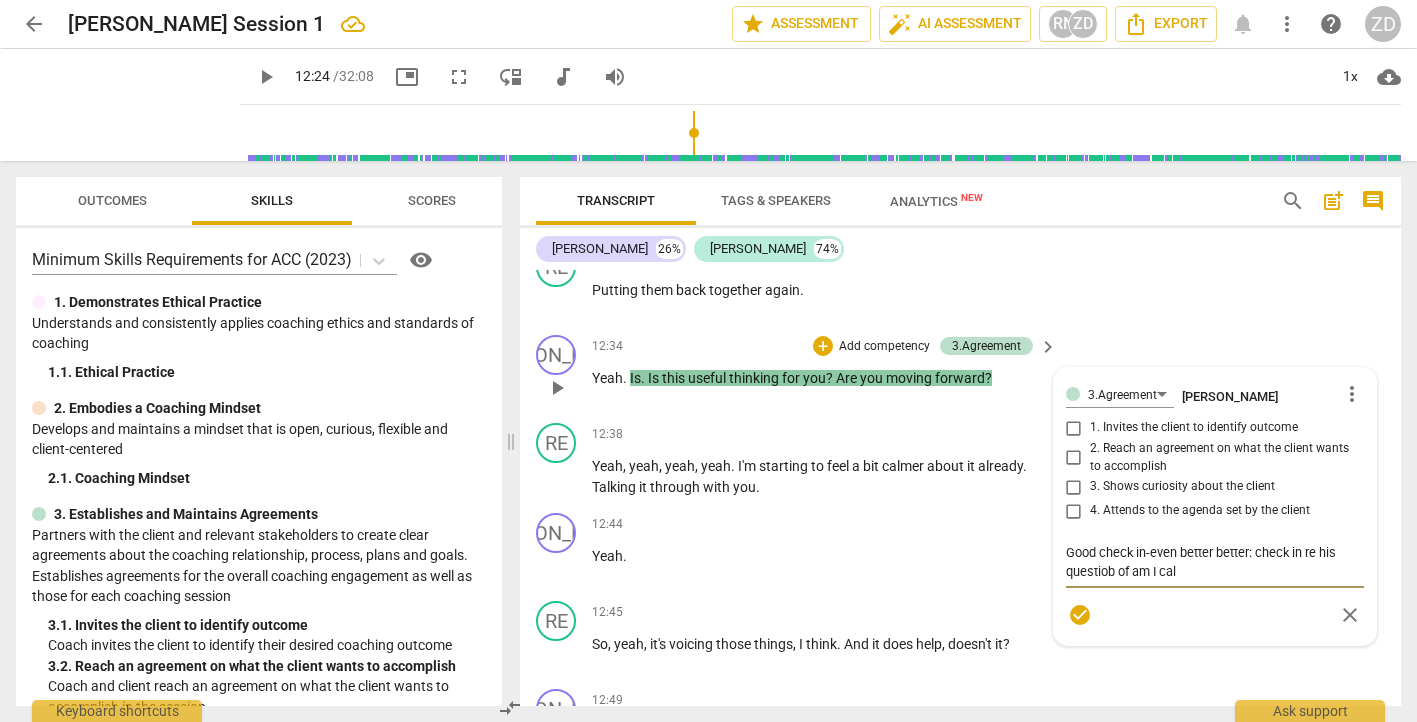 type on "Good check in-even better better: check in re his questiob of am I call" 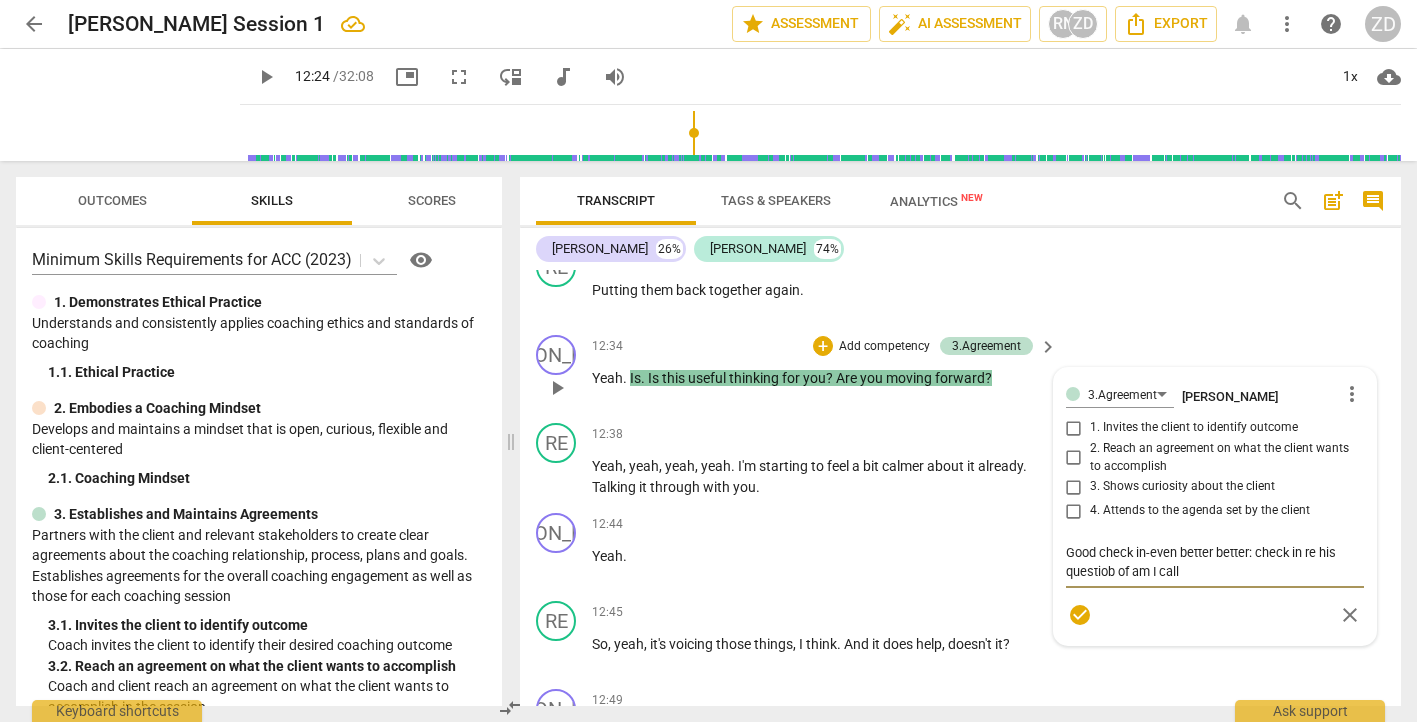type on "Good check in-even better better: check in re his questiob of am I calle" 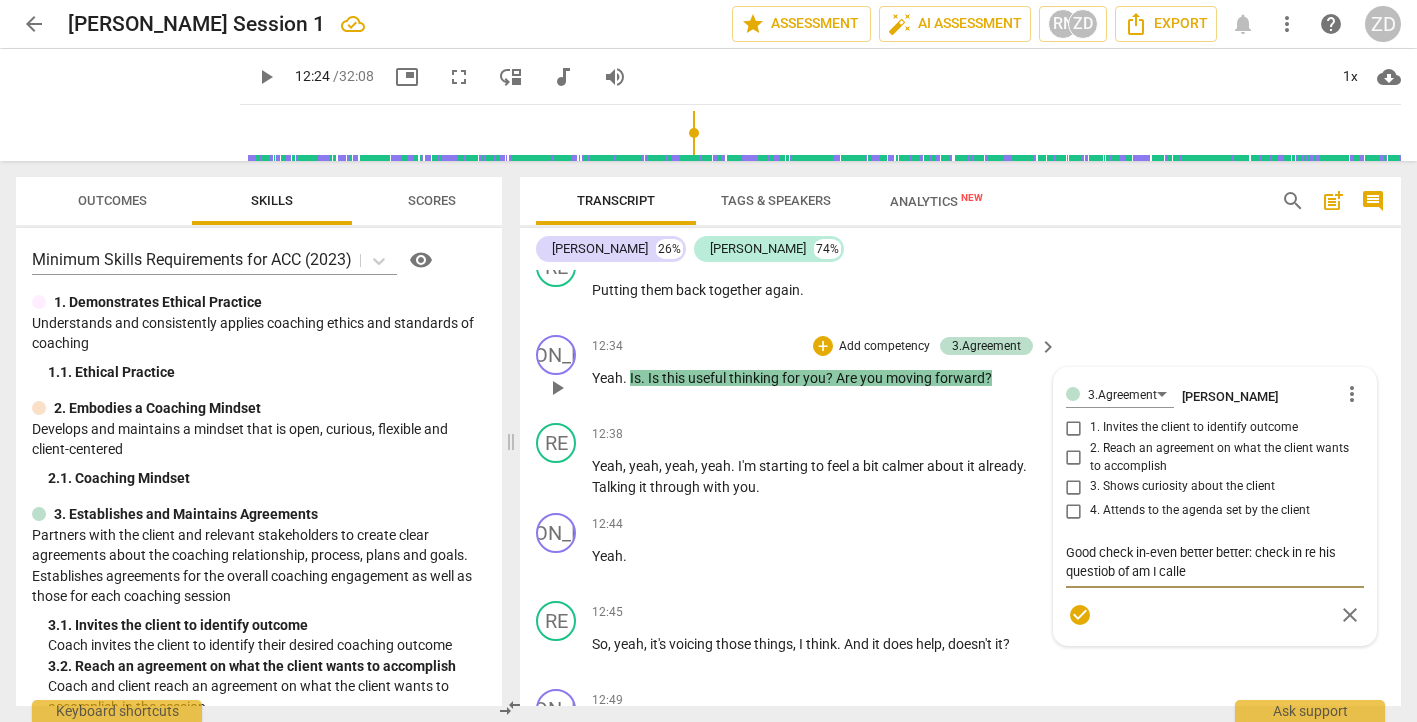type on "Good check in-even better better: check in re his questiob of am I called" 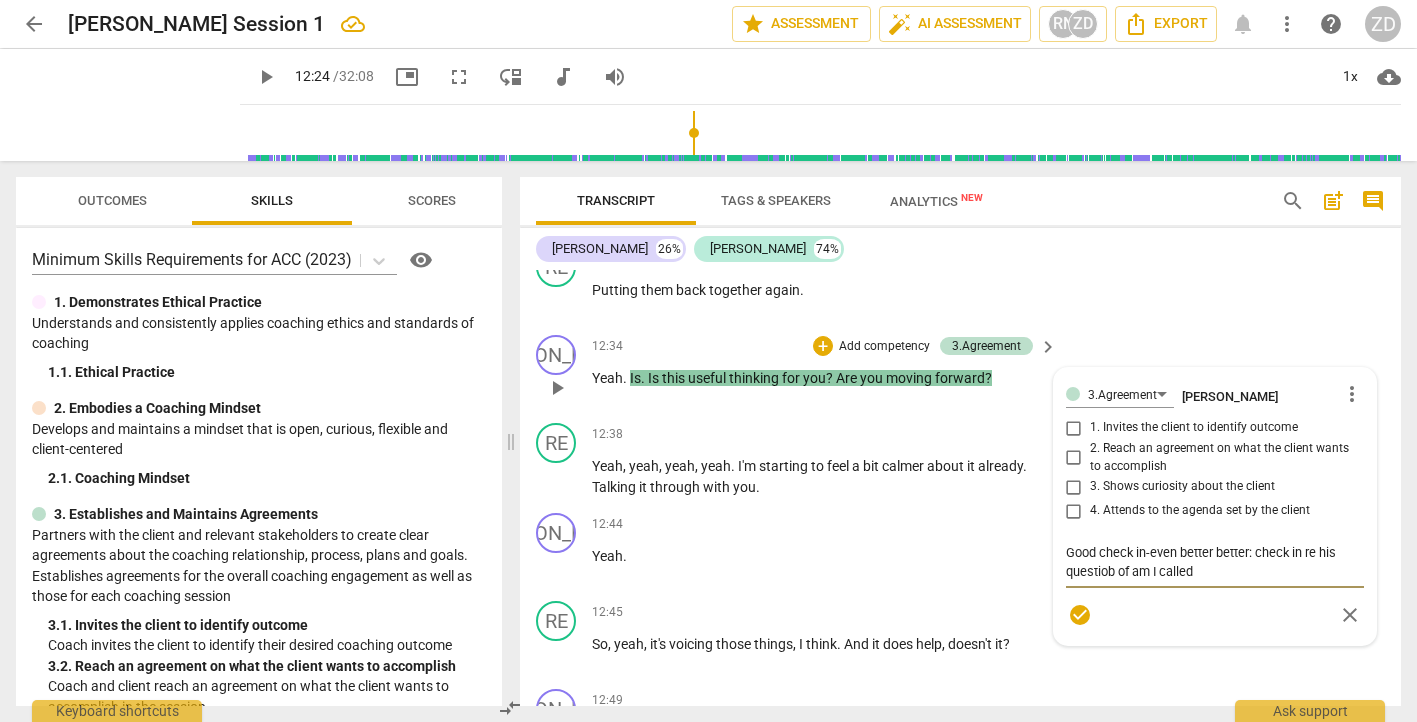 type on "Good check in-even better better: check in re his questiob of am I called" 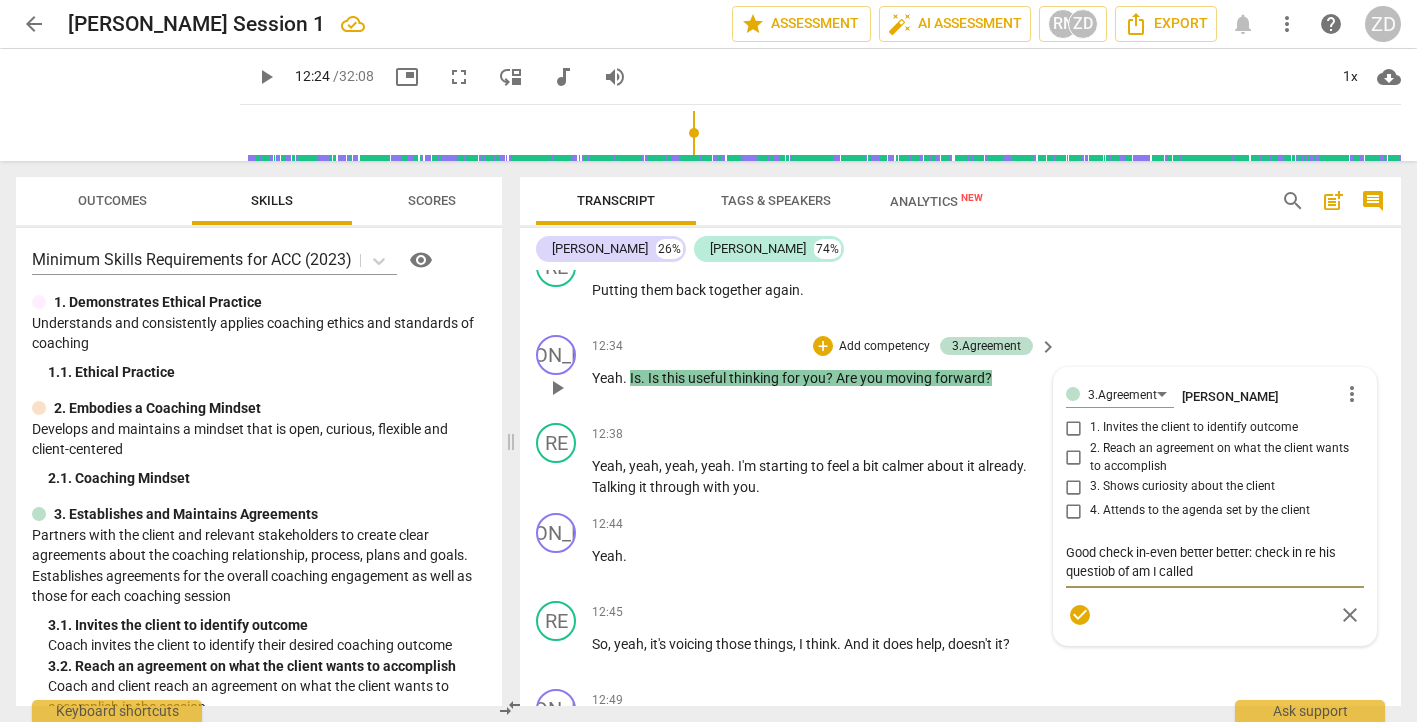 type on "Good check in-even better better: check in re his questiob of am I called" 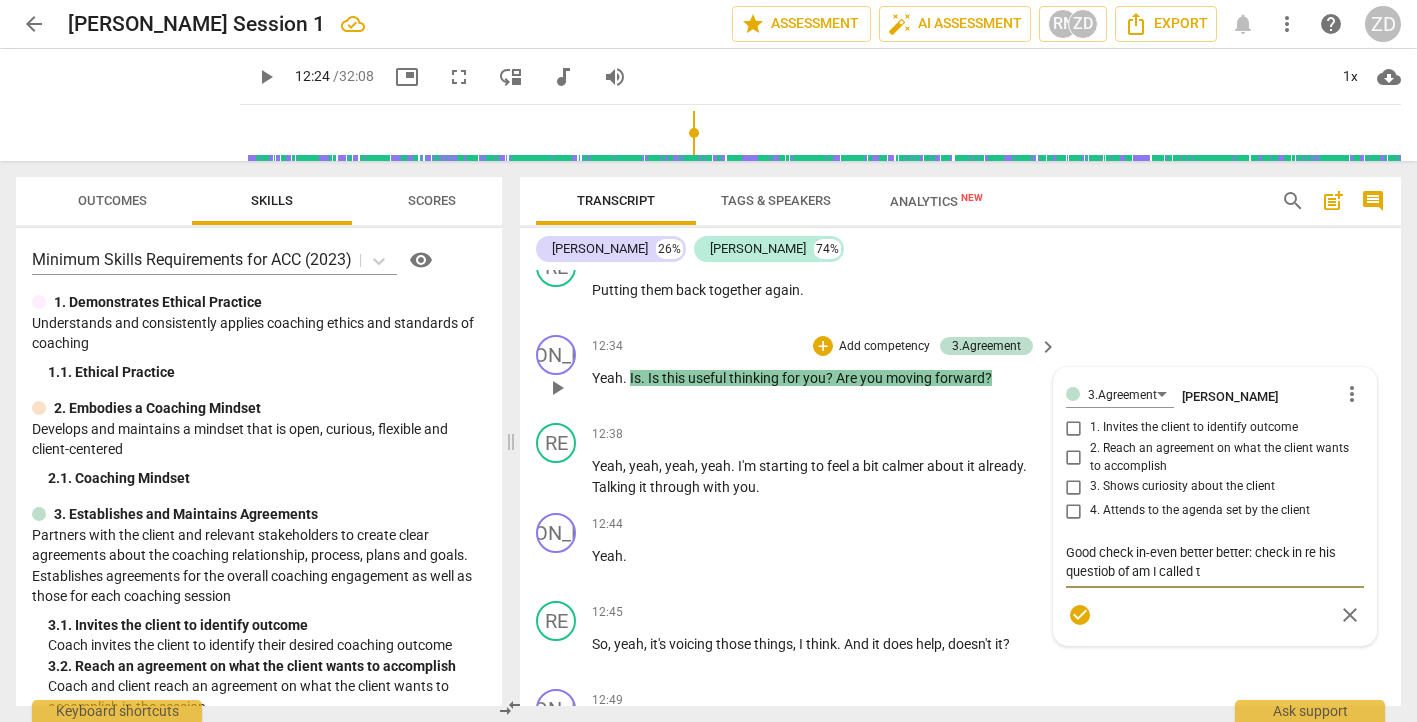 type on "Good check in-even better better: check in re his questiob of am I called to" 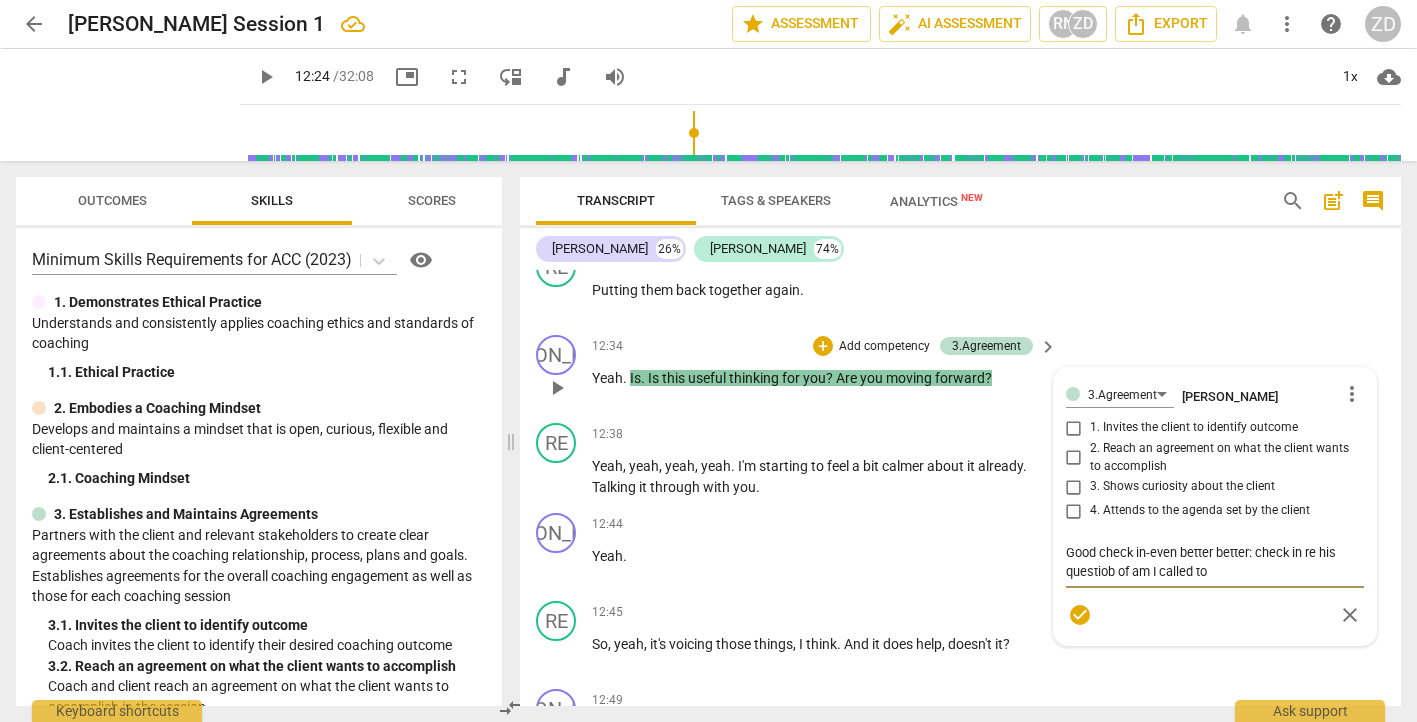 type on "Good check in-even better better: check in re his questiob of am I called to" 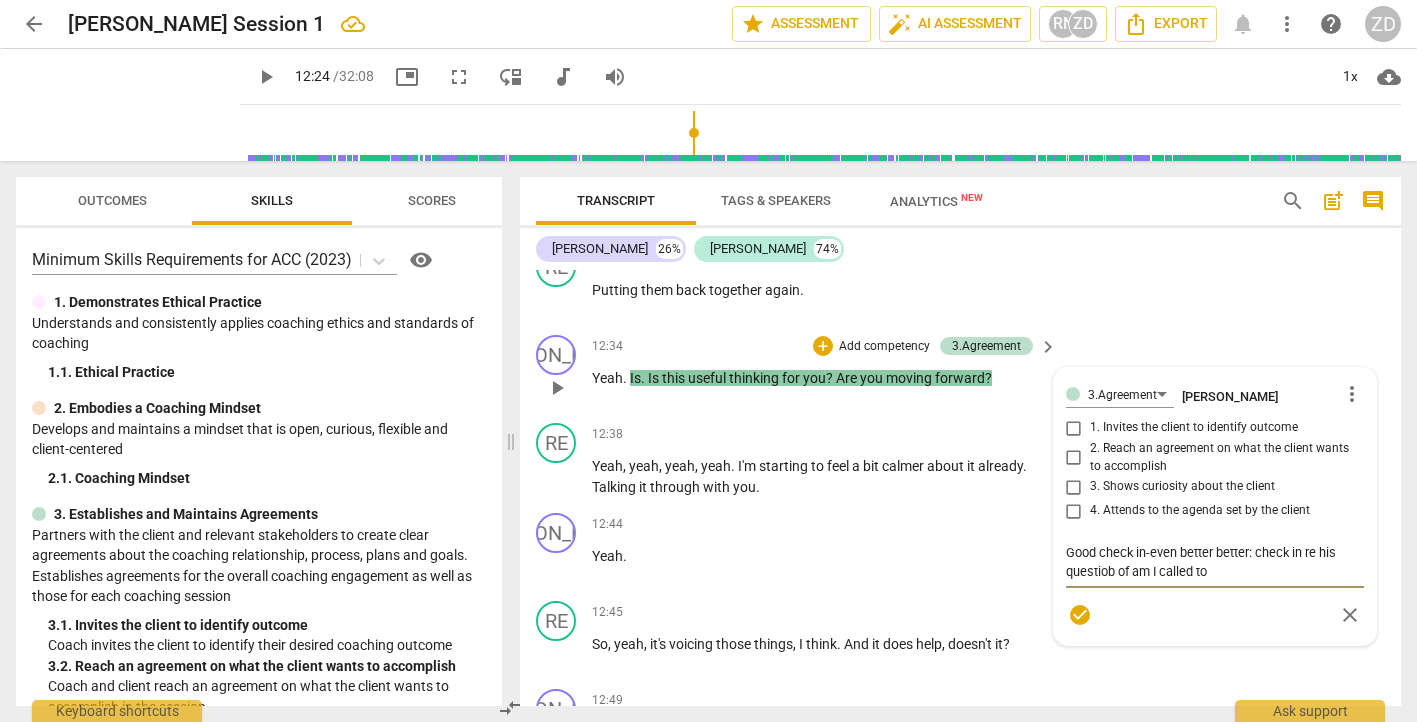 type on "Good check in-even better better: check in re his questiob of am I called to" 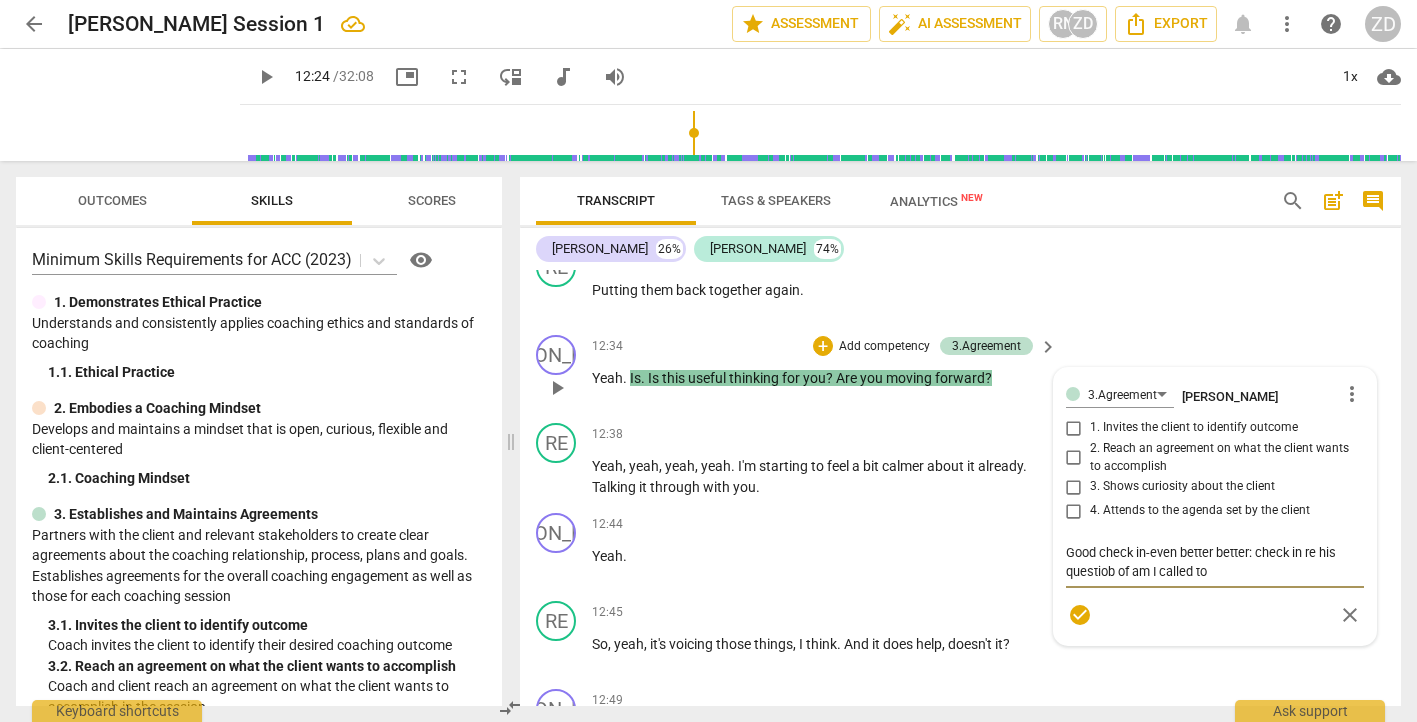 type on "Good check in-even better better: check in re his questiob of am I called to t" 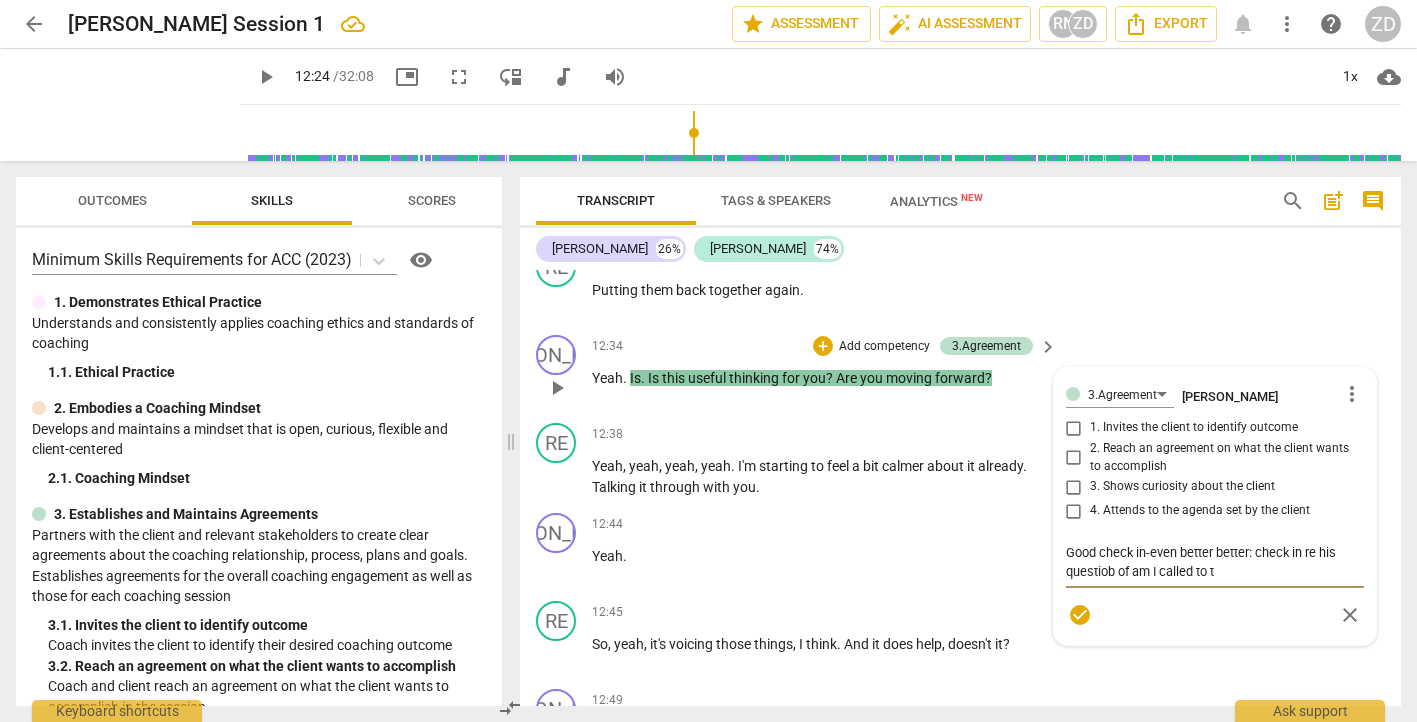 type on "Good check in-even better better: check in re his questiob of am I called to th" 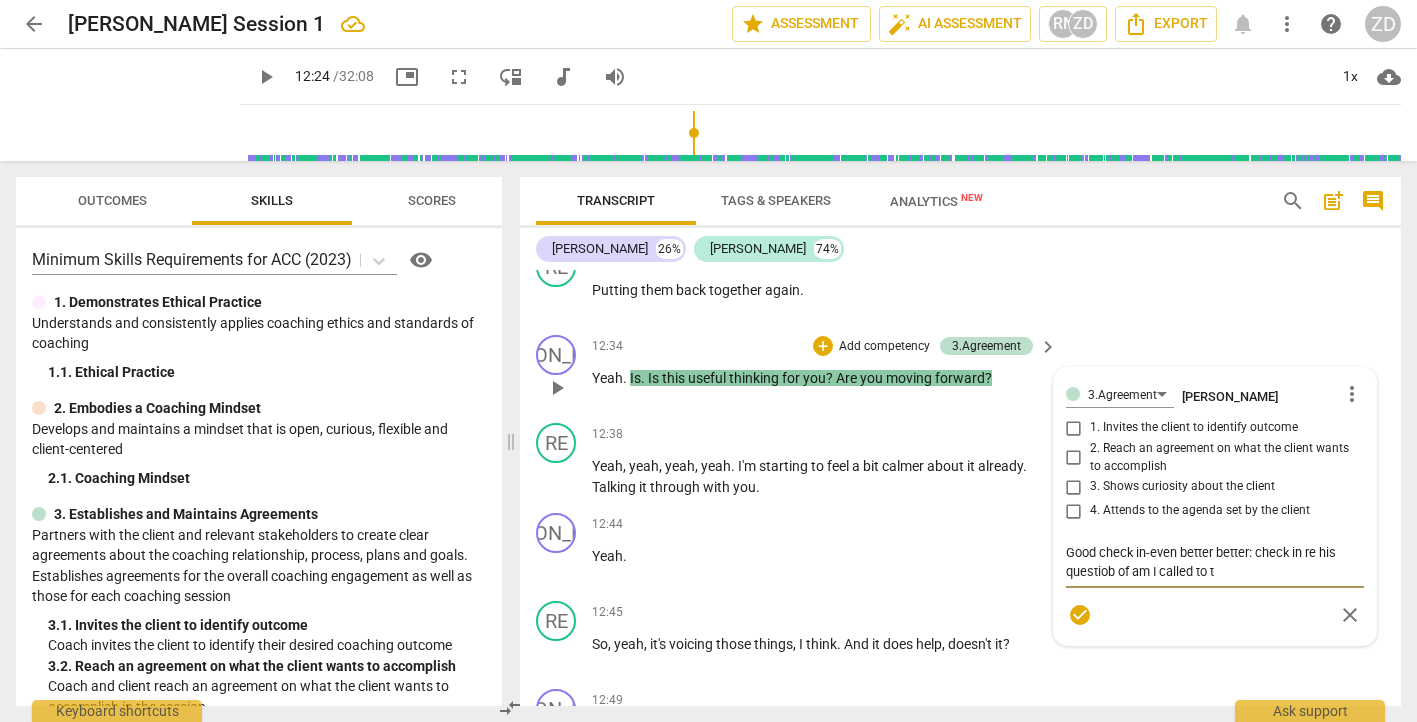type on "Good check in-even better better: check in re his questiob of am I called to th" 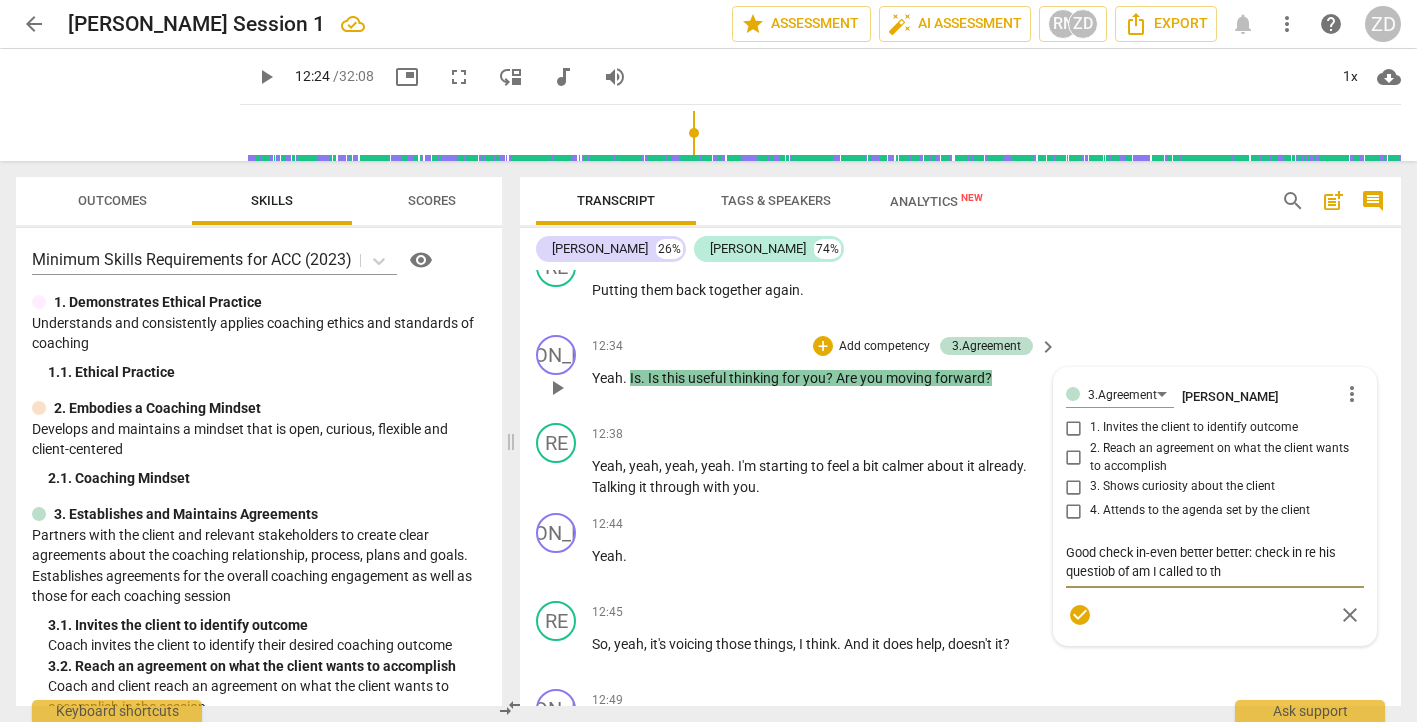 type on "Good check in-even better better: check in re his questiob of am I called to thi" 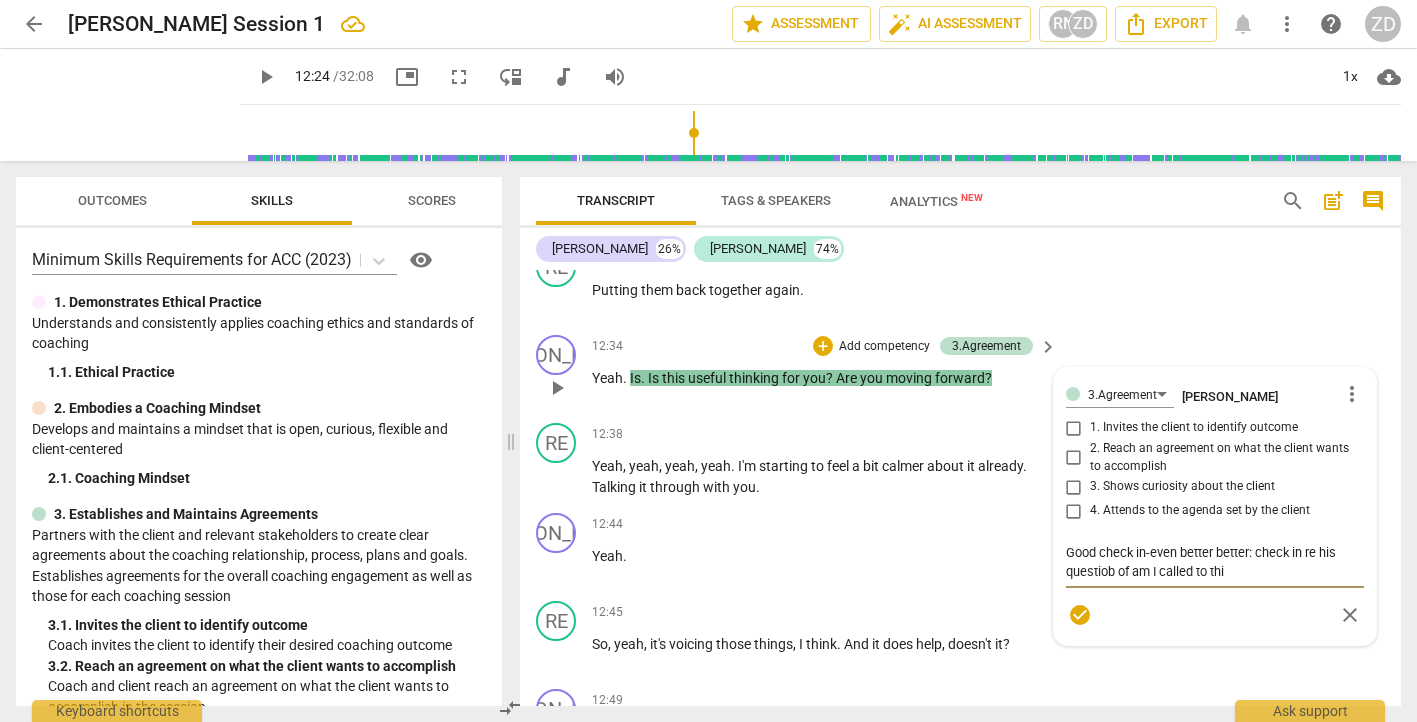 type on "Good check in-even better better: check in re his questiob of am I called to this" 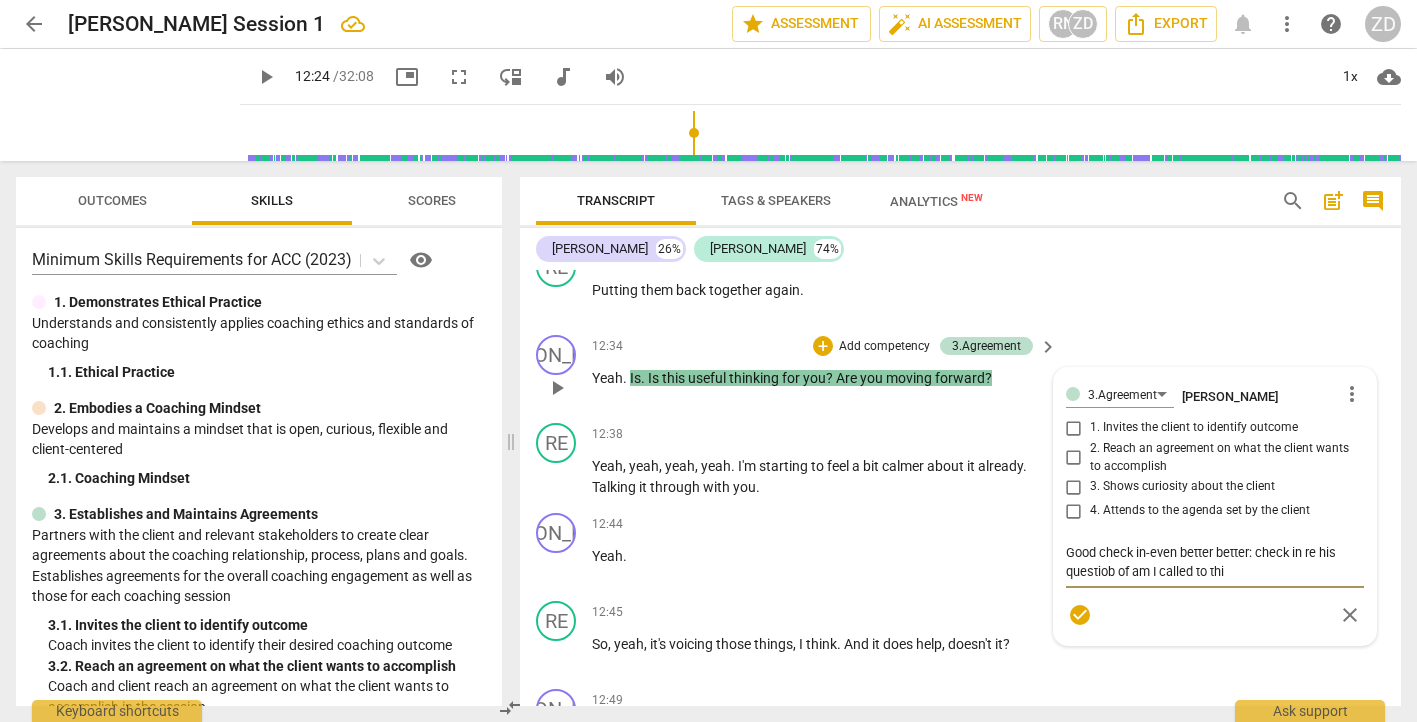 type on "Good check in-even better better: check in re his questiob of am I called to this" 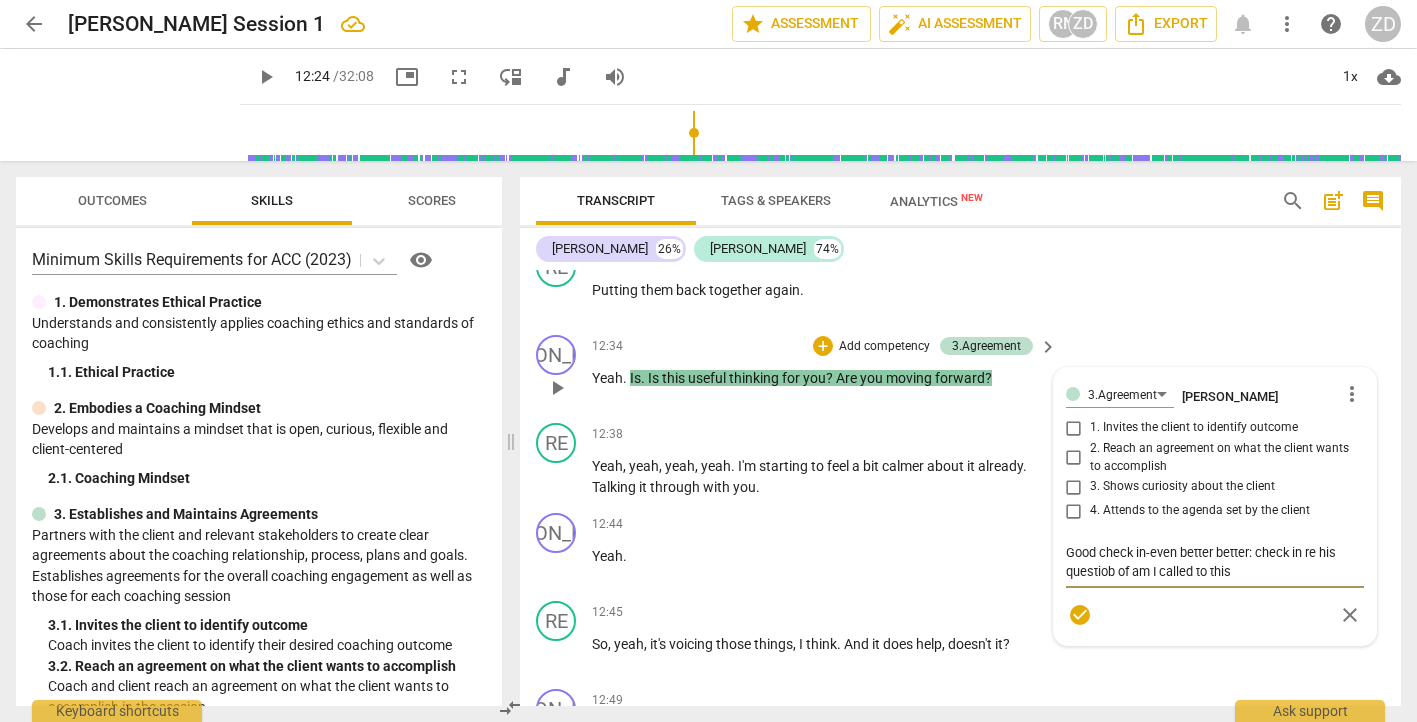 type on "Good check in-even better better: check in re his questiob of am I called to this?" 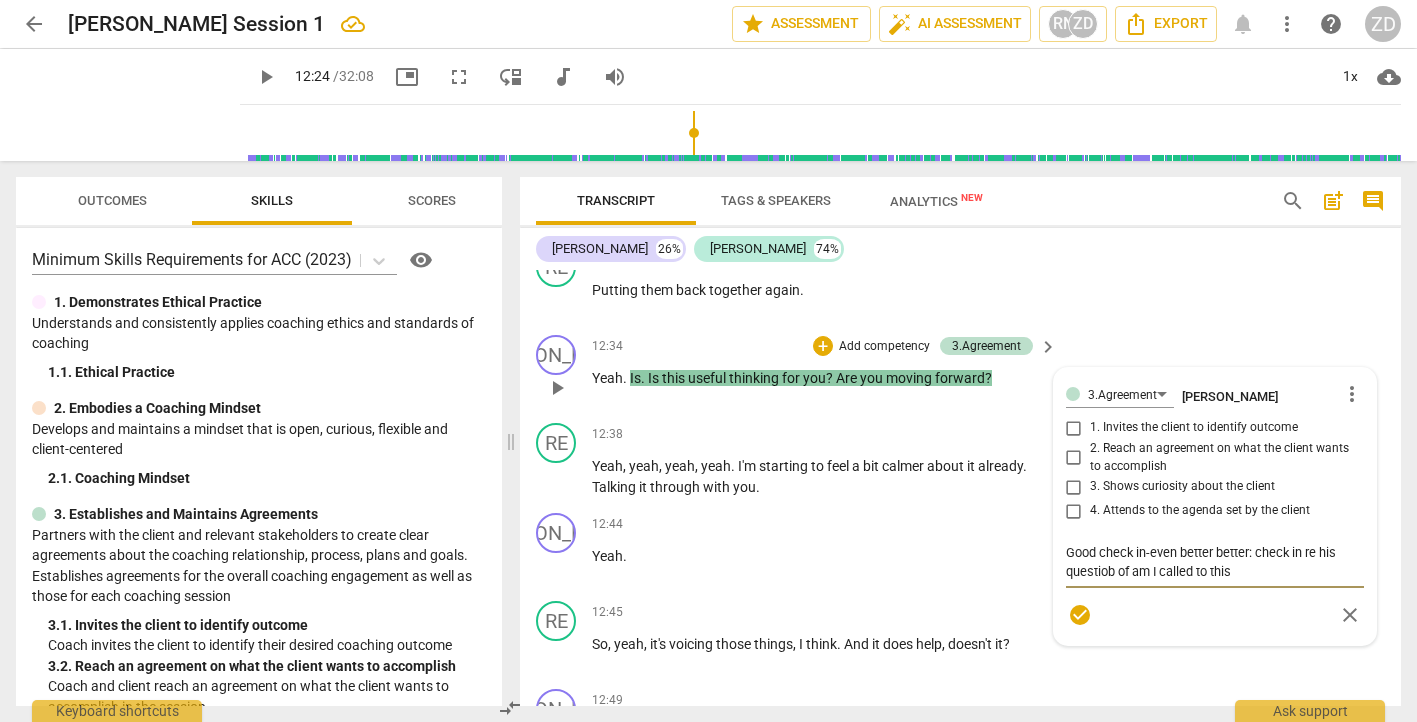 type on "Good check in-even better better: check in re his questiob of am I called to this?" 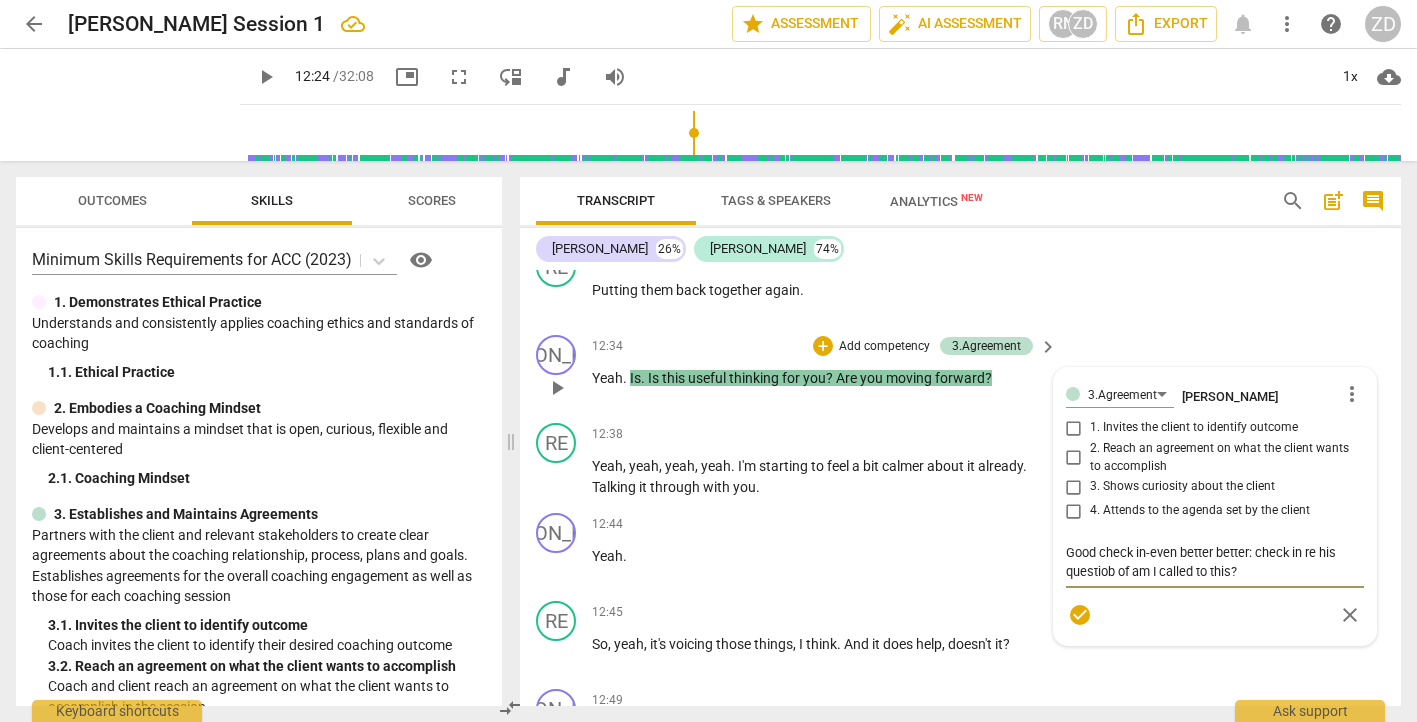 click on "Good check in-even better better: check in re his questiob of am I called to this?" at bounding box center [1215, 562] 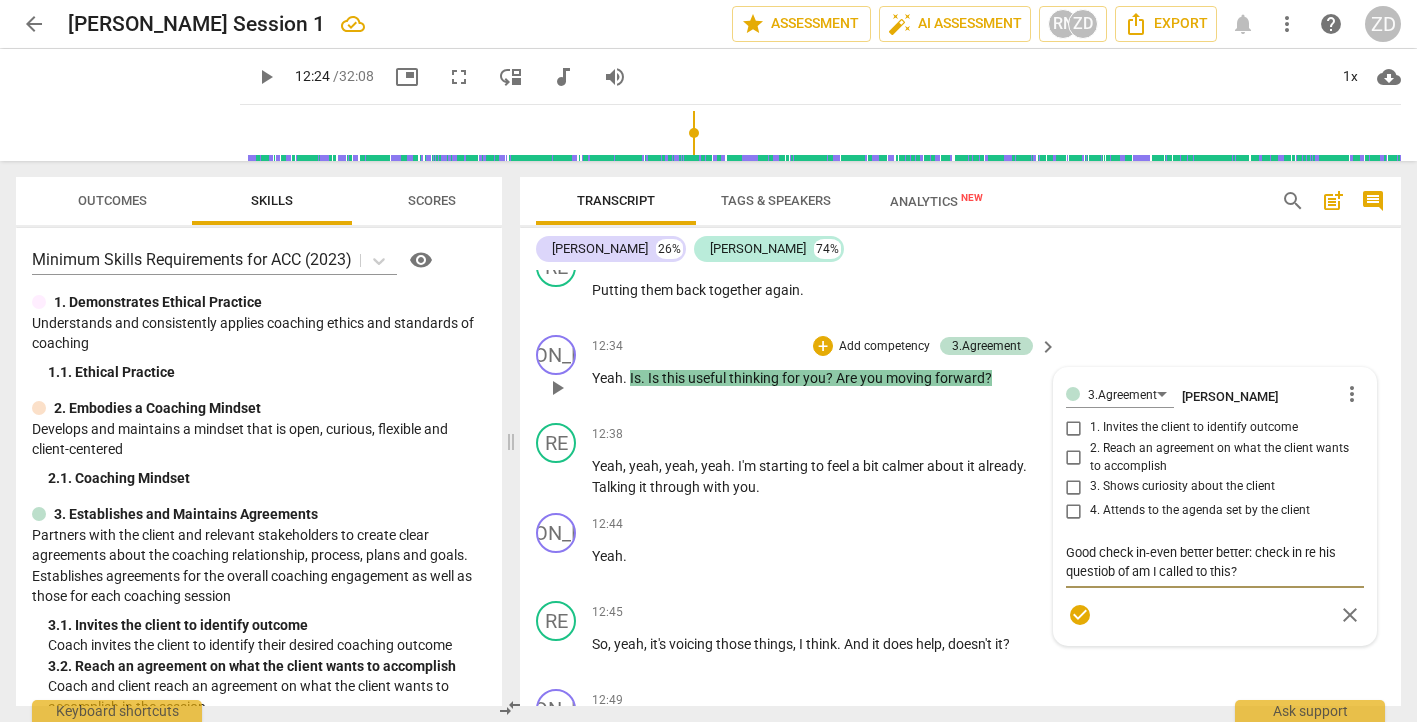 click on "Good check in-even better better: check in re his questiob of am I called to this?" at bounding box center [1215, 562] 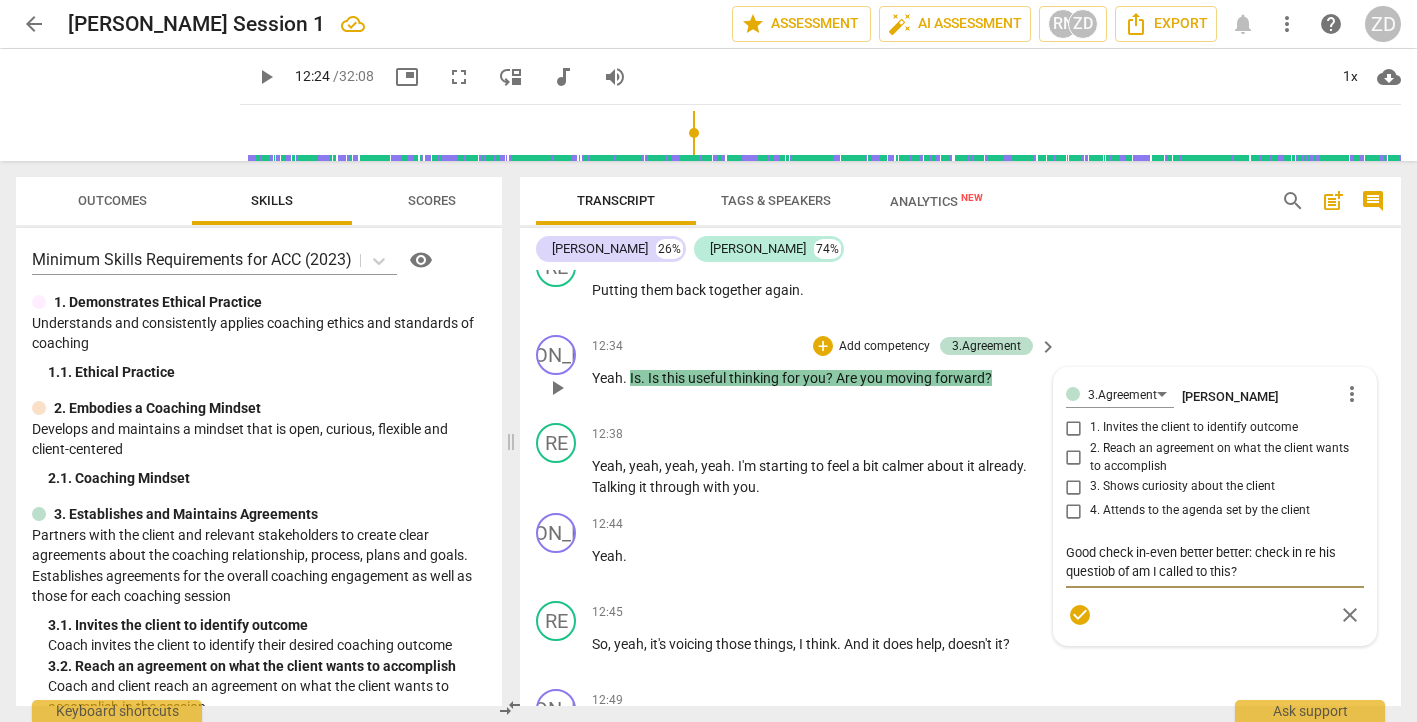 type on "Good check in-even better better: check in re his questio of am I called to this?" 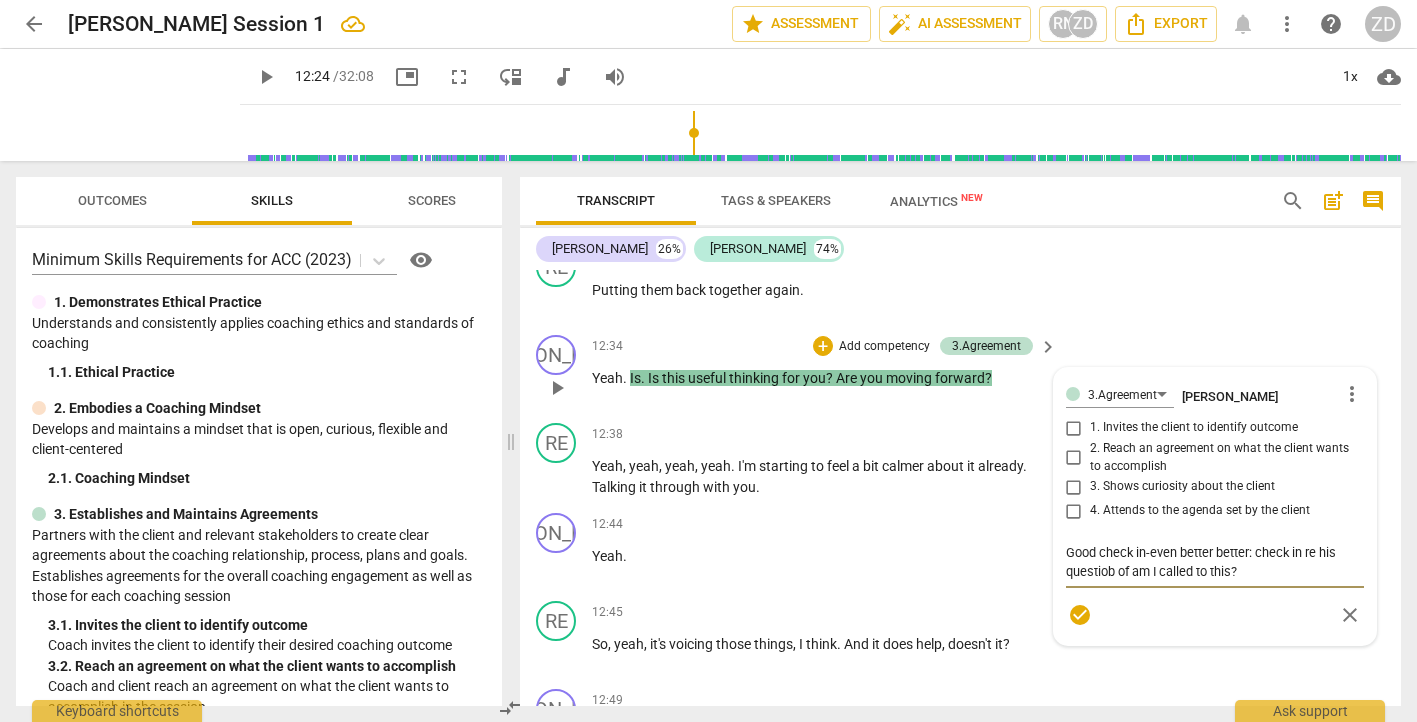 type on "Good check in-even better better: check in re his questio of am I called to this?" 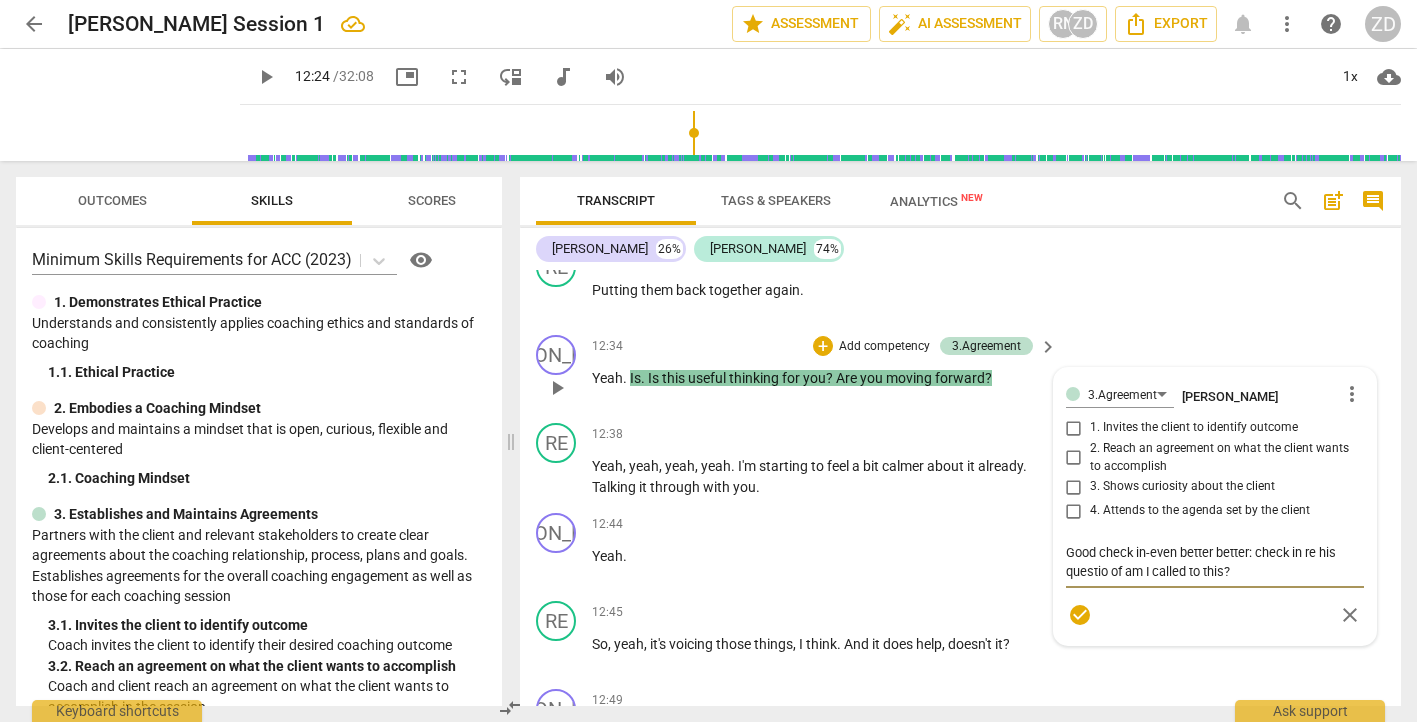 type on "Good check in-even better better: check in re his question of am I called to this?" 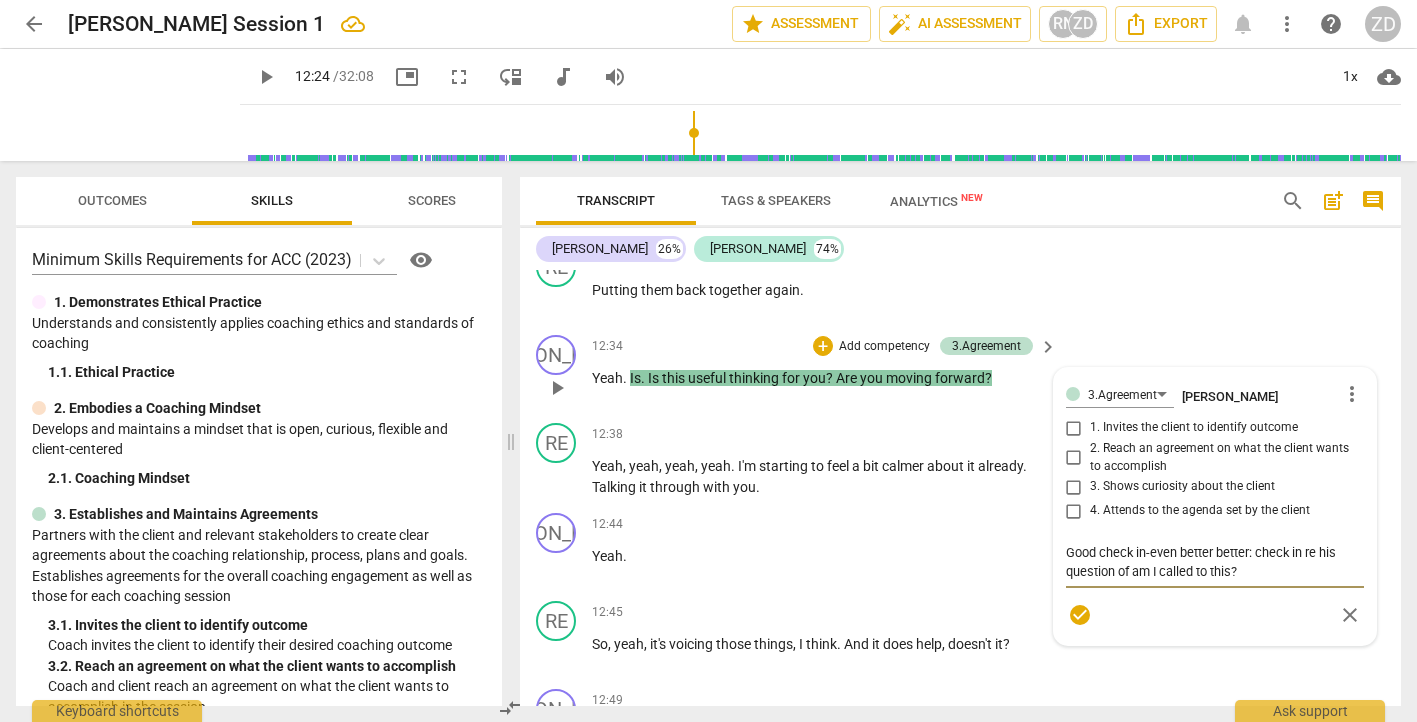 type on "Good check in-even better better: check in re his question of am I called to this?" 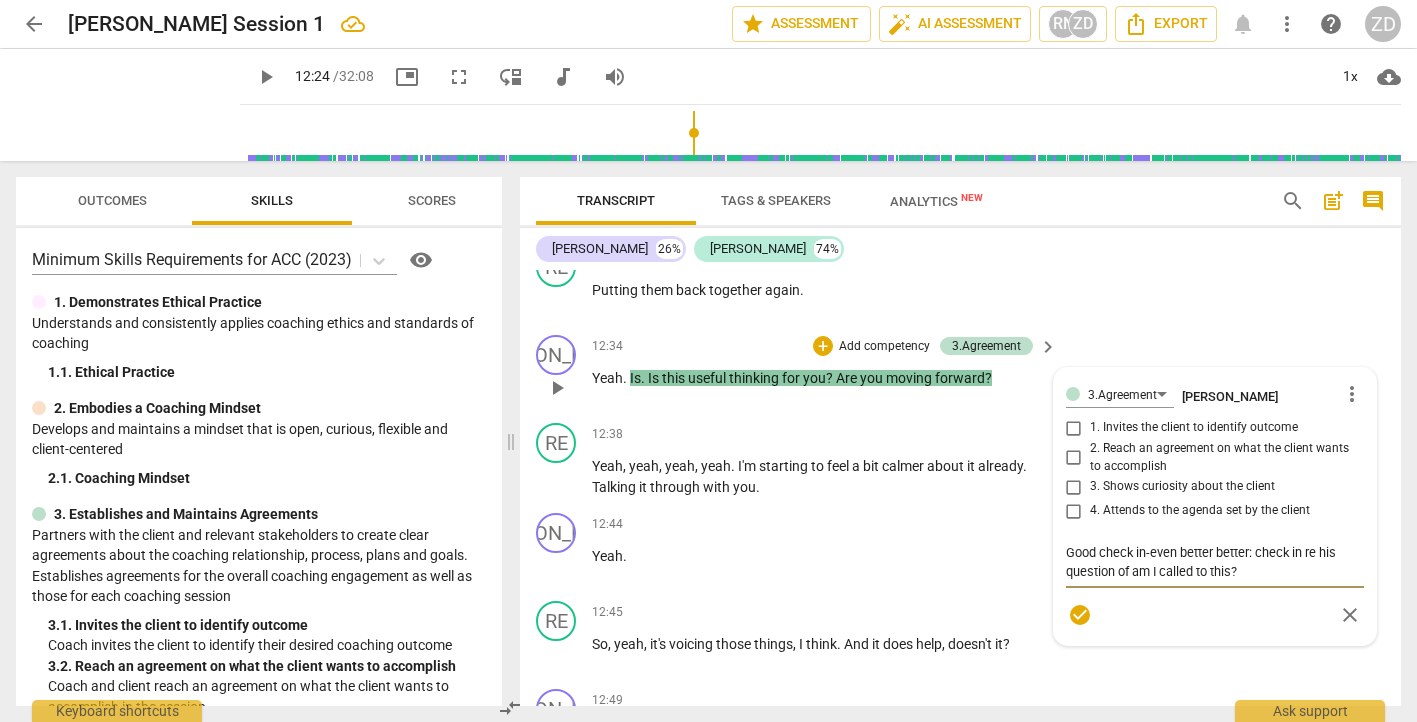 click on "check_circle" at bounding box center [1080, 615] 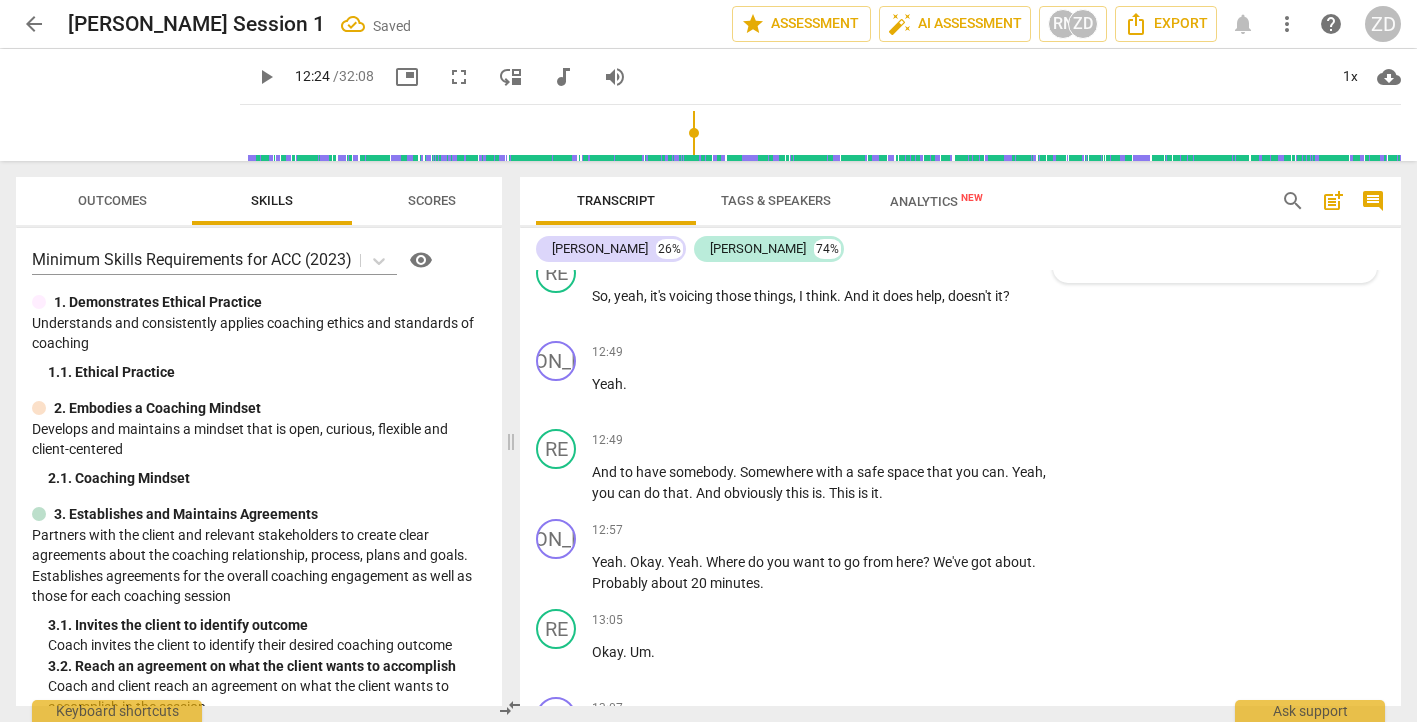 scroll, scrollTop: 12082, scrollLeft: 0, axis: vertical 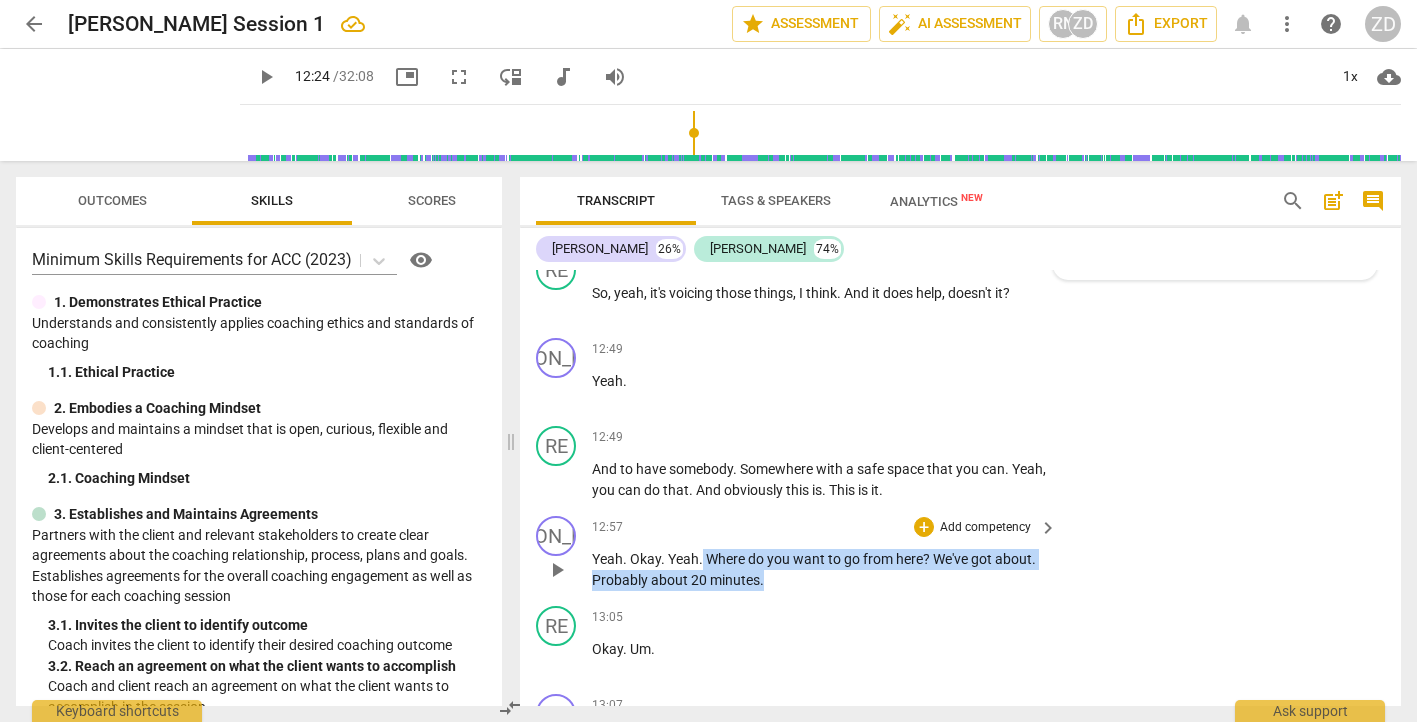 drag, startPoint x: 788, startPoint y: 500, endPoint x: 701, endPoint y: 476, distance: 90.24966 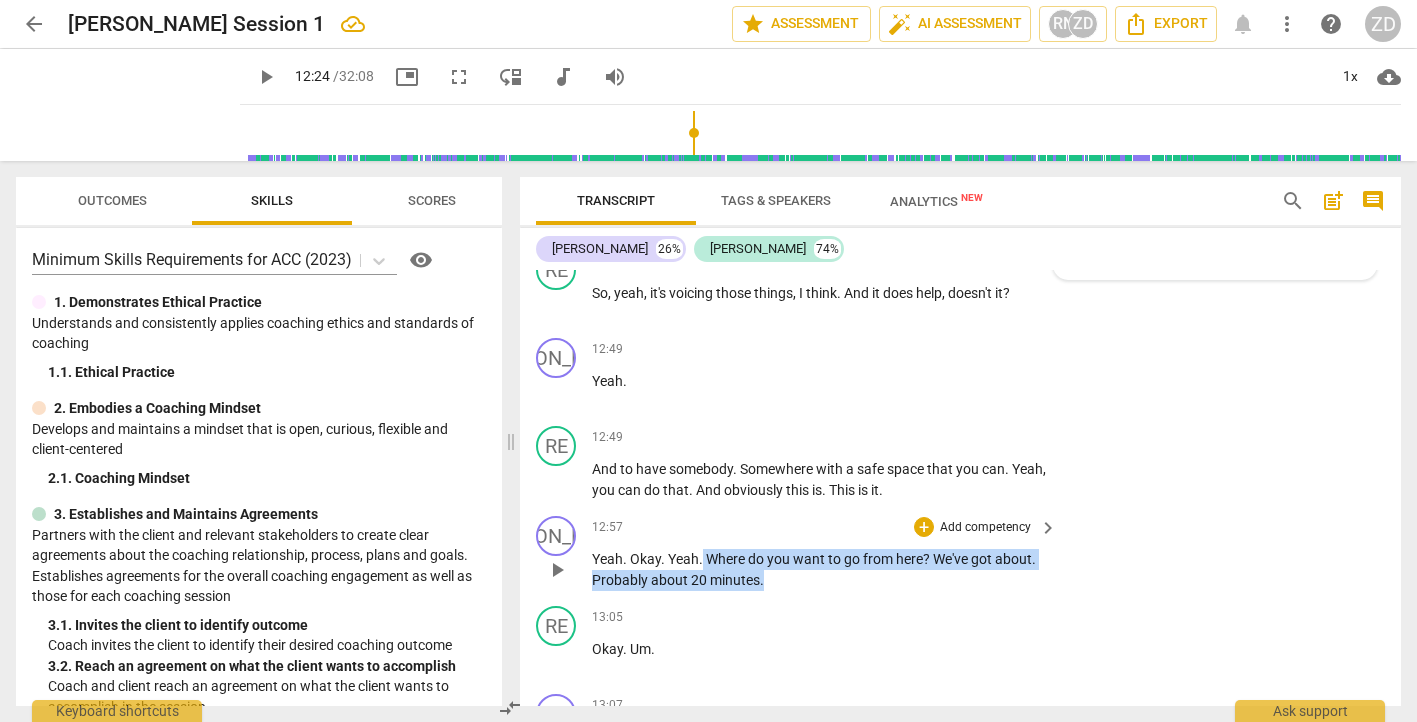 click on "Yeah .   Okay .   Yeah .   Where   do   you   want   to   go   from   here ?   We've   got   about .   Probably   about   20   minutes ." at bounding box center [819, 569] 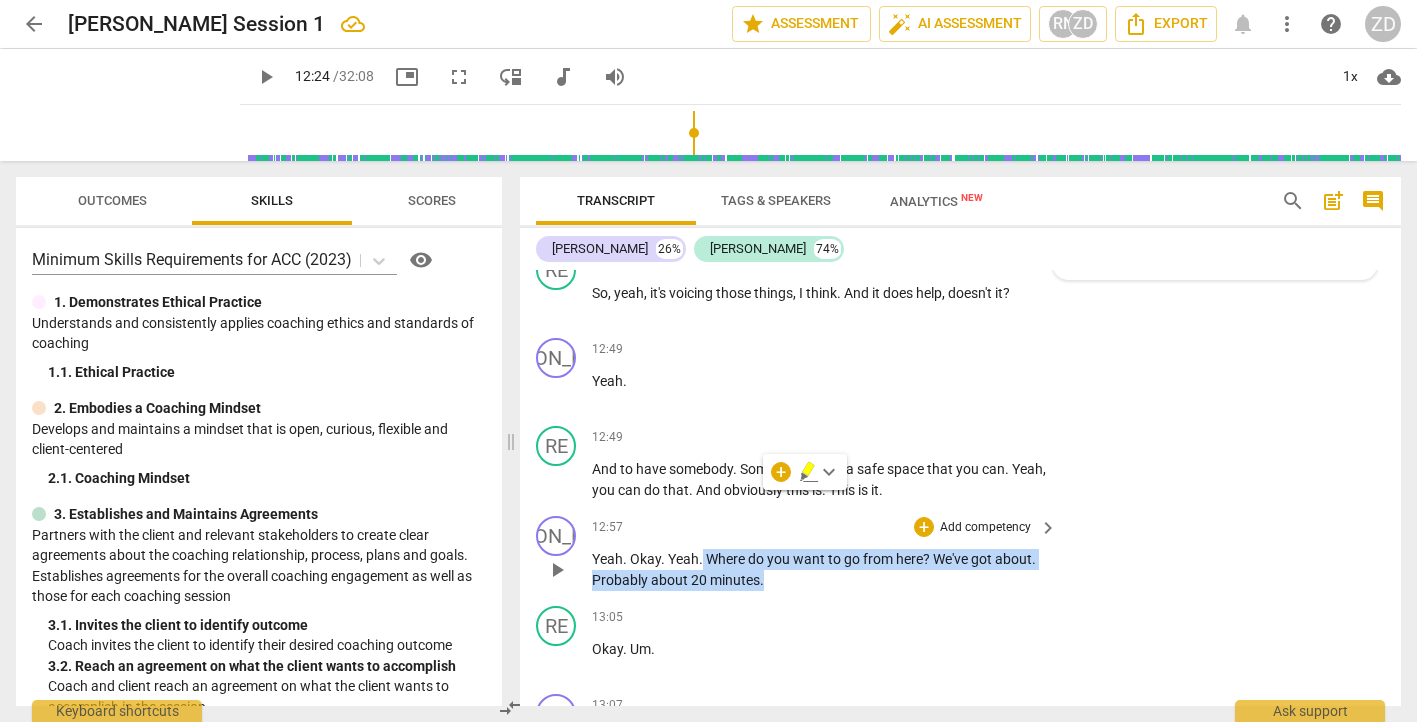 click on "Add competency" at bounding box center [985, 528] 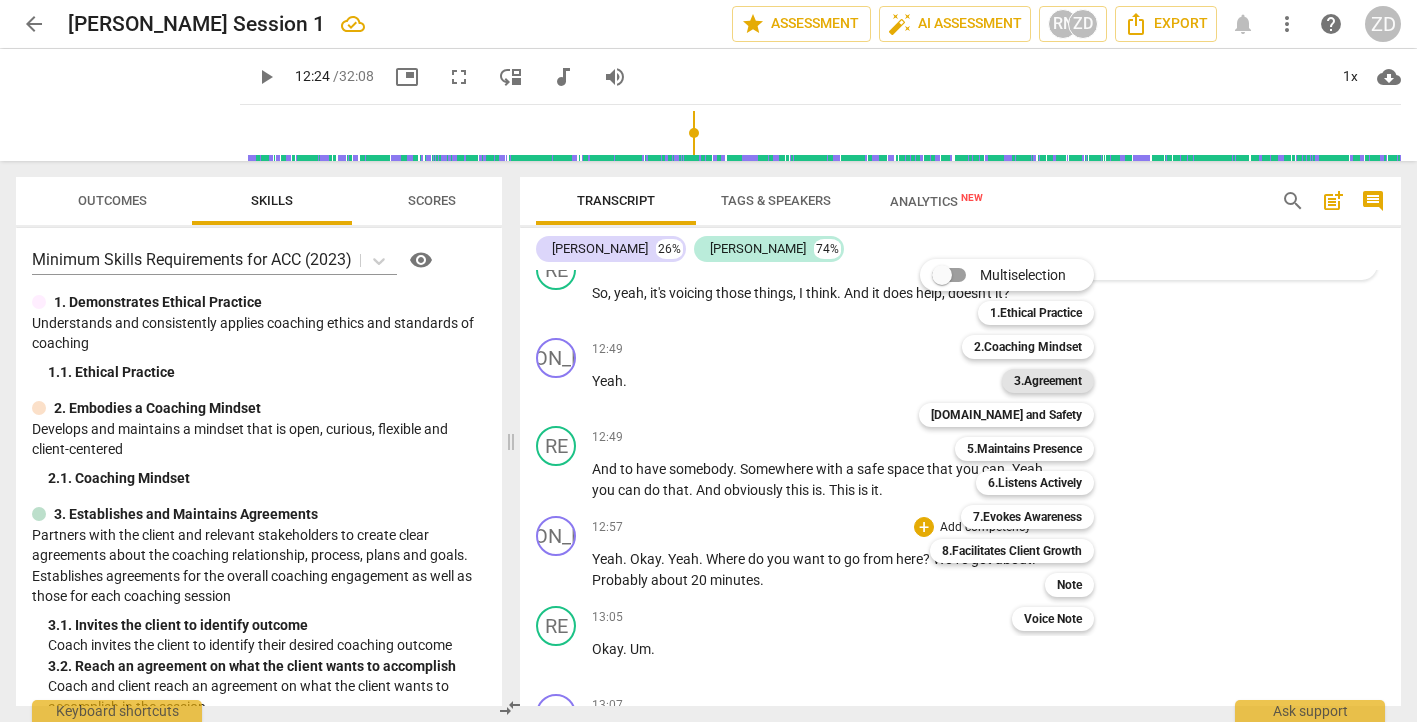 click on "3.Agreement" at bounding box center [1048, 381] 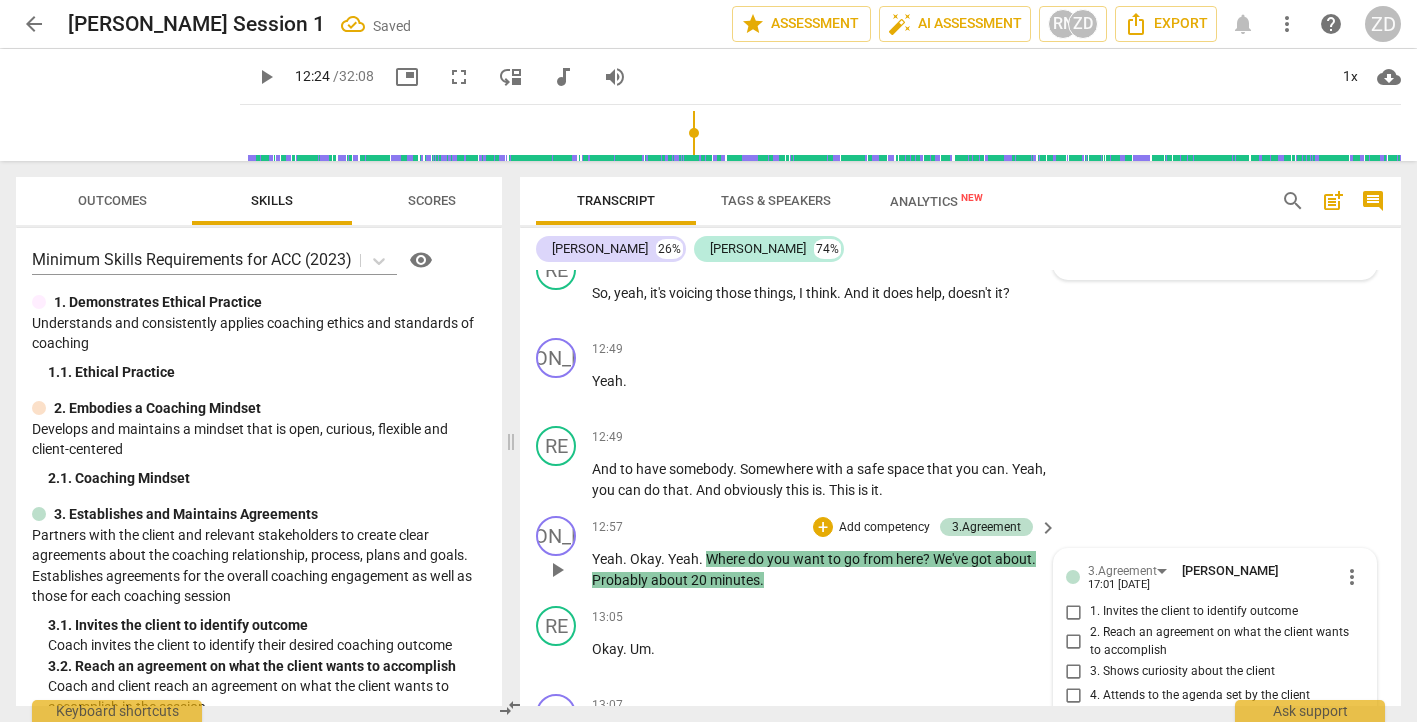 type on "P" 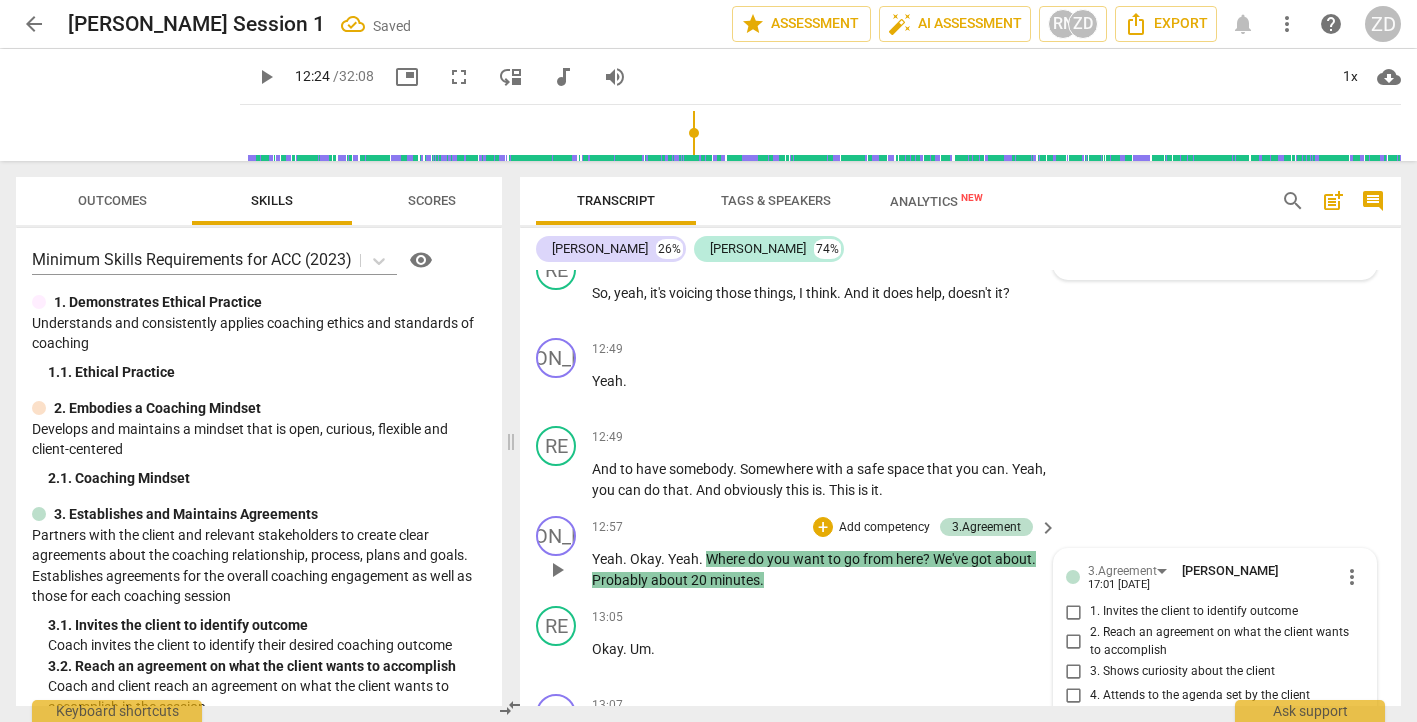 type on "P" 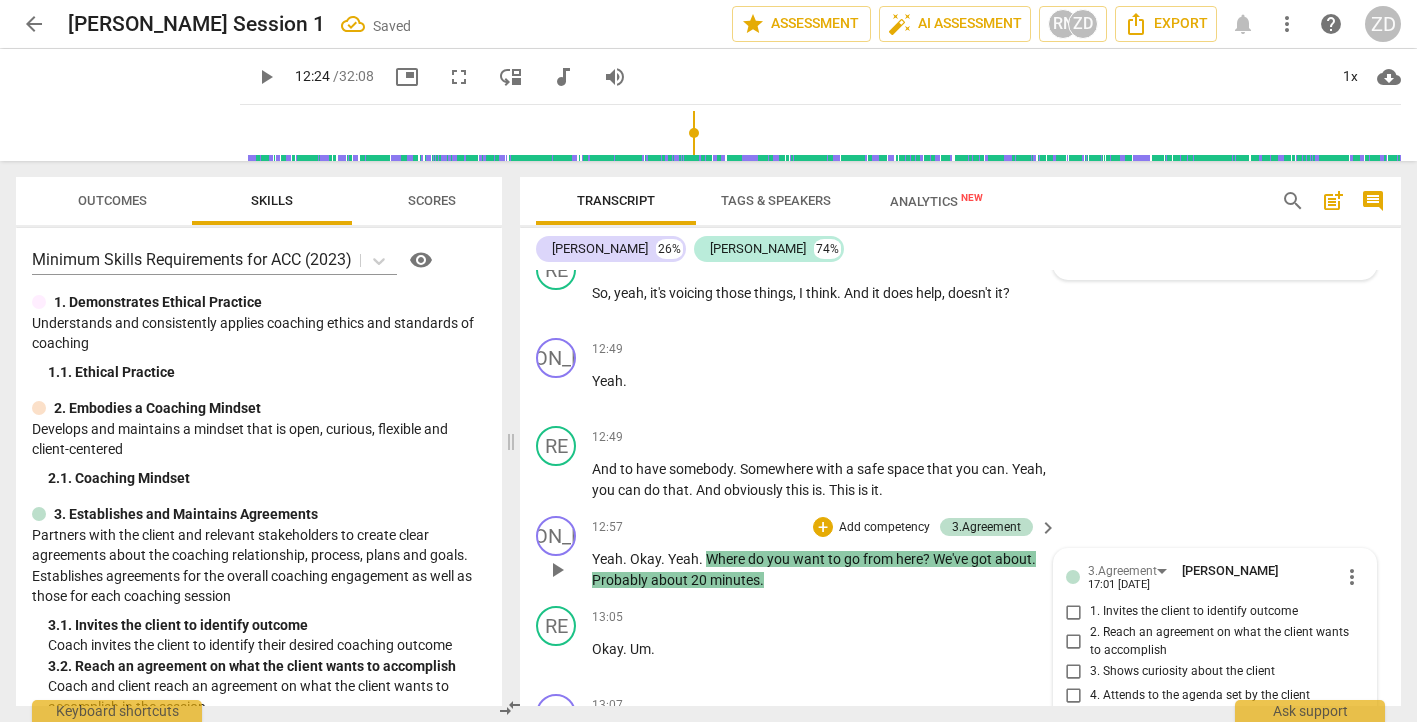 type on "Part" 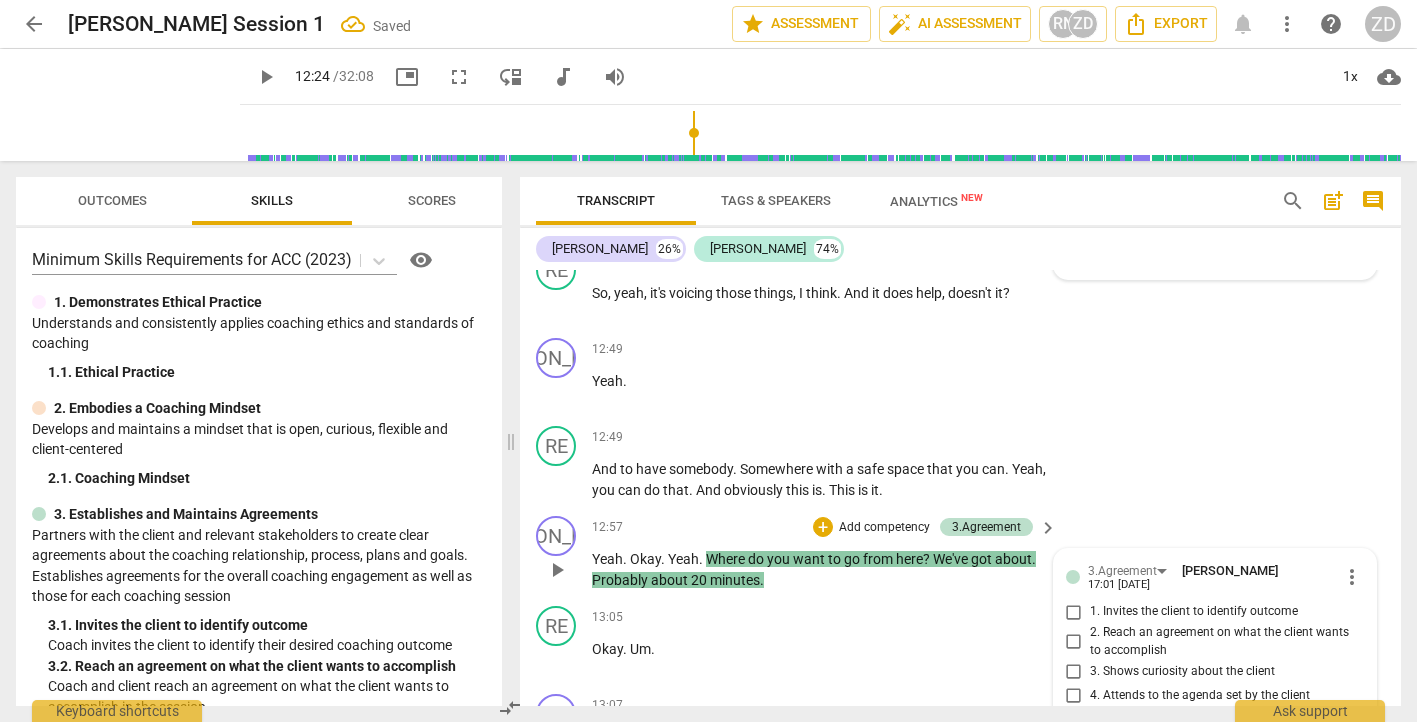 type on "Partn" 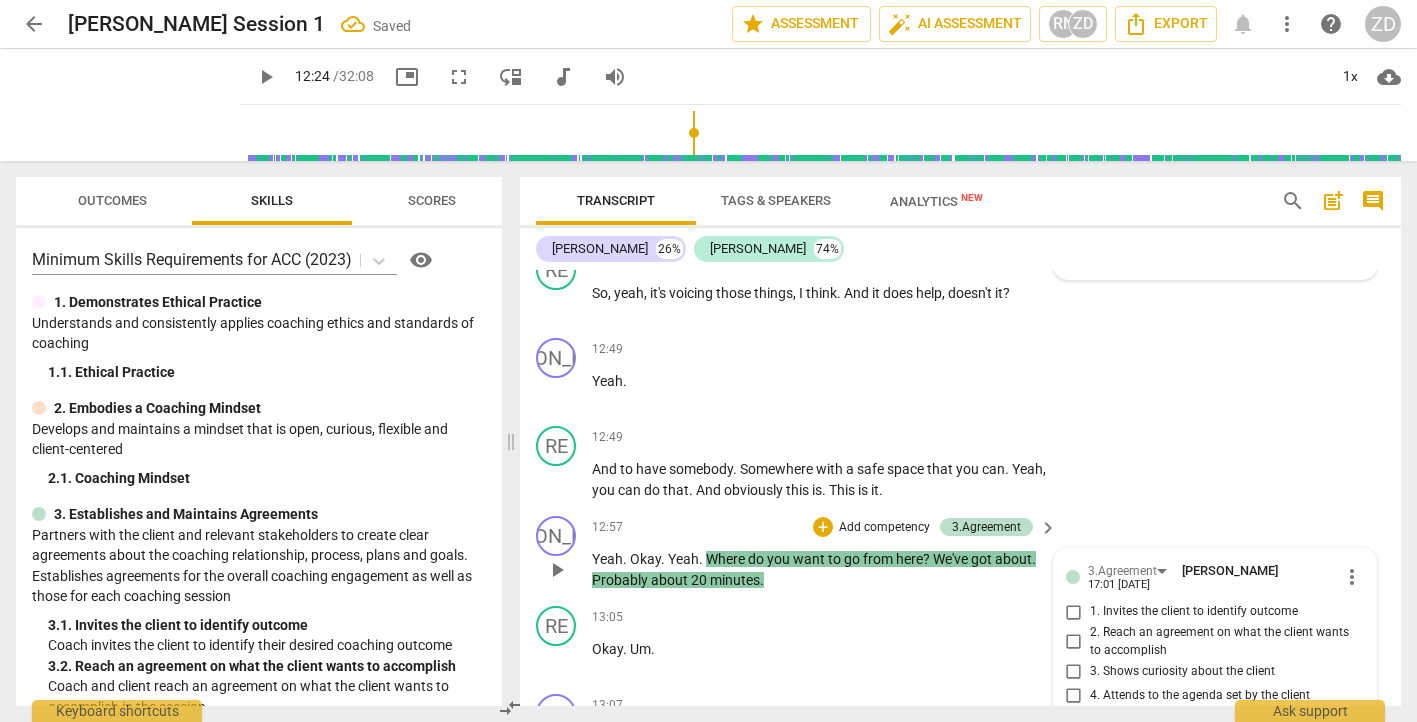 type on "Partn" 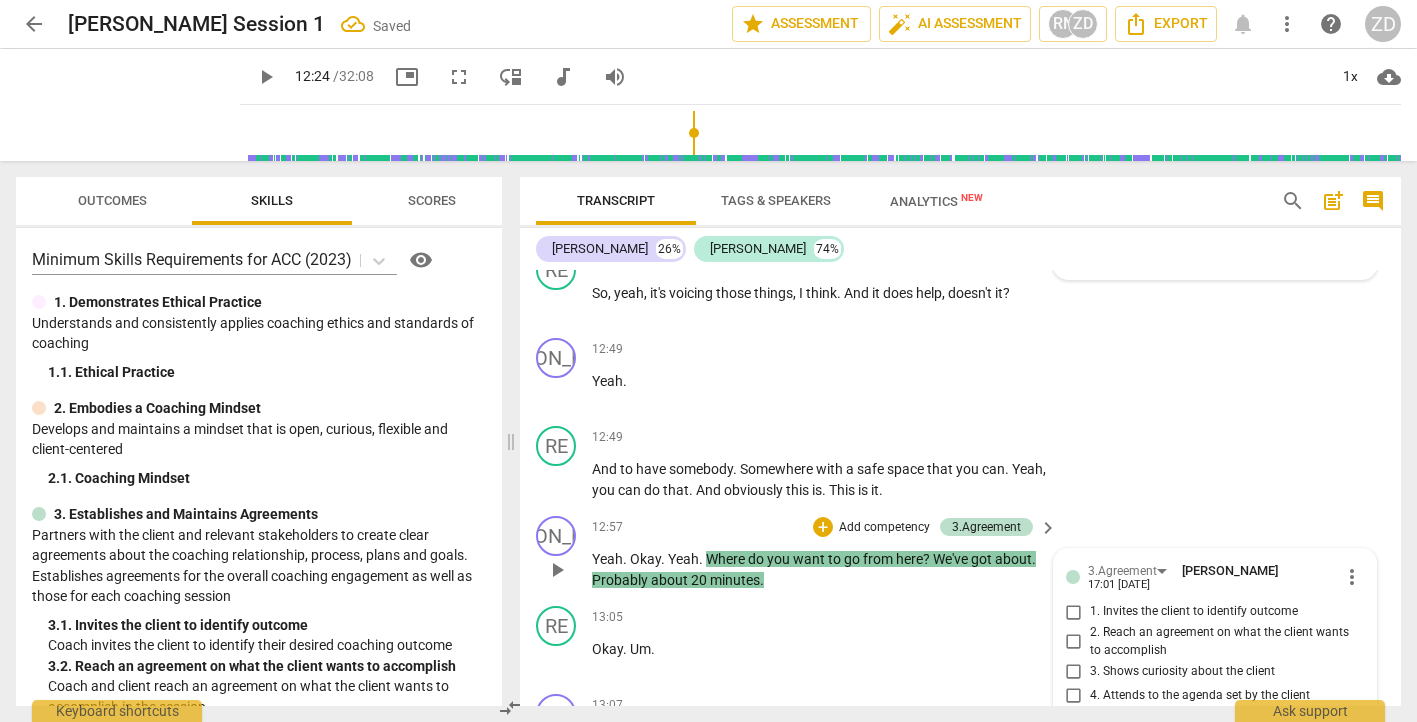 type on "Partne" 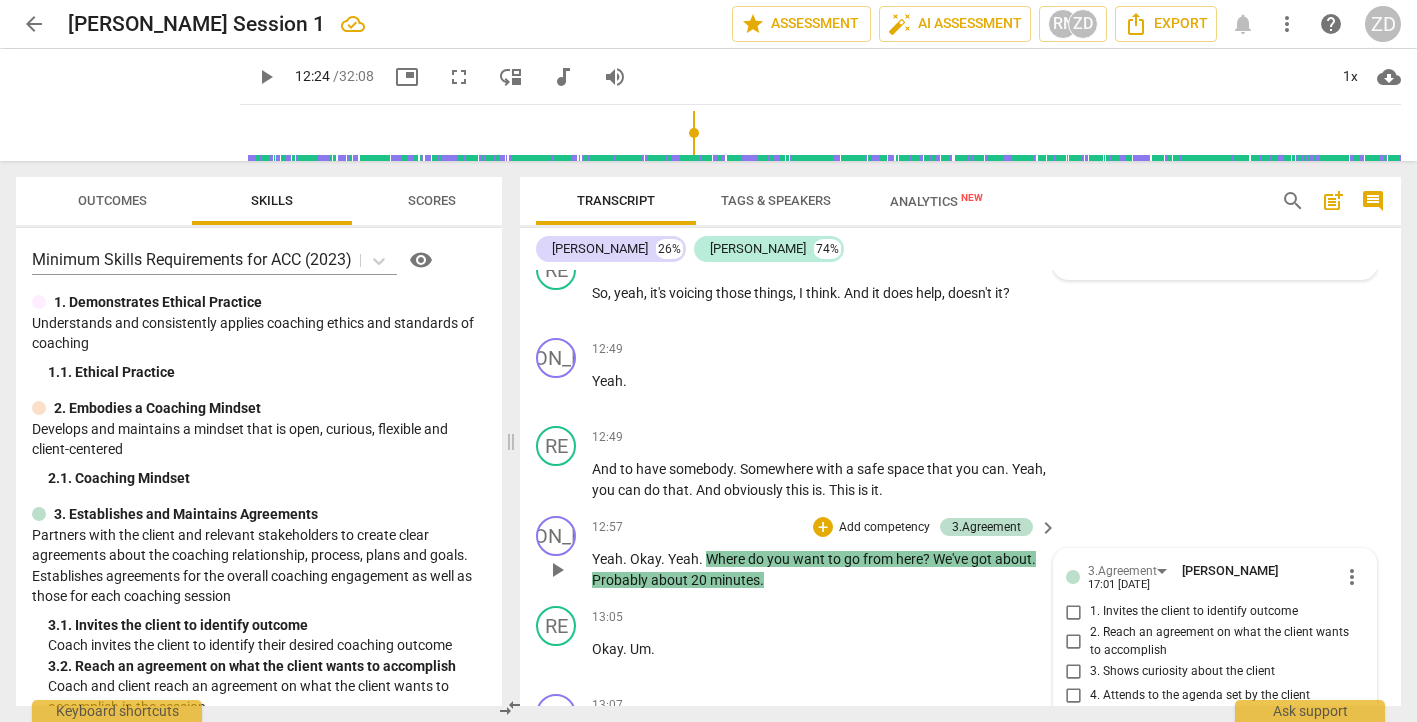 type on "Partnershi" 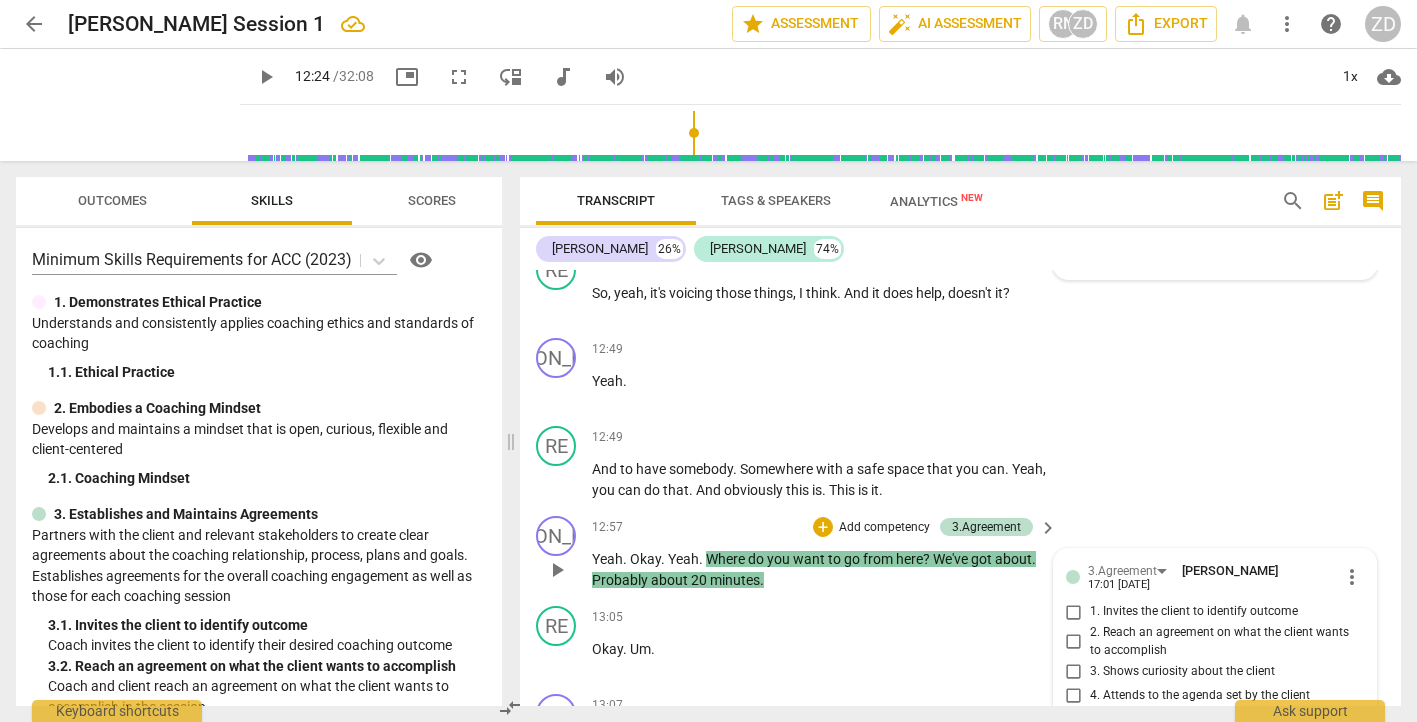 type on "Partnershi" 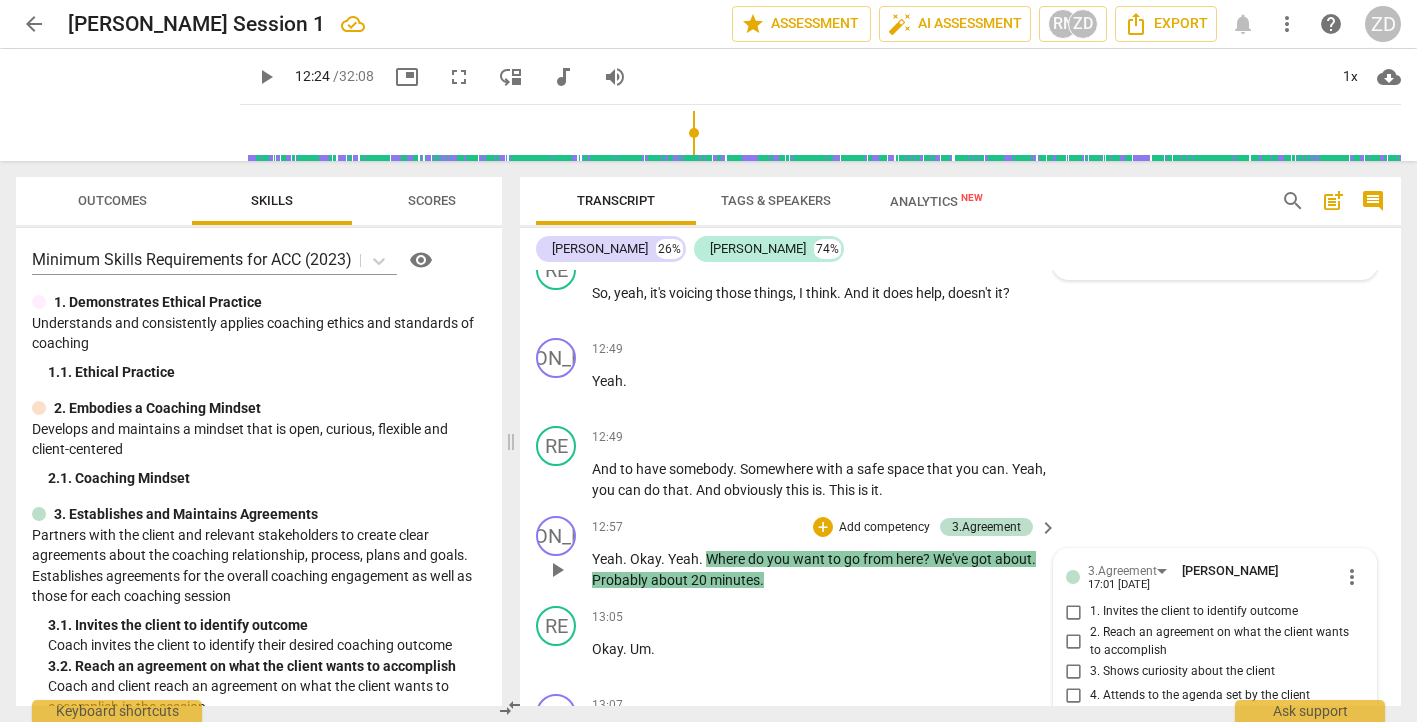 type on "Partnership" 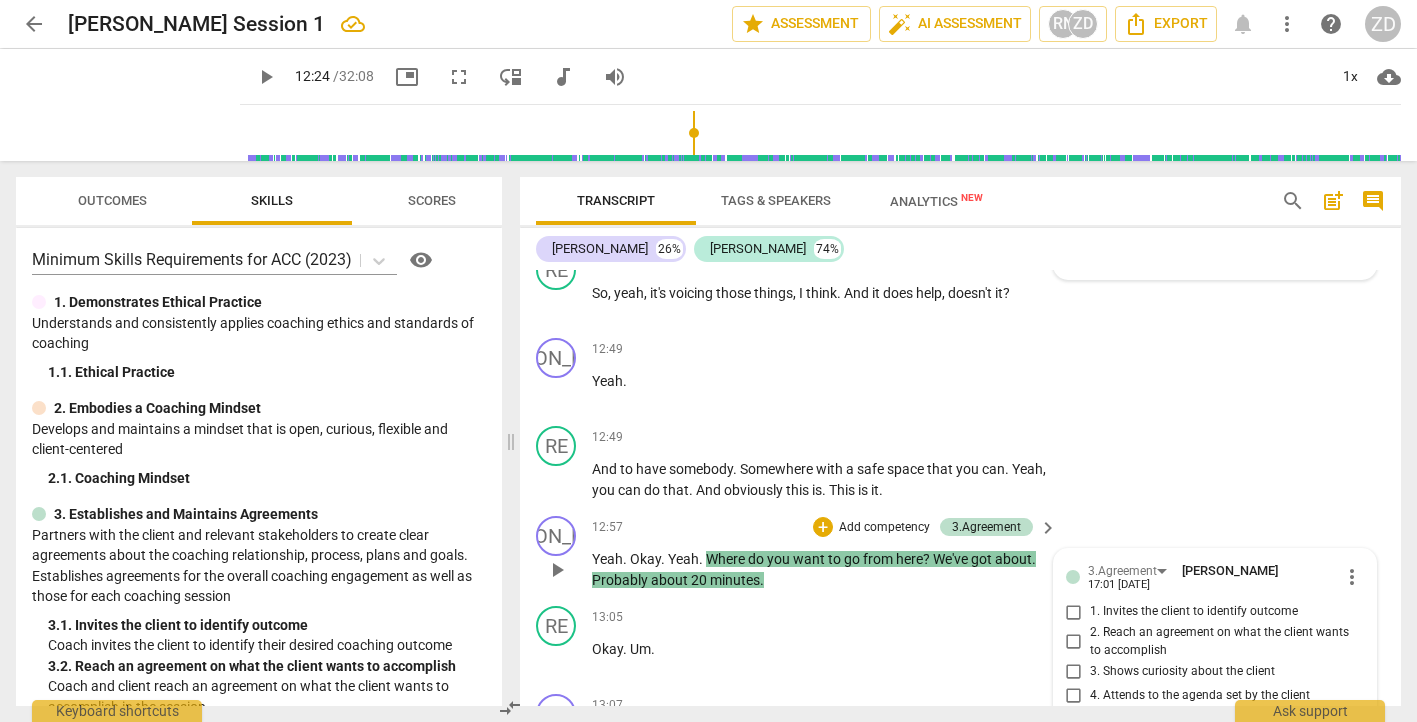 type on "Partnership" 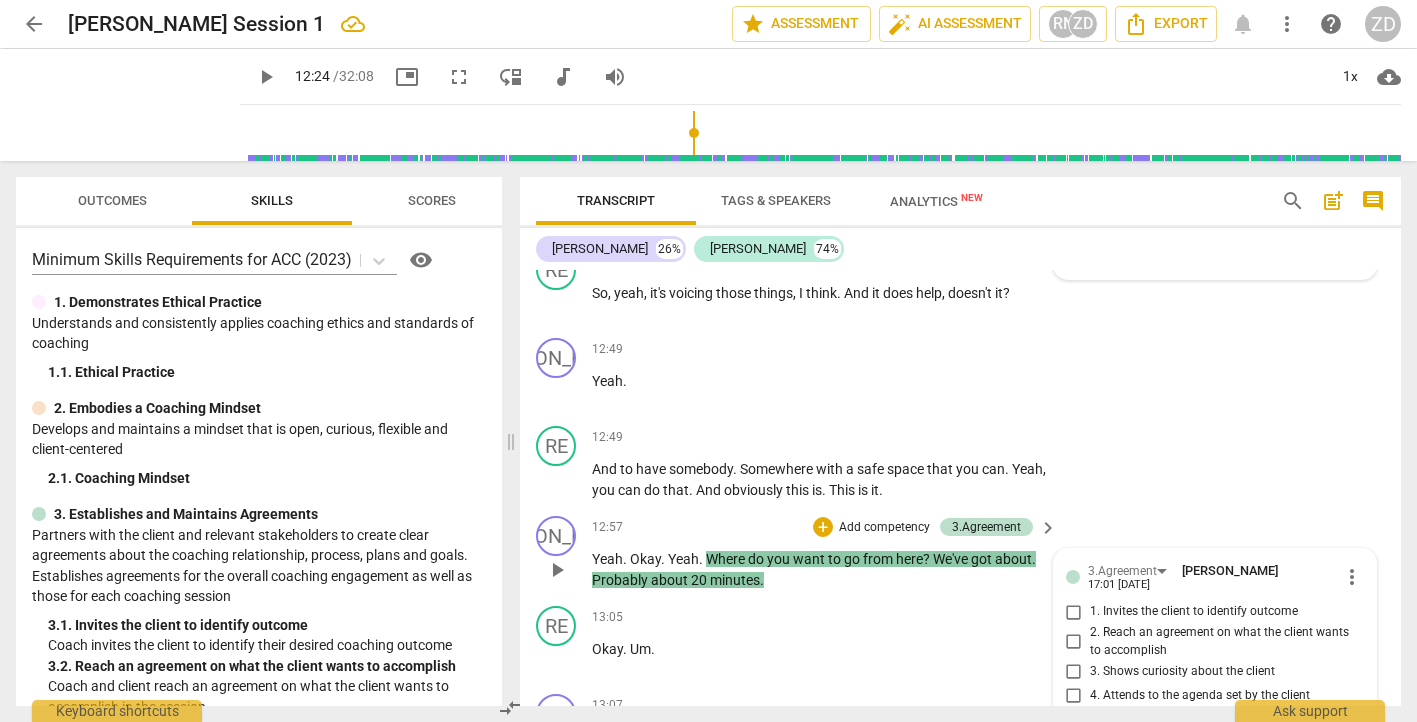 click on "send" at bounding box center [1350, 741] 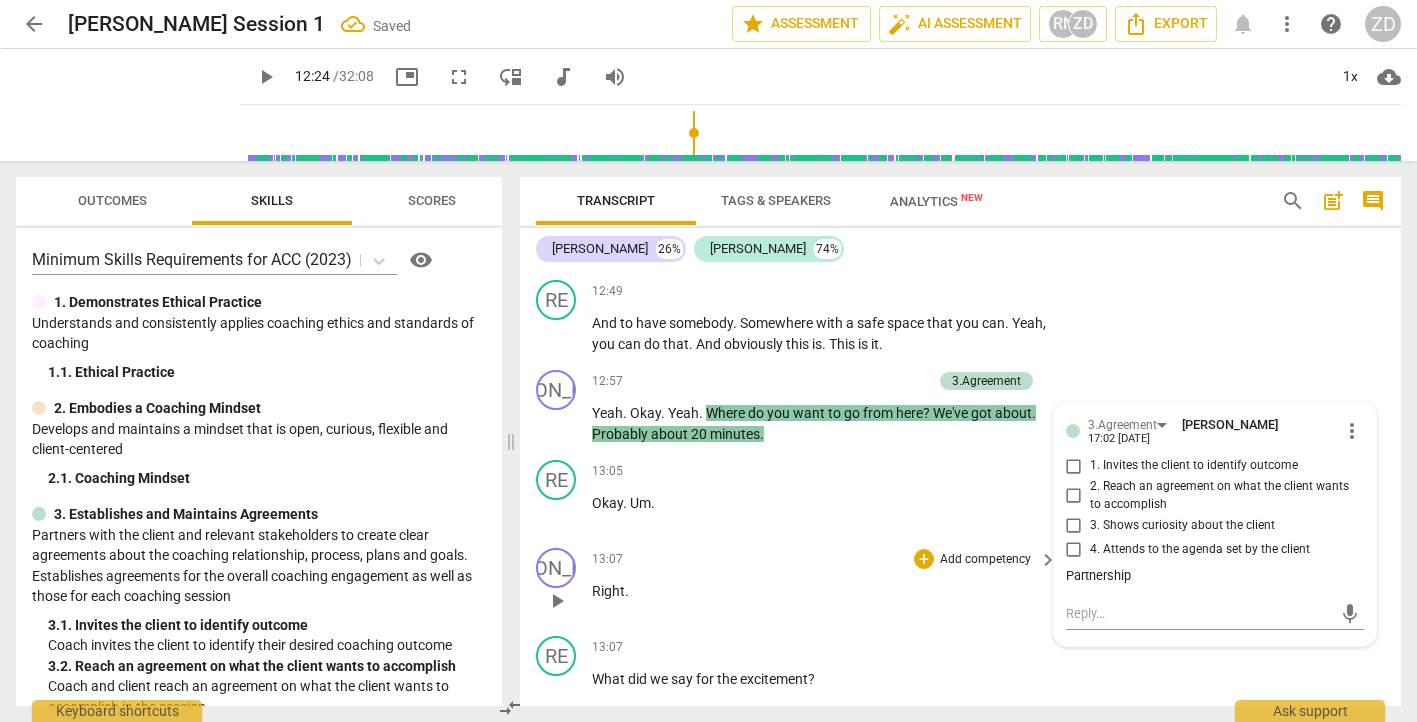 scroll, scrollTop: 12225, scrollLeft: 0, axis: vertical 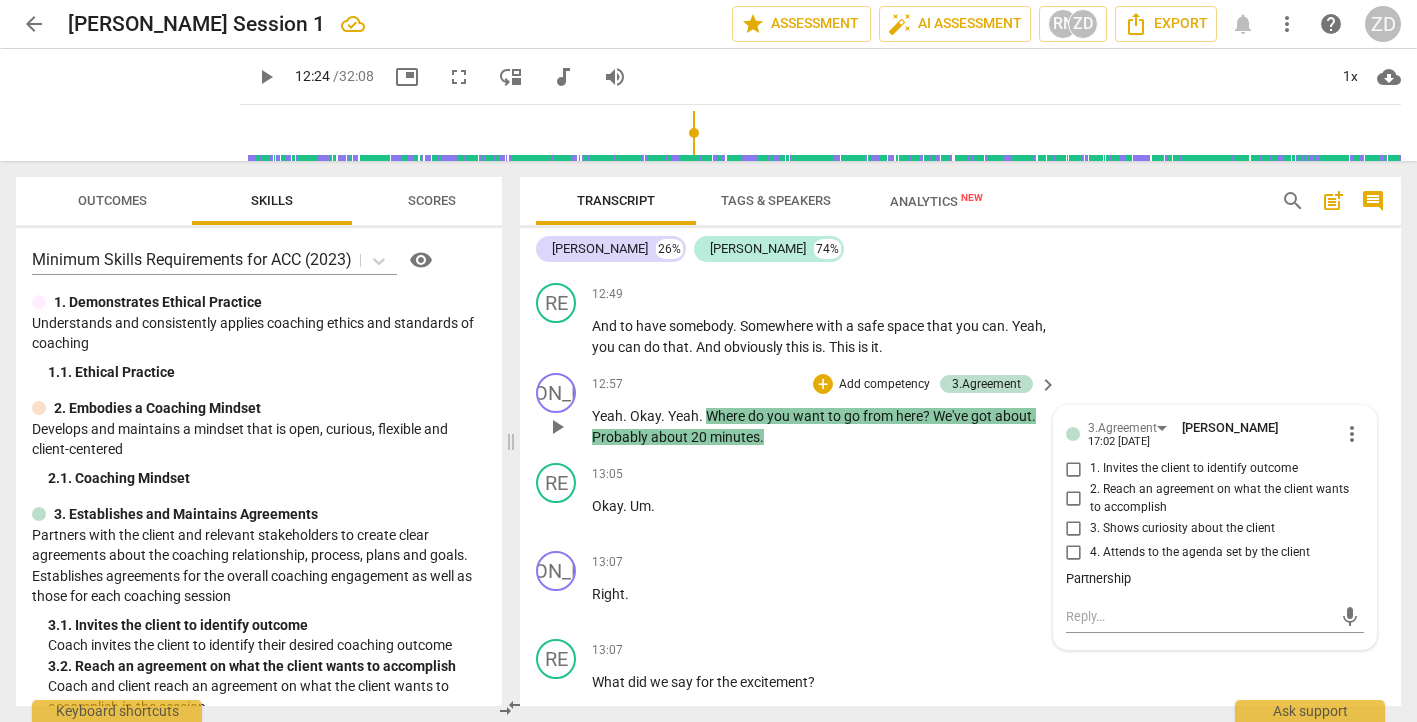 click on "play_arrow" at bounding box center [557, 427] 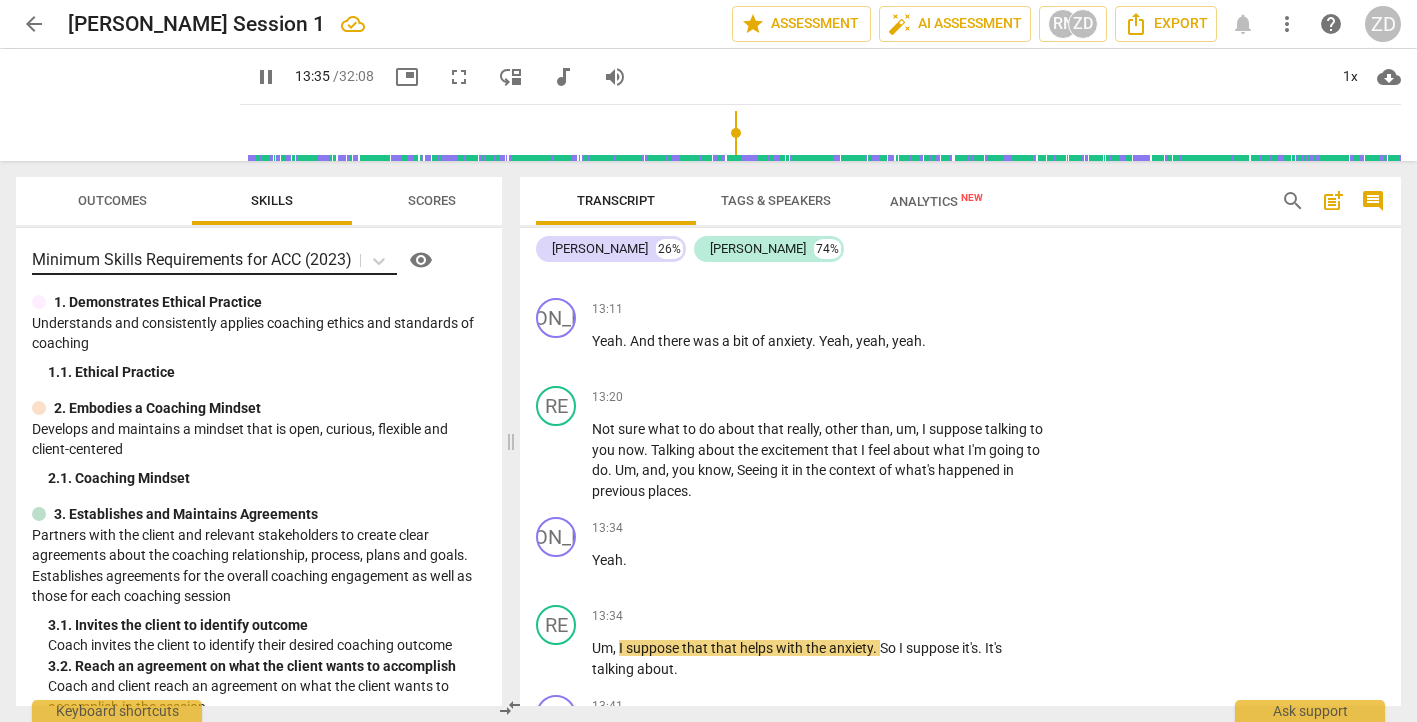 scroll, scrollTop: 12685, scrollLeft: 0, axis: vertical 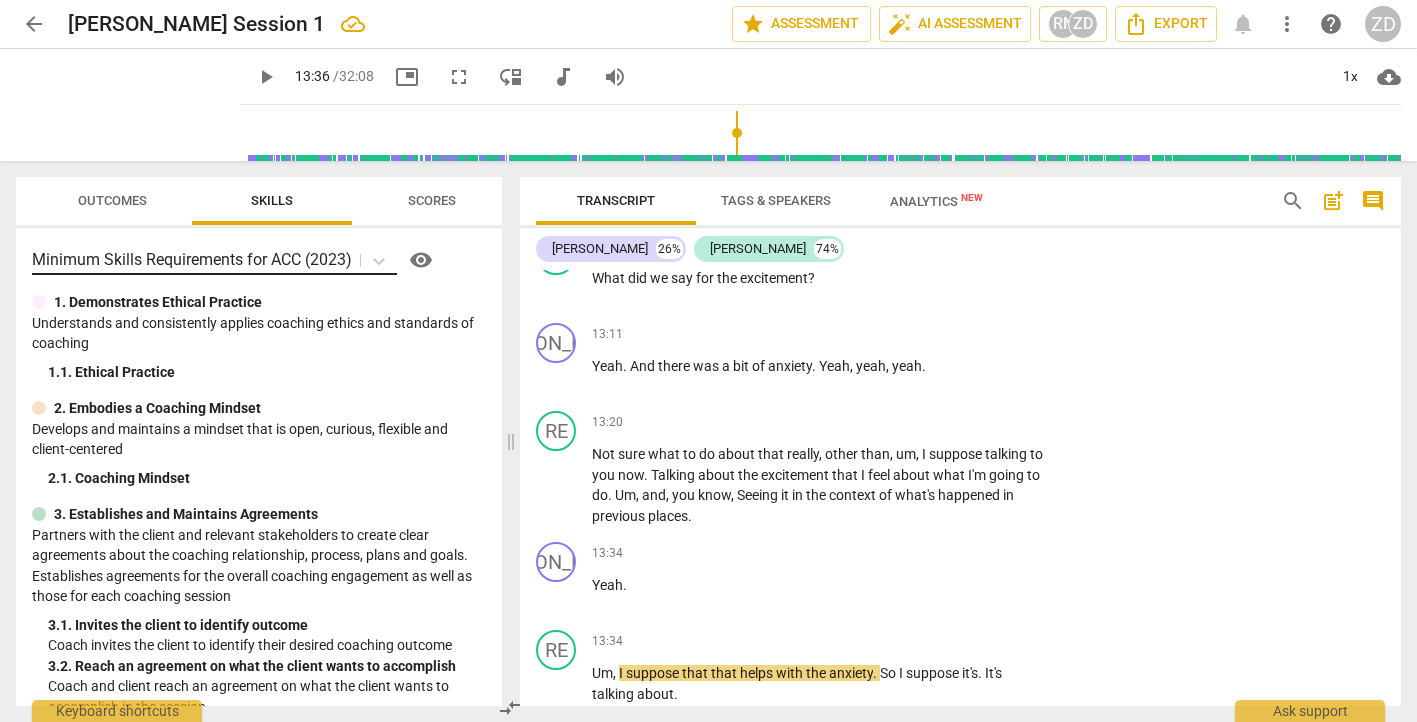 type on "817" 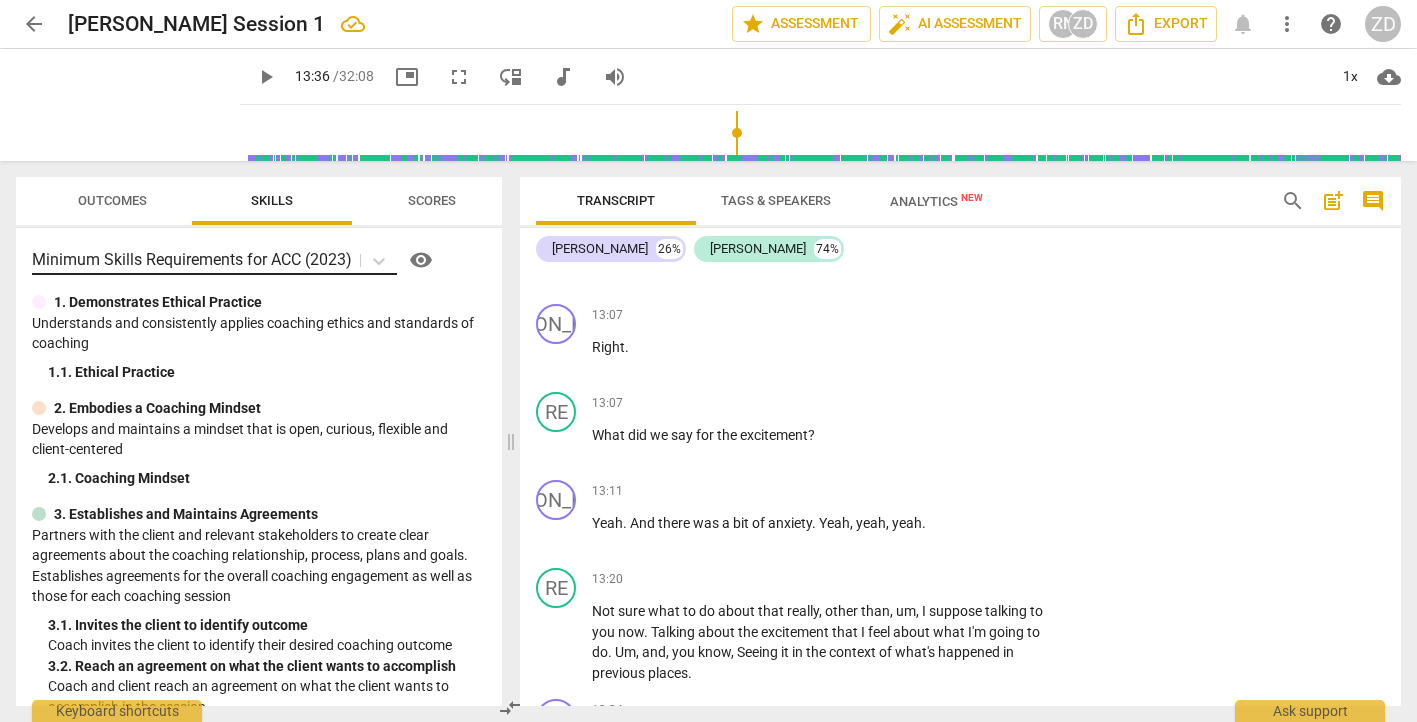 scroll, scrollTop: 12466, scrollLeft: 0, axis: vertical 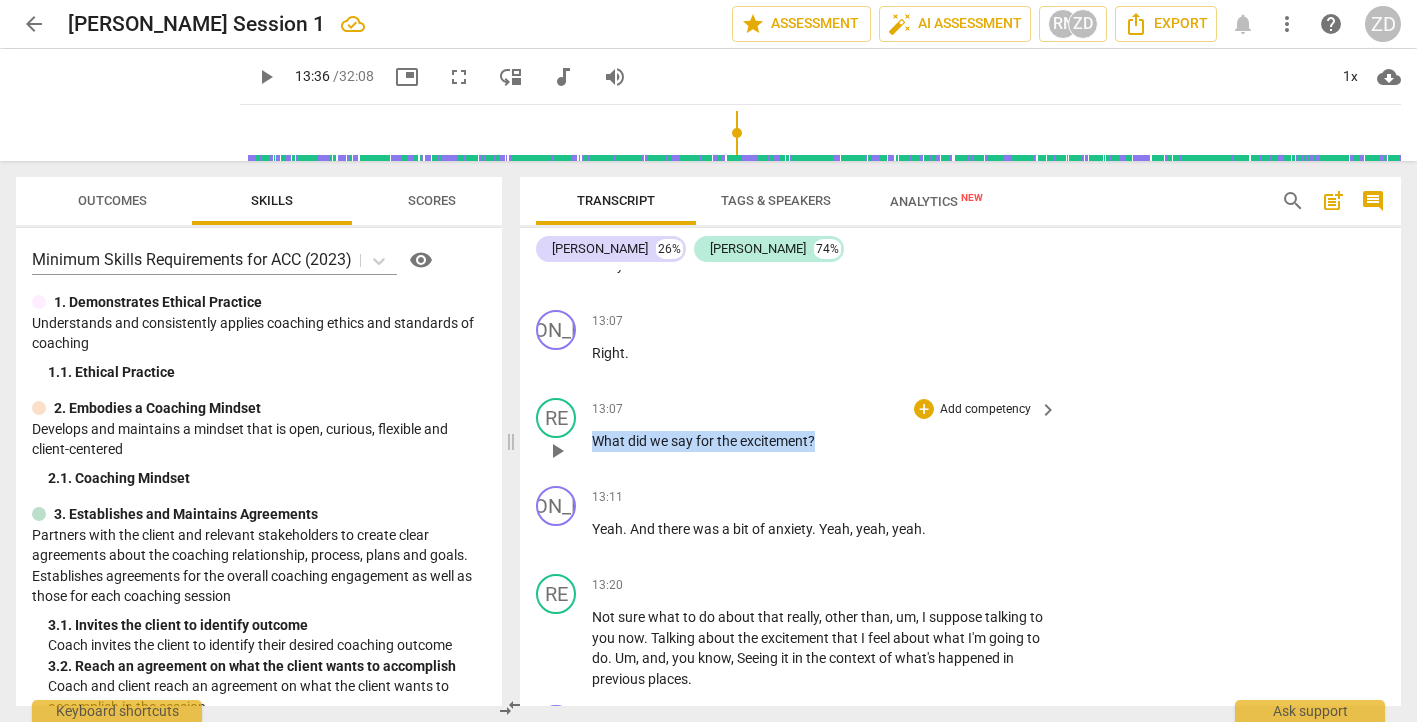 drag, startPoint x: 841, startPoint y: 361, endPoint x: 568, endPoint y: 352, distance: 273.14832 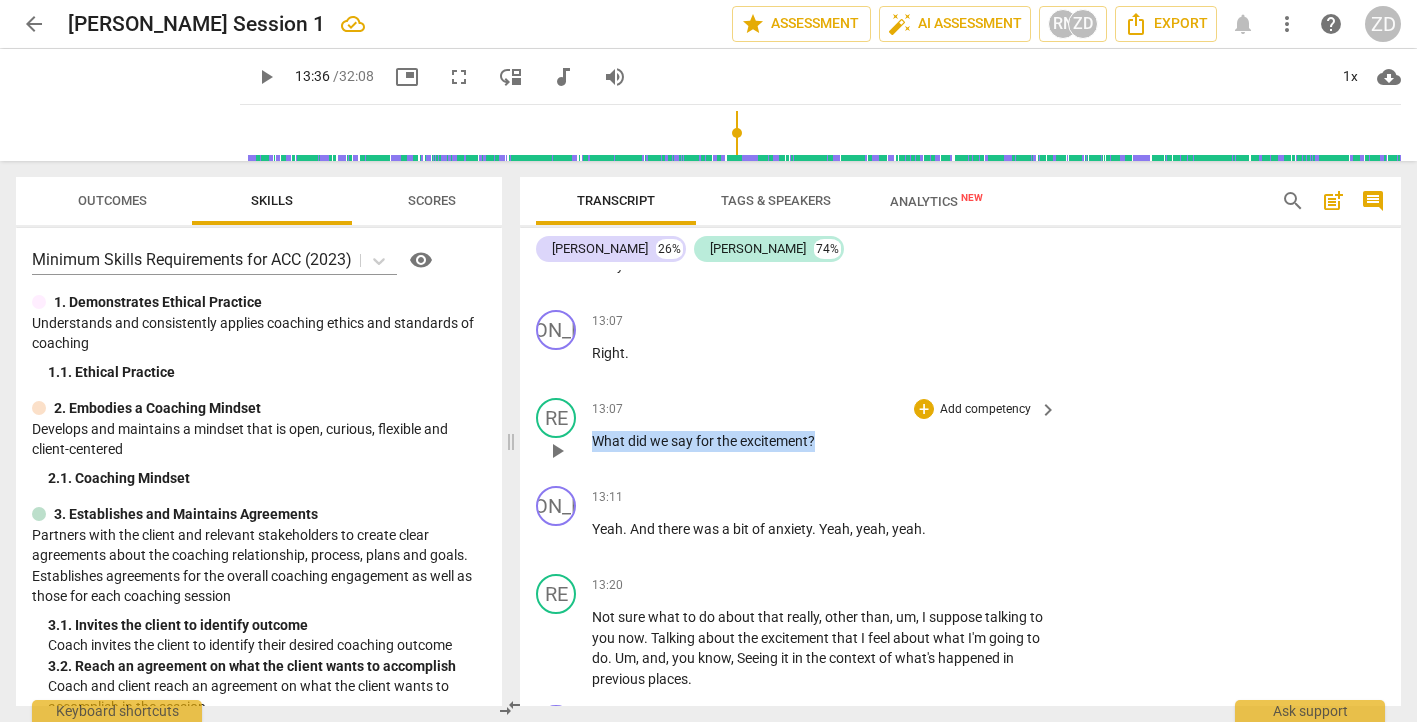 click on "RE play_arrow pause 13:07 + Add competency keyboard_arrow_right What   did   we   say   for   the   excitement ?" at bounding box center [960, 434] 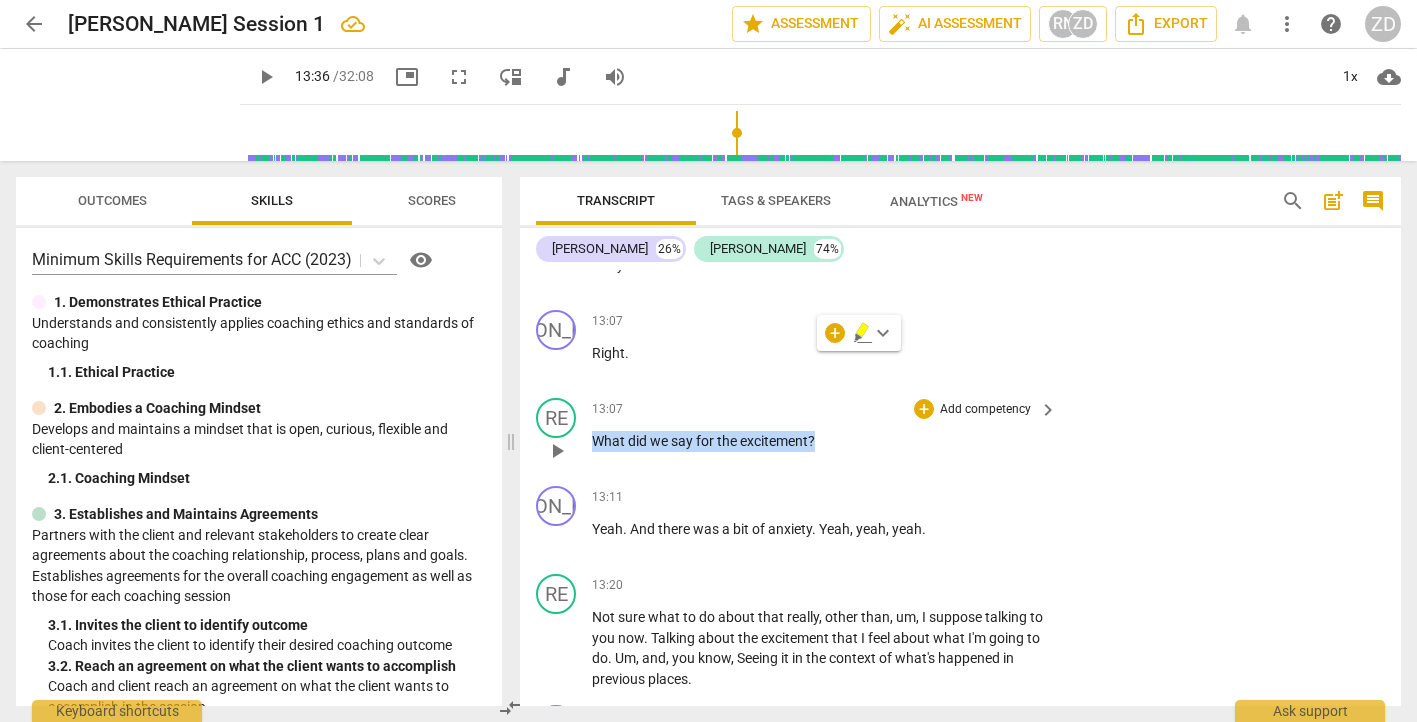 click on "Add competency" at bounding box center [985, 410] 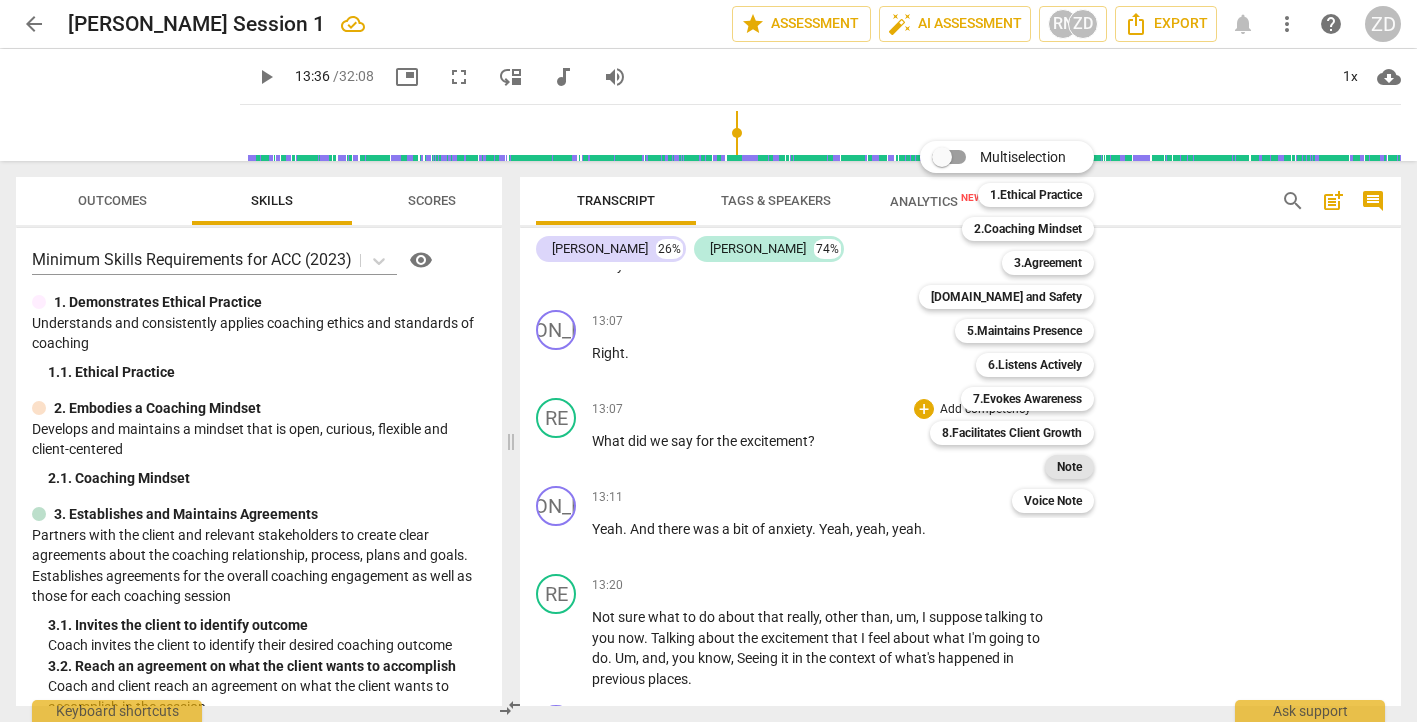 click on "Note" at bounding box center (1069, 467) 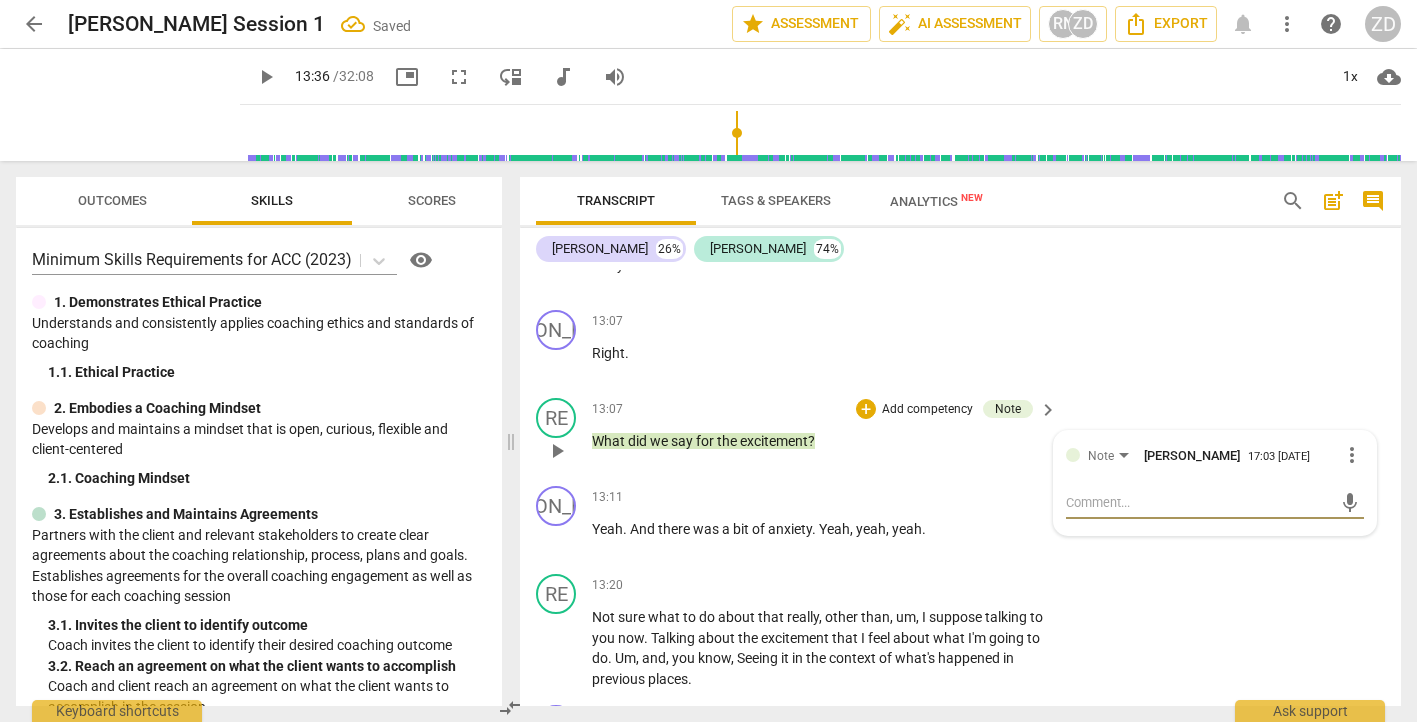 type on "H" 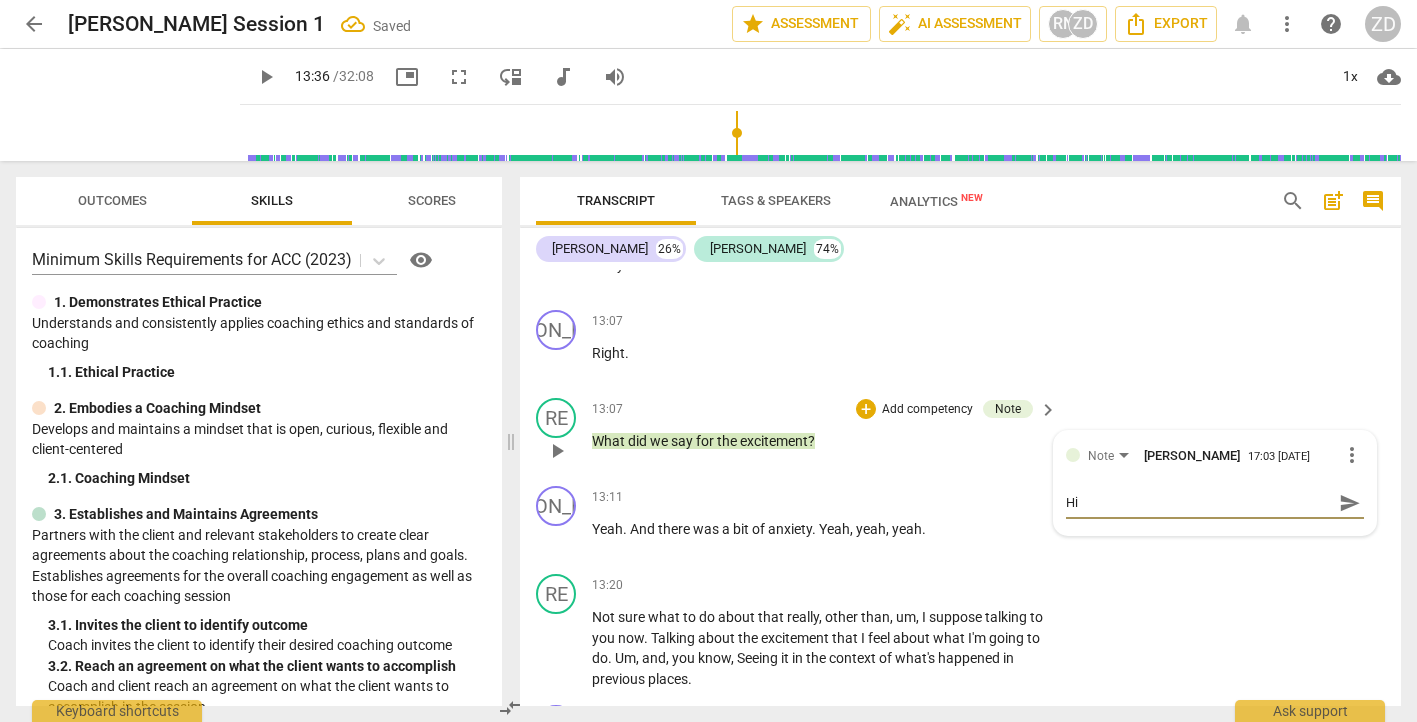 type on "Hio" 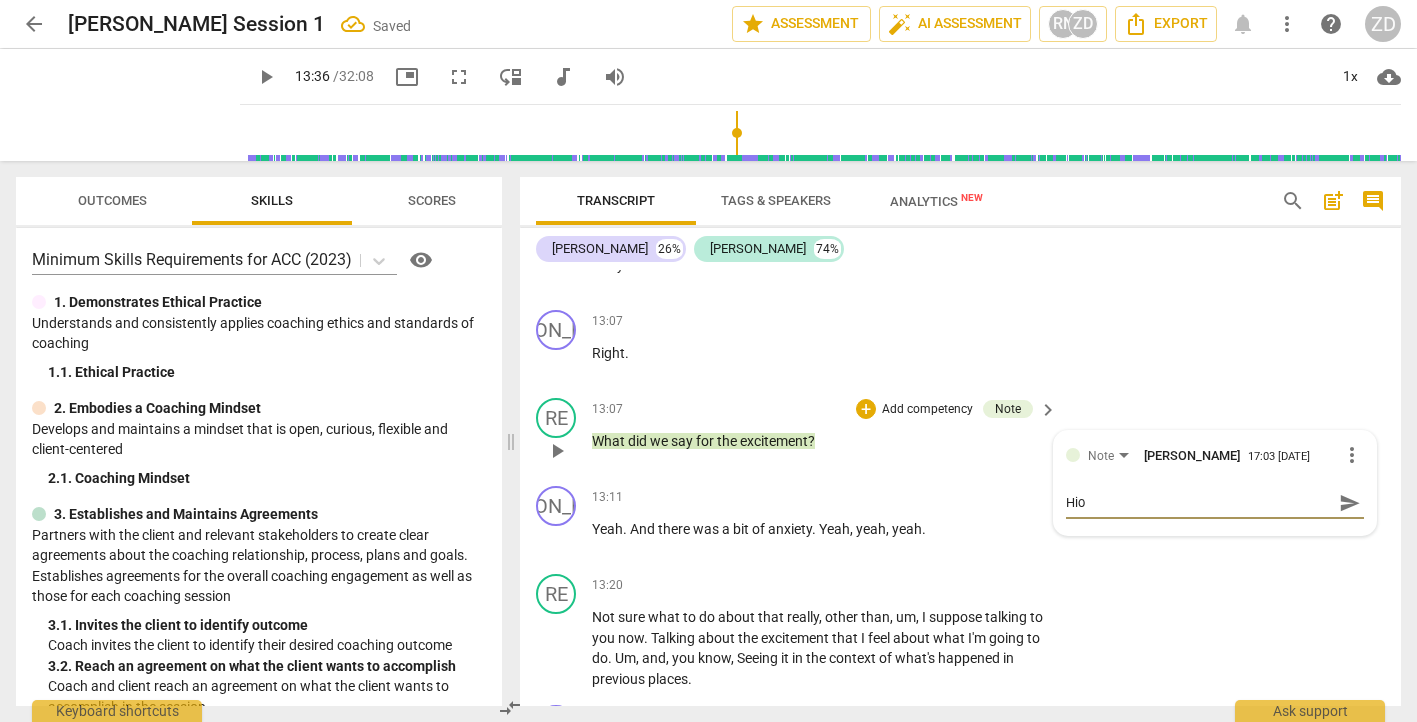 type on "Hiow" 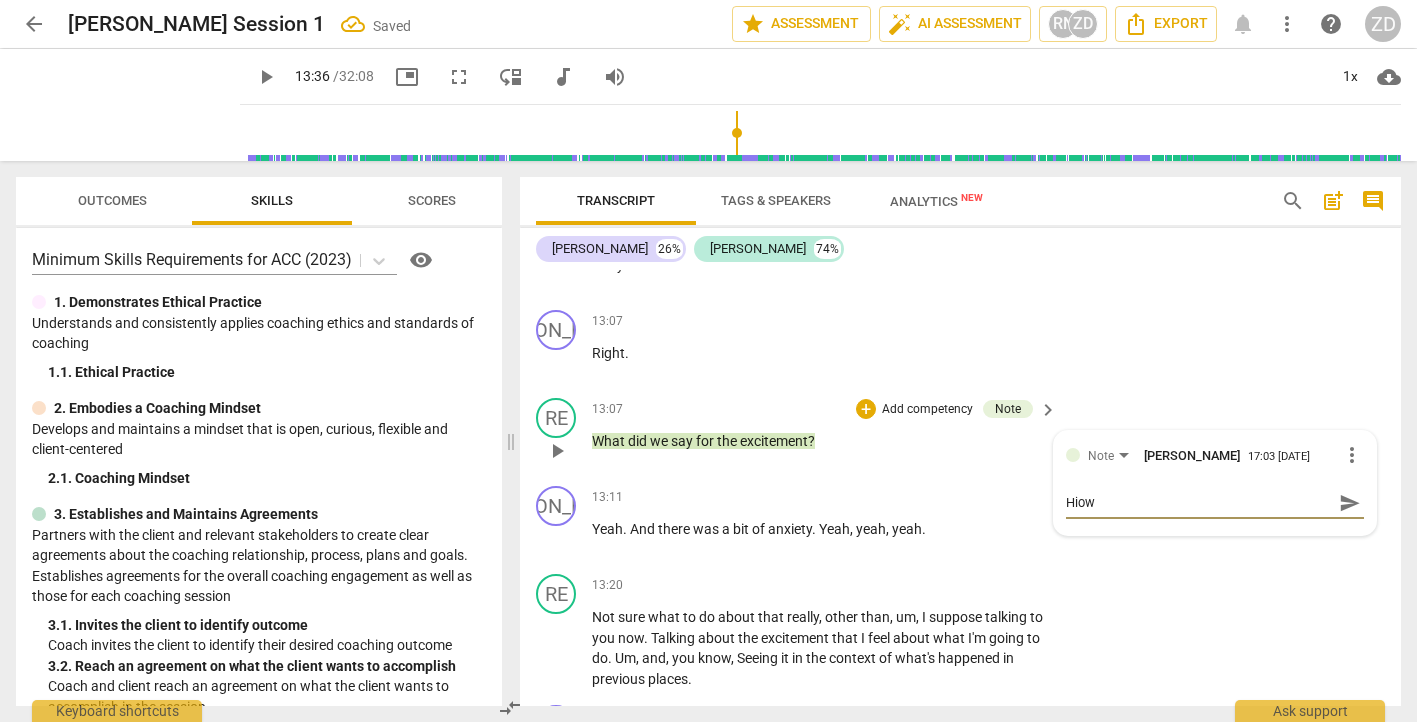 type on "Hiow" 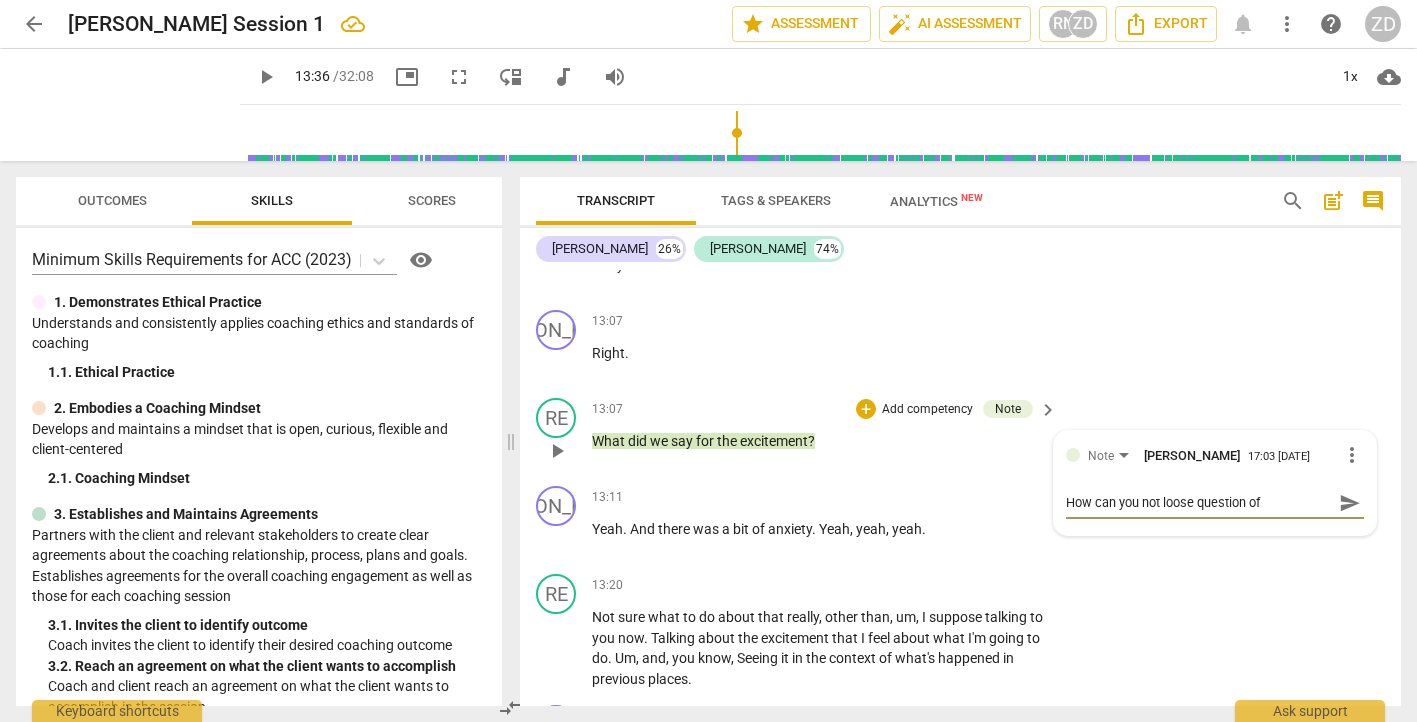 click on "How can you not loose question of" at bounding box center (1199, 502) 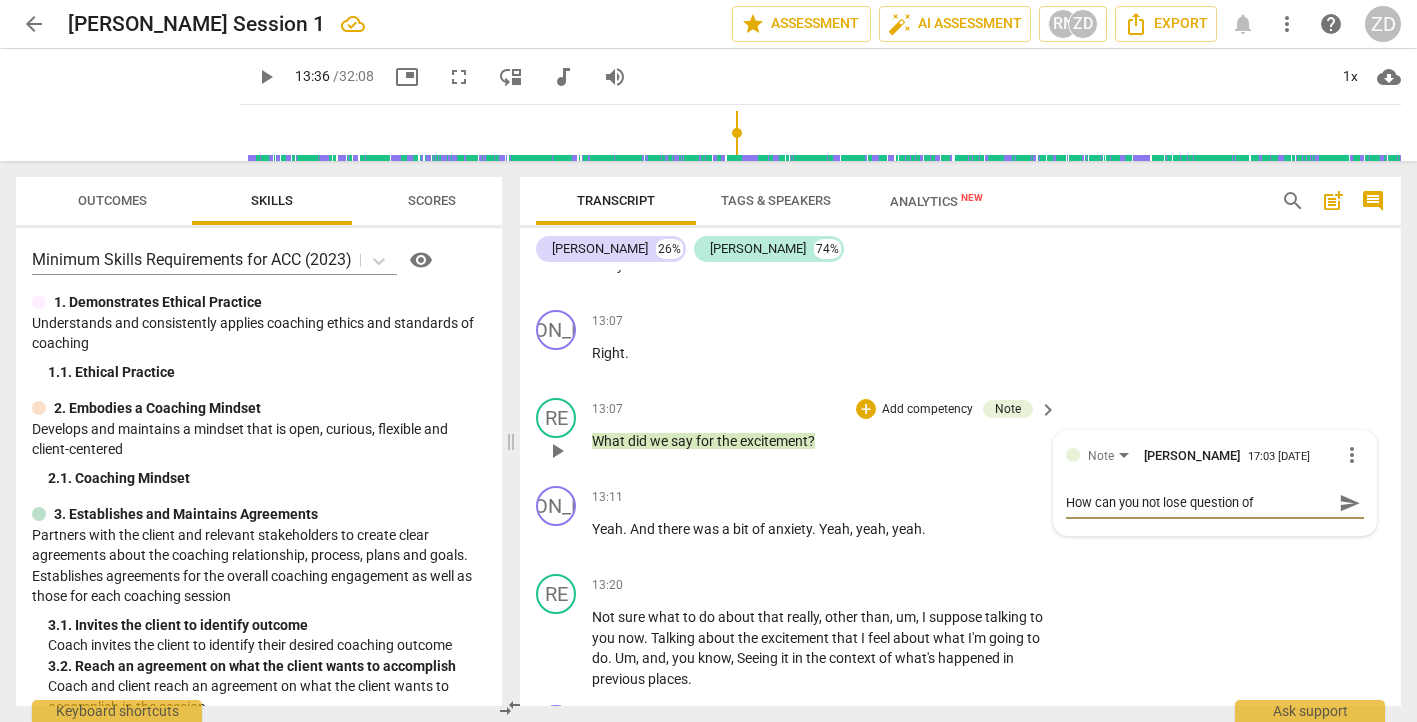 click on "How can you not lose question of" at bounding box center [1199, 502] 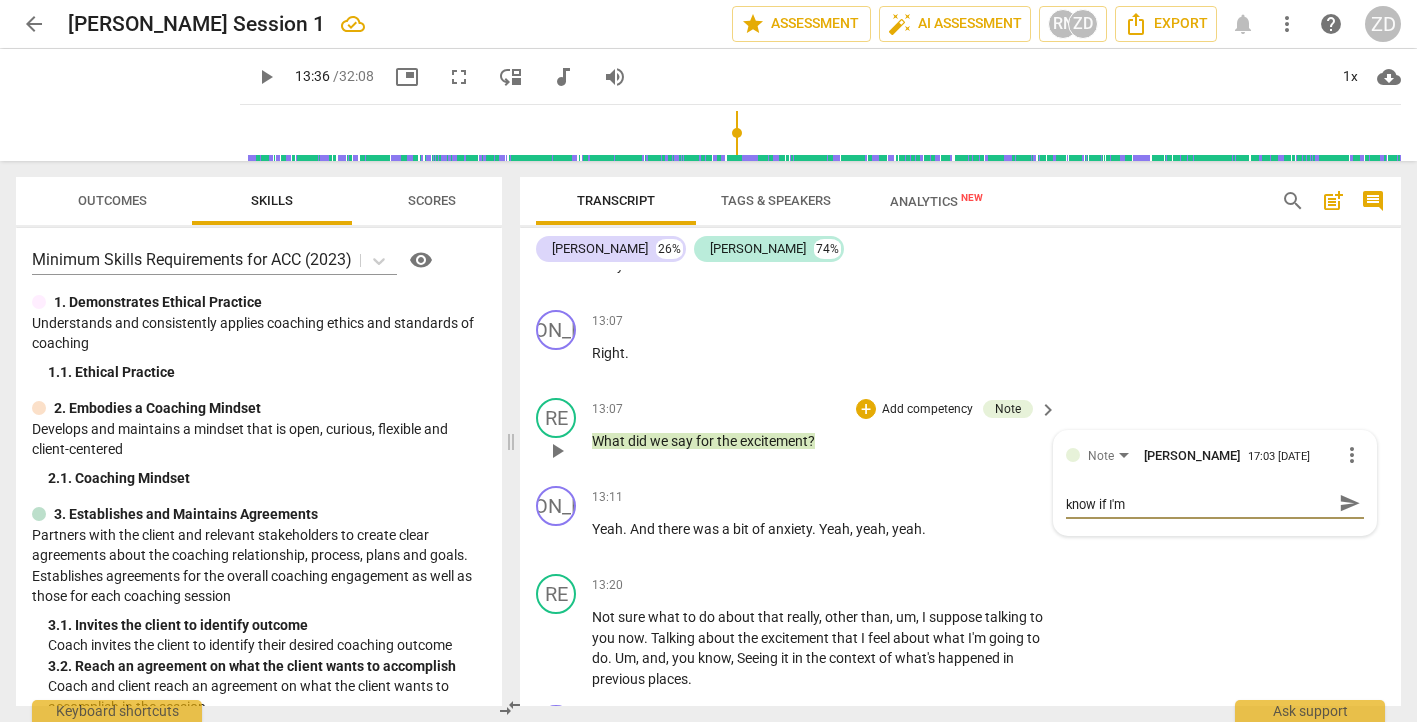 scroll, scrollTop: 0, scrollLeft: 0, axis: both 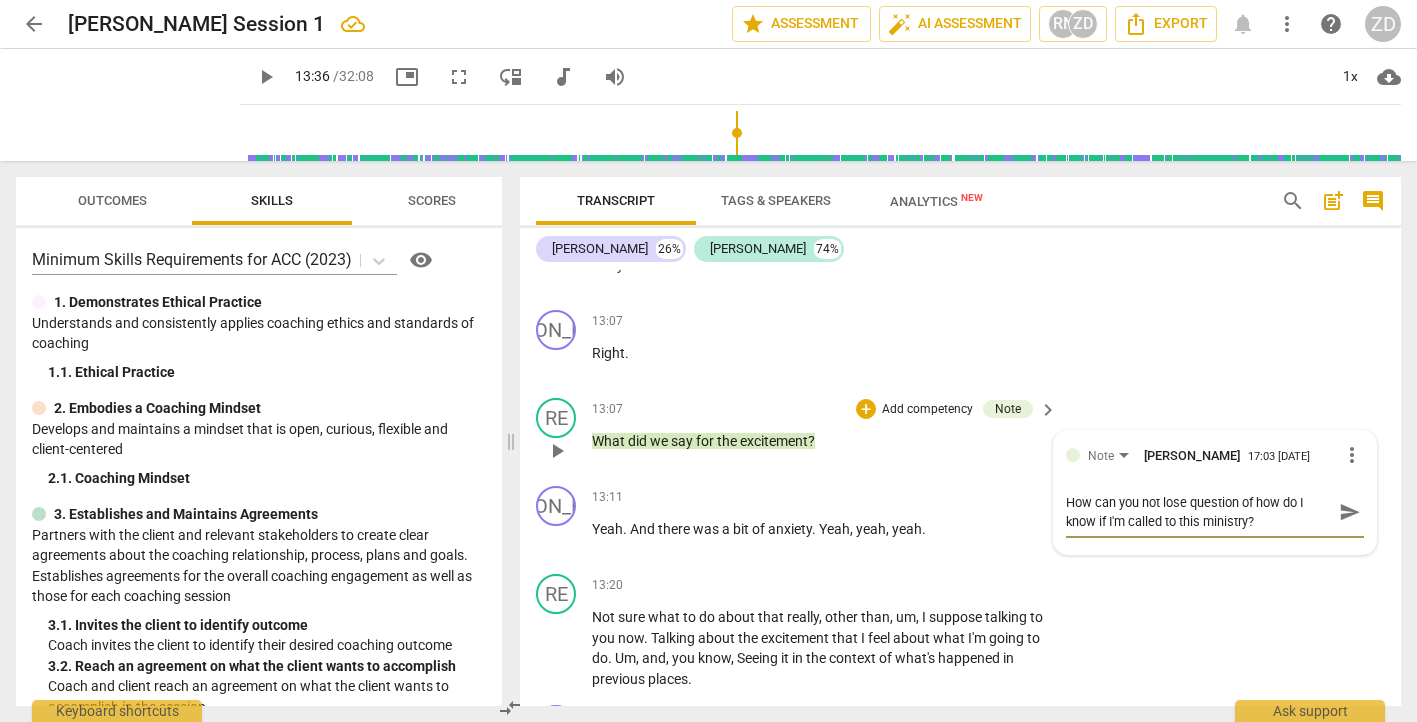 click on "send" at bounding box center (1350, 512) 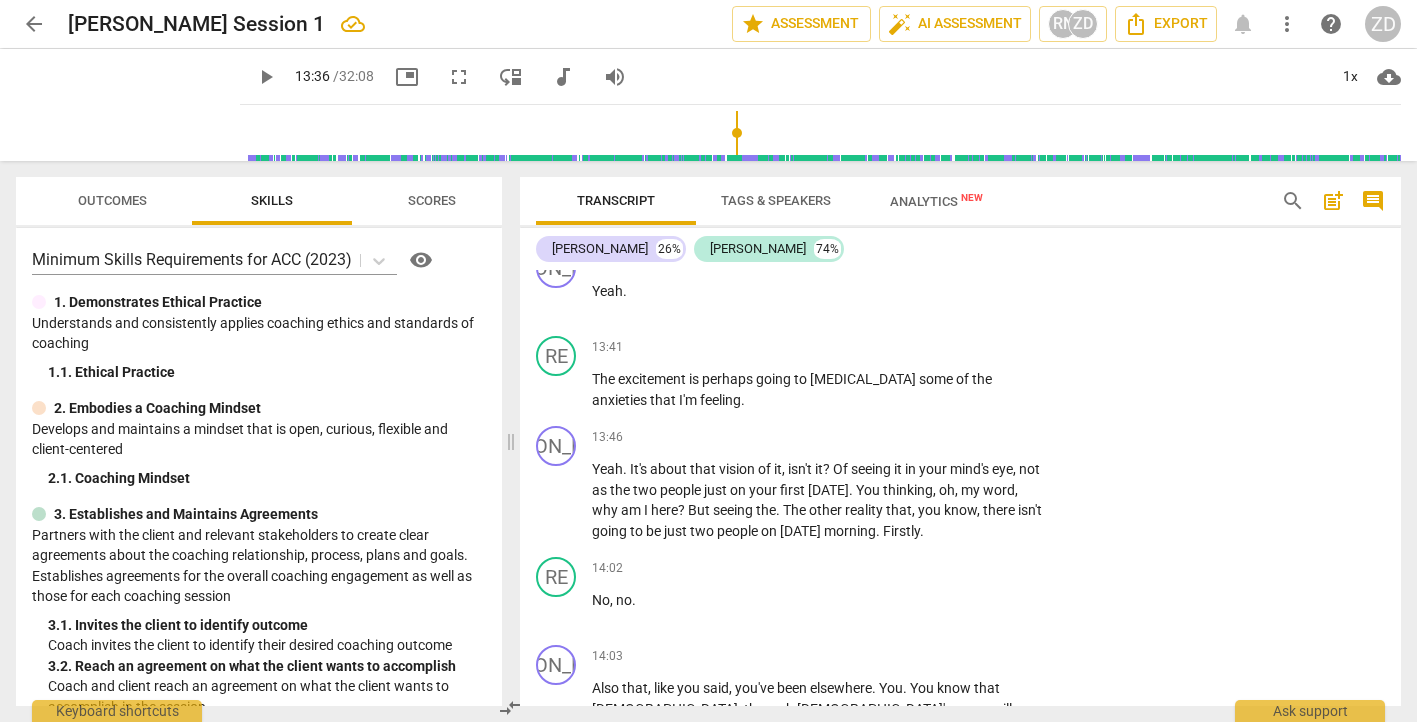 scroll, scrollTop: 13103, scrollLeft: 0, axis: vertical 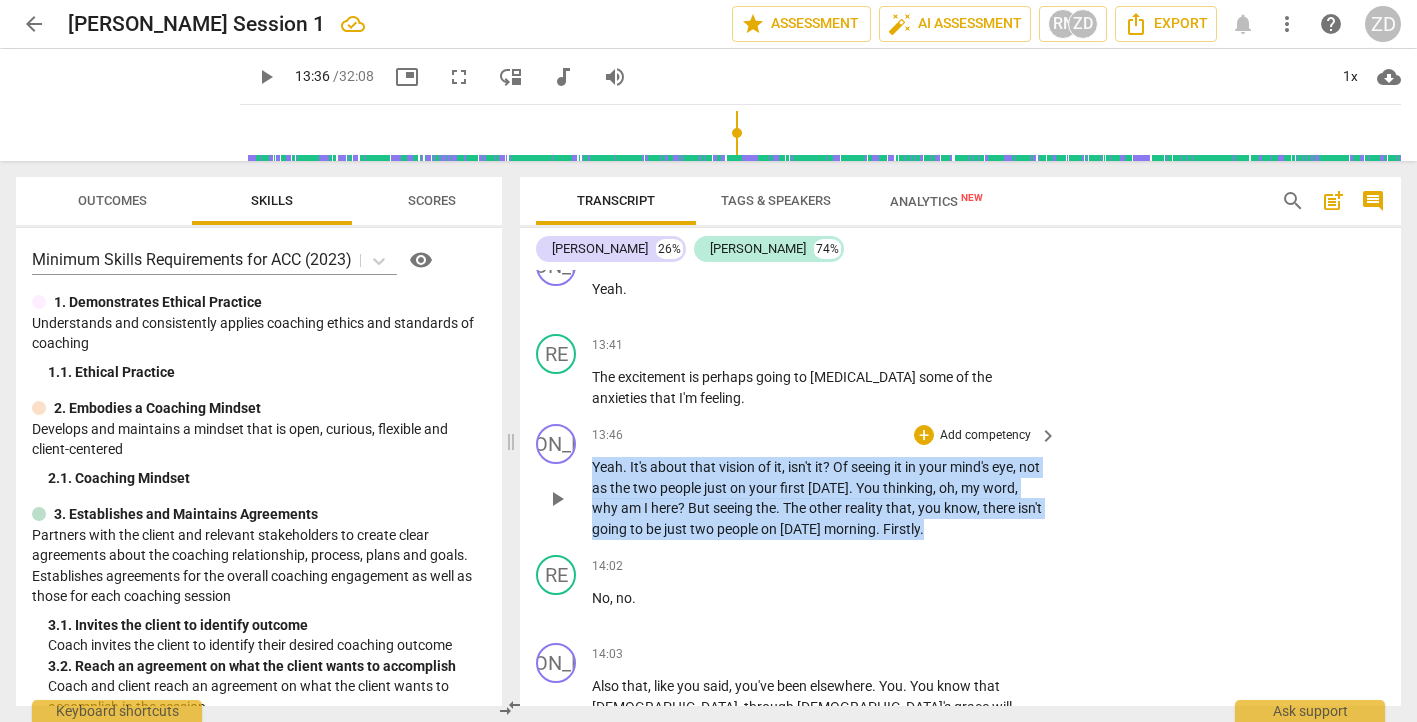 drag, startPoint x: 1005, startPoint y: 448, endPoint x: 590, endPoint y: 389, distance: 419.173 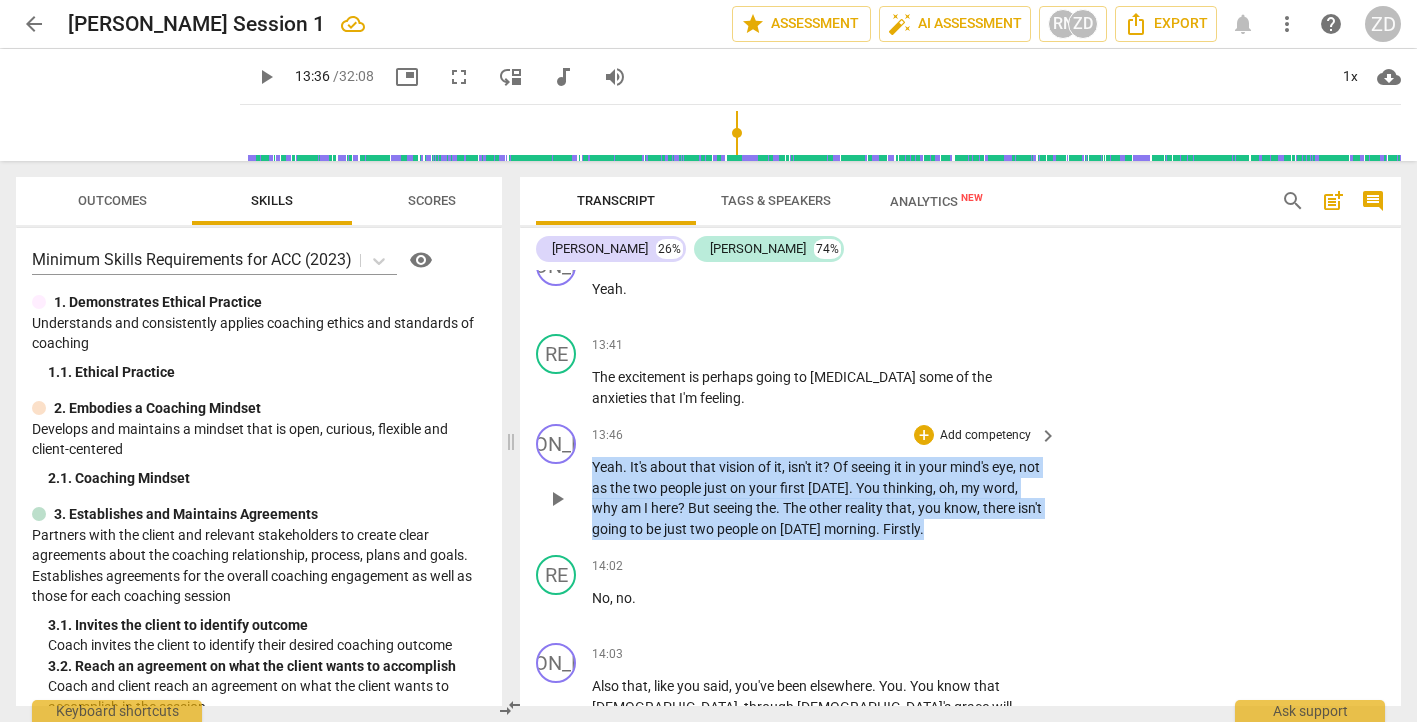 click on "JO play_arrow pause 13:46 + Add competency keyboard_arrow_right Yeah .   It's   about   that   vision   of   it ,   isn't   it ?   Of   seeing   it   in   your   mind's   eye ,   not   as   the   two   people   just   on   your   first   [DATE] .   You   thinking ,   oh ,   my   word ,   why   am   I   here ?   But   seeing   the .   The   other   reality   that ,   you   know ,   there   isn't   going   to   be   just   two   people   [DATE]   morning .   Firstly ." at bounding box center [960, 481] 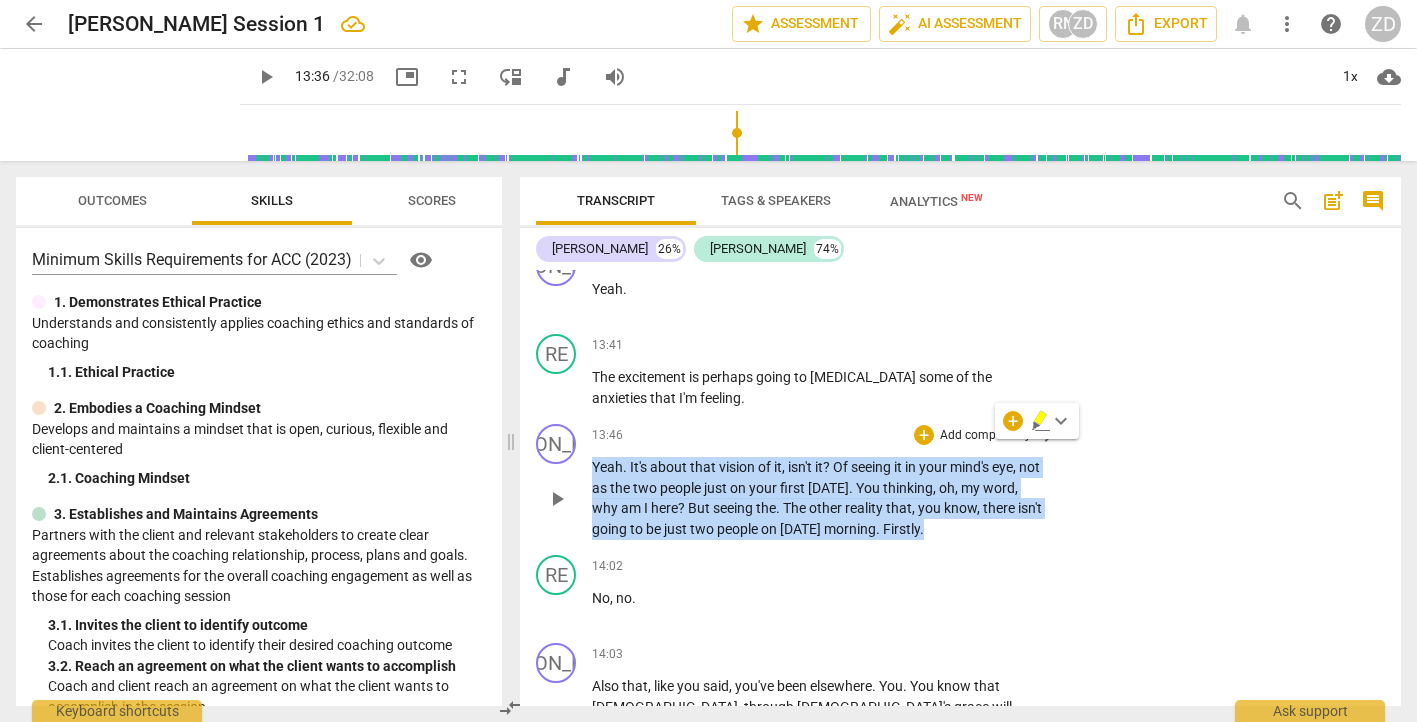 click on "Add competency" at bounding box center [985, 436] 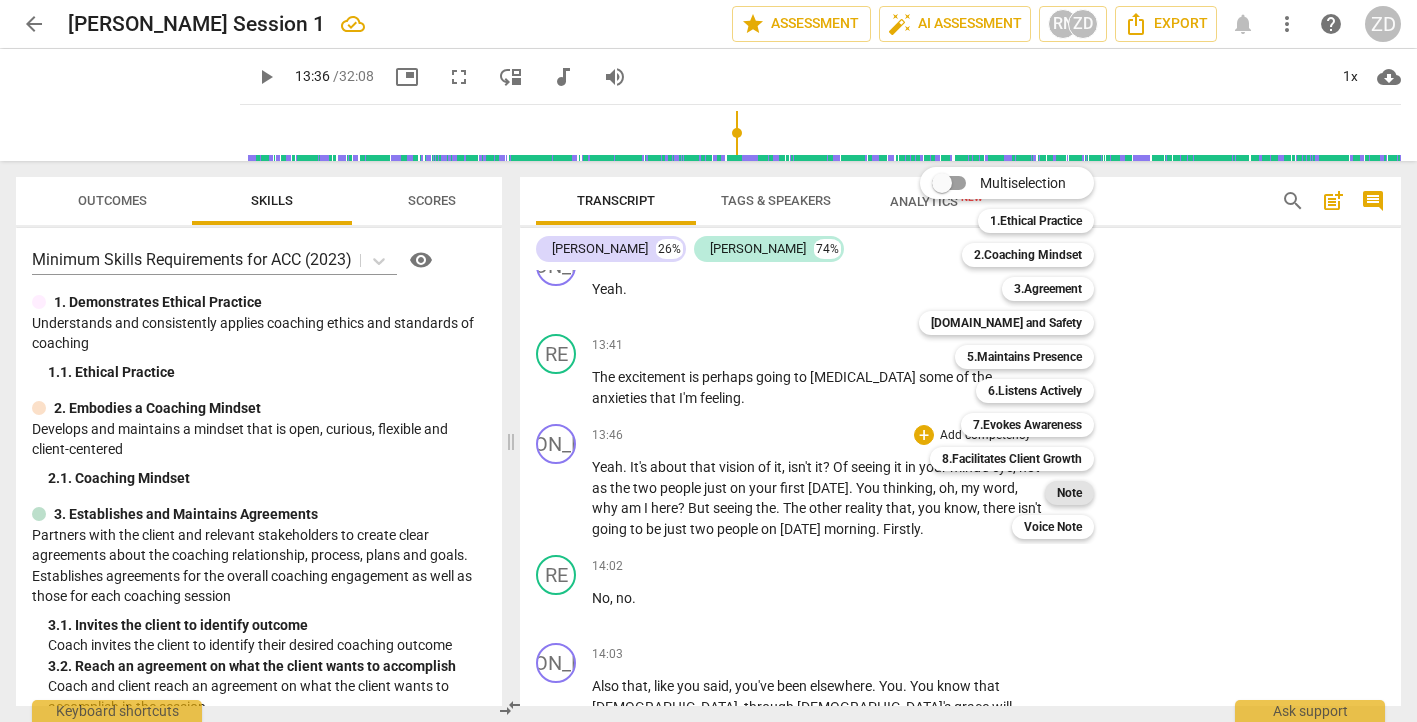 click on "Note" at bounding box center [1069, 493] 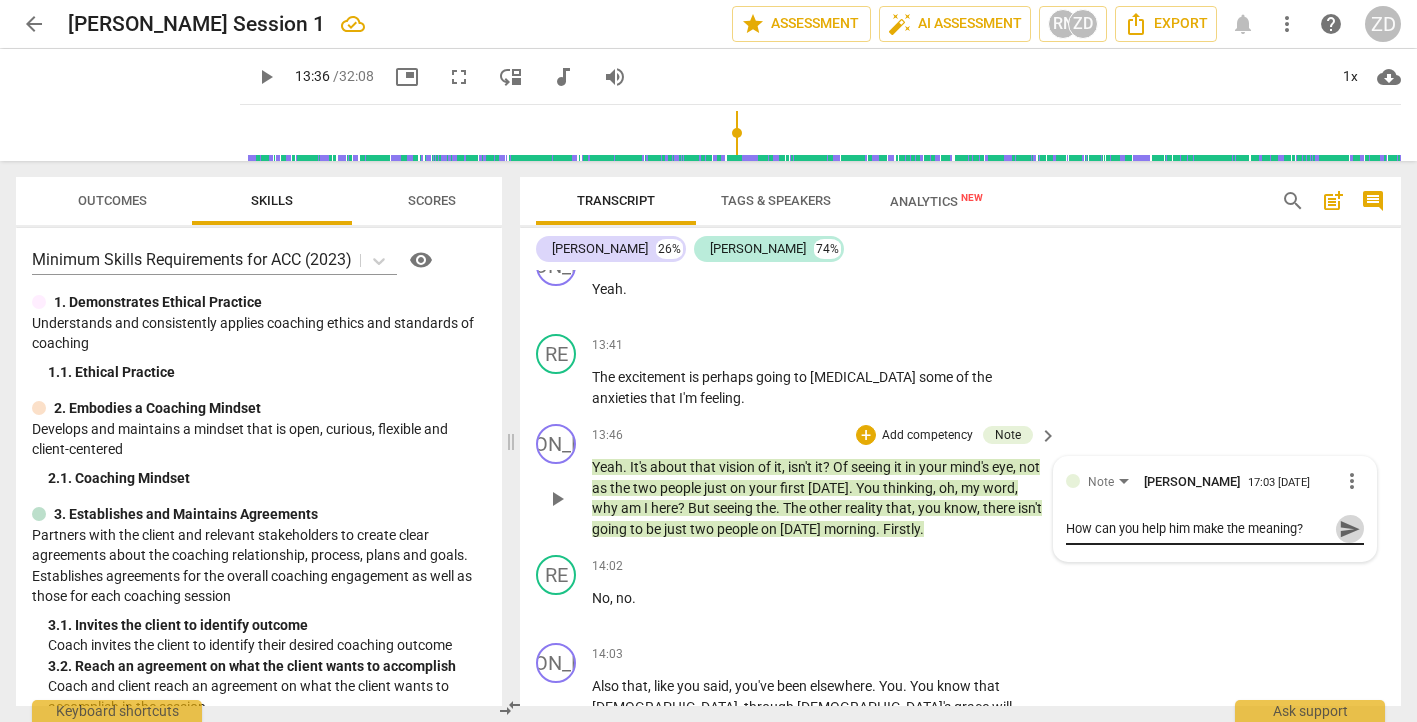 click on "send" at bounding box center [1350, 529] 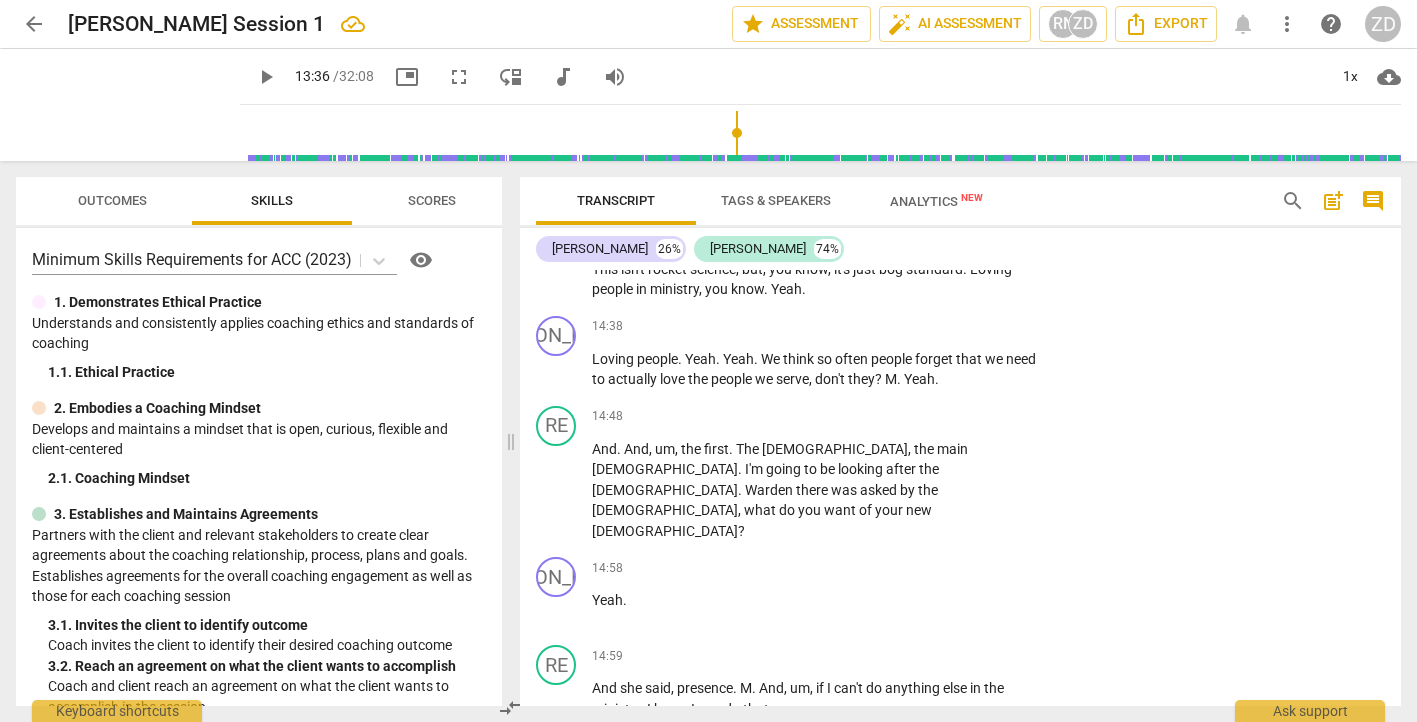 scroll, scrollTop: 13854, scrollLeft: 0, axis: vertical 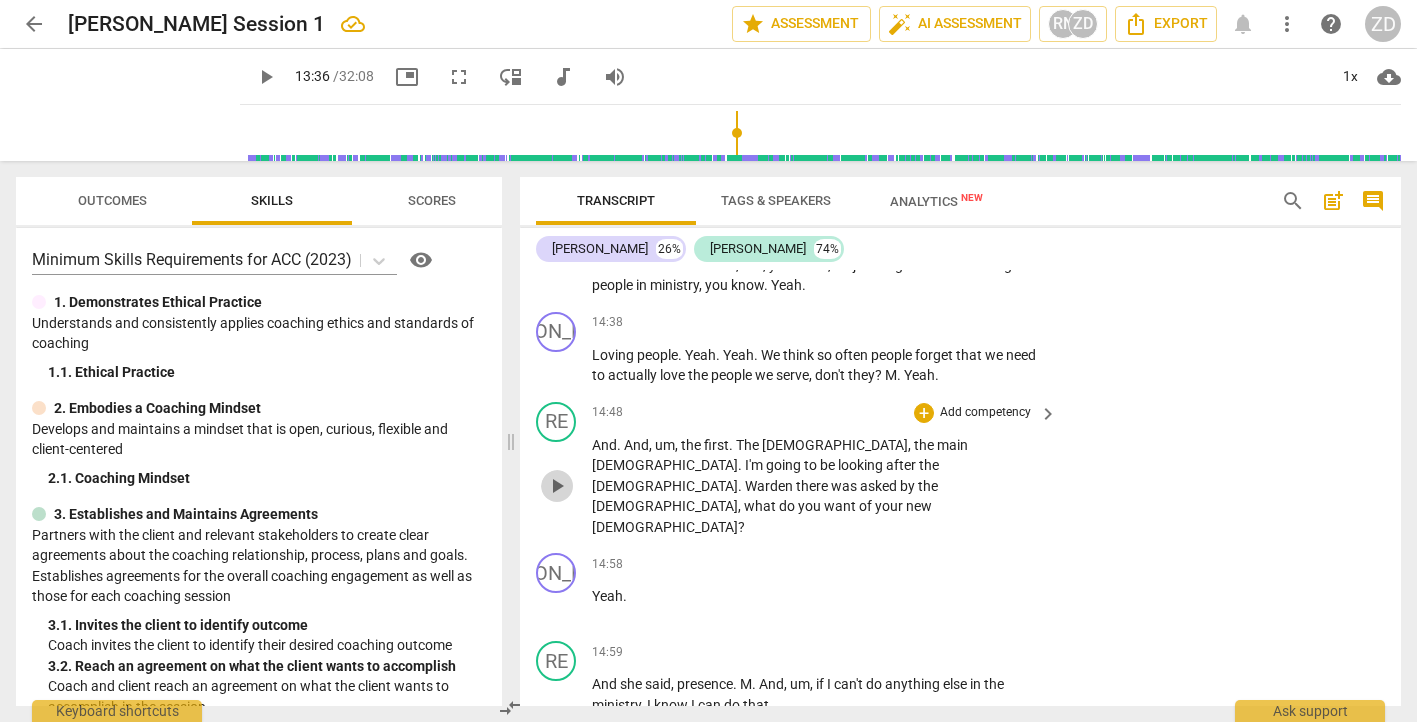 click on "play_arrow" at bounding box center [557, 486] 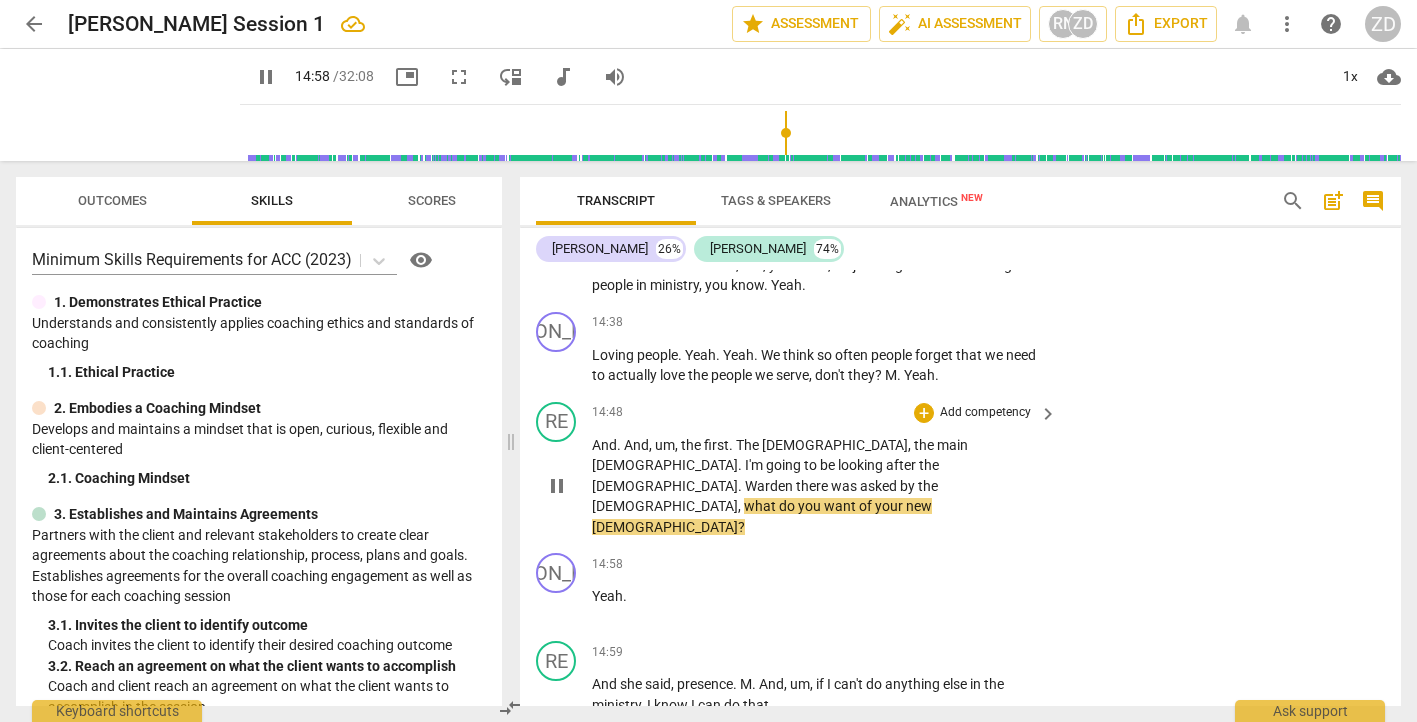 click on "pause" at bounding box center (557, 486) 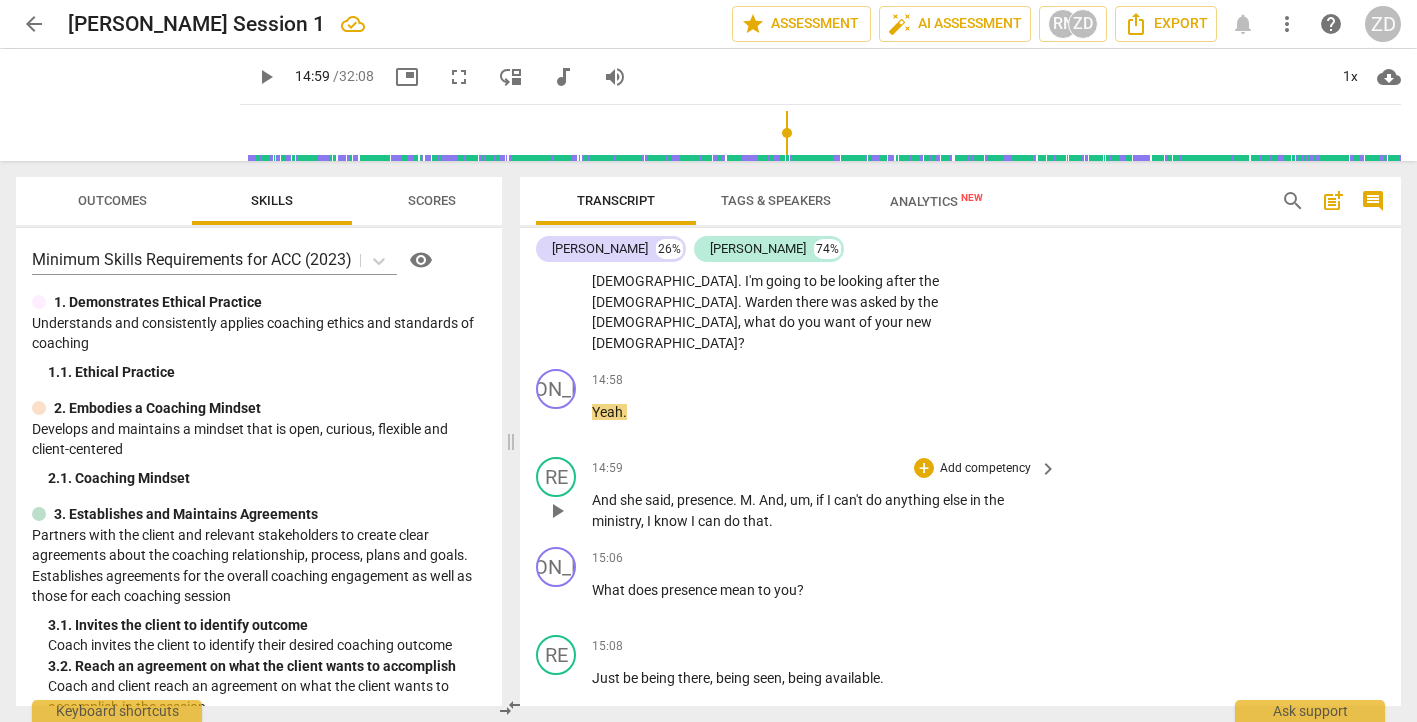 scroll, scrollTop: 14041, scrollLeft: 0, axis: vertical 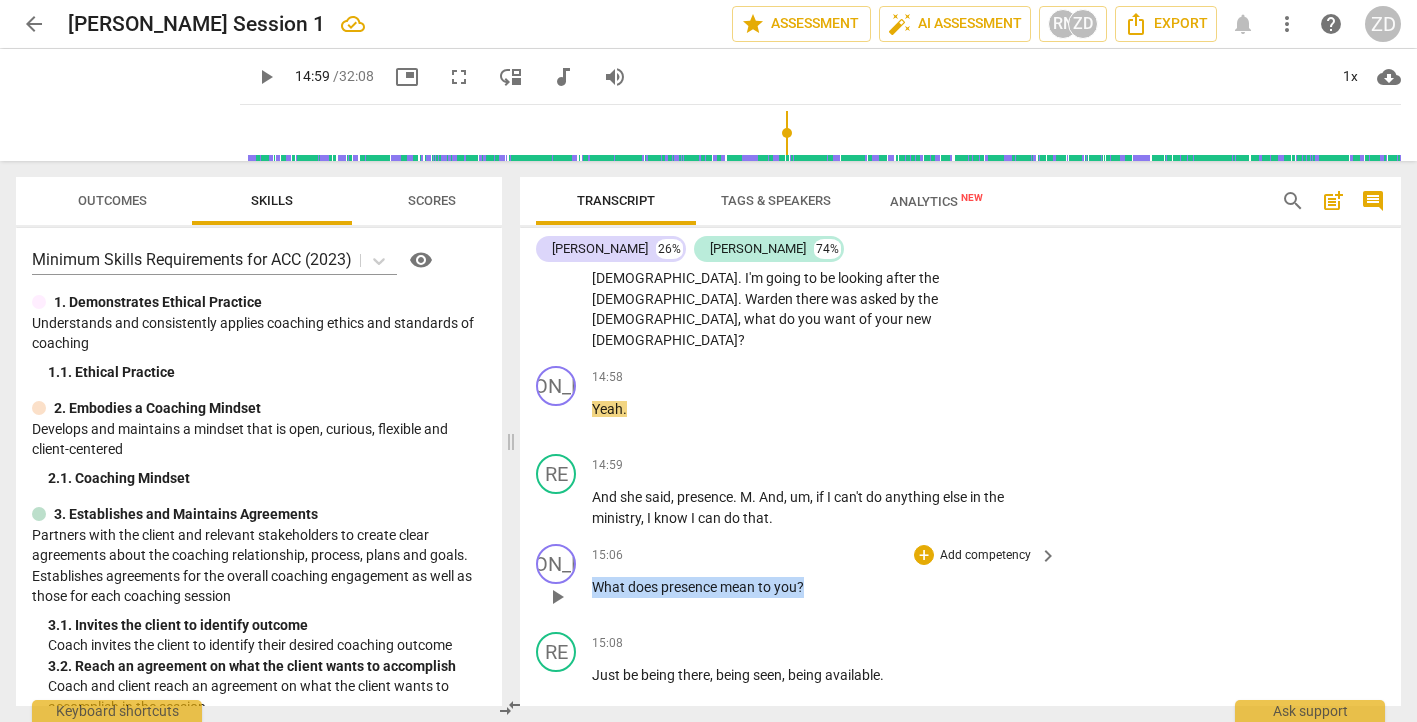 drag, startPoint x: 822, startPoint y: 468, endPoint x: 593, endPoint y: 467, distance: 229.00218 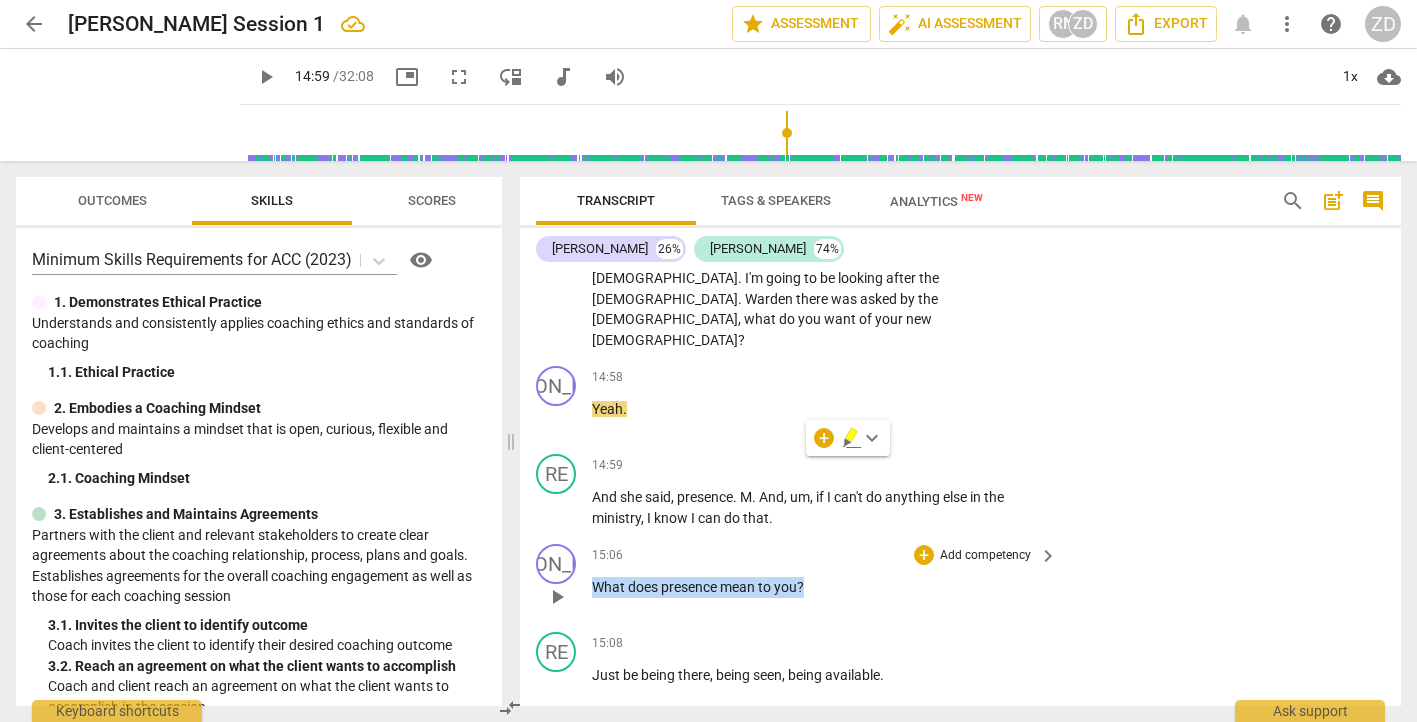 click on "Add competency" at bounding box center (985, 556) 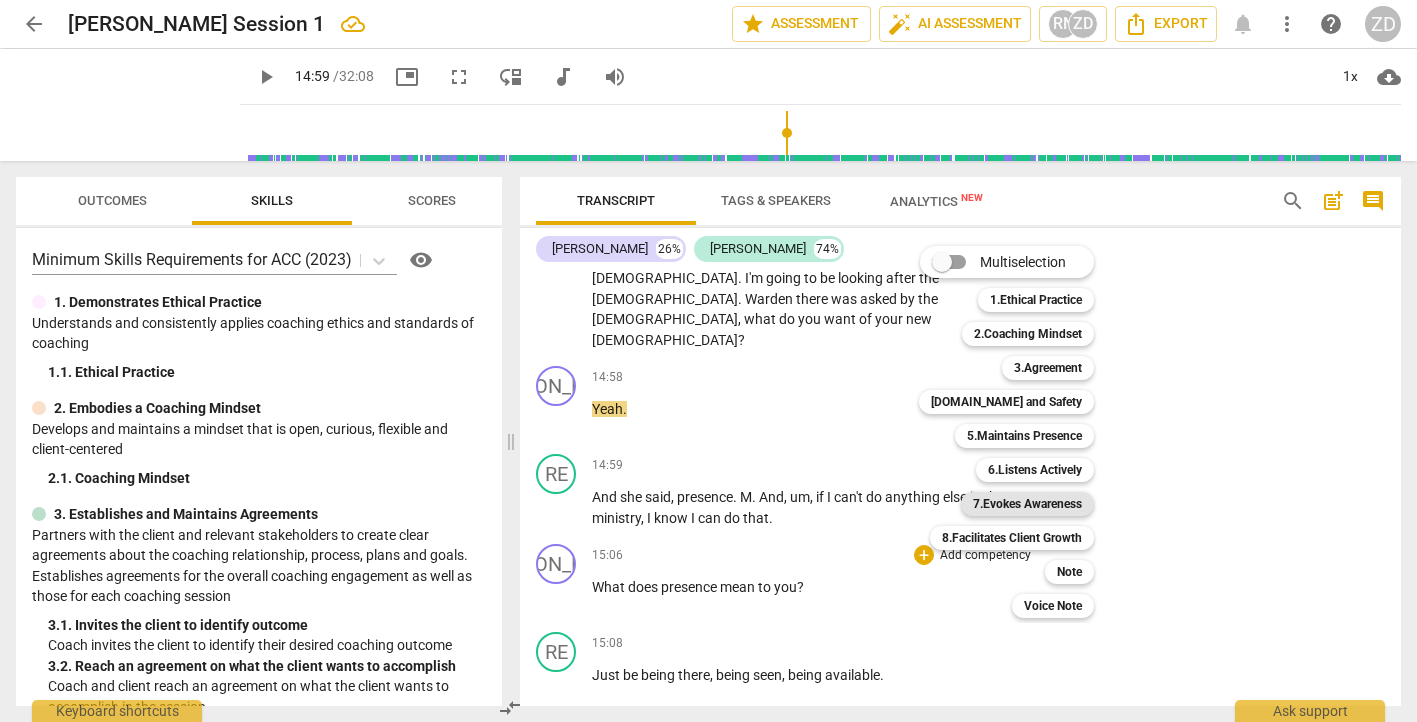 click on "7.Evokes Awareness" at bounding box center [1027, 504] 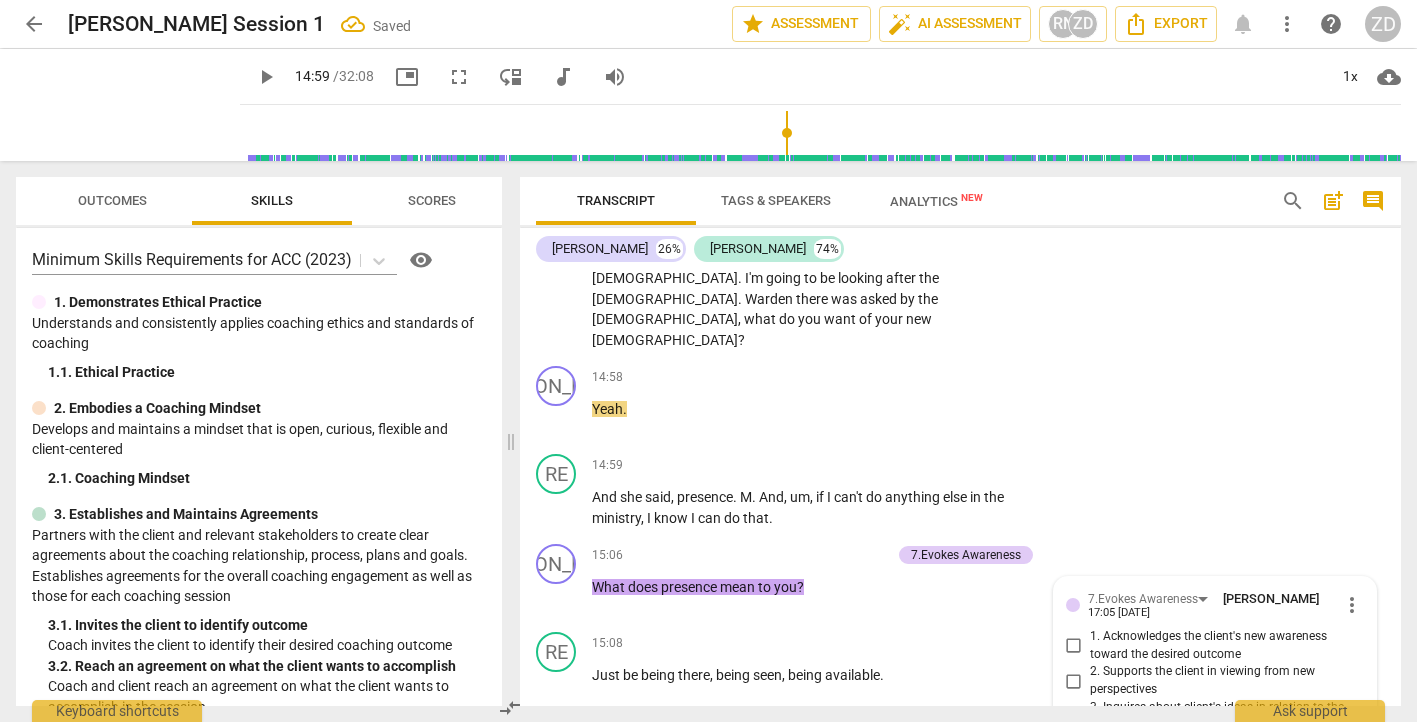 click on "15:12 + Add competency keyboard_arrow_right Okay ." at bounding box center (825, 756) 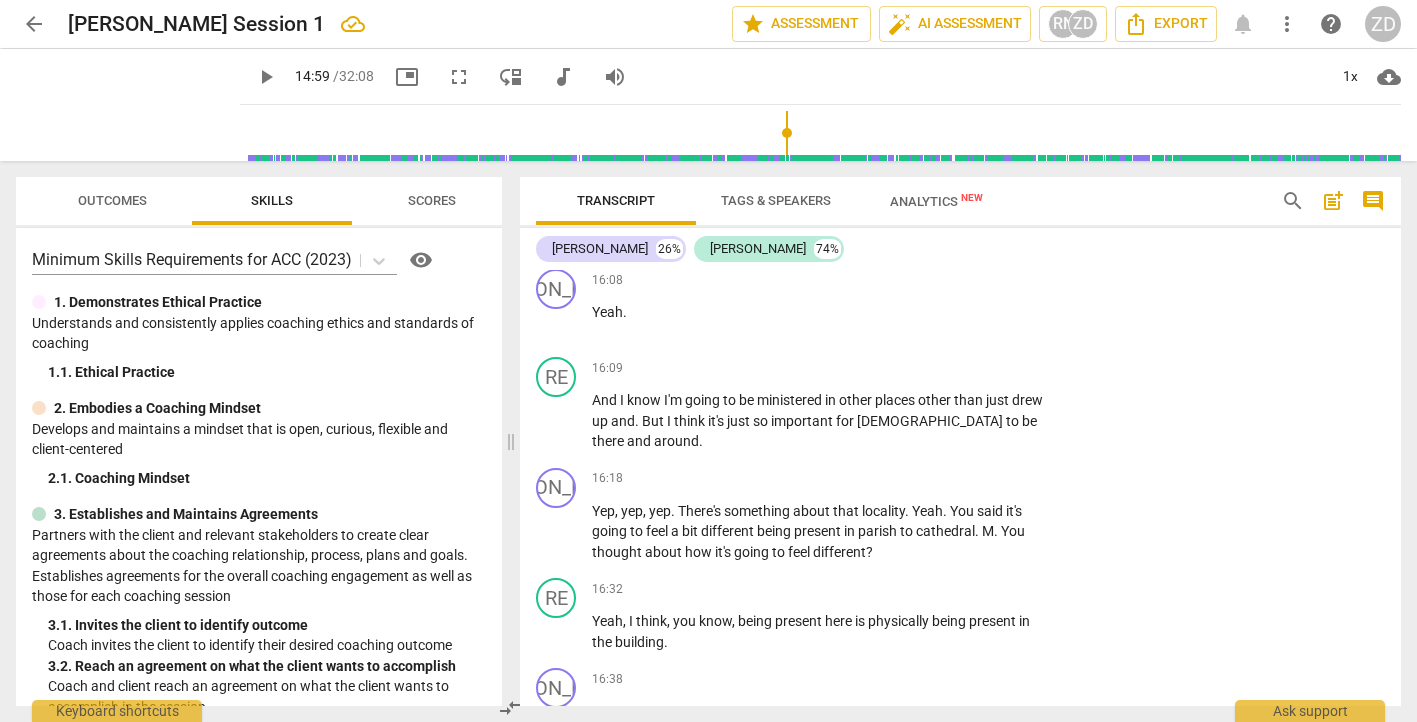 scroll, scrollTop: 15031, scrollLeft: 0, axis: vertical 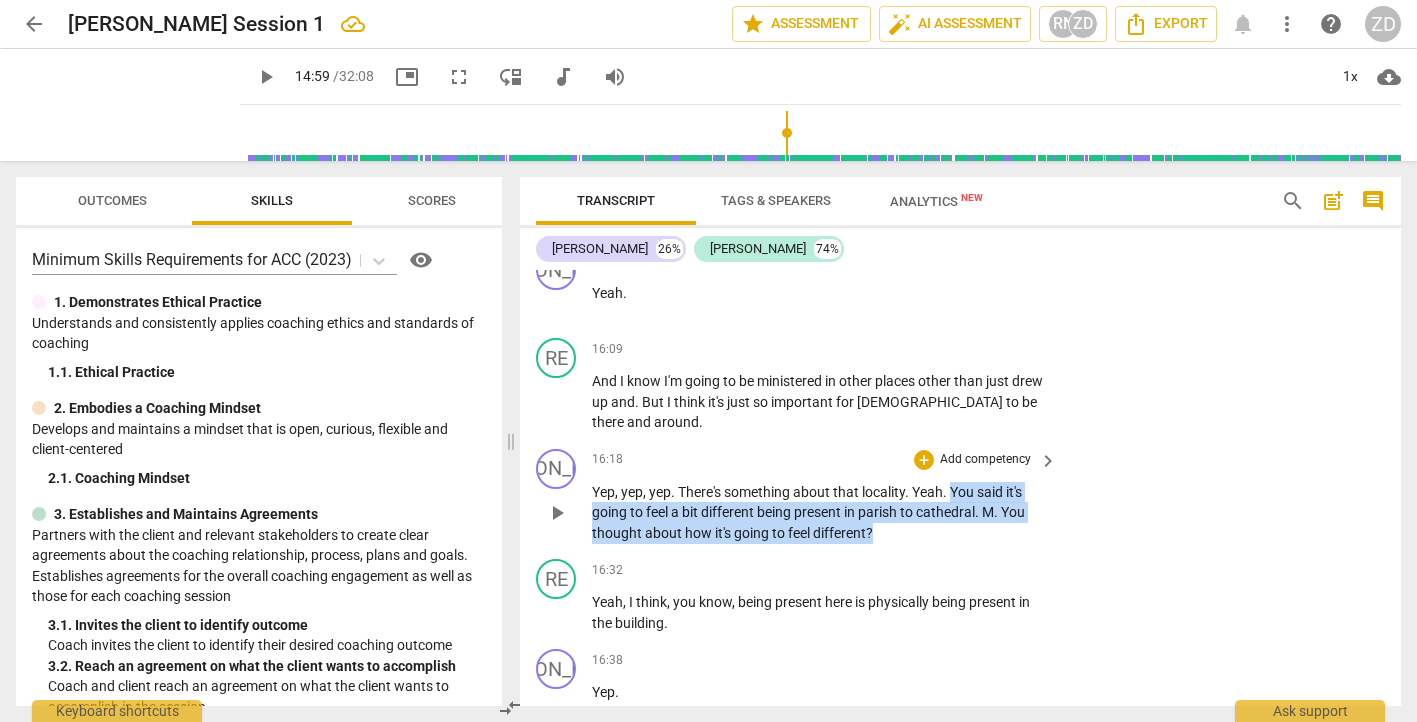 drag, startPoint x: 953, startPoint y: 390, endPoint x: 1015, endPoint y: 432, distance: 74.88658 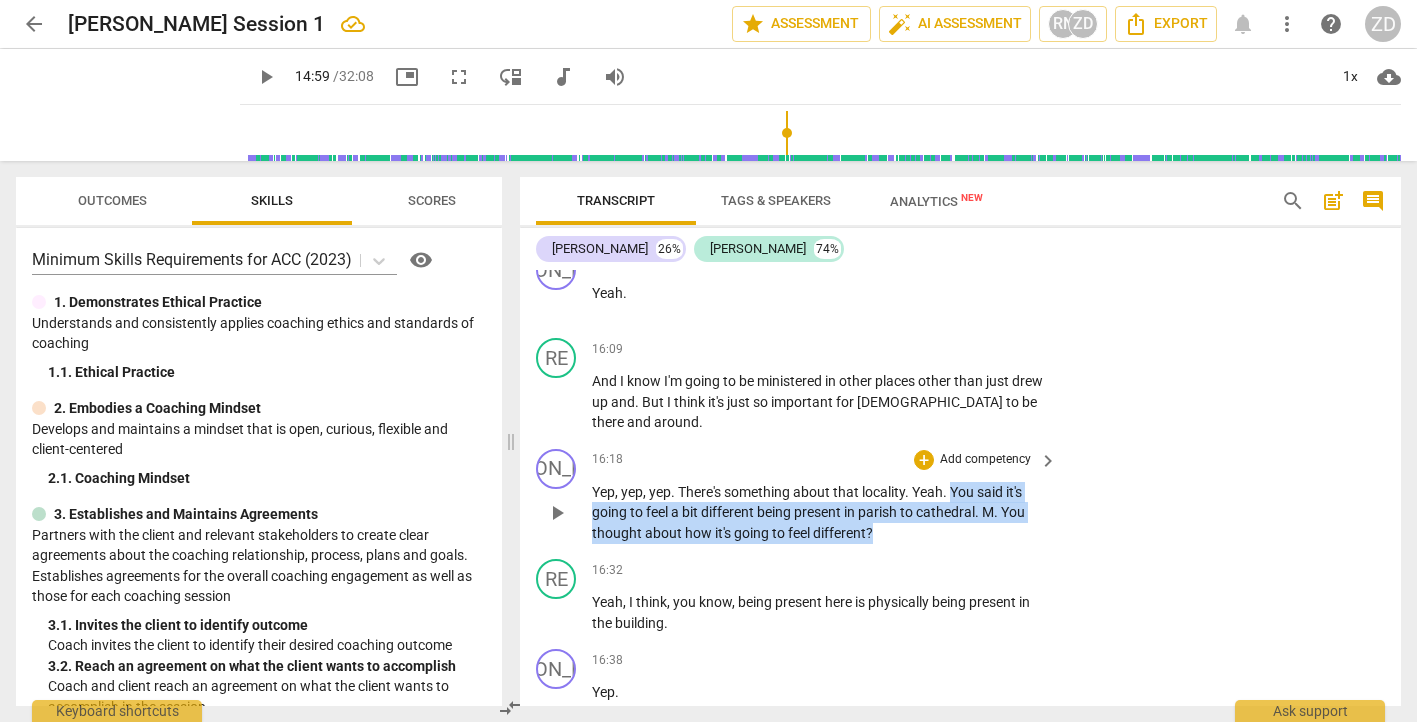 click on "Yep ,   yep ,   yep .   There's   something   about   that   locality .   Yeah .   You   said   it's   going   to   feel   a   bit   different   being   present   in   parish   to   cathedral .   M .   You   thought   about   how   it's   going   to   feel   different ?" at bounding box center [819, 513] 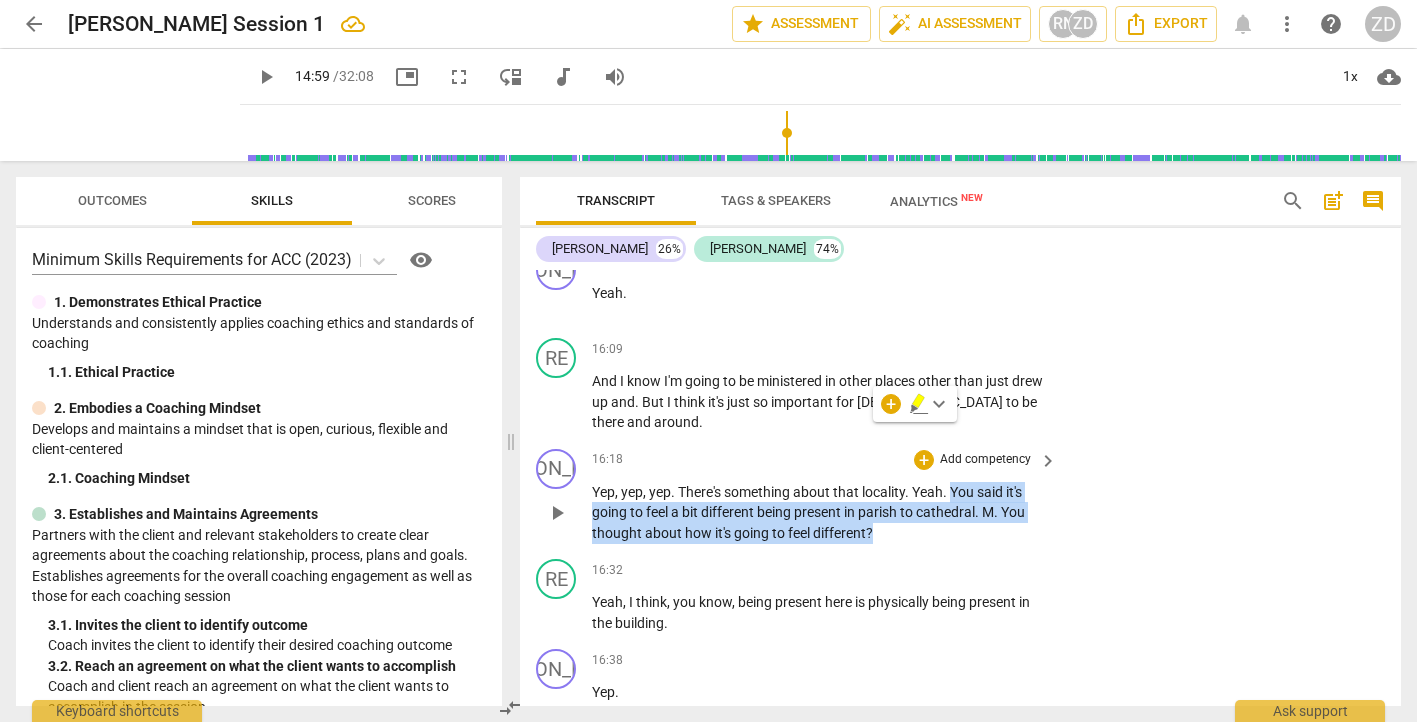 click on "Add competency" at bounding box center [985, 460] 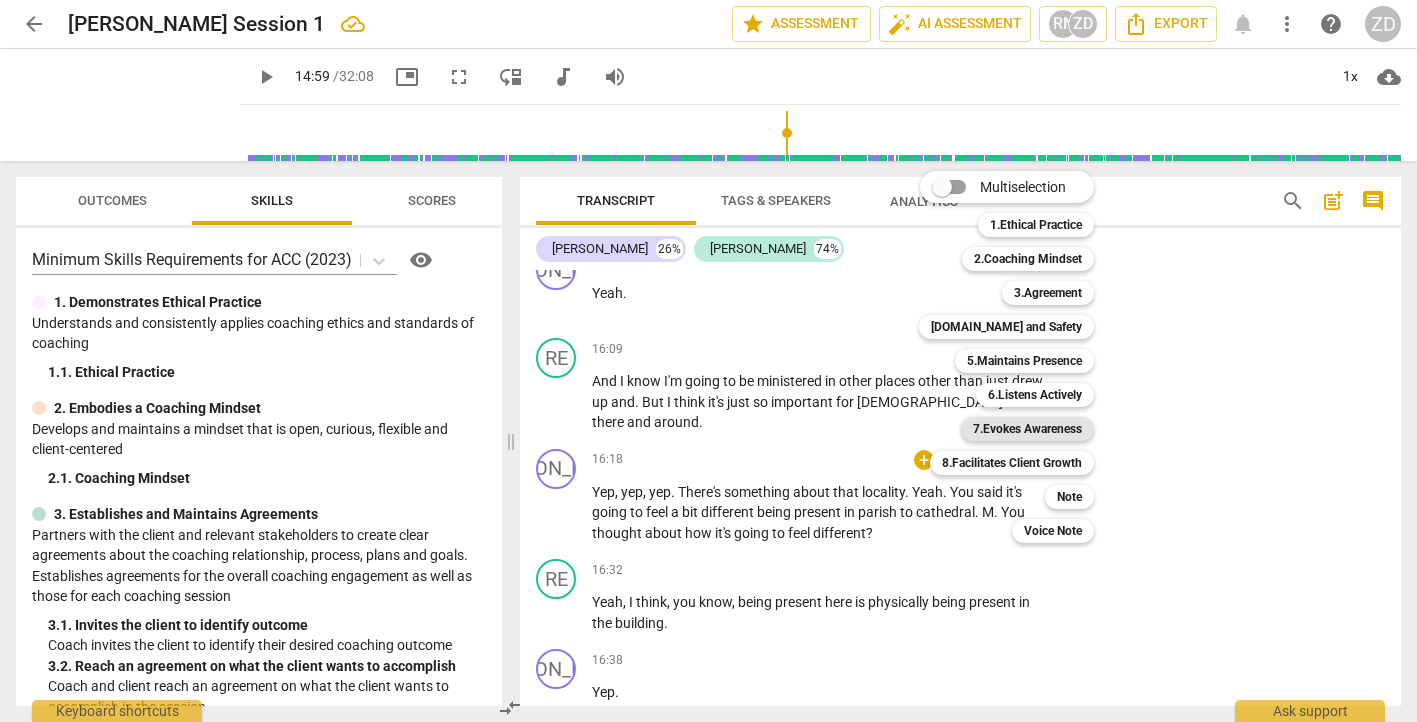 click on "7.Evokes Awareness" at bounding box center [1027, 429] 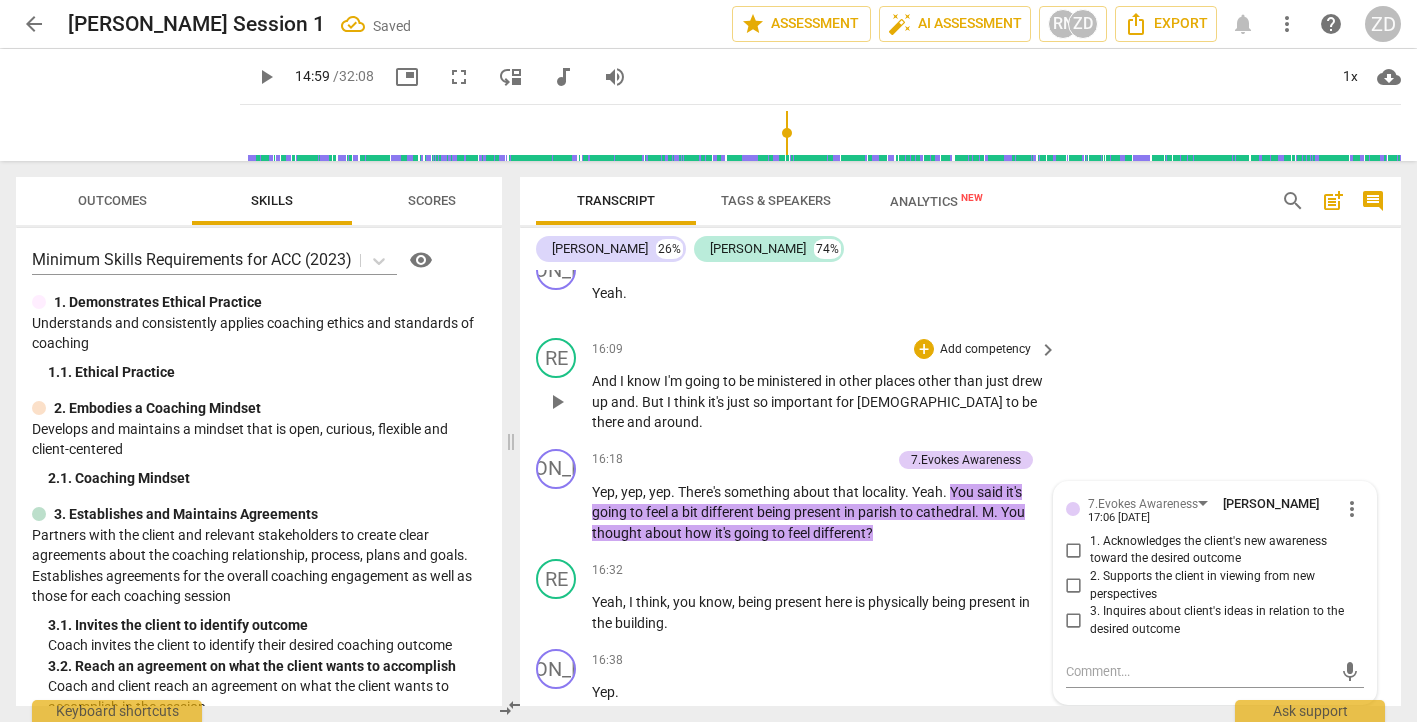 click on "RE play_arrow pause 16:09 + Add competency keyboard_arrow_right And   I   know   I'm   going   to   be   ministered   in   other   places   other   than   just   drew   up   and .   But   I   think   it's   just   so   important   for   [DEMOGRAPHIC_DATA]   to   be   there   and   around ." at bounding box center [960, 385] 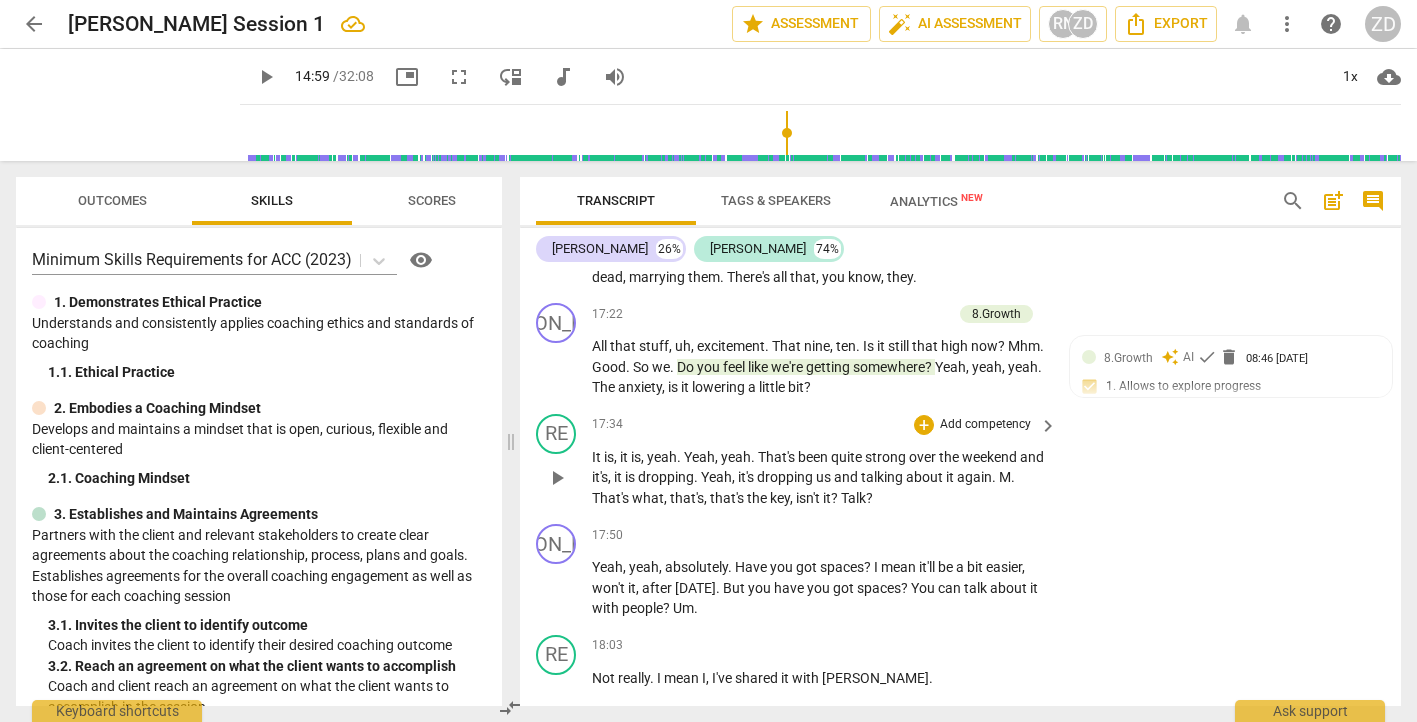 scroll, scrollTop: 16350, scrollLeft: 0, axis: vertical 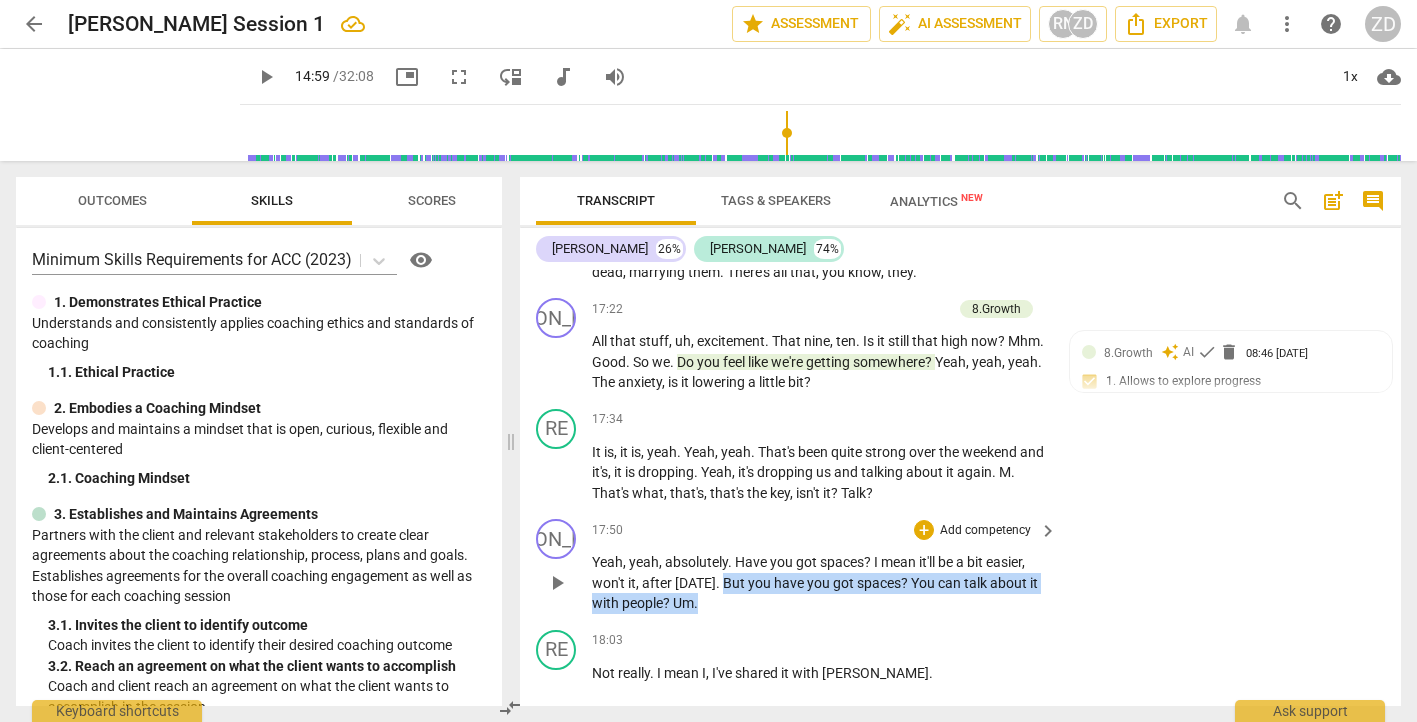 drag, startPoint x: 726, startPoint y: 478, endPoint x: 745, endPoint y: 500, distance: 29.068884 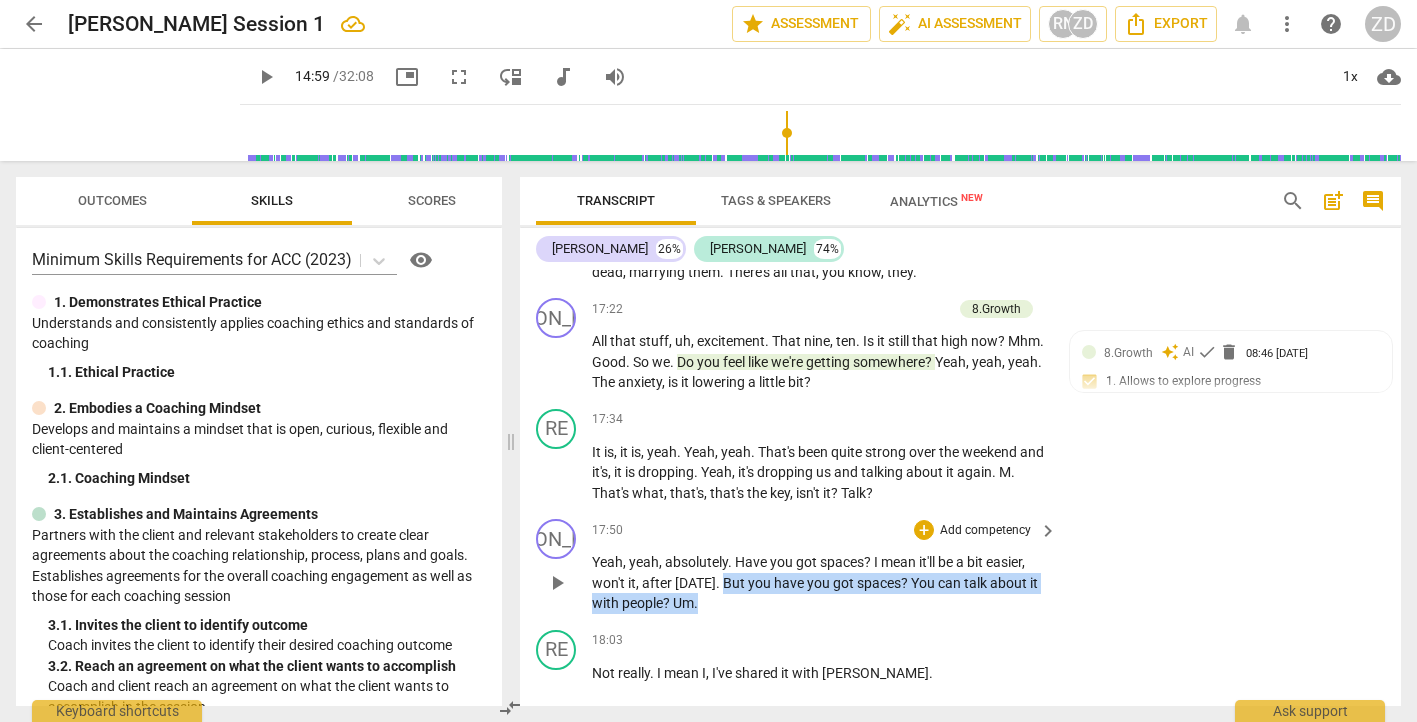 click on "Yeah ,   yeah ,   absolutely .   Have   you   got   spaces ?   I   mean   it'll   be   a   bit   easier ,   won't   it ,   after   [DATE] .   But   you   have   you   got   spaces ?   You   can   talk   about   it   with   people ?   Um ." at bounding box center [819, 583] 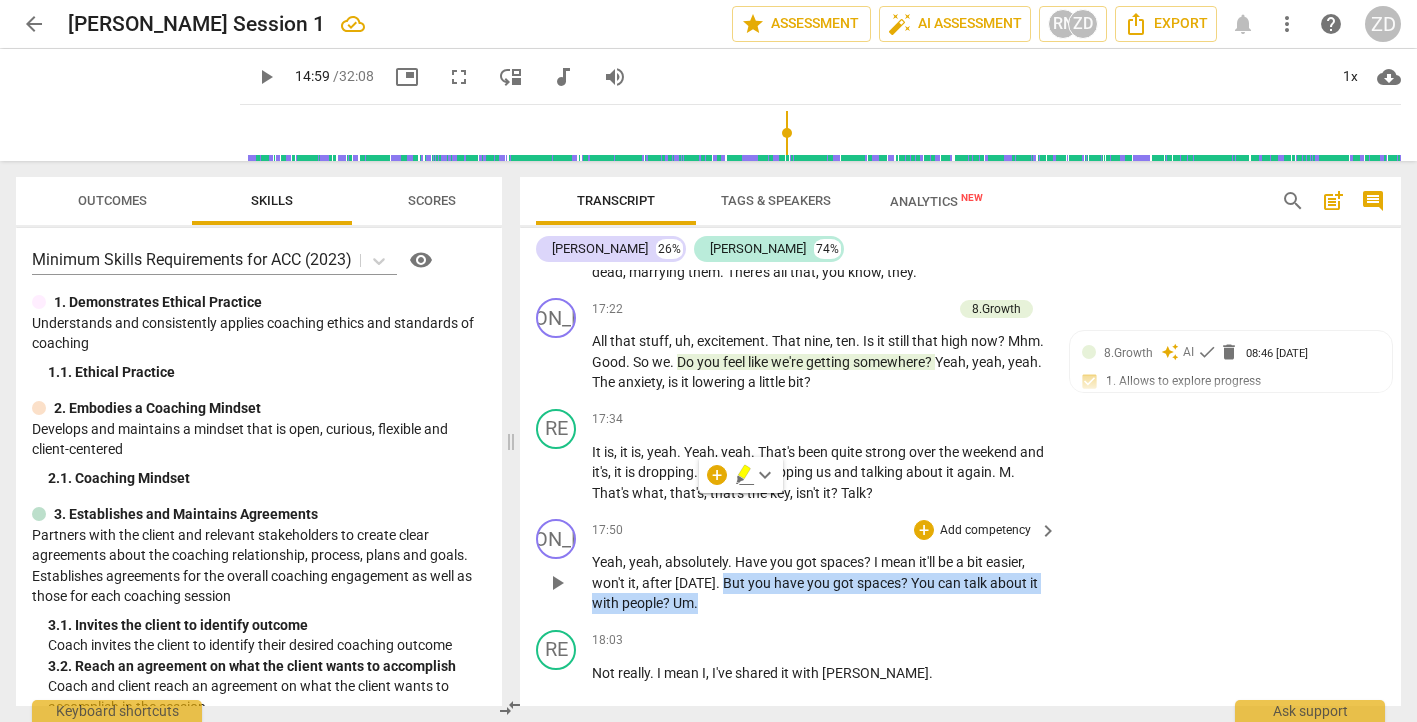 click on "Add competency" at bounding box center (985, 531) 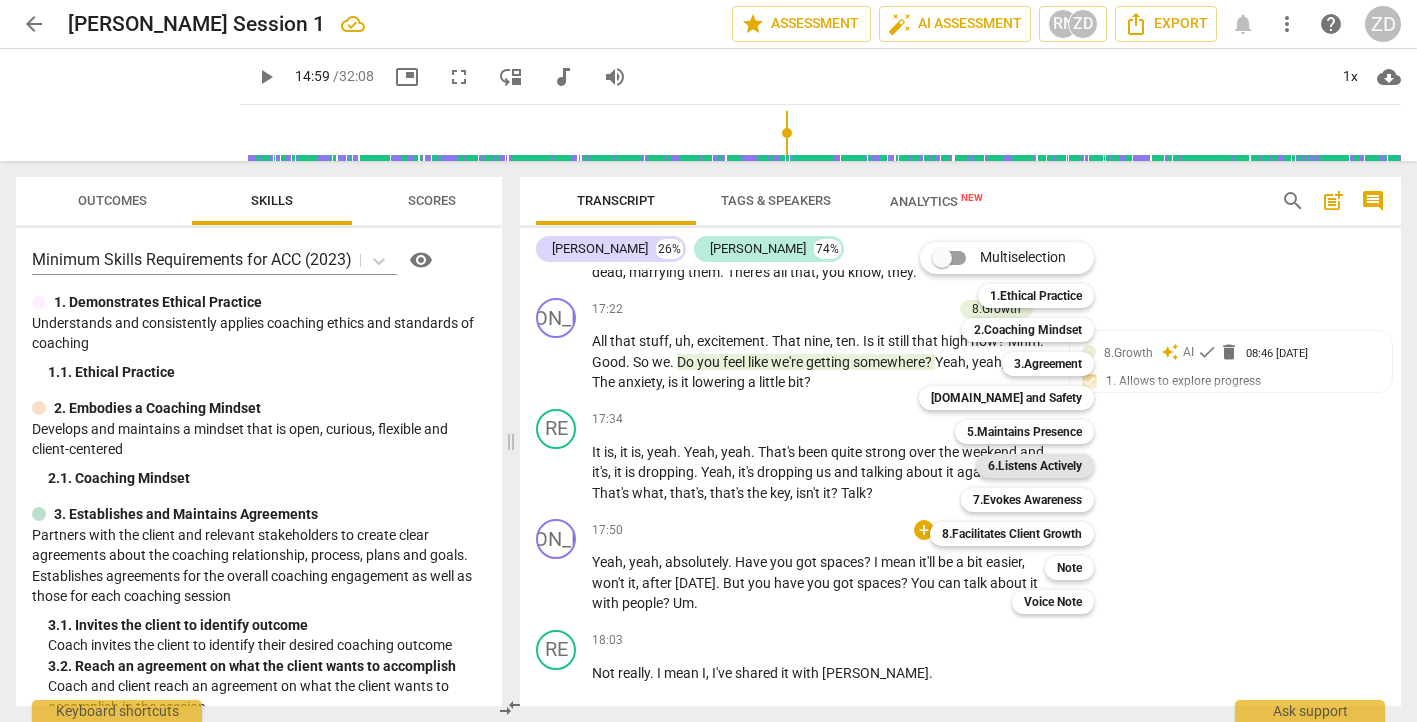 click on "6.Listens Actively" at bounding box center (1035, 466) 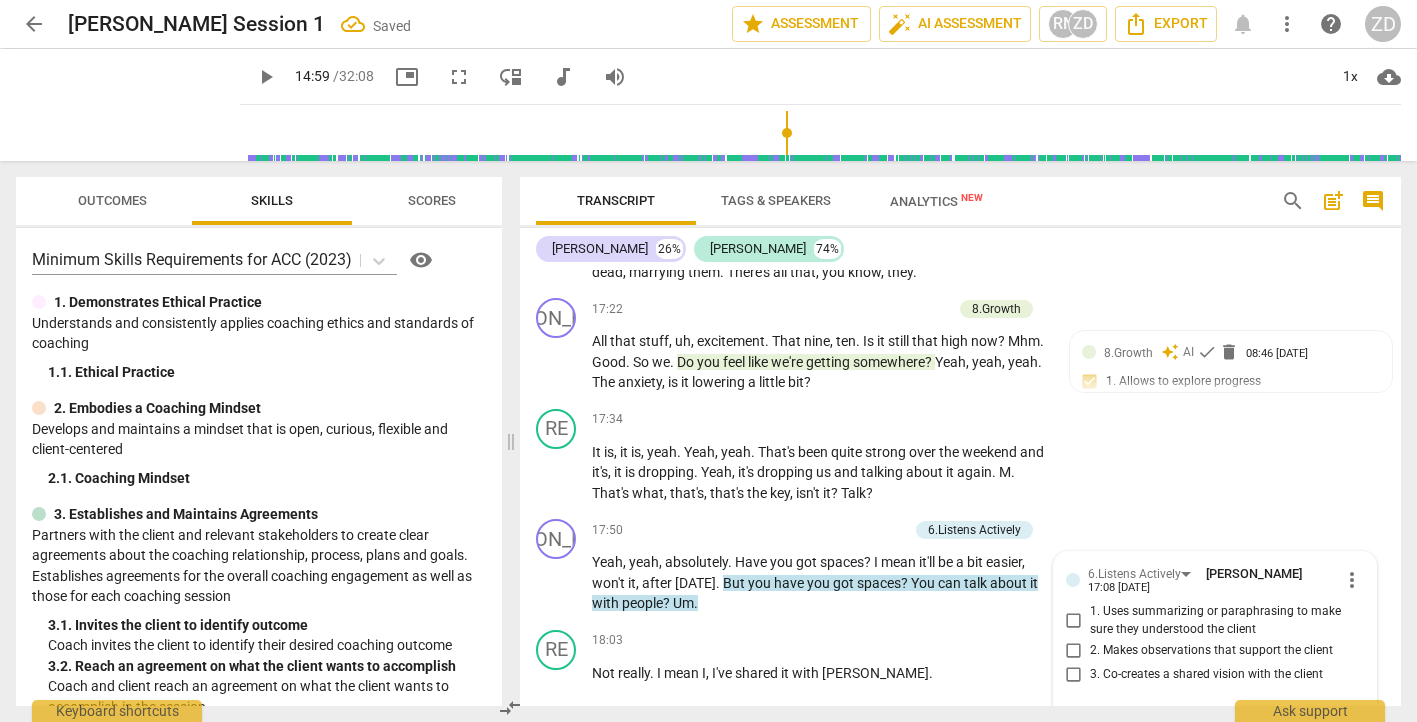 click on "Add competency" at bounding box center [985, 729] 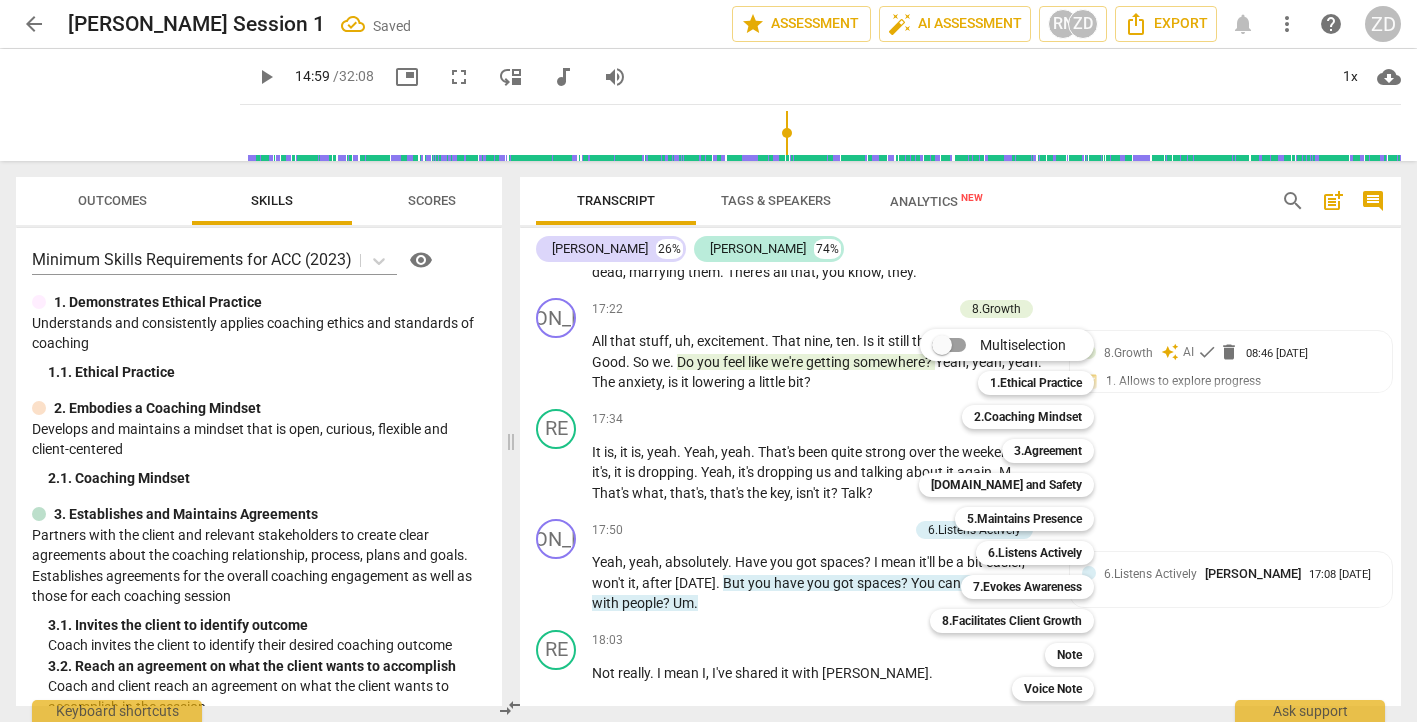 click at bounding box center [708, 361] 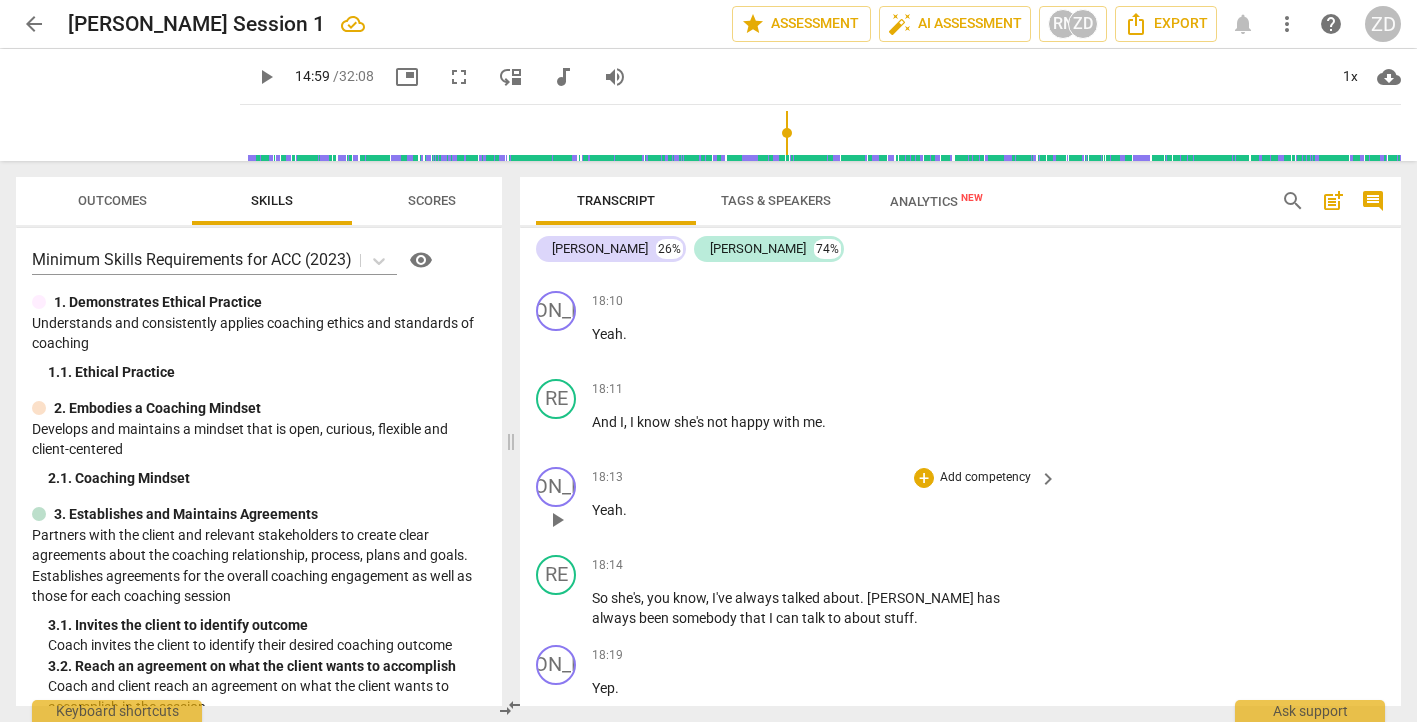 scroll, scrollTop: 16955, scrollLeft: 0, axis: vertical 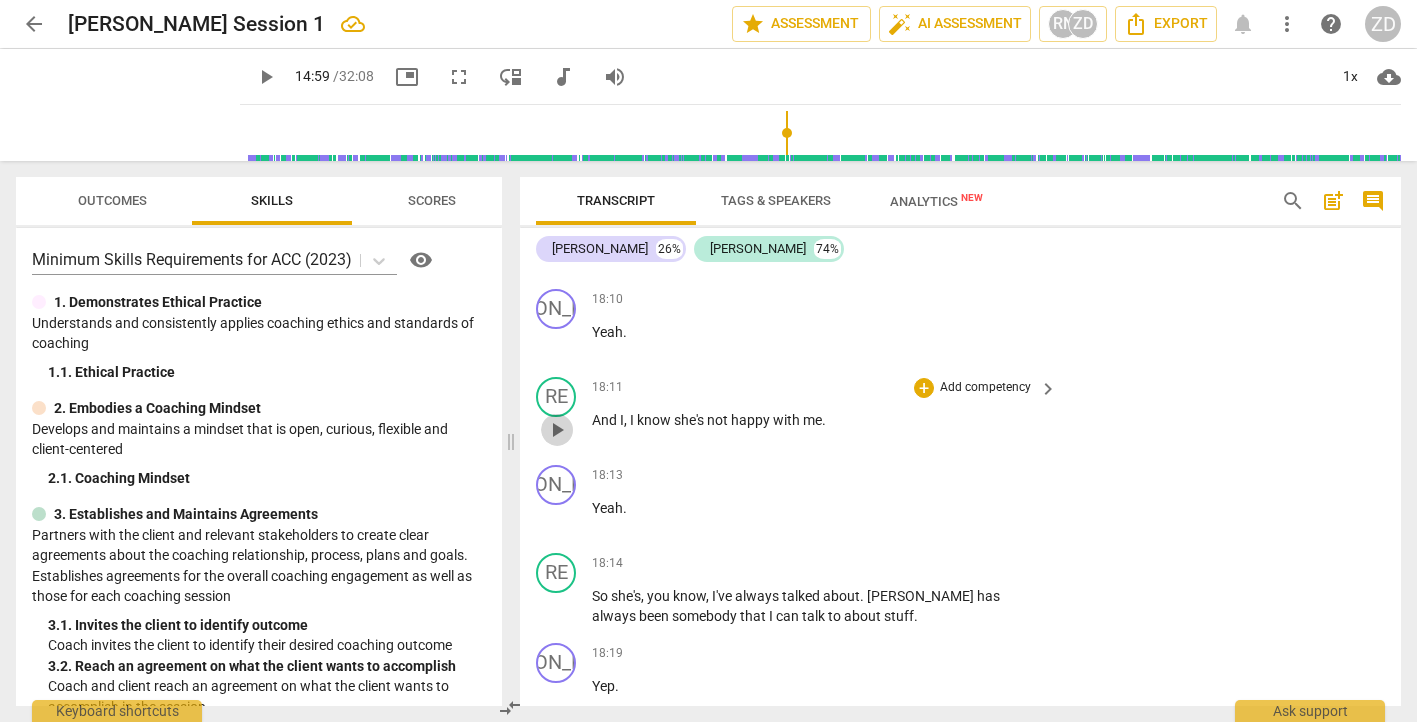 click on "play_arrow" at bounding box center (557, 430) 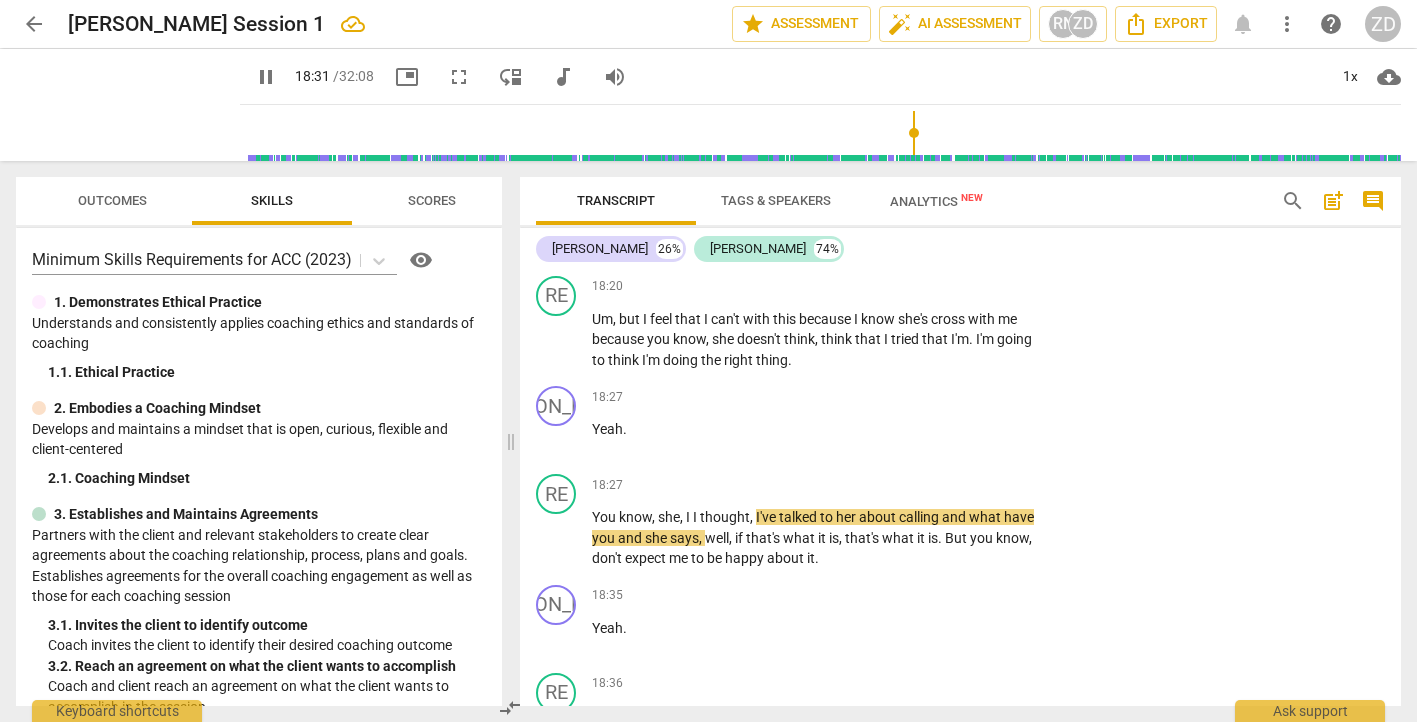 scroll, scrollTop: 17414, scrollLeft: 0, axis: vertical 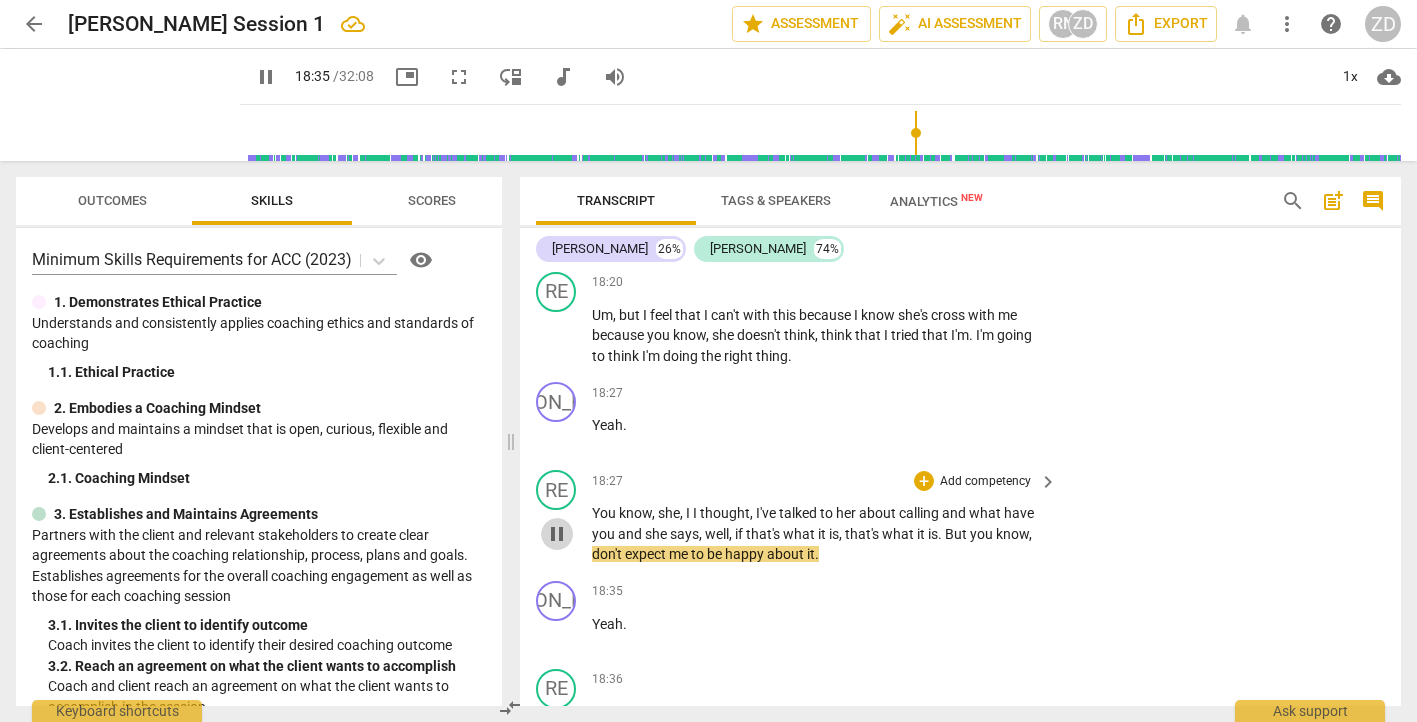 click on "pause" at bounding box center (557, 534) 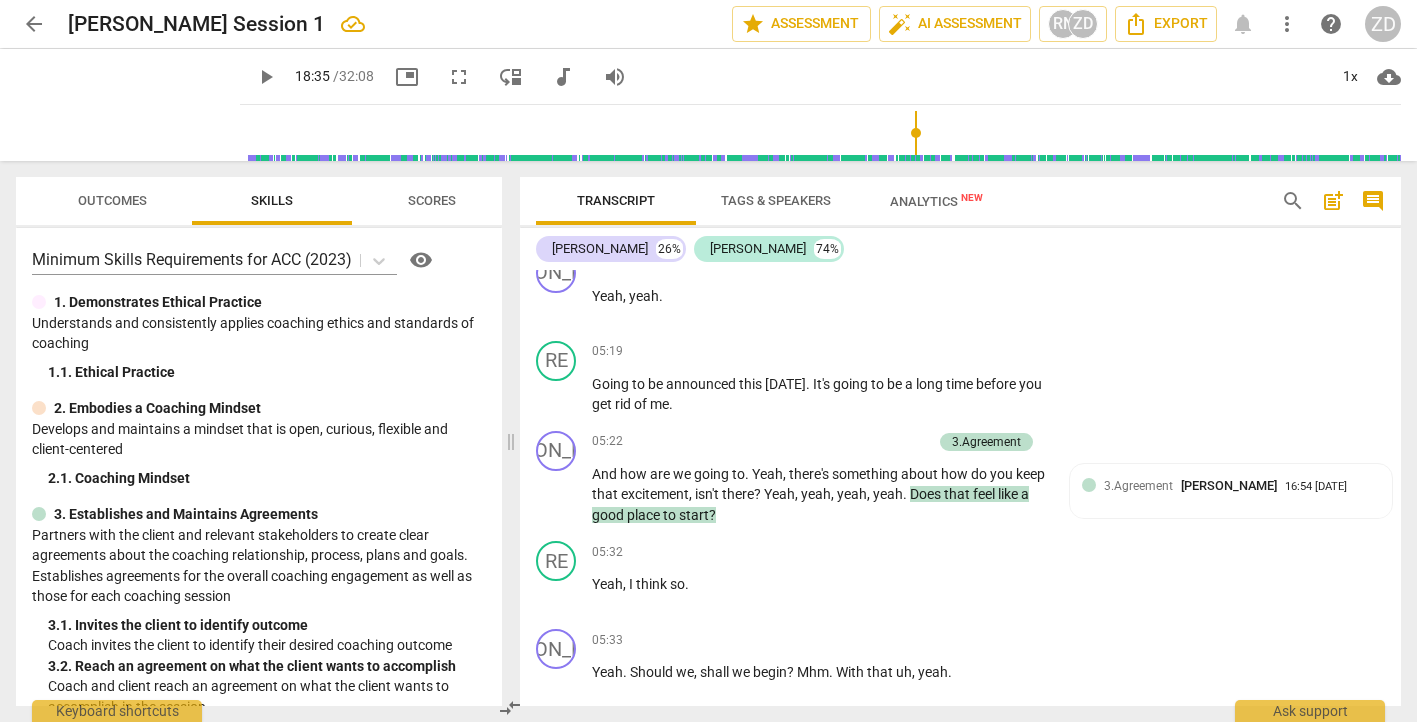 scroll, scrollTop: 4685, scrollLeft: 0, axis: vertical 